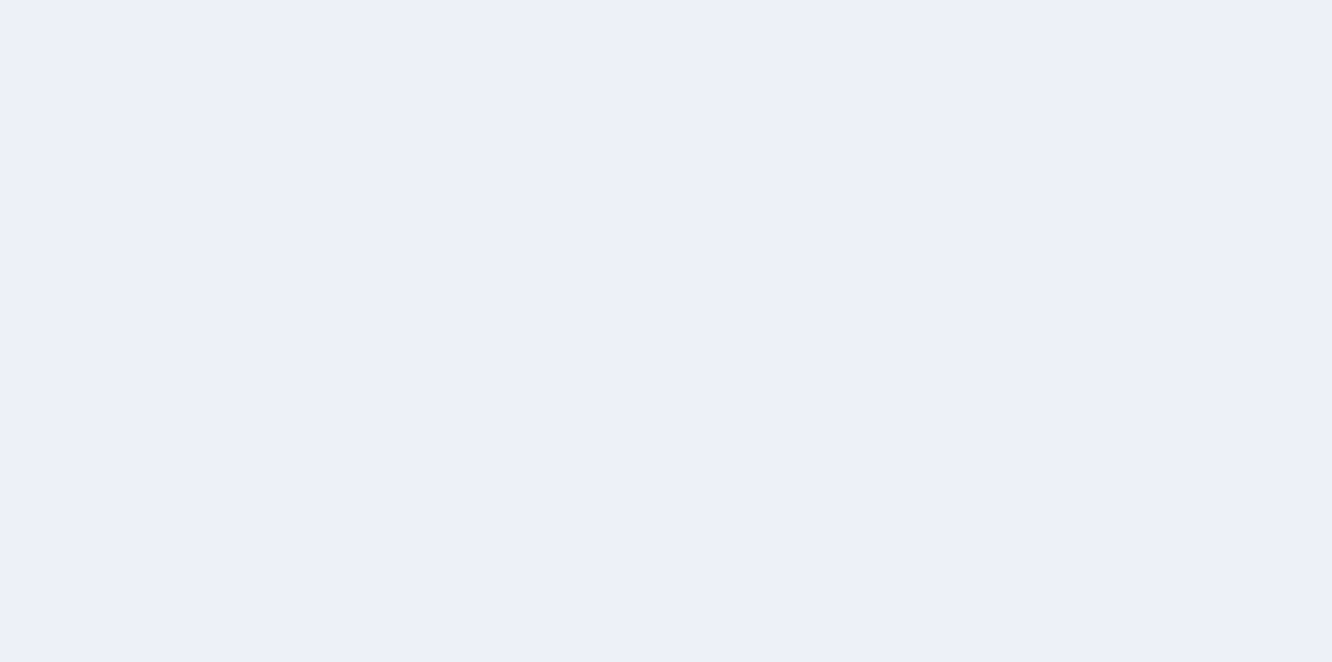 scroll, scrollTop: 0, scrollLeft: 0, axis: both 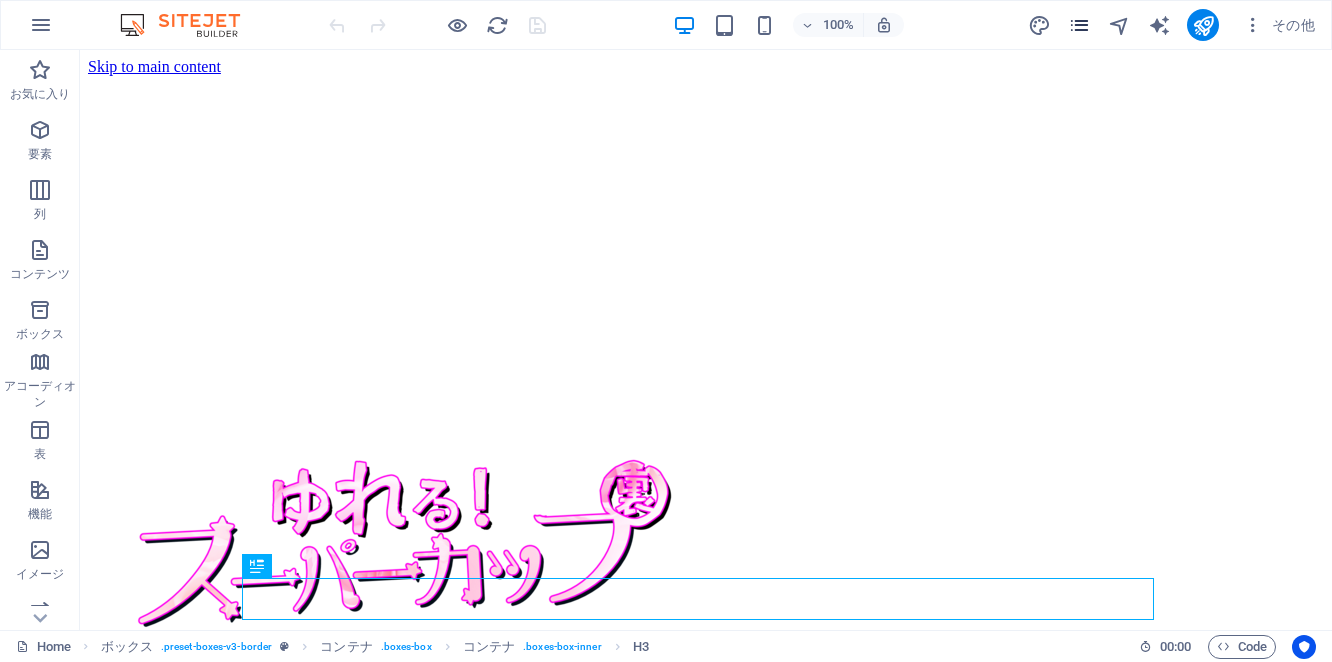 click at bounding box center [1079, 25] 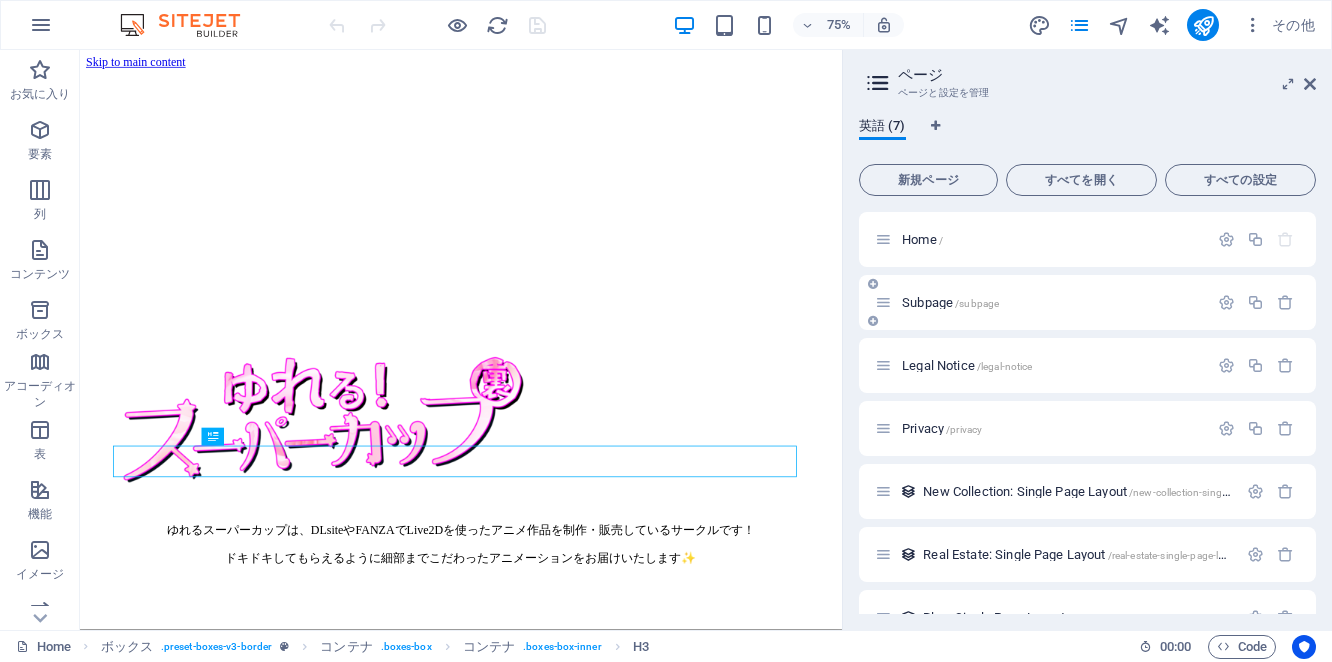 click on "Subpage /subpage" at bounding box center [1052, 302] 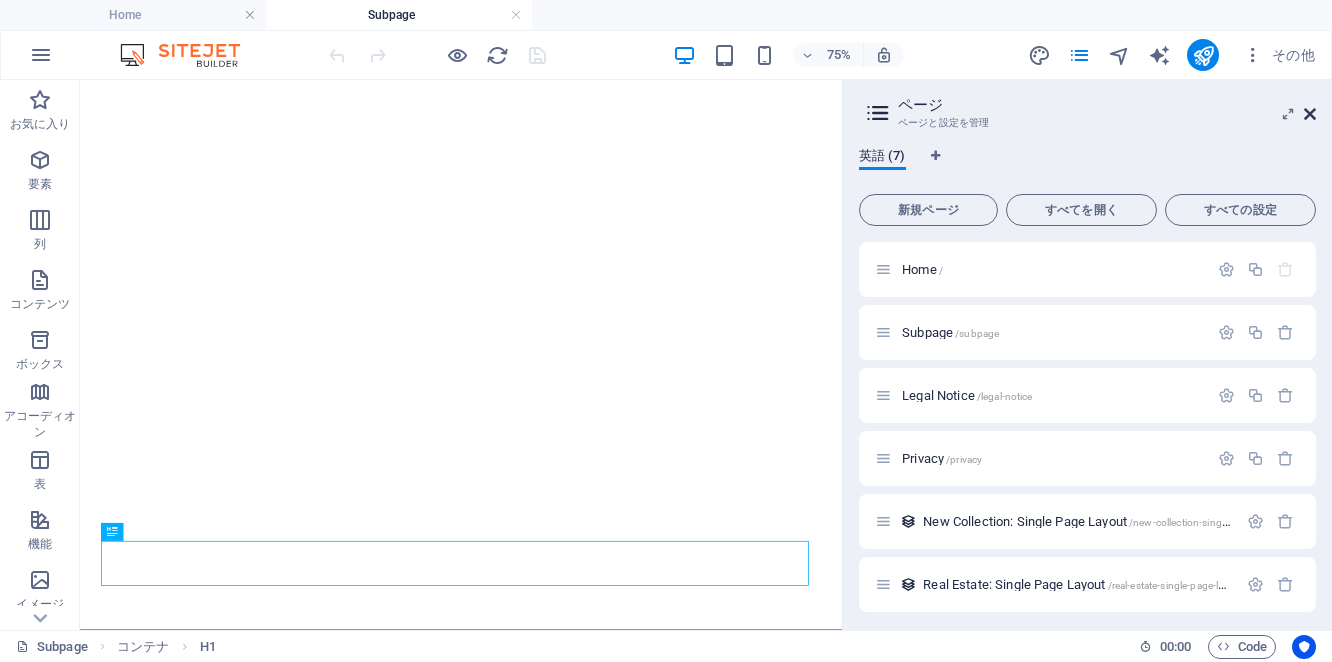 click at bounding box center (1310, 114) 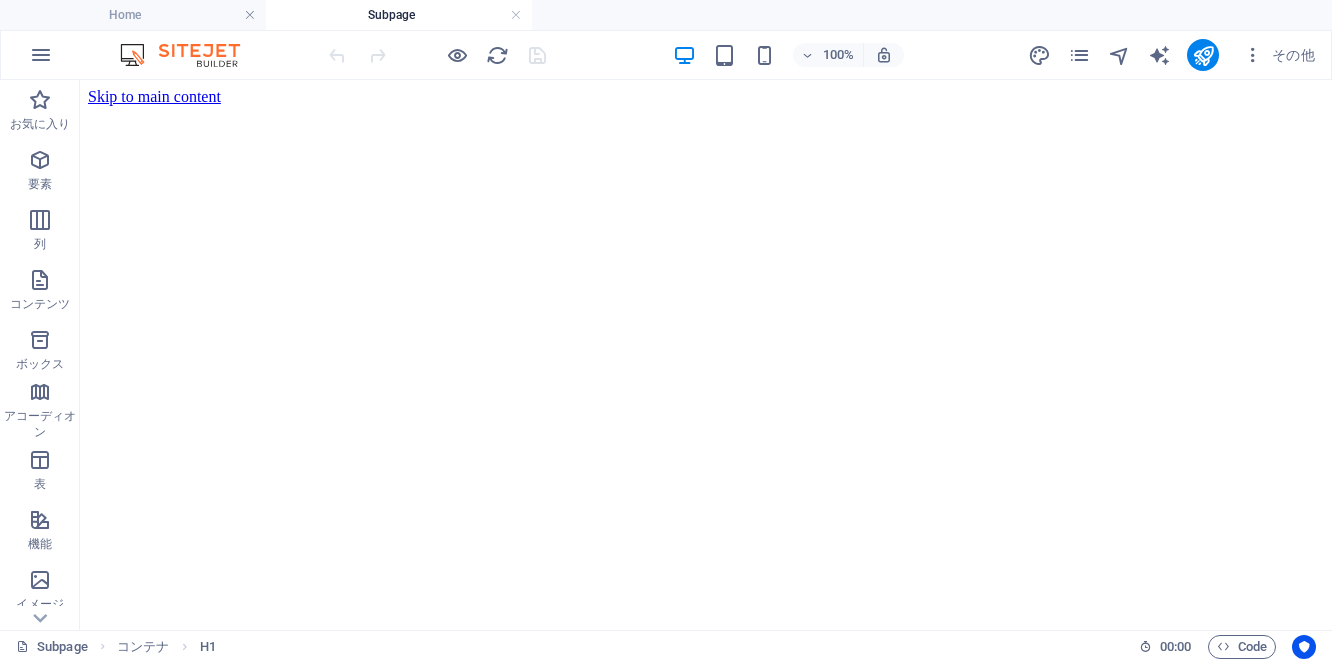 scroll, scrollTop: 0, scrollLeft: 0, axis: both 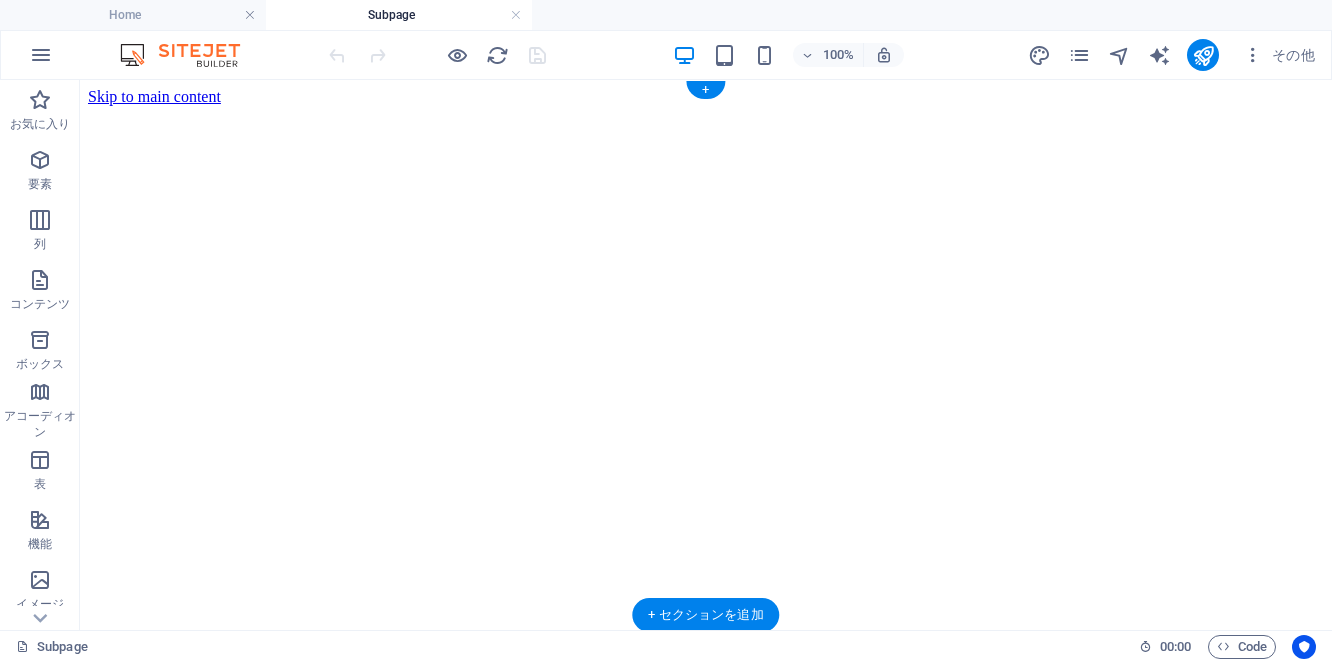 click at bounding box center [706, 417] 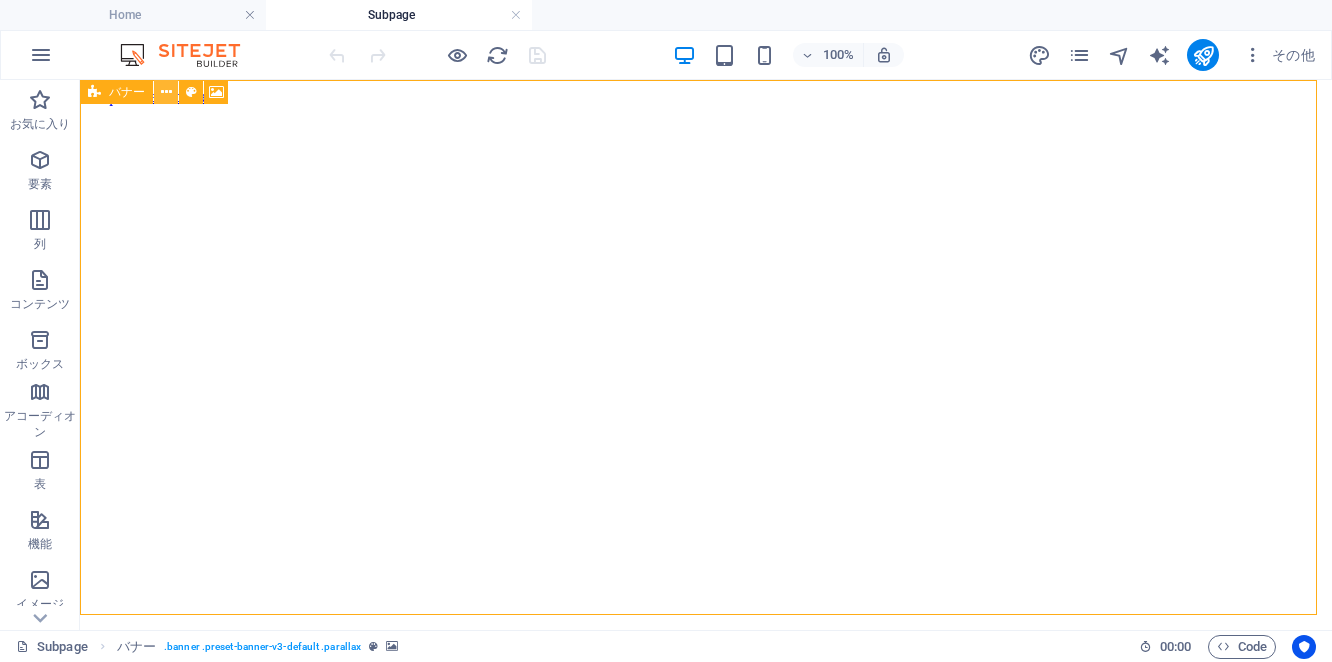 click at bounding box center (166, 92) 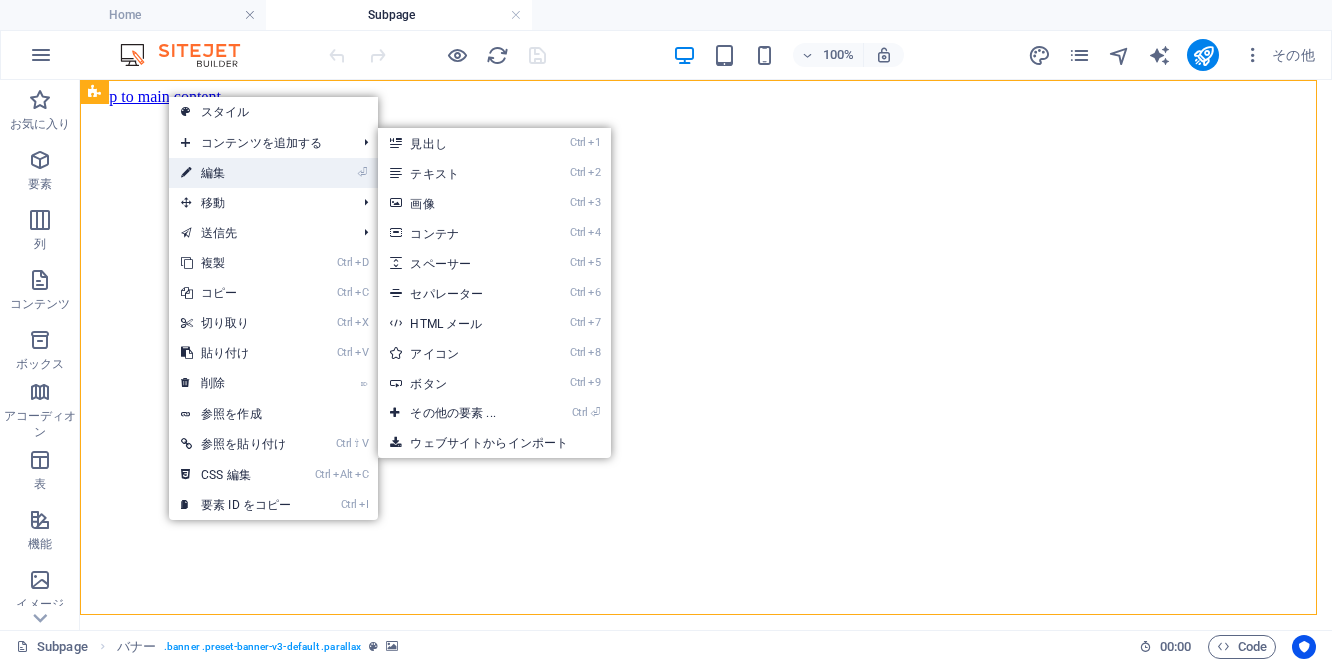 click on "⏎  編集" at bounding box center (236, 173) 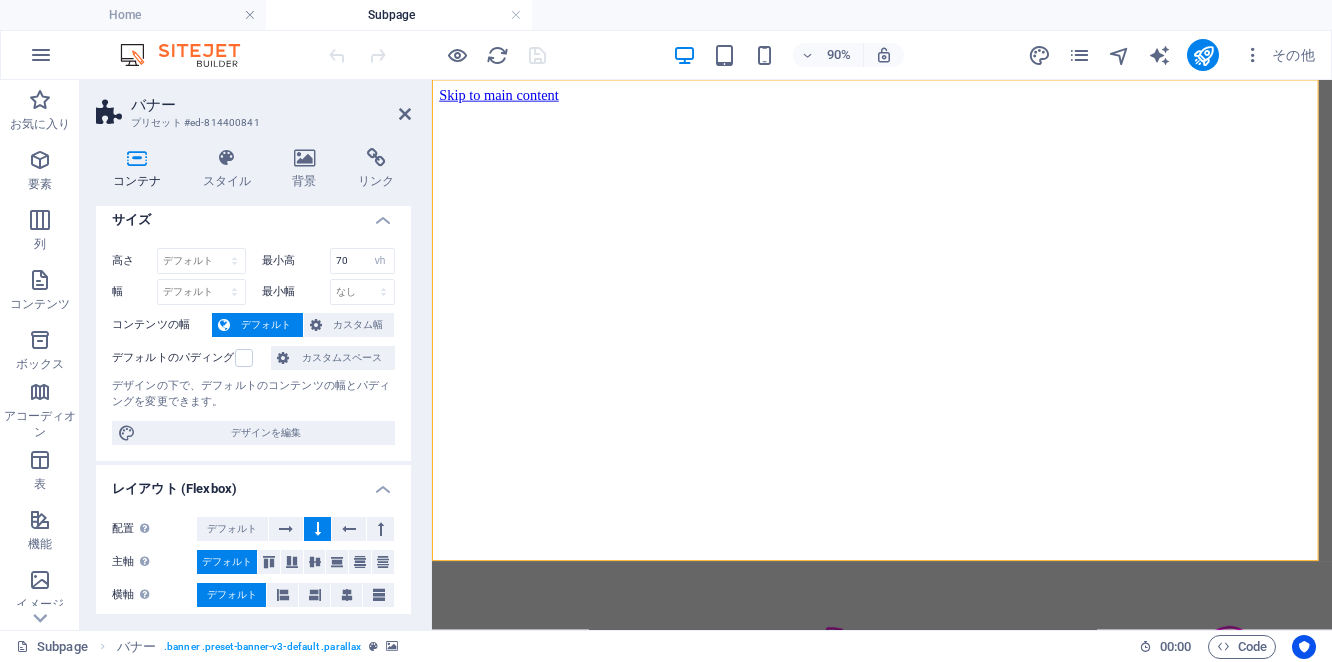 scroll, scrollTop: 0, scrollLeft: 0, axis: both 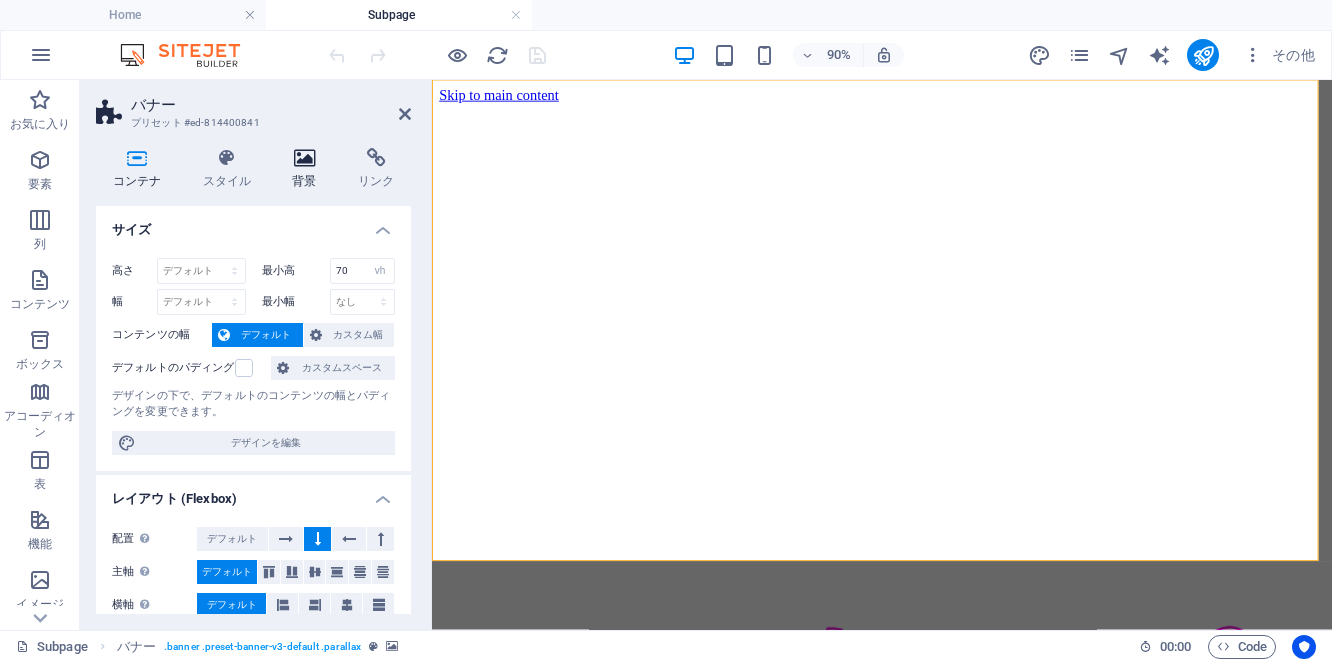 click on "背景" at bounding box center [309, 169] 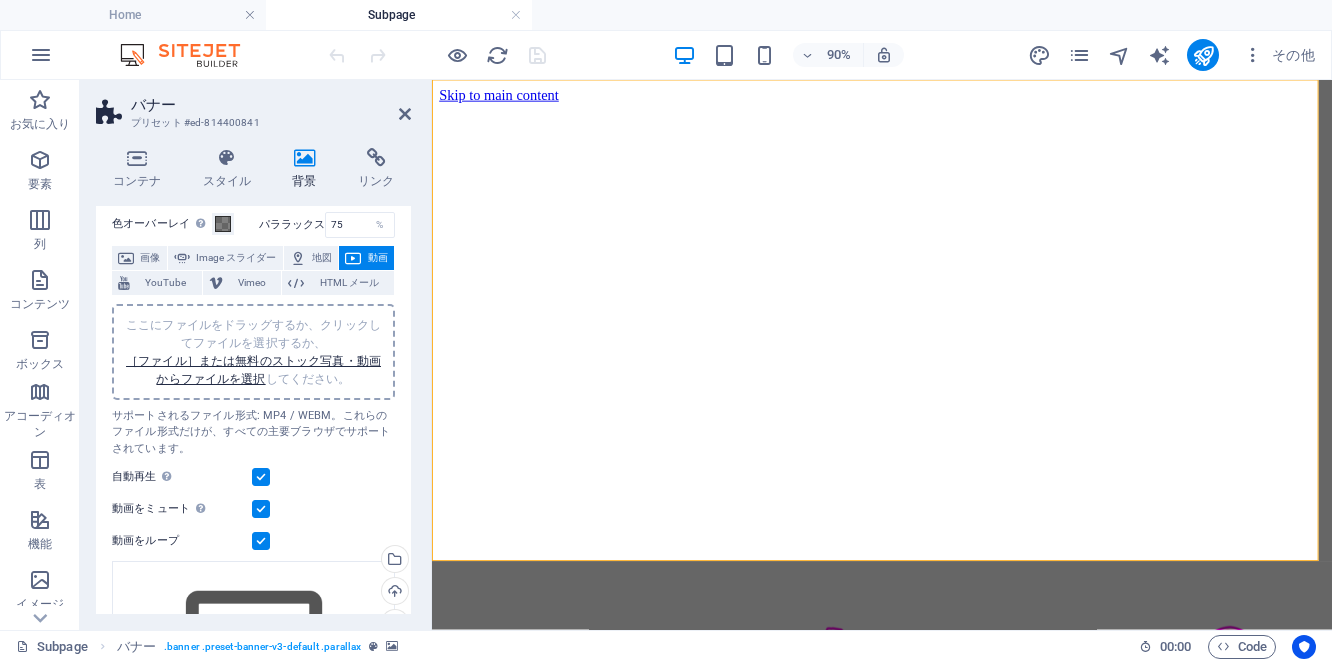 scroll, scrollTop: 38, scrollLeft: 0, axis: vertical 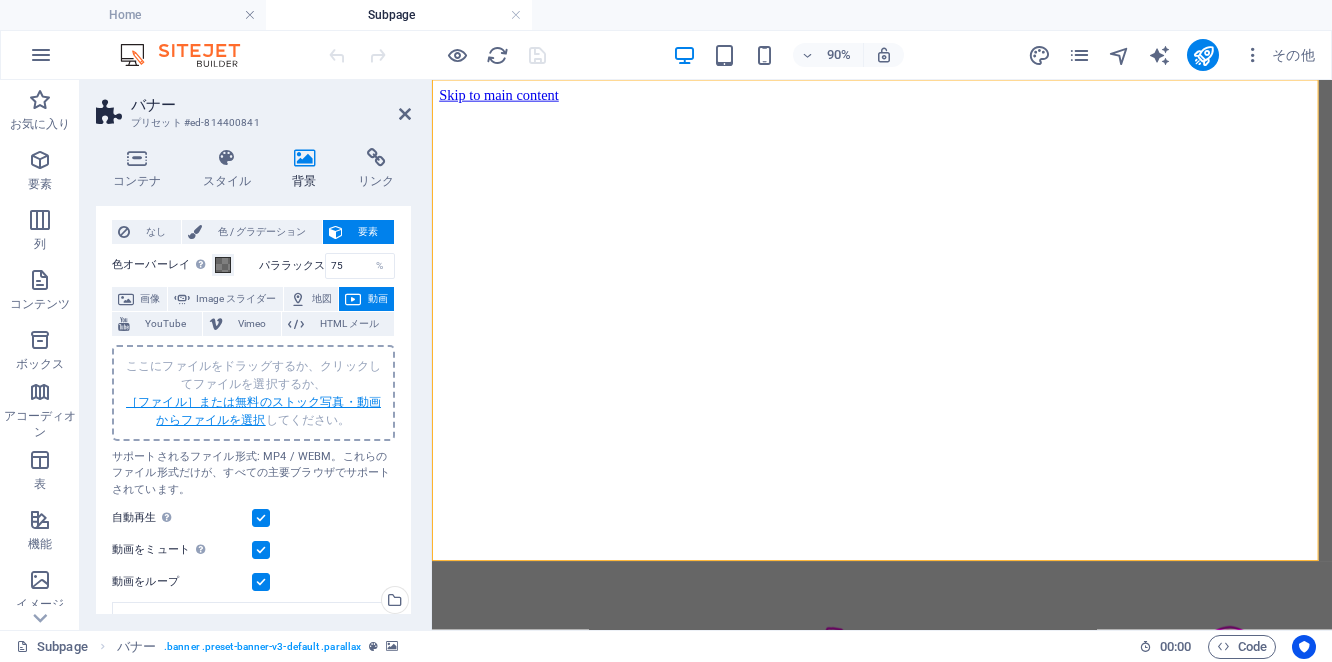click on "［ファイル］または無料のストック写真・動画からファイルを選択" at bounding box center (253, 411) 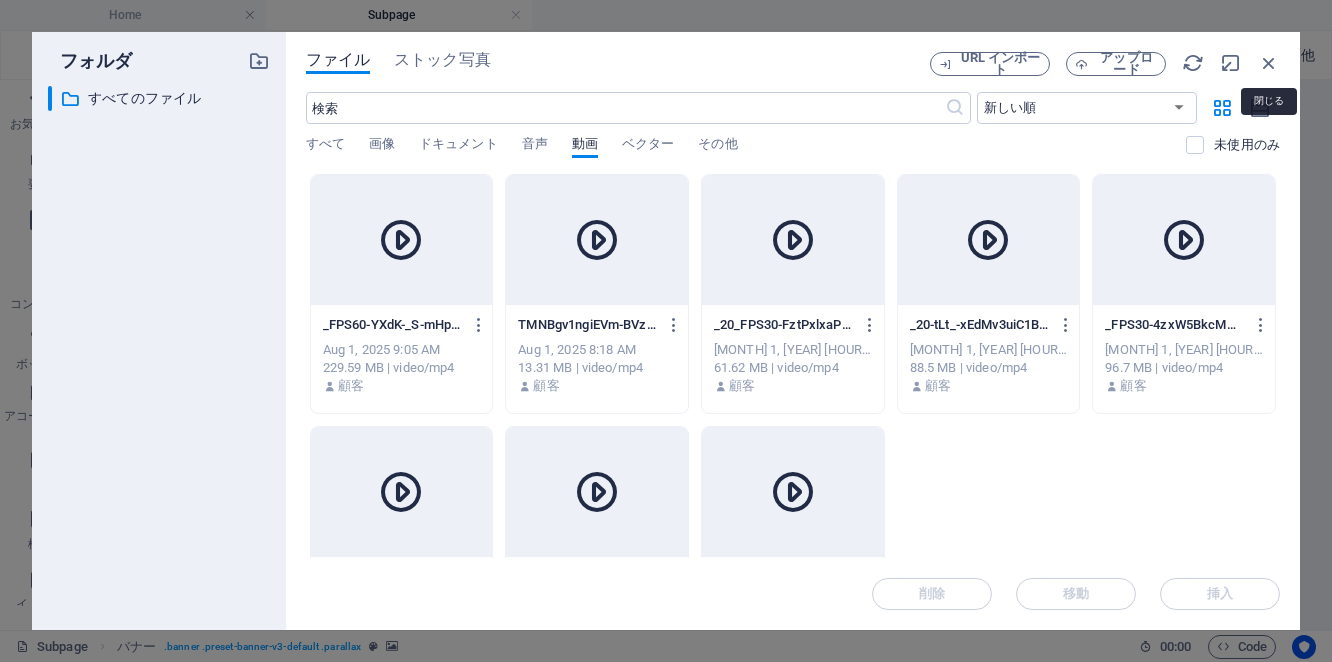 click at bounding box center (1269, 63) 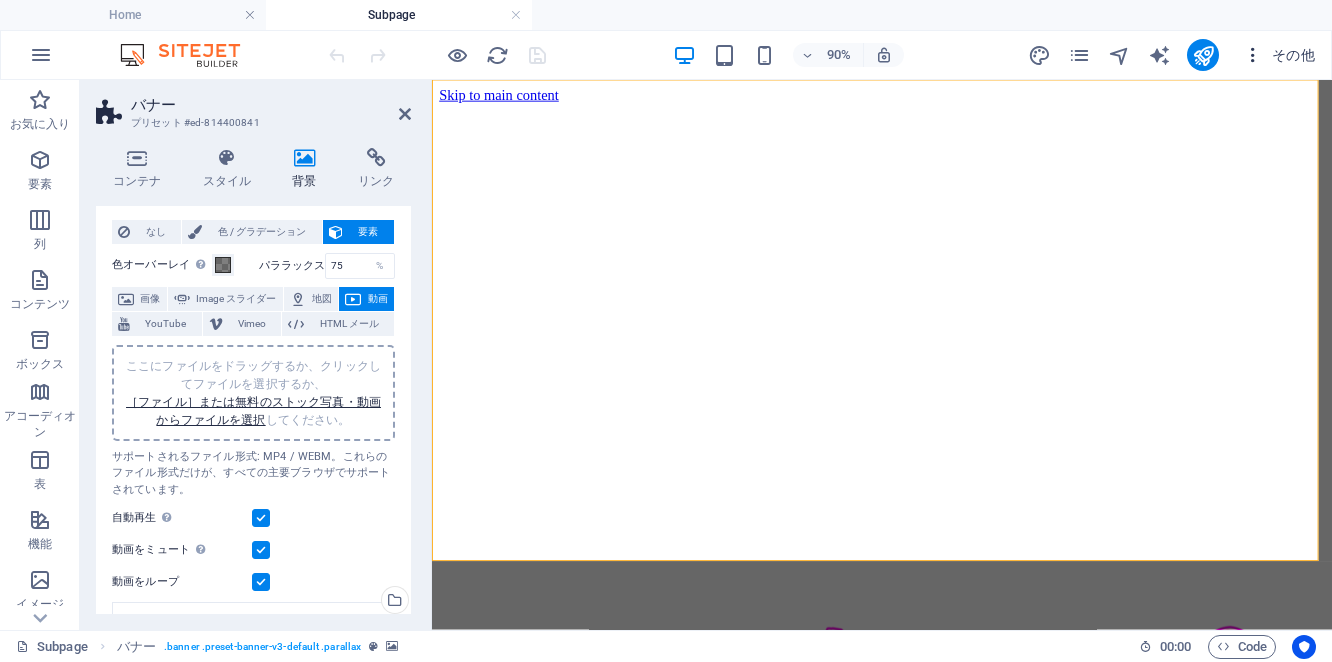 click on "その他" at bounding box center (1279, 55) 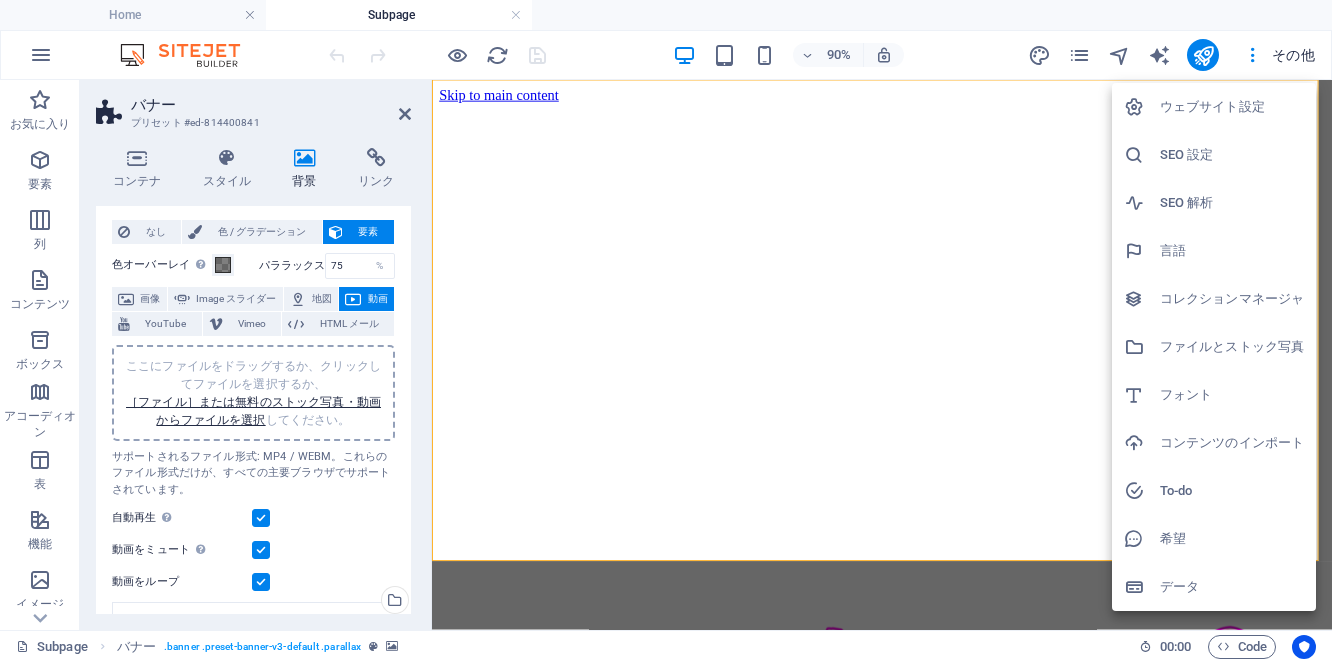 click on "コレクションマネージャ" at bounding box center (1232, 299) 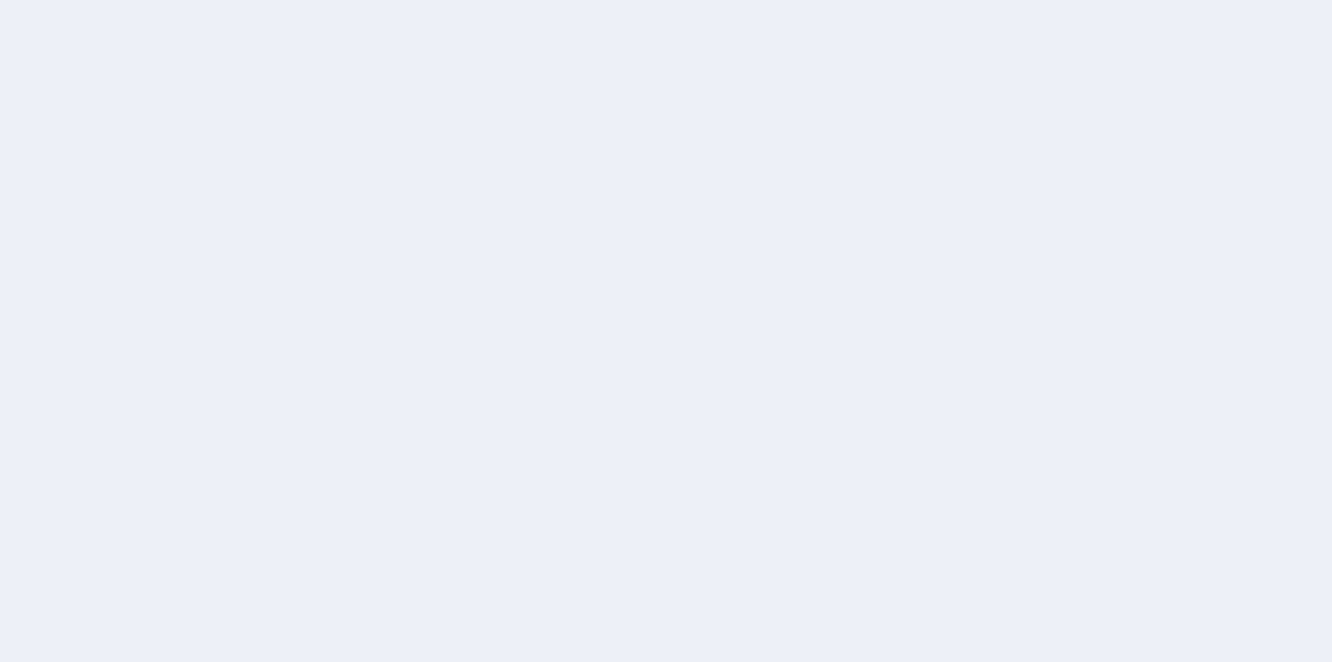 scroll, scrollTop: 0, scrollLeft: 0, axis: both 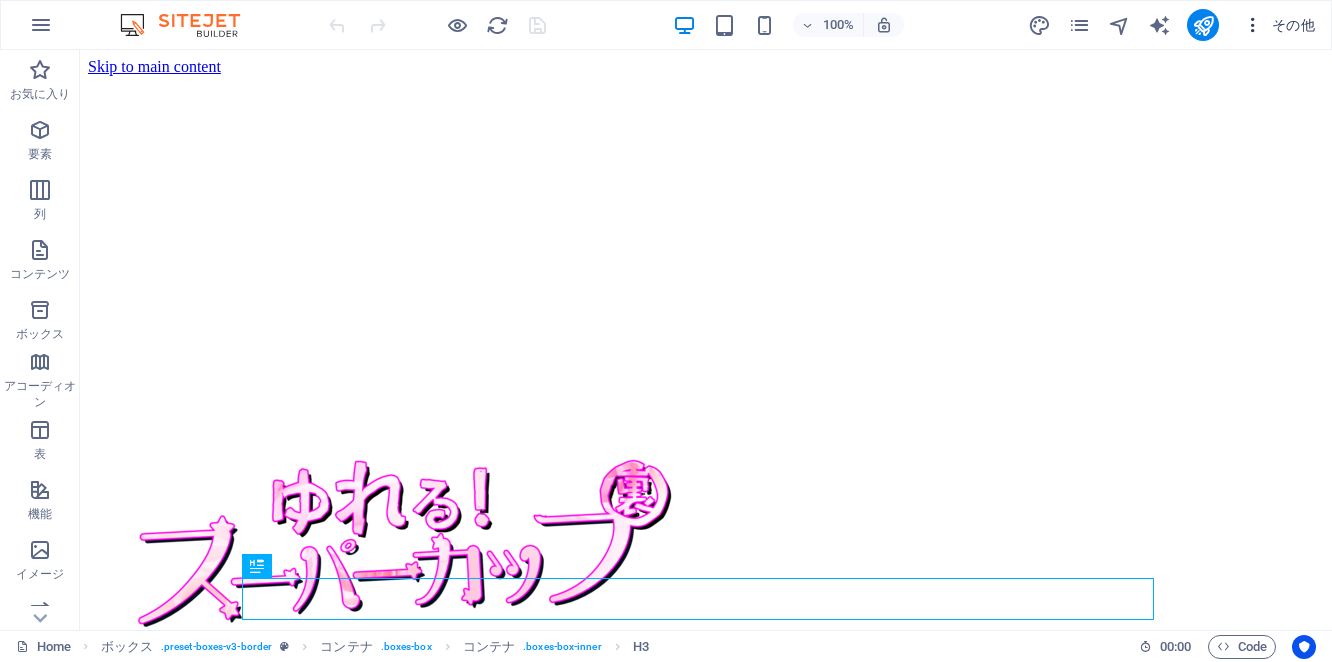 click on "その他" at bounding box center [1279, 25] 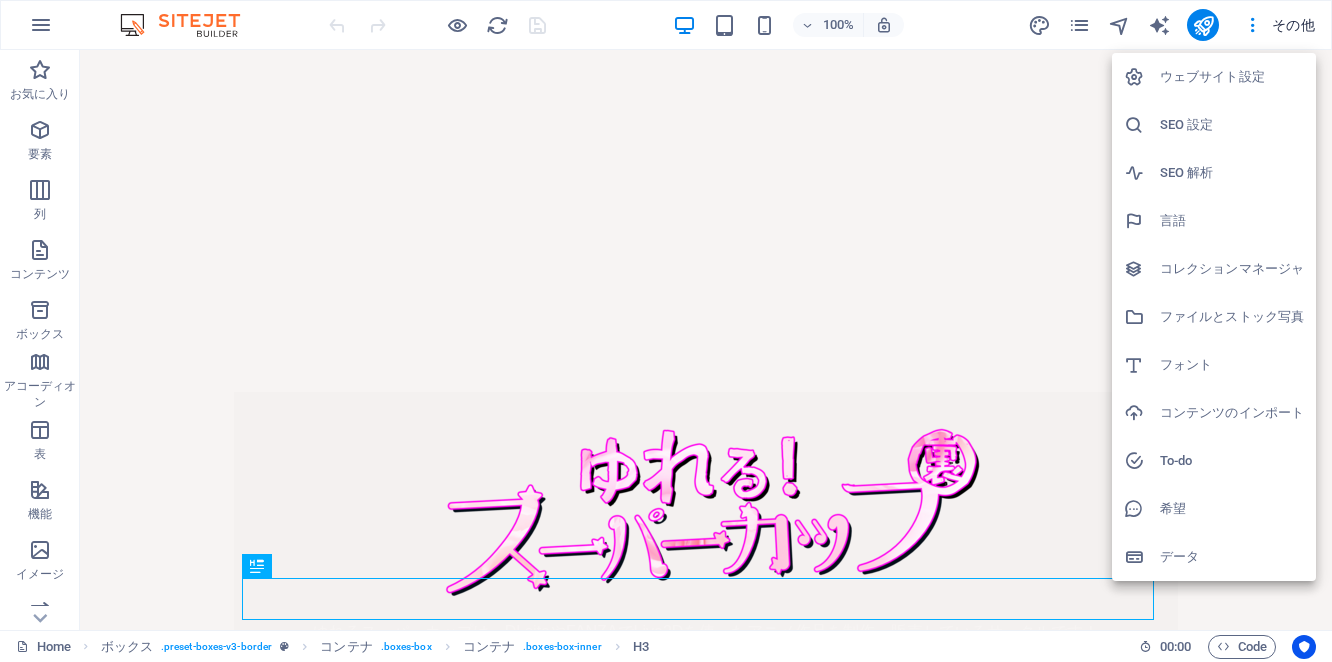 click on "ファイルとストック写真" at bounding box center [1232, 317] 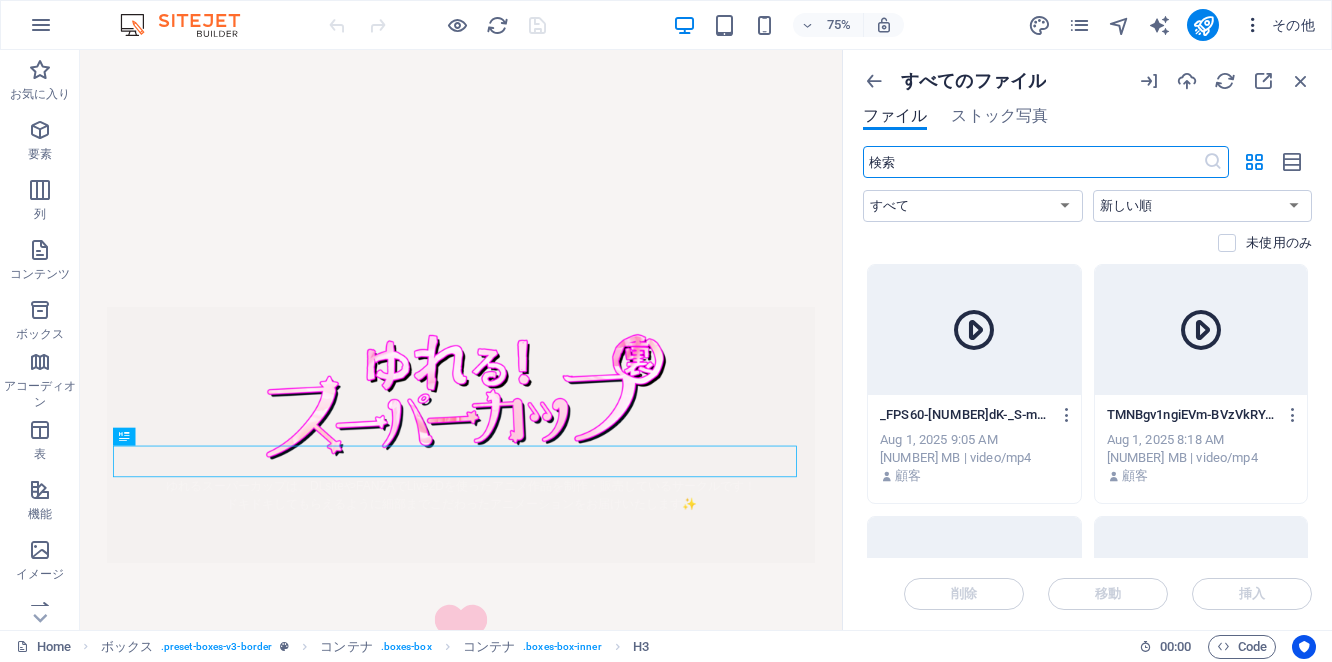 click on "その他" at bounding box center (1279, 25) 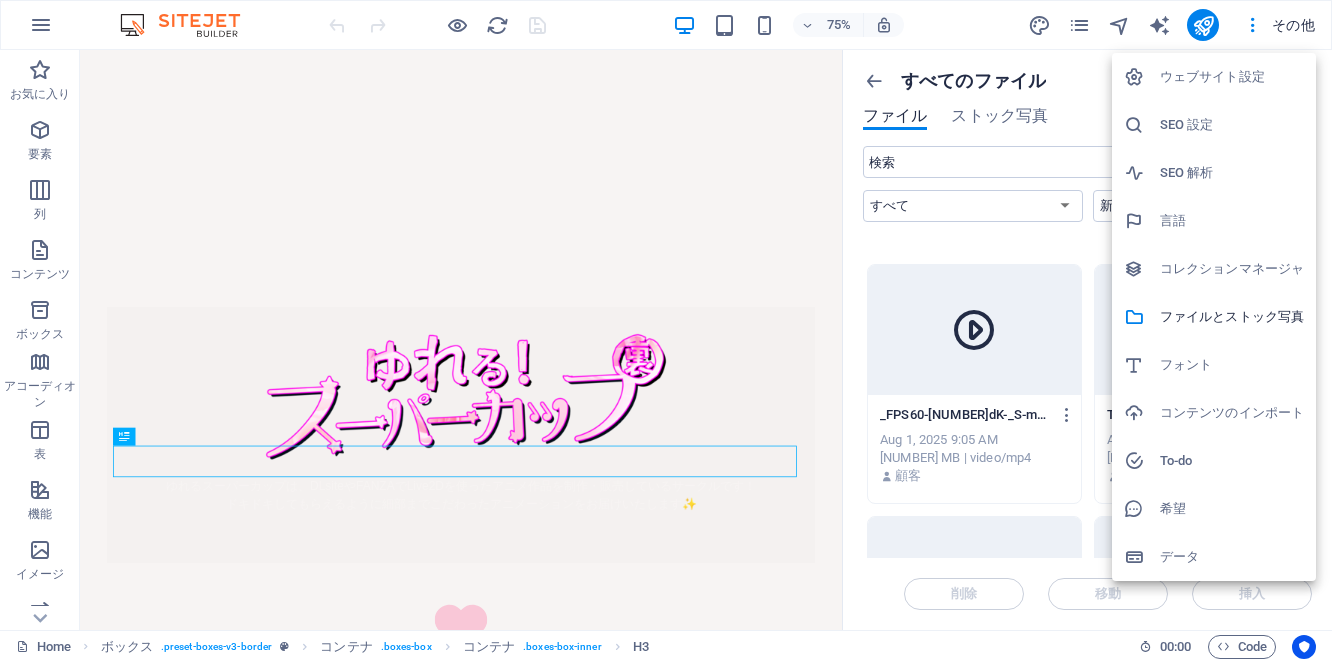 click at bounding box center (666, 331) 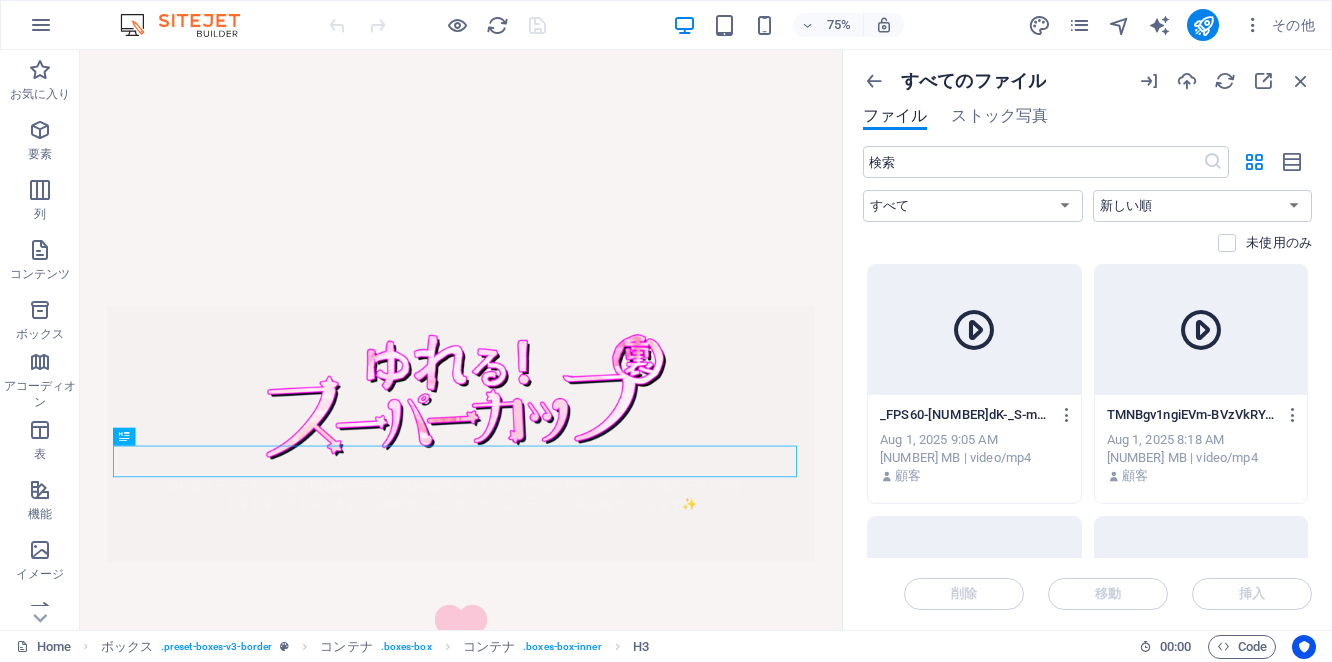 click on "ウェブサイト設定 SEO 設定 SEO 解析 言語 コレクションマネージャ ファイルとストック写真 フォント コンテンツのインポート To-do 希望 データ" at bounding box center (666, 337) 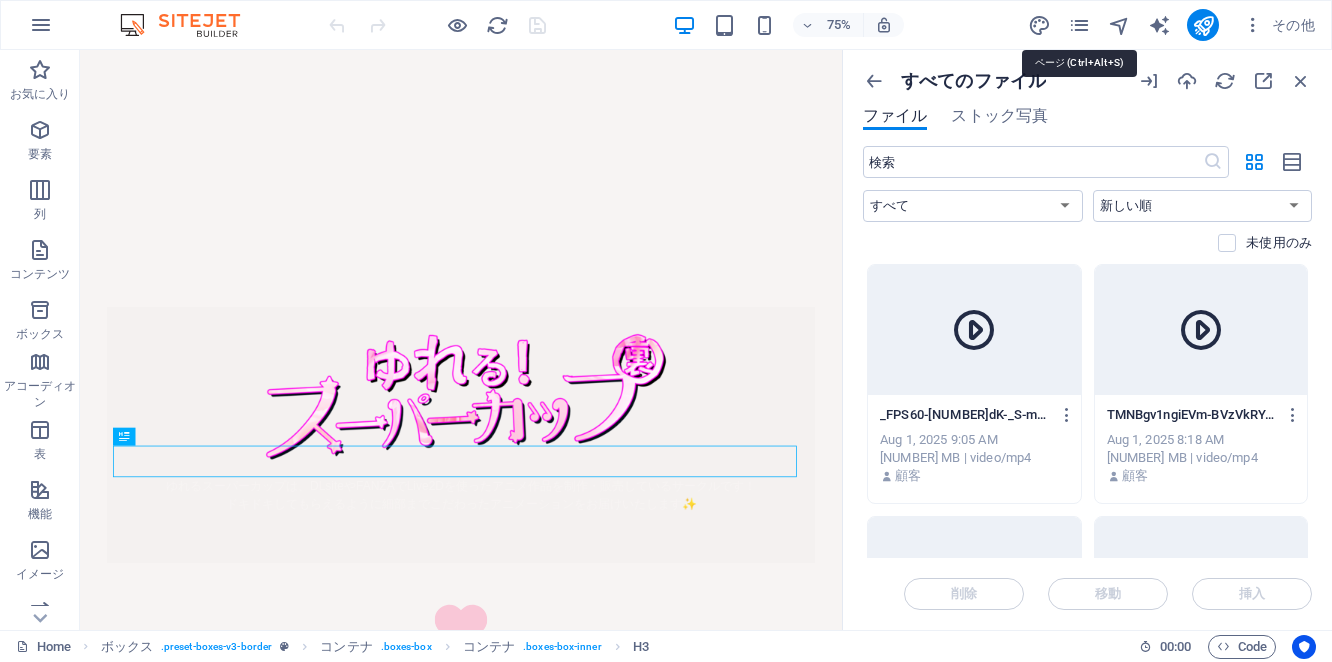click at bounding box center [1079, 25] 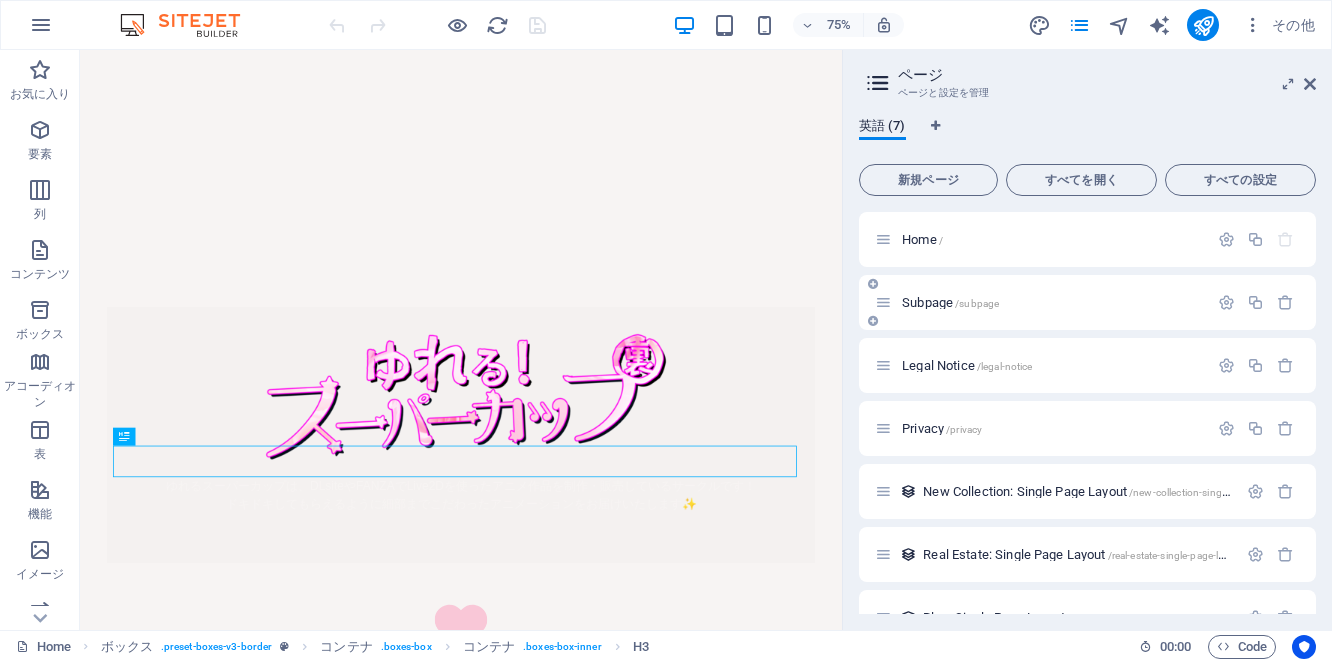 click on "Subpage /subpage" at bounding box center (1052, 302) 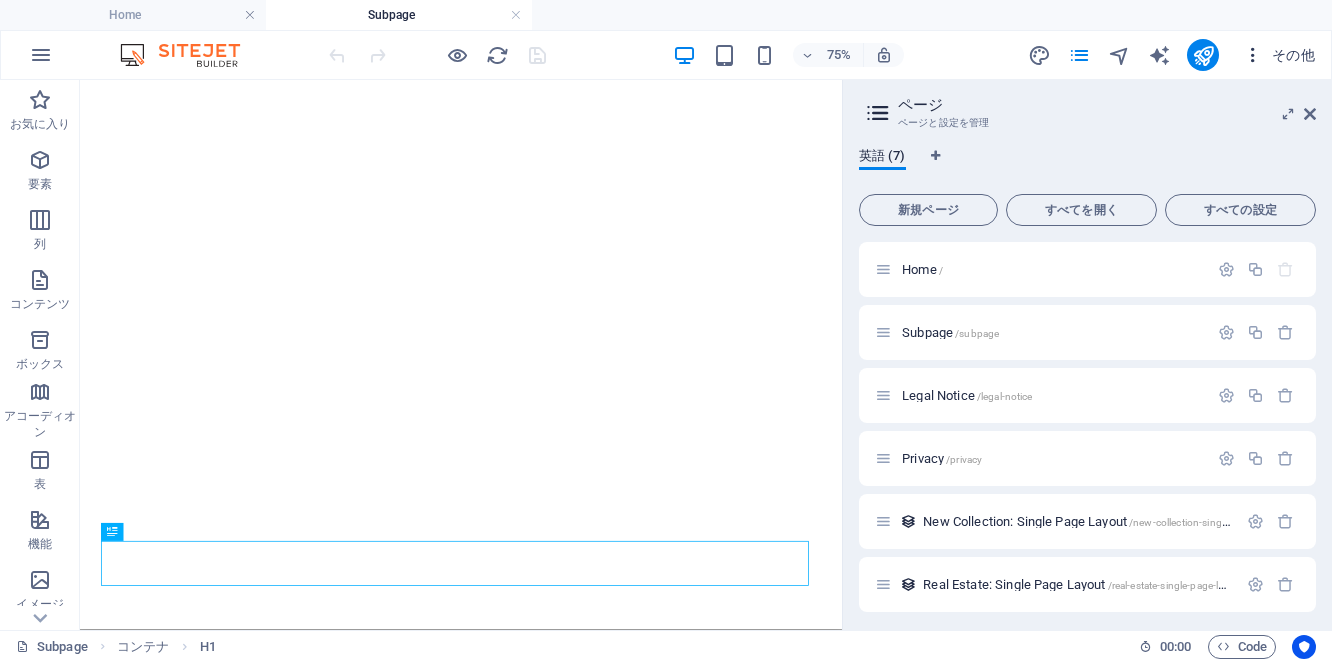 click at bounding box center (1253, 55) 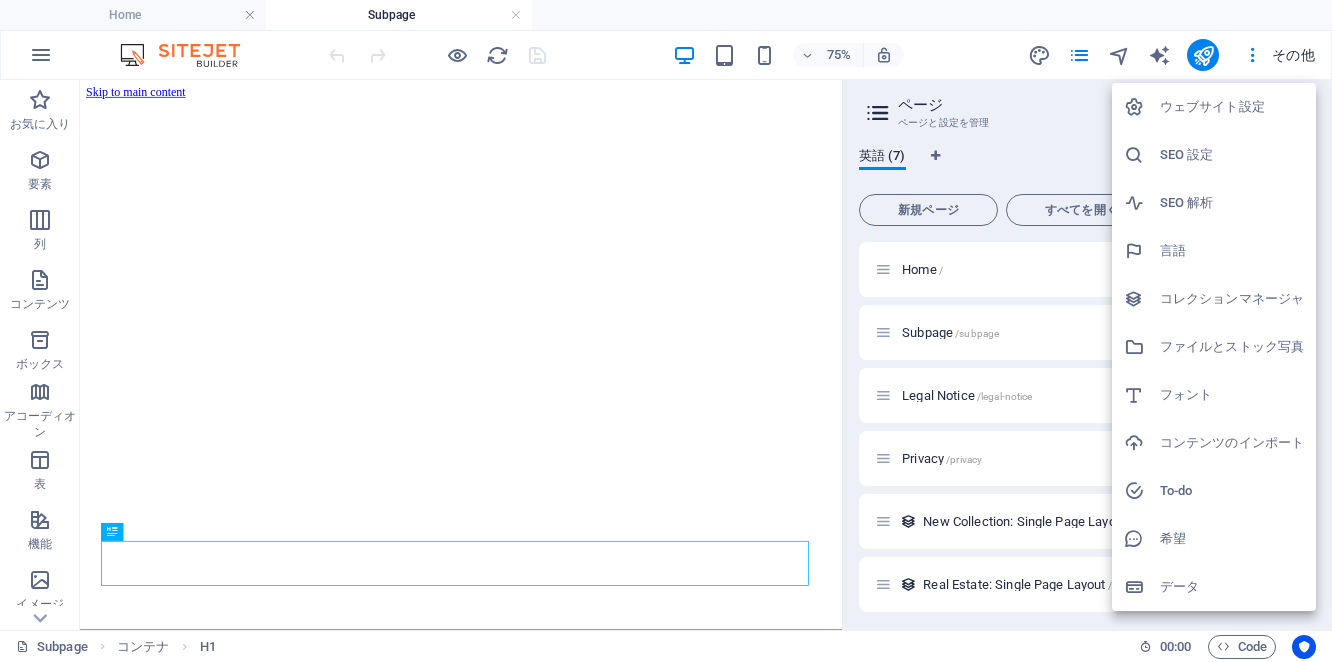 scroll, scrollTop: 0, scrollLeft: 0, axis: both 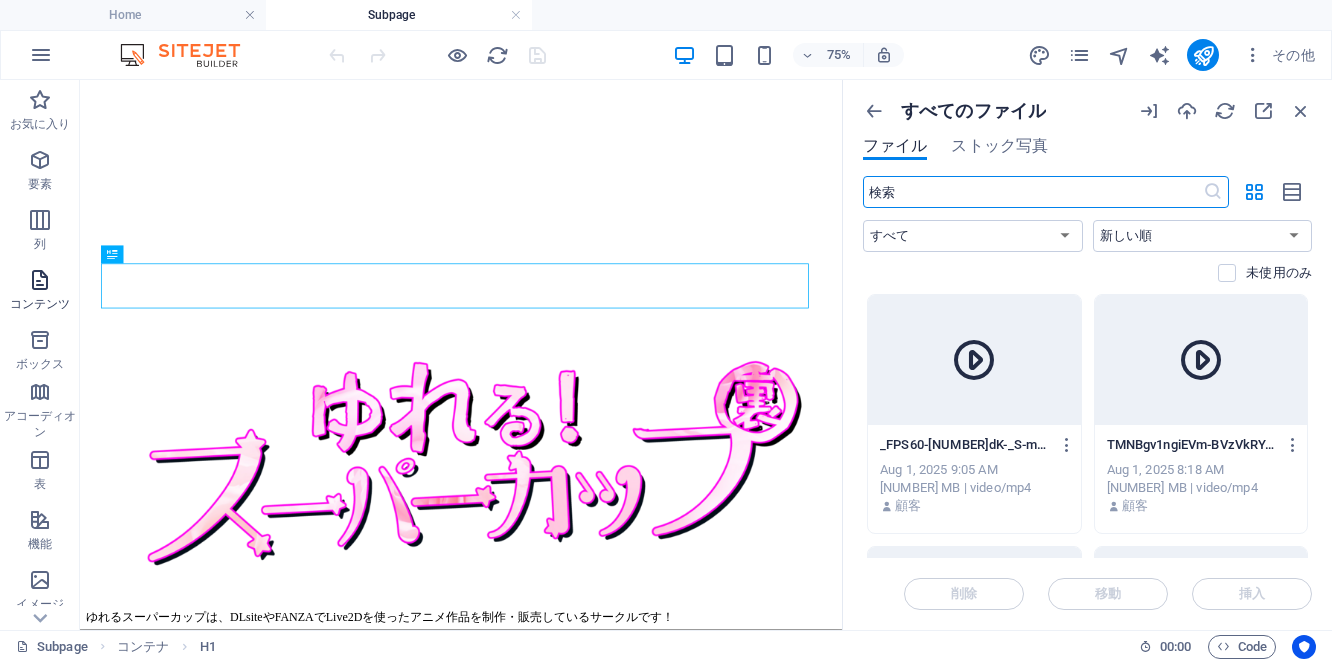 click on "コンテンツ" at bounding box center (40, 304) 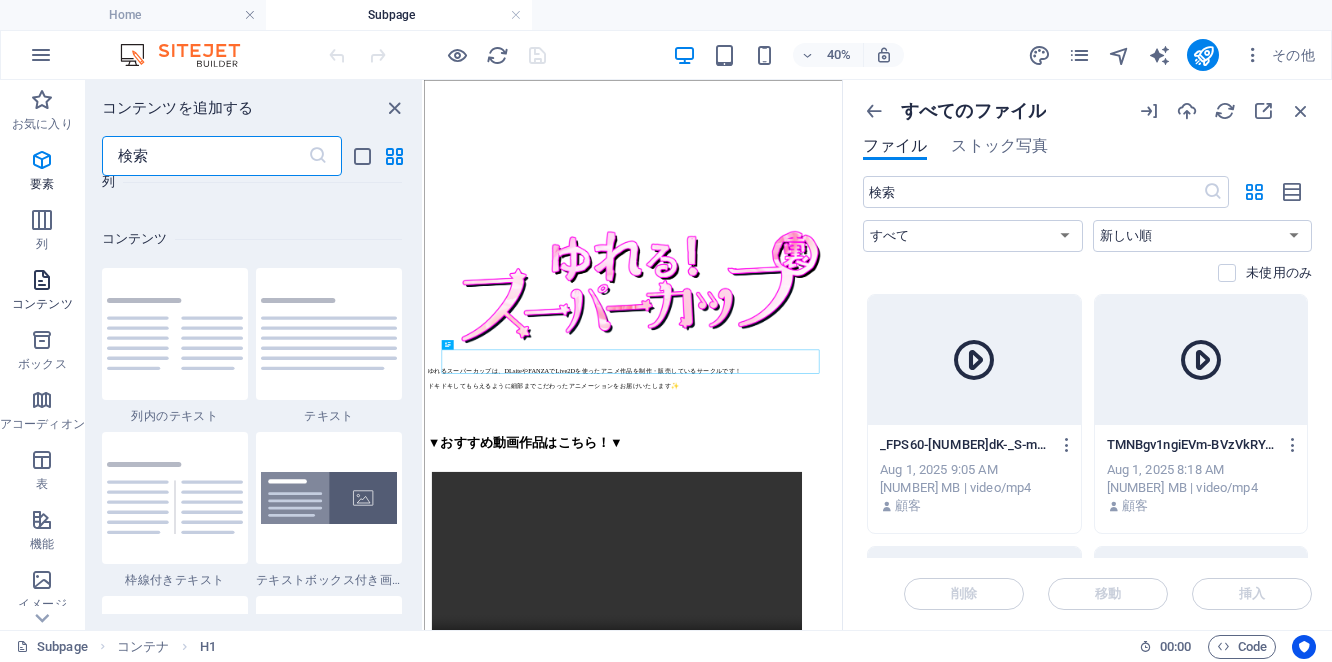 scroll, scrollTop: 3499, scrollLeft: 0, axis: vertical 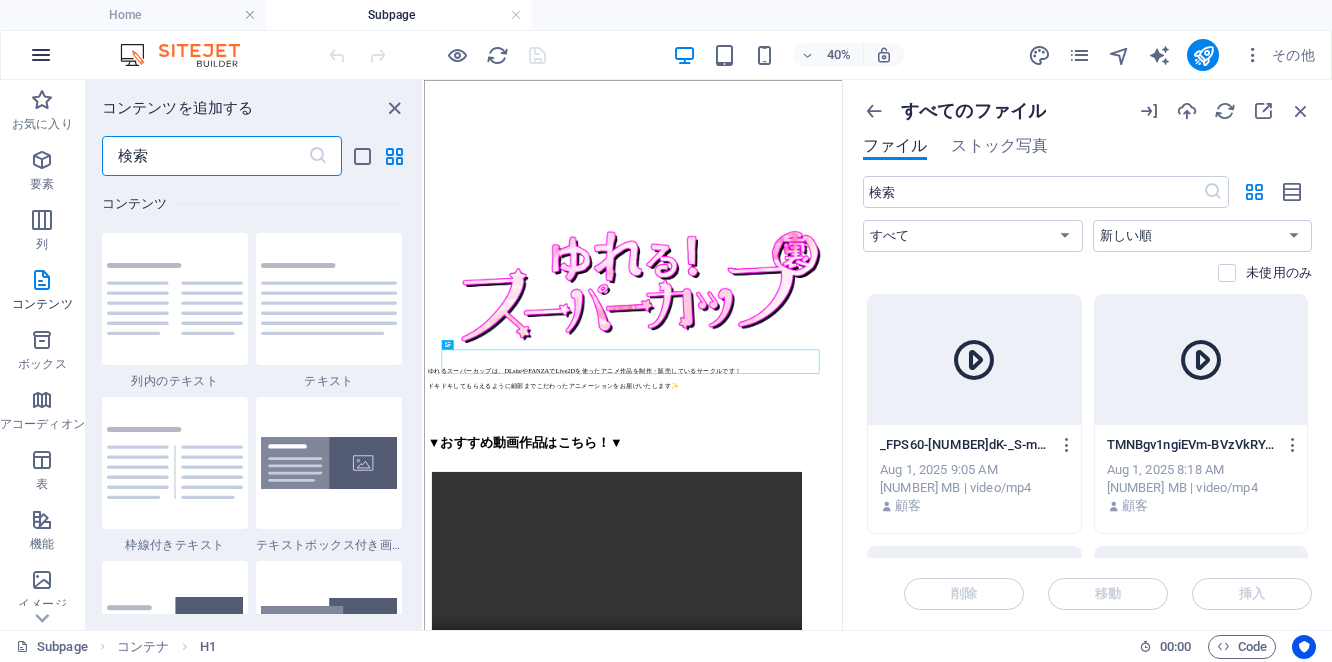 click at bounding box center (41, 55) 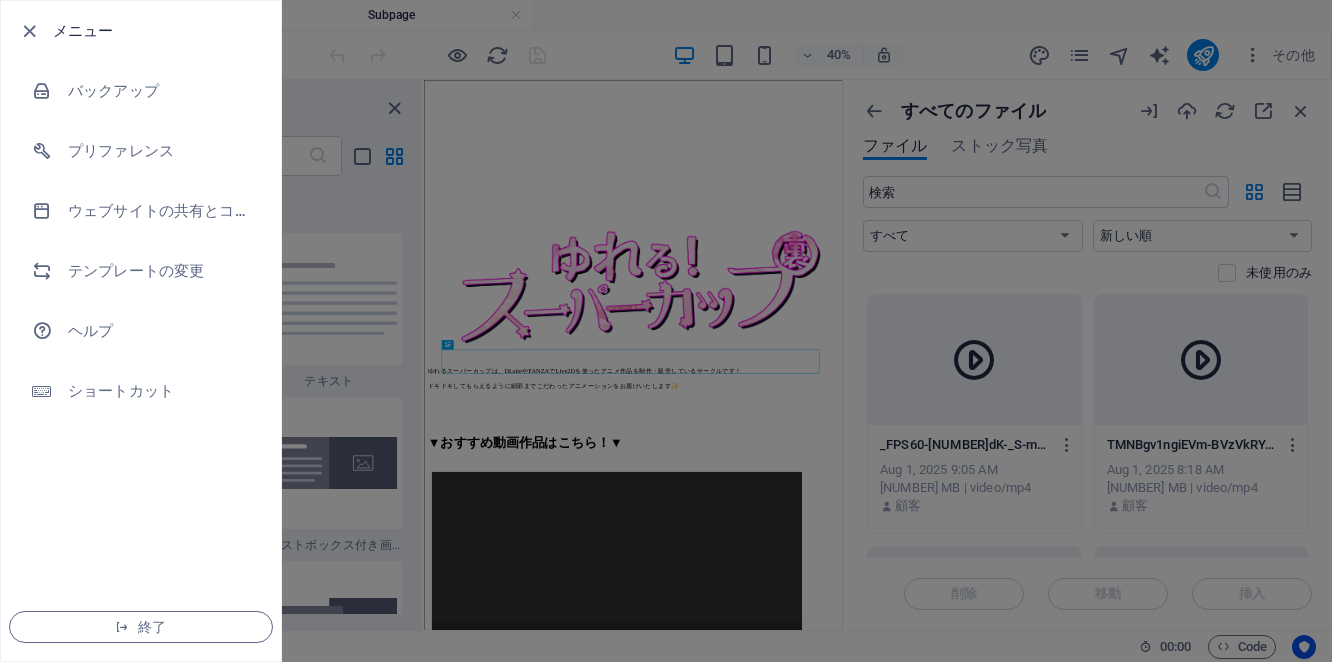click on "メニュー" at bounding box center (141, 31) 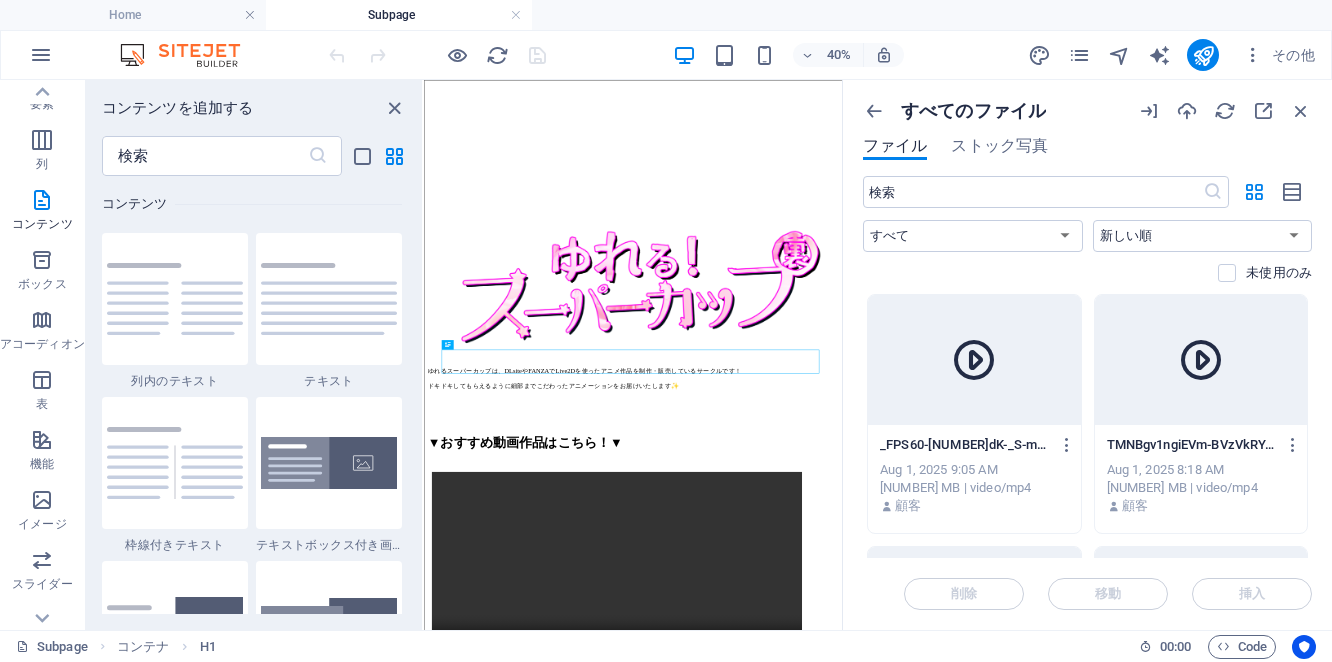 scroll, scrollTop: 0, scrollLeft: 0, axis: both 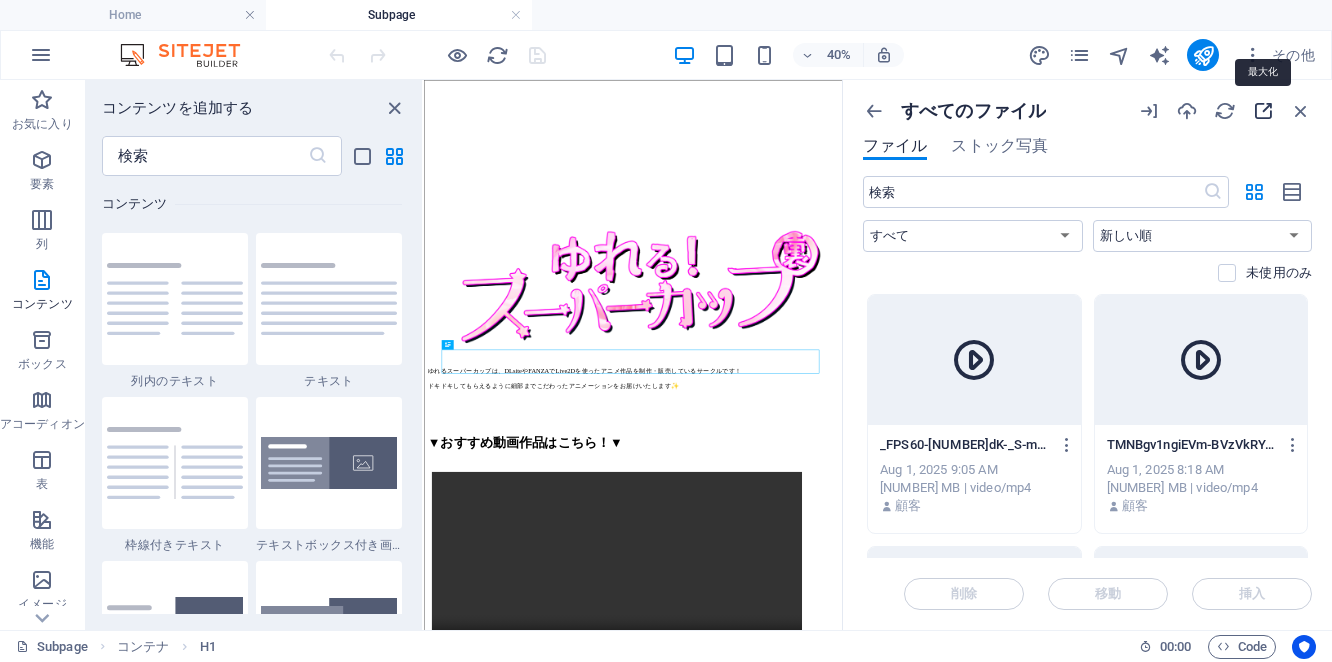 click at bounding box center [1263, 111] 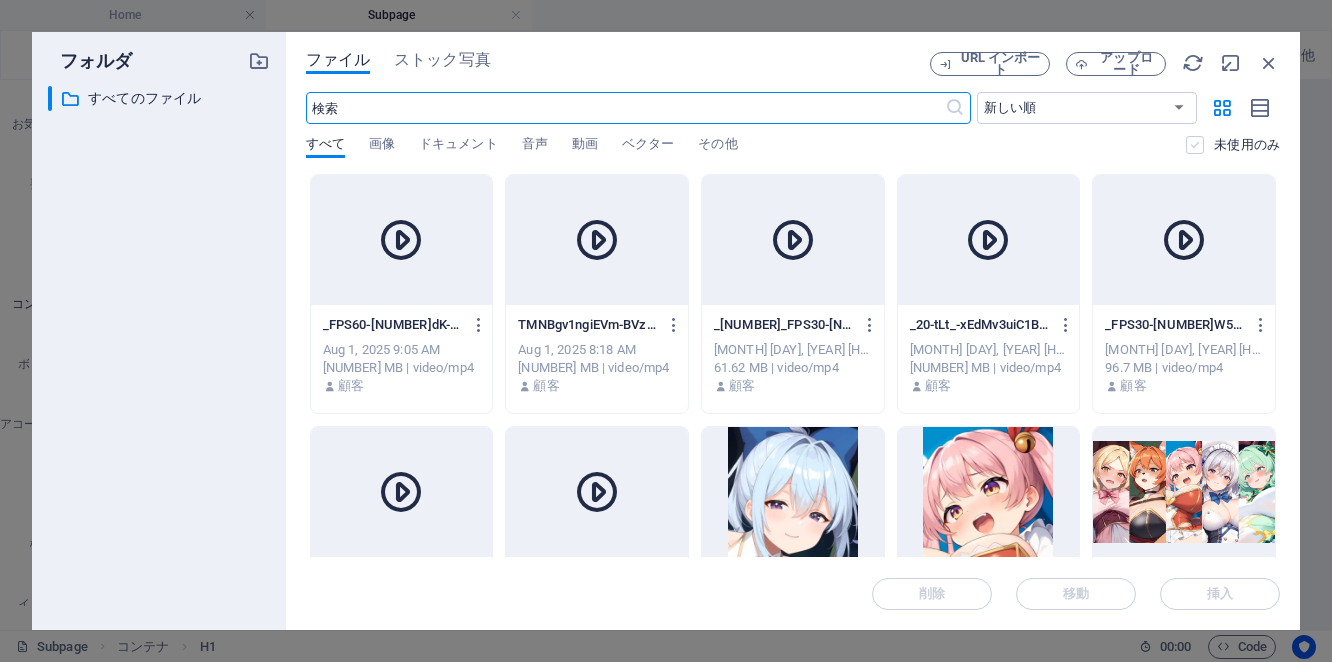 click at bounding box center [1195, 145] 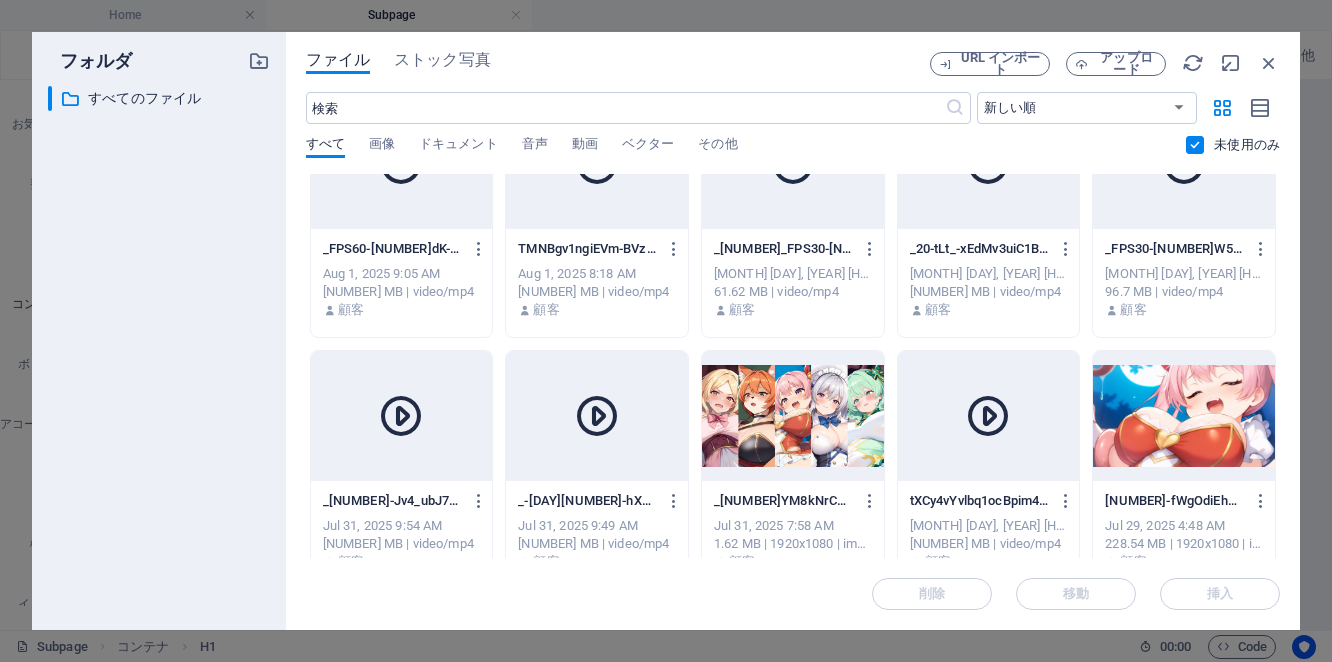 scroll, scrollTop: 0, scrollLeft: 0, axis: both 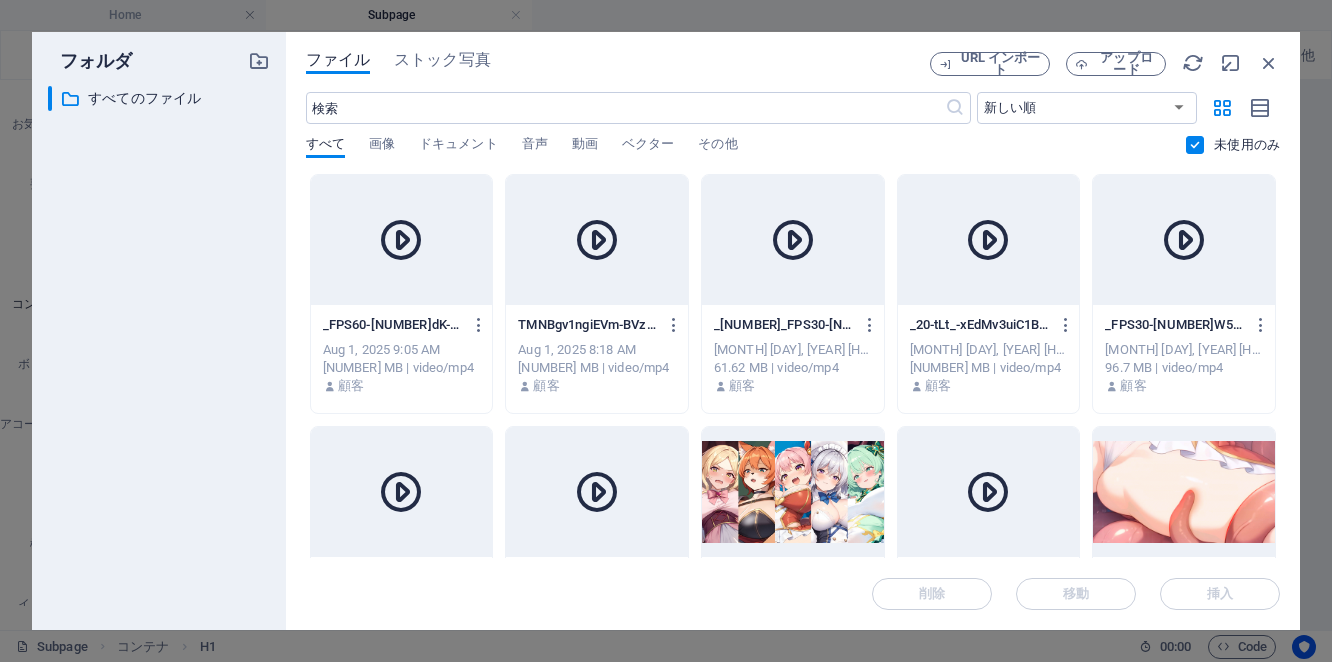 click at bounding box center (402, 240) 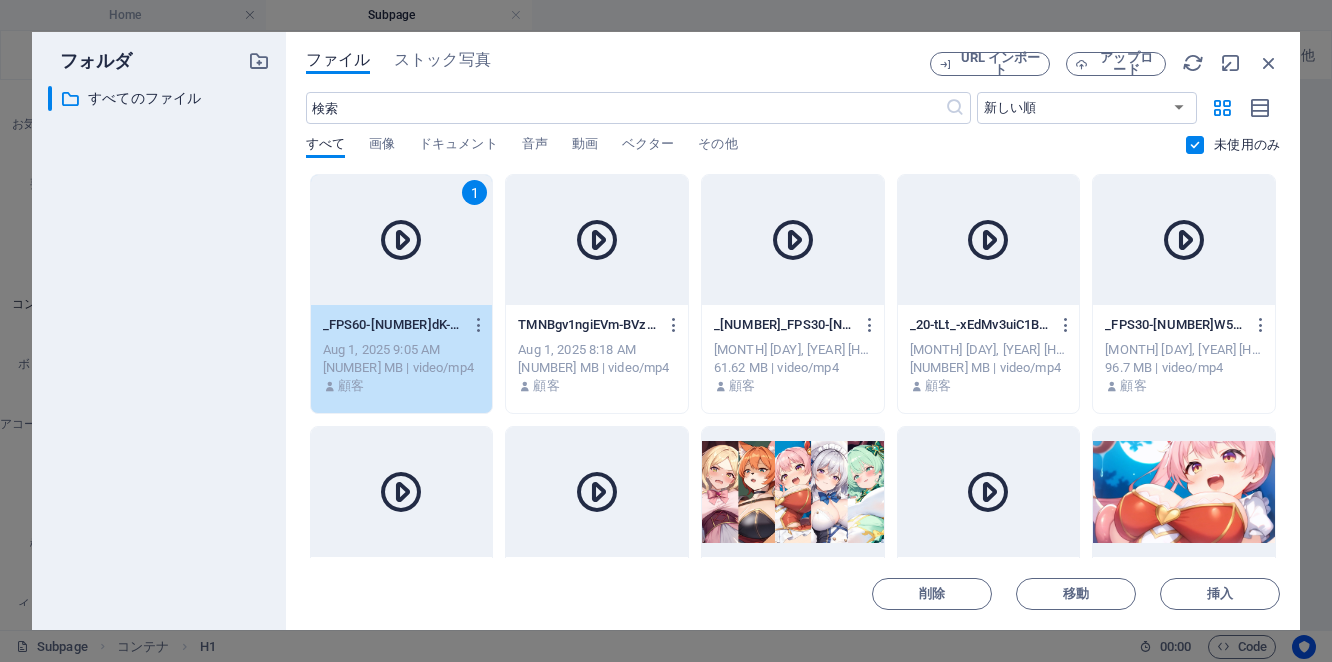 click at bounding box center (597, 240) 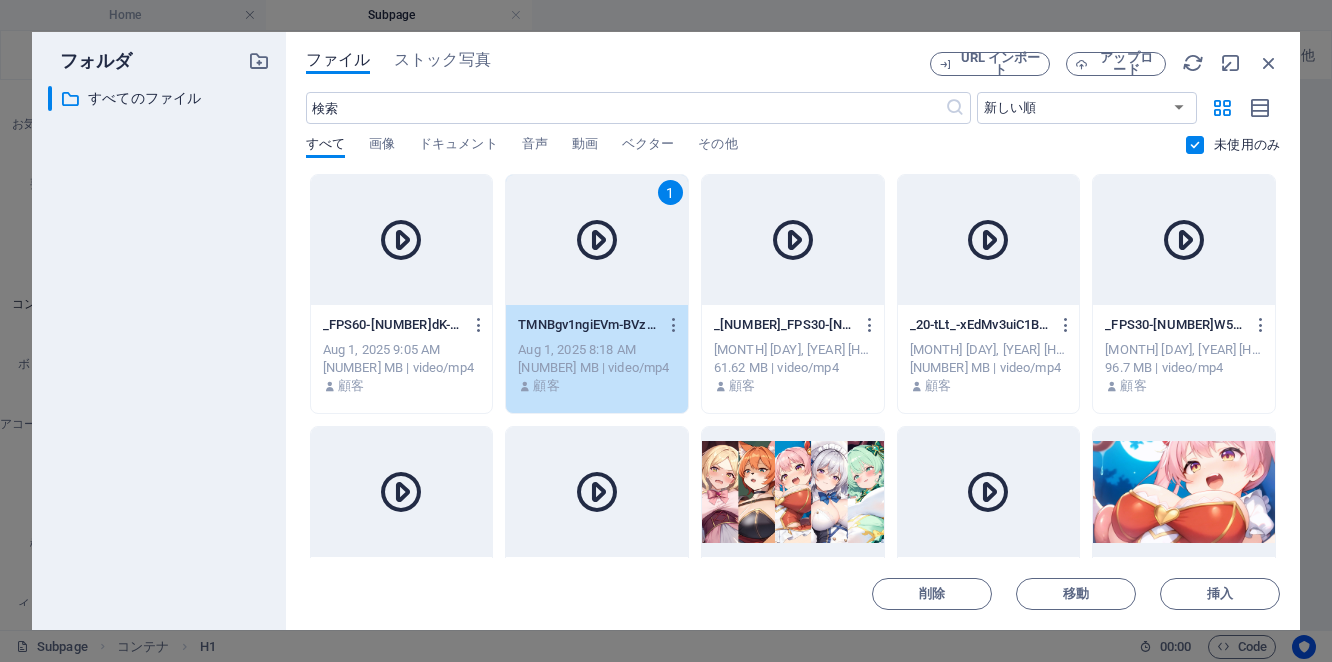 click at bounding box center (597, 240) 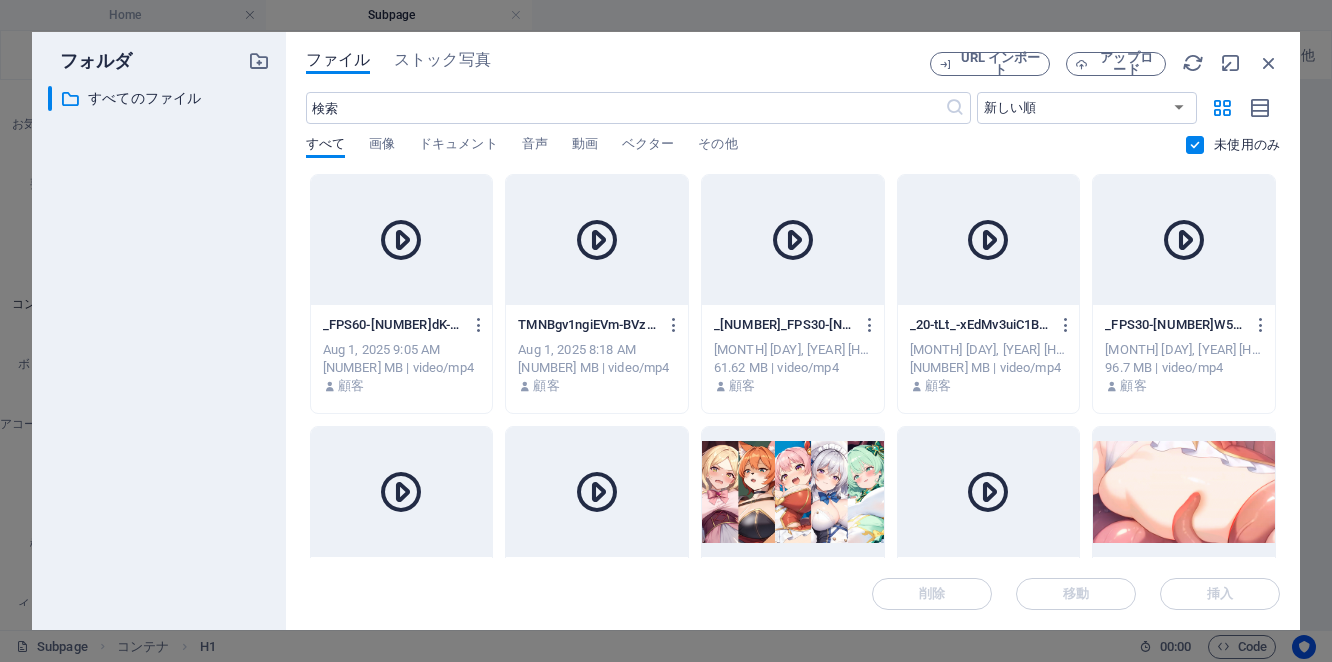 click at bounding box center [597, 240] 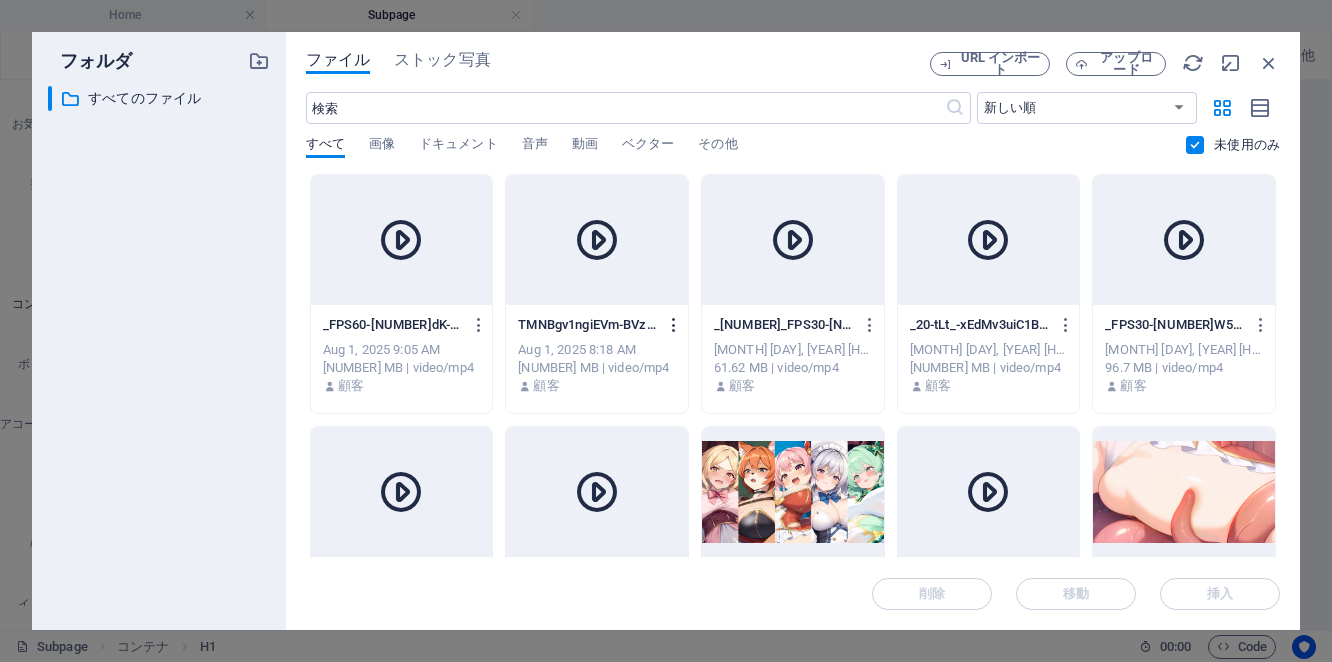 click at bounding box center [674, 325] 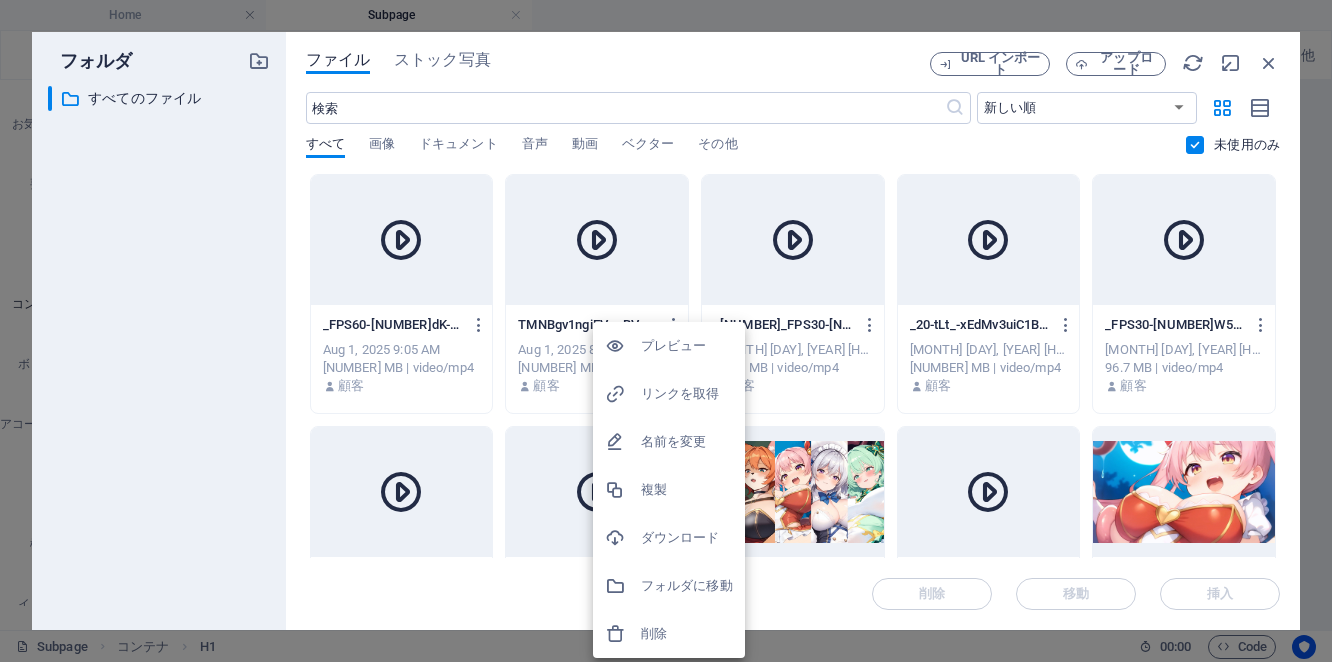 click on "プレビュー" at bounding box center [687, 346] 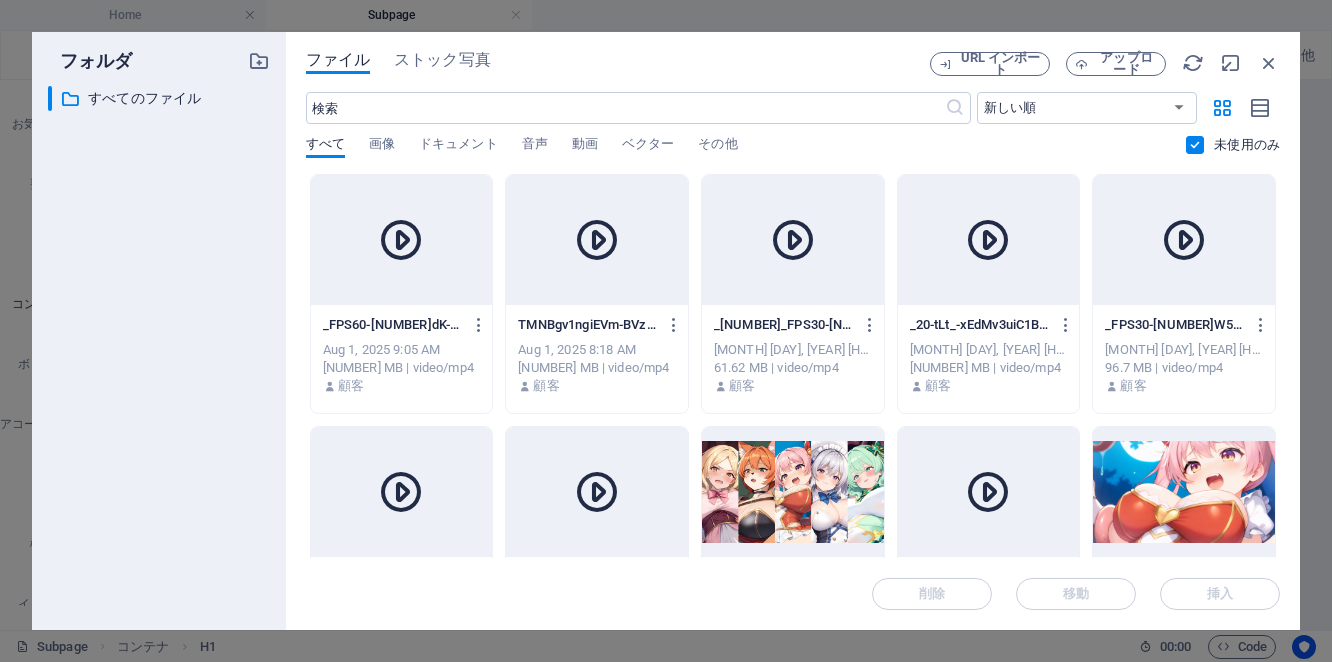 click at bounding box center [402, 240] 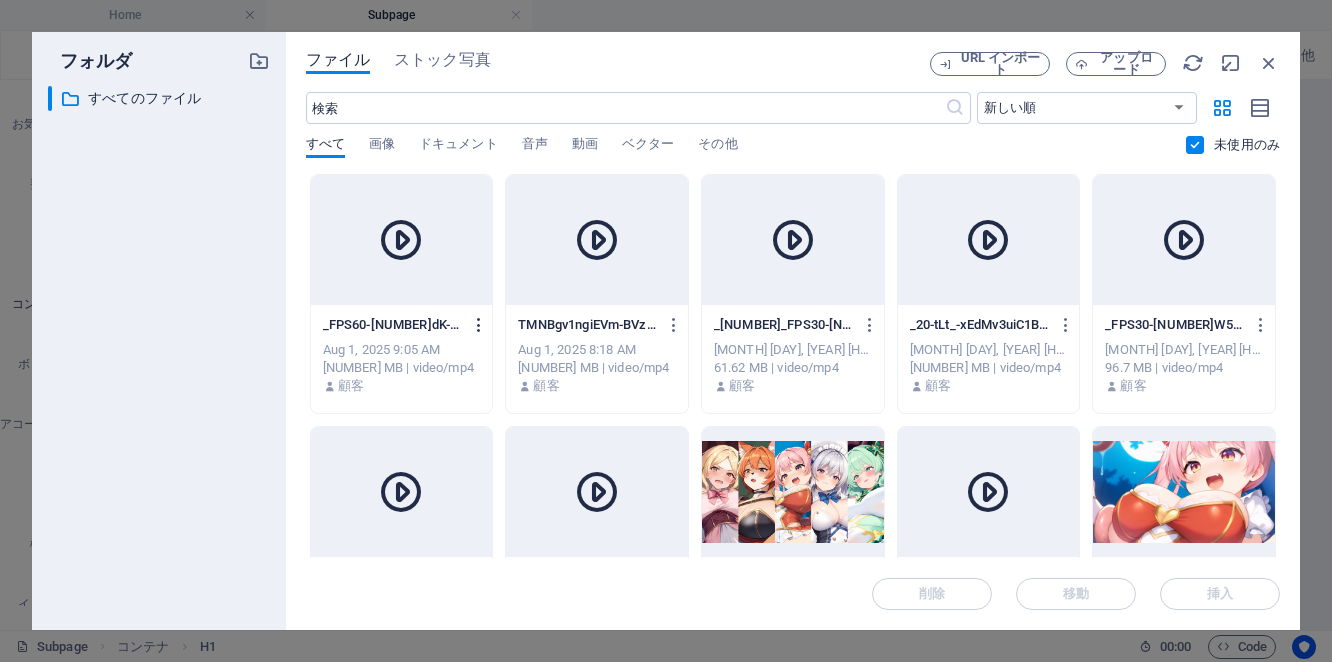 click at bounding box center (479, 325) 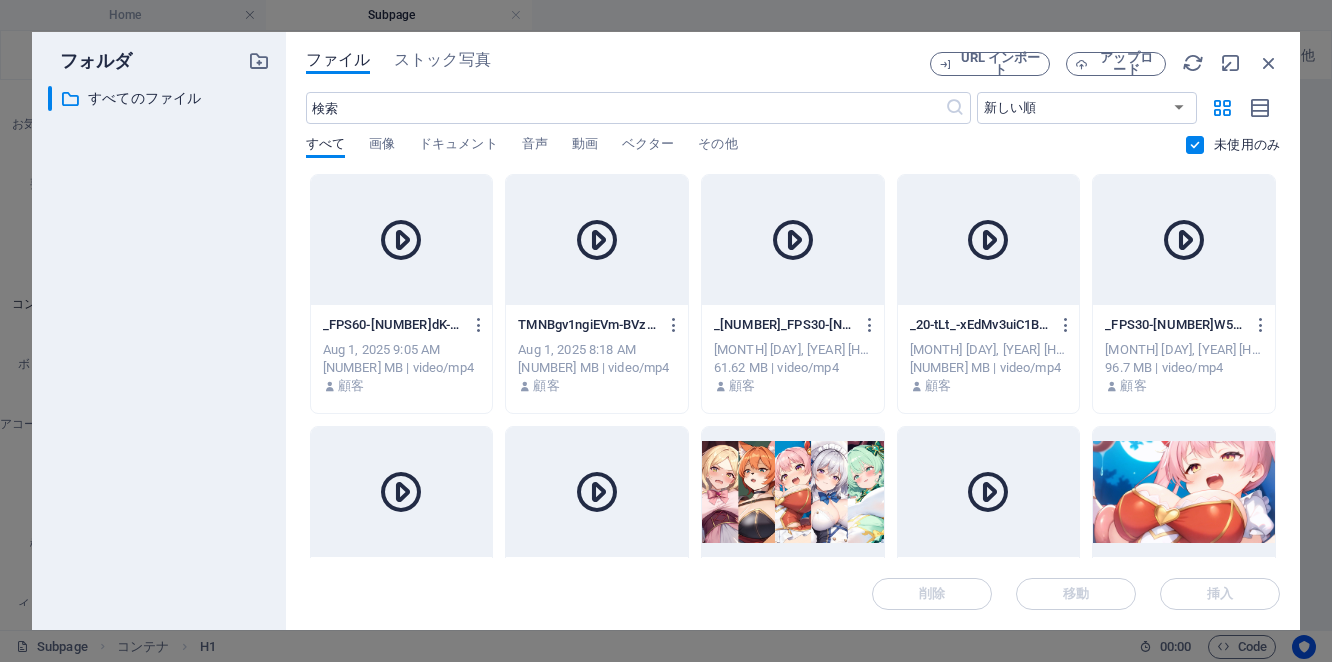 click on "プレビュー リンクを取得 名前を変更 複製 ダウンロード フォルダに移動 削除" at bounding box center (666, 337) 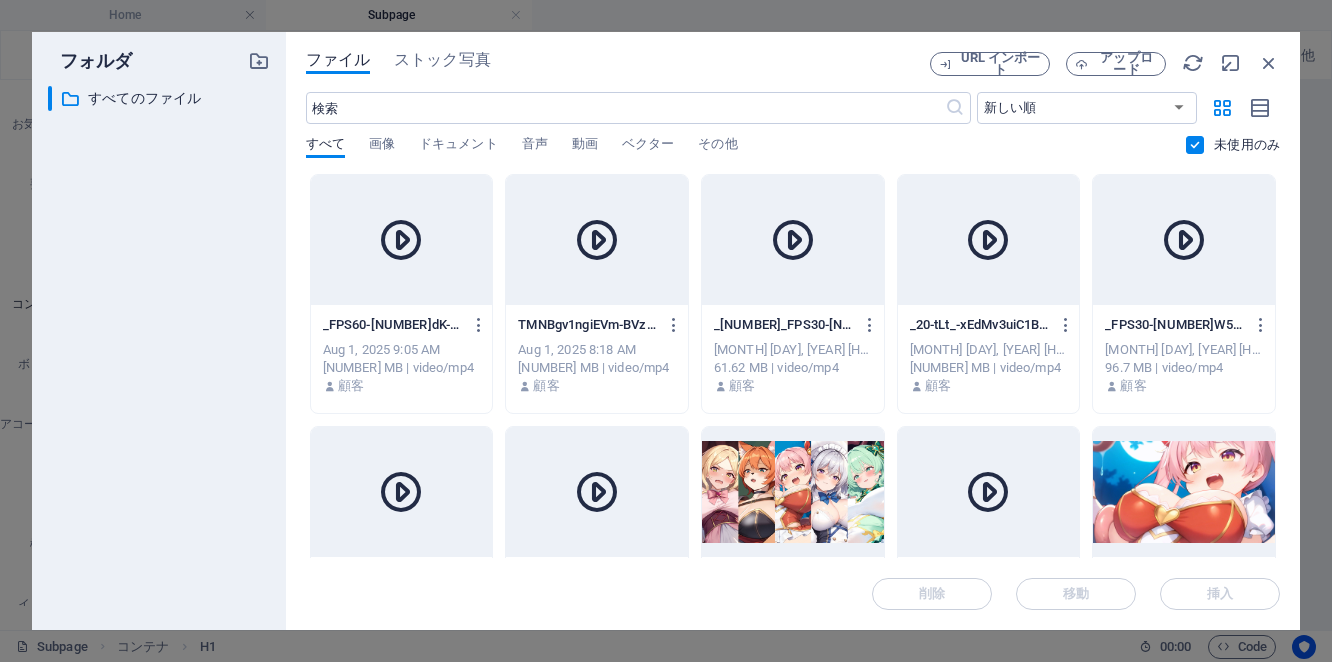 click on "プレビュー リンクを取得 名前を変更 複製 ダウンロード フォルダに移動 削除" at bounding box center [666, 337] 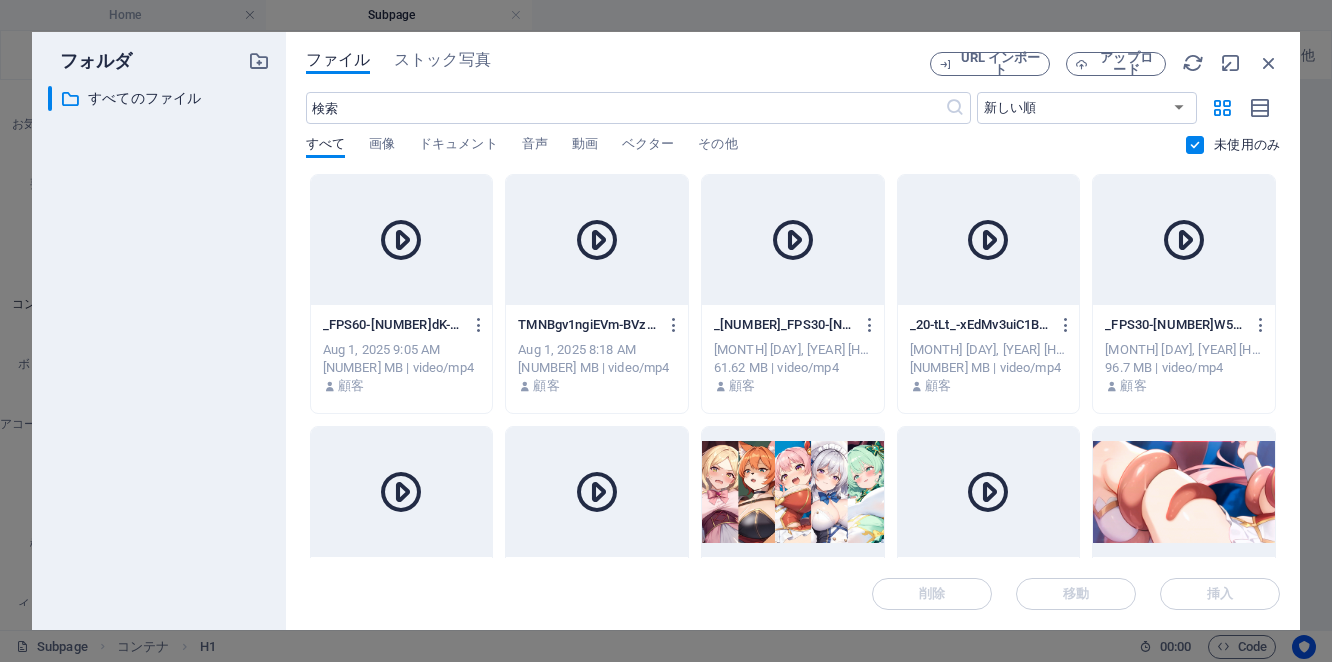 click at bounding box center [479, 325] 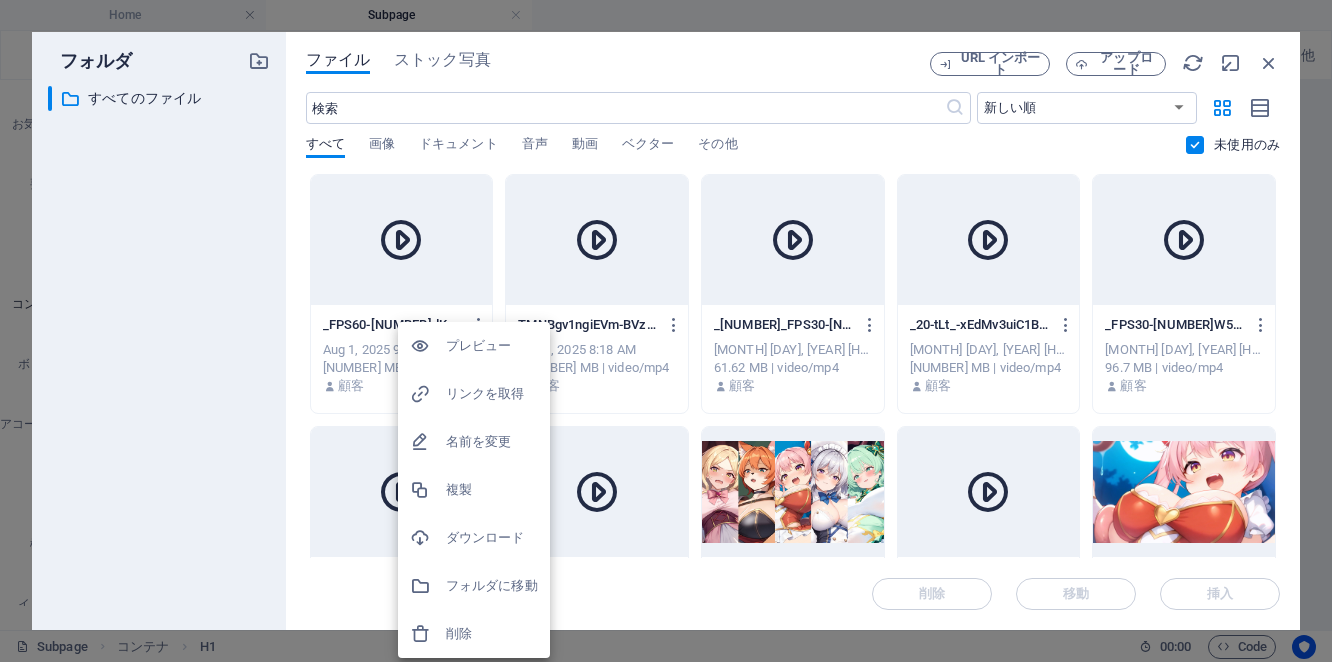 click on "プレビュー" at bounding box center (492, 346) 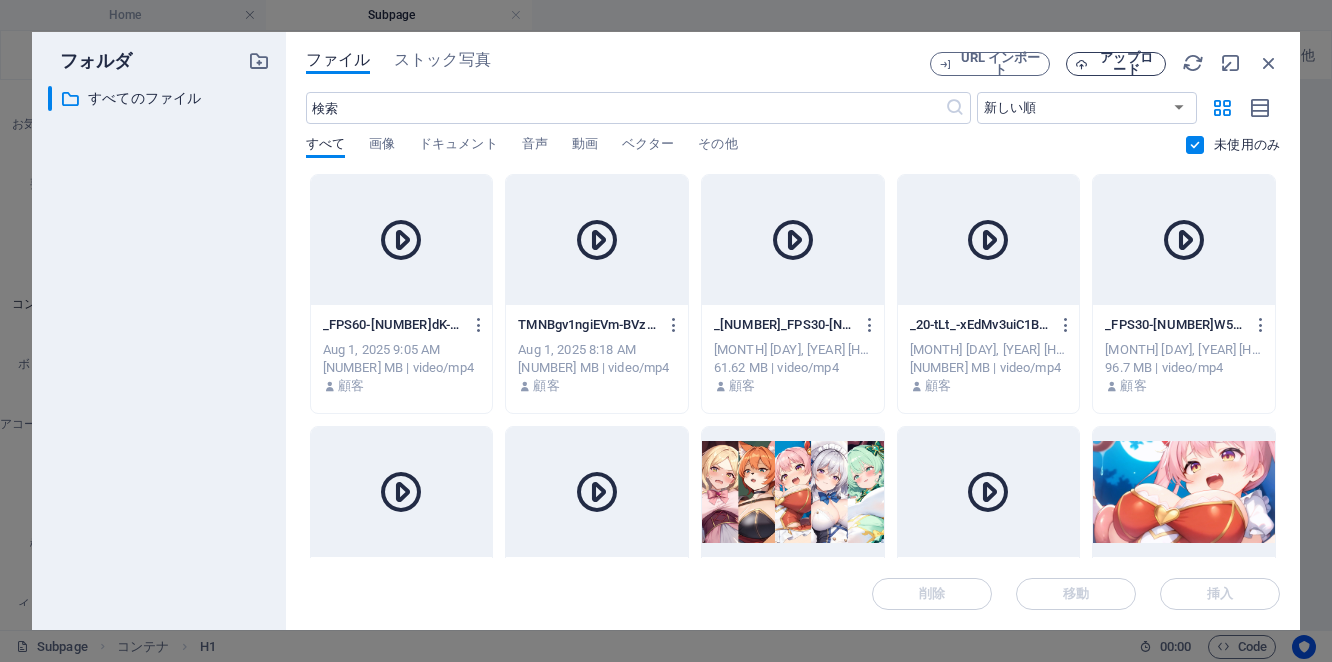 click on "アップロード" at bounding box center [1126, 64] 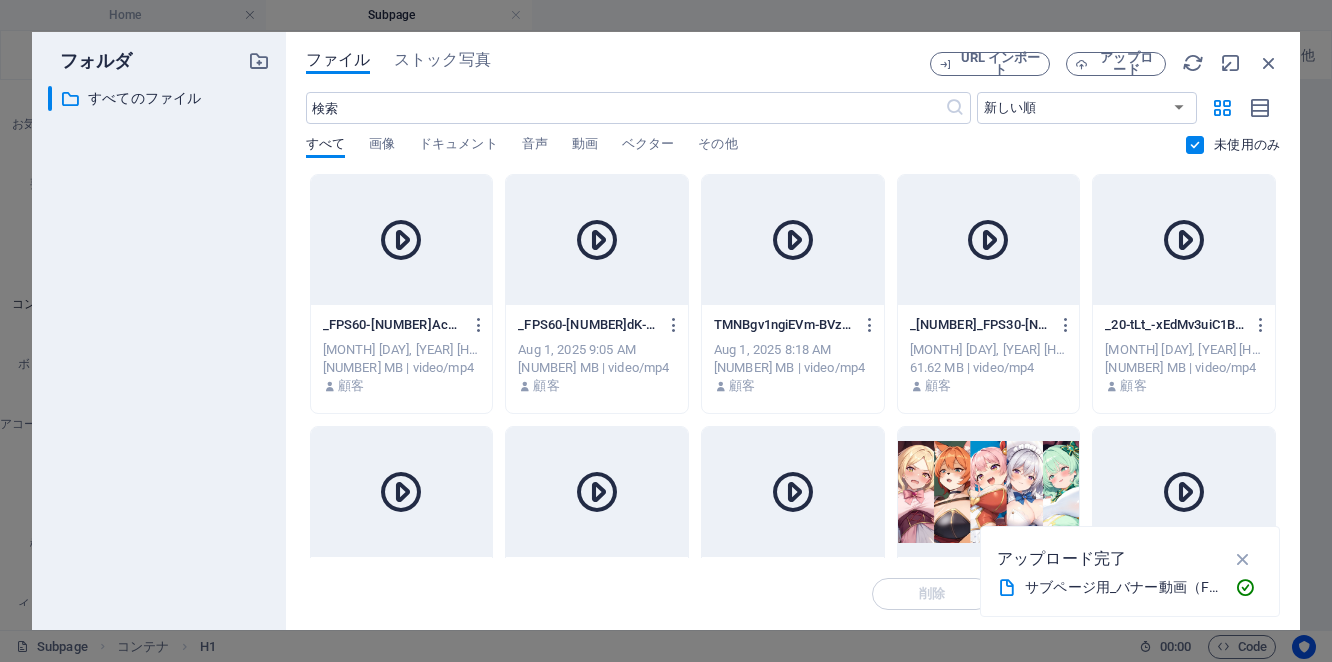 click at bounding box center [402, 240] 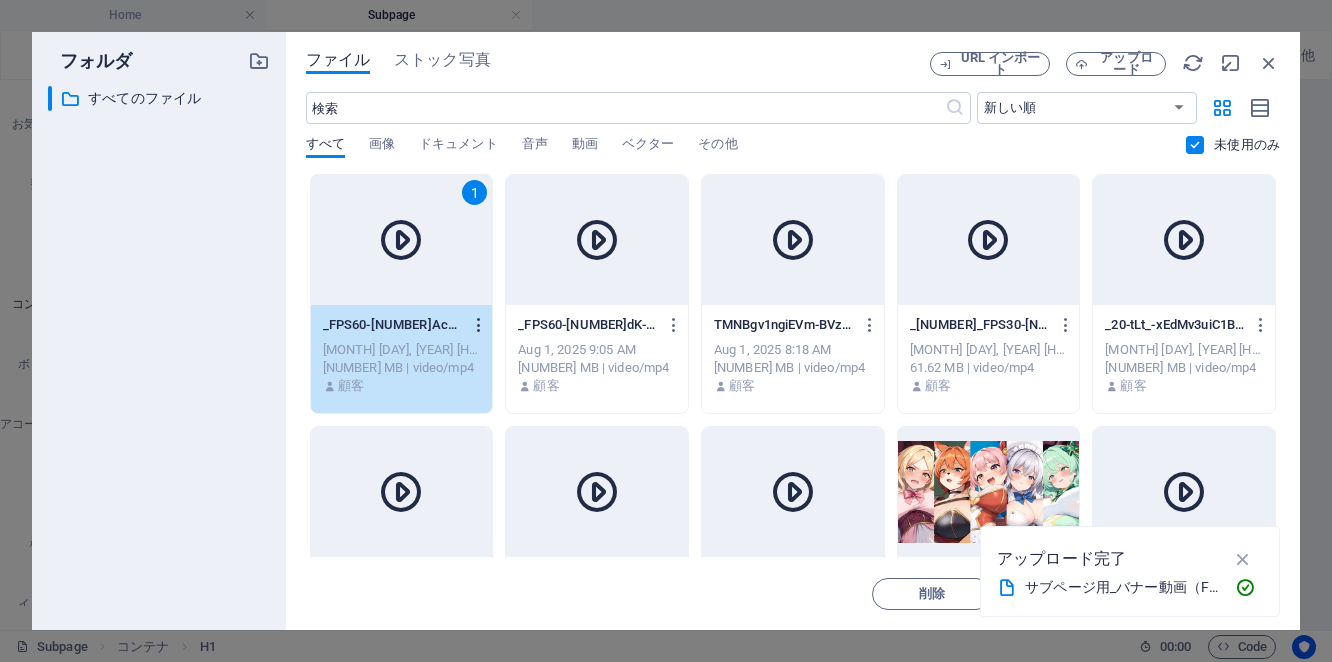 click at bounding box center [479, 325] 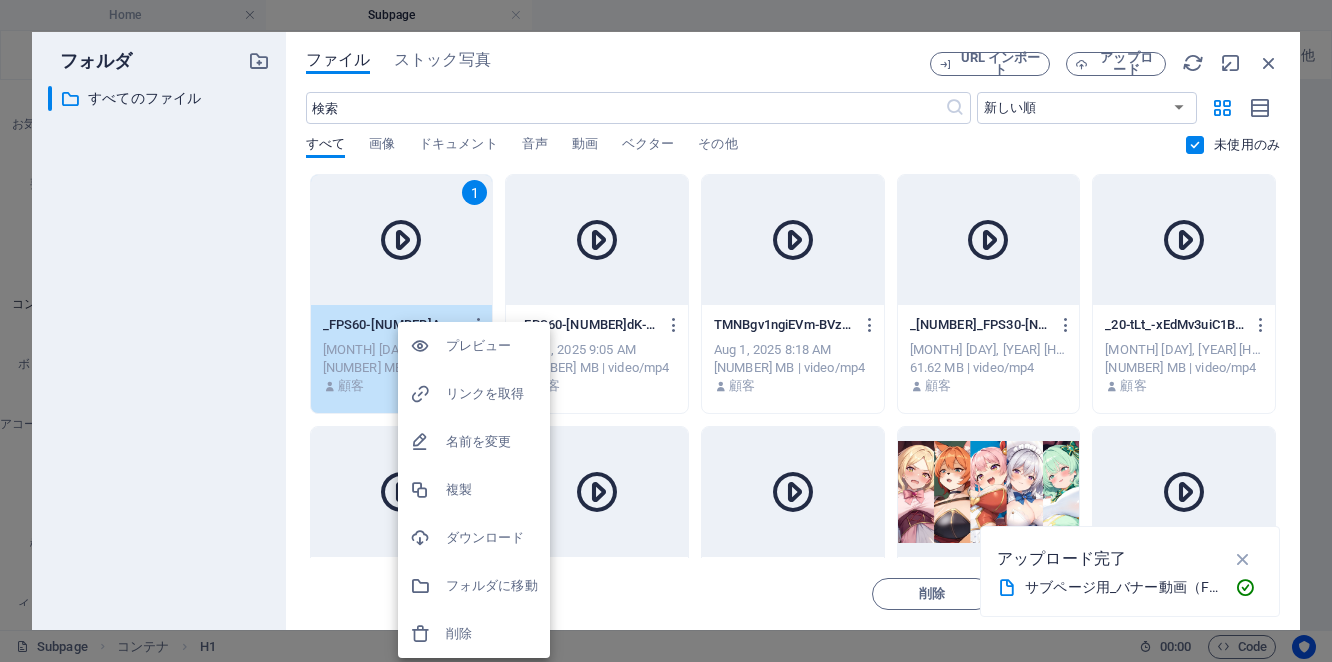 click on "プレビュー" at bounding box center (492, 346) 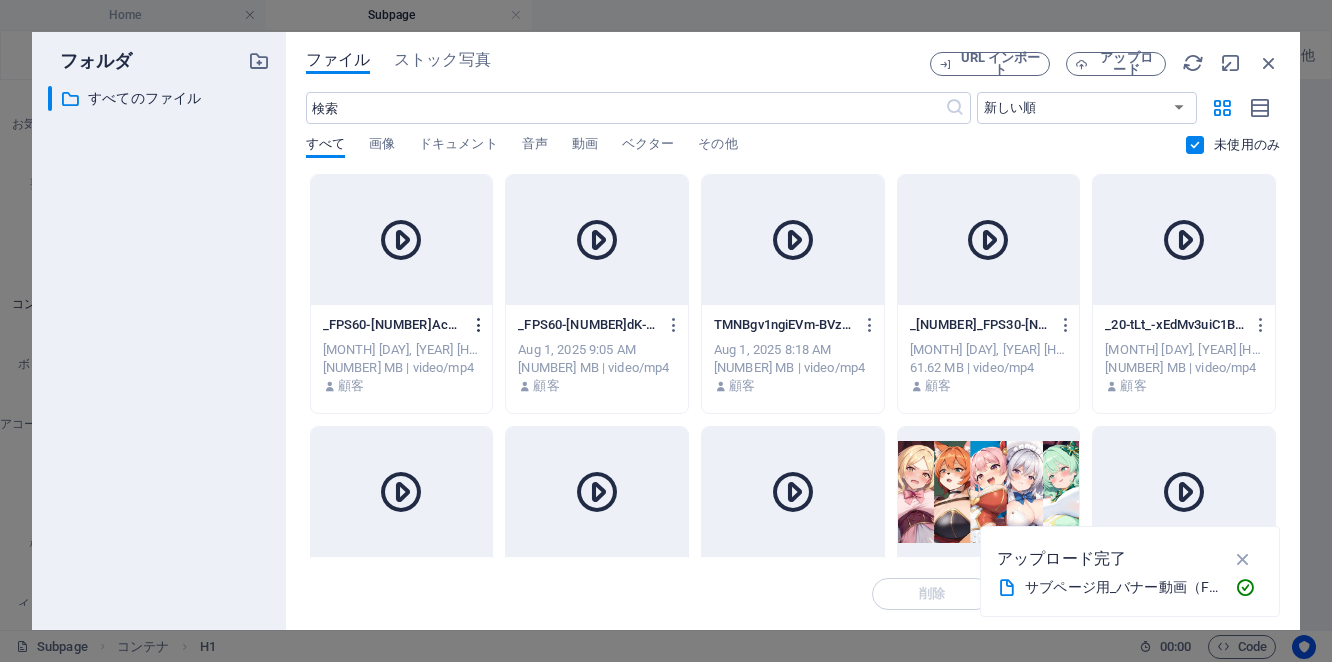 click at bounding box center [479, 325] 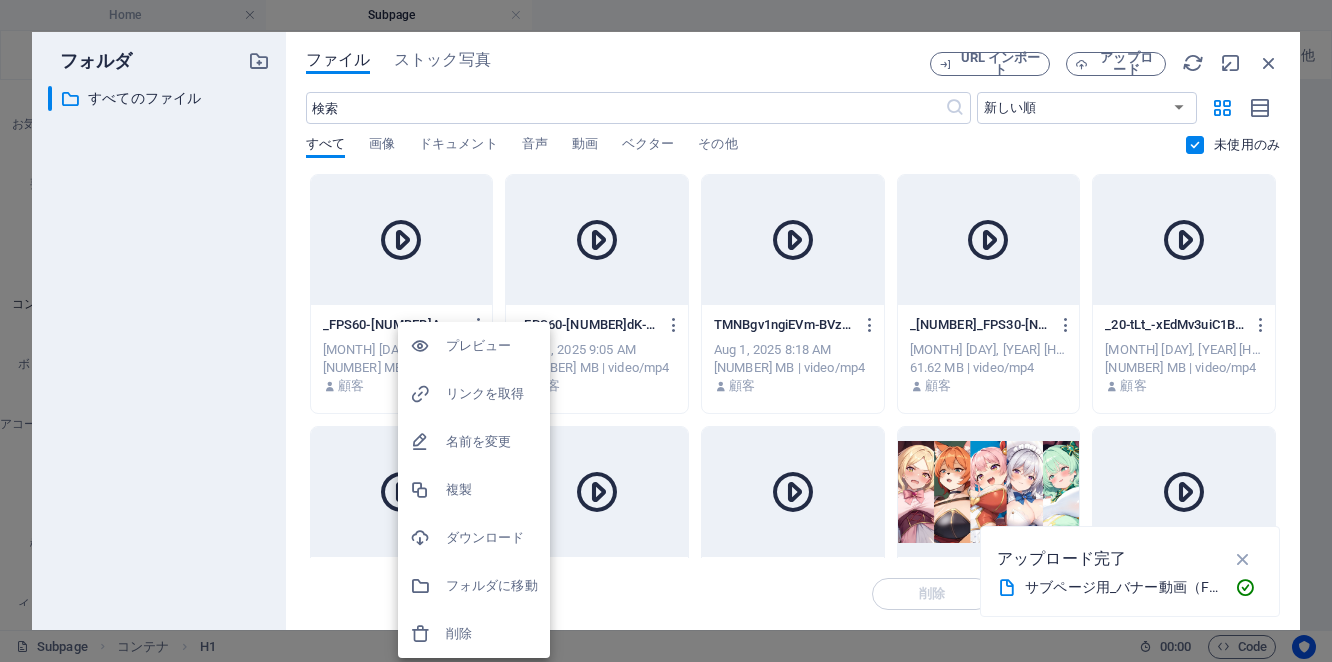 click on "削除" at bounding box center (492, 634) 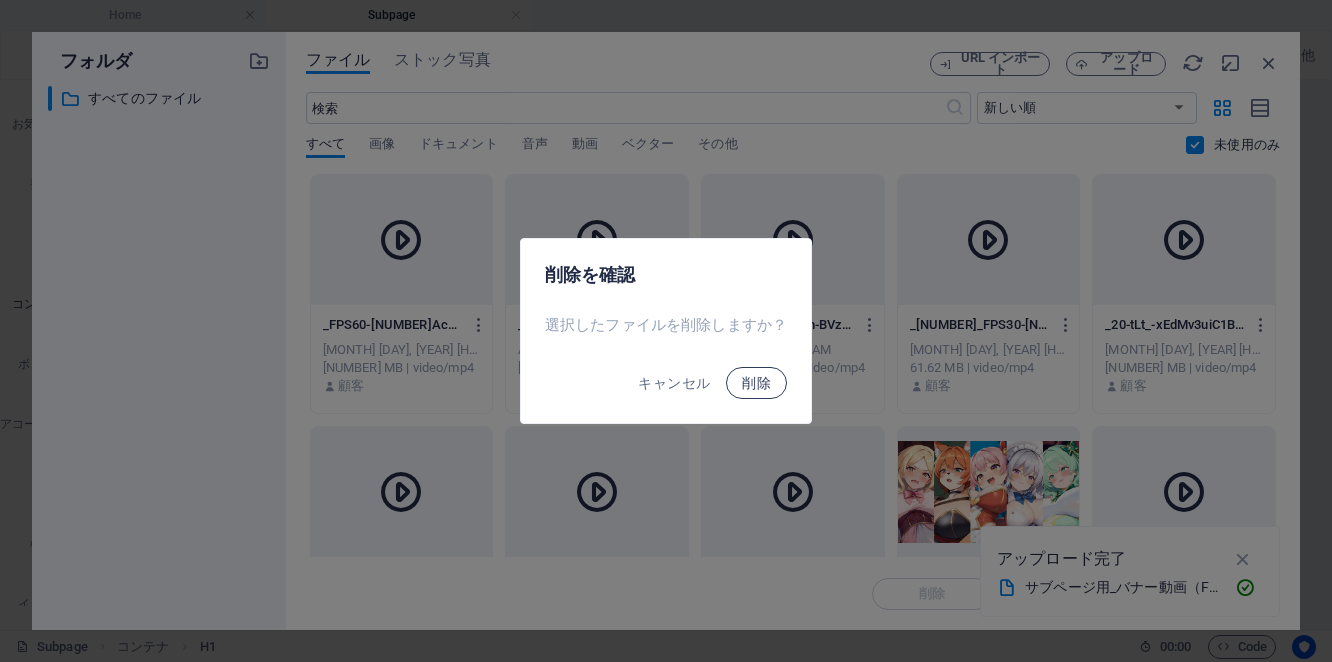 click on "削除" at bounding box center [756, 383] 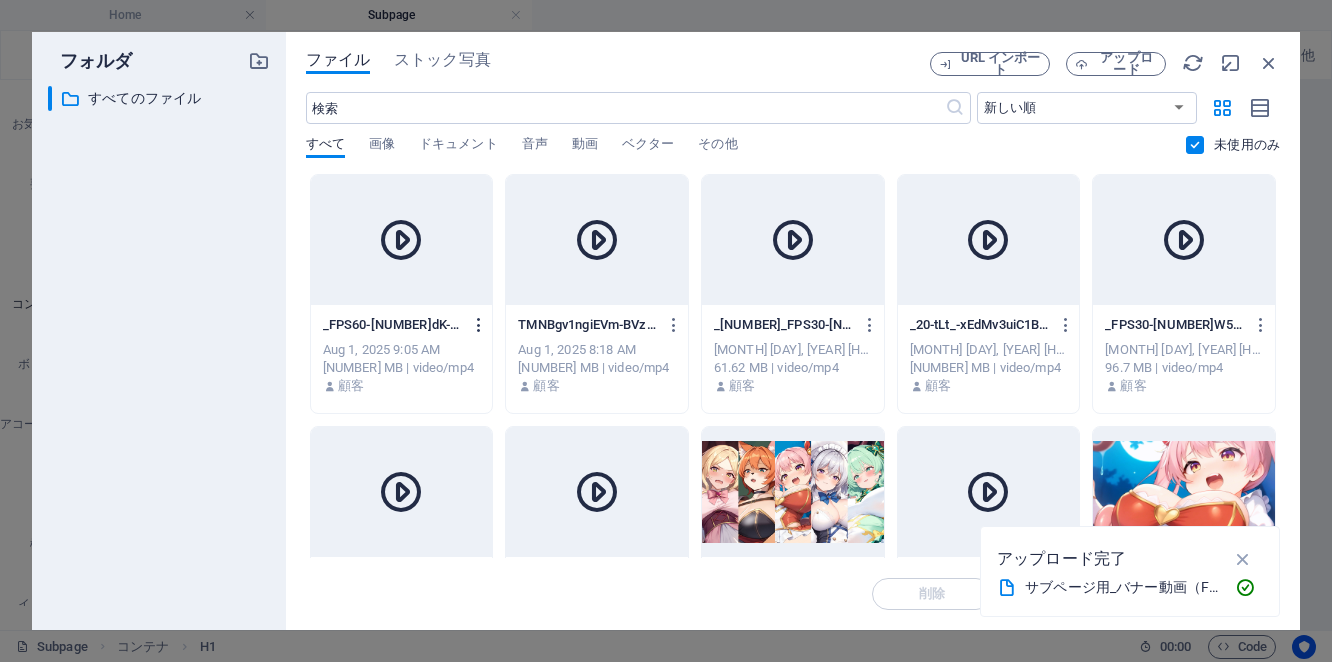 click at bounding box center [479, 325] 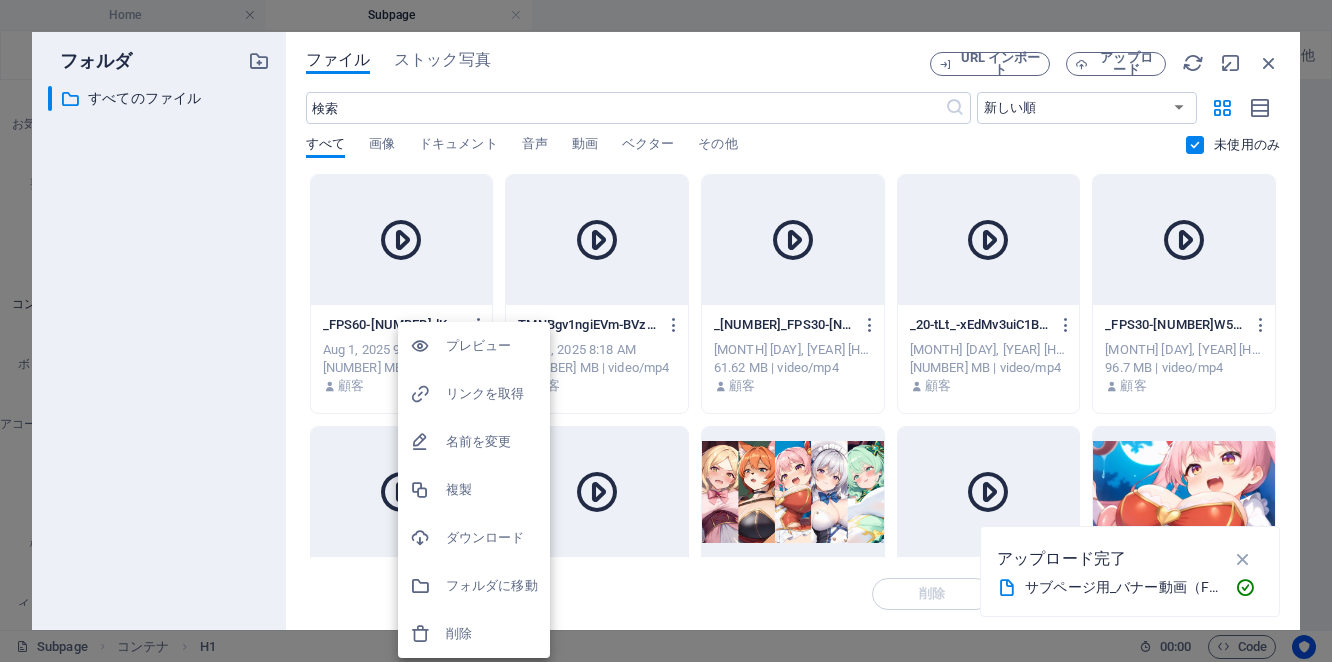 click on "削除" at bounding box center [492, 634] 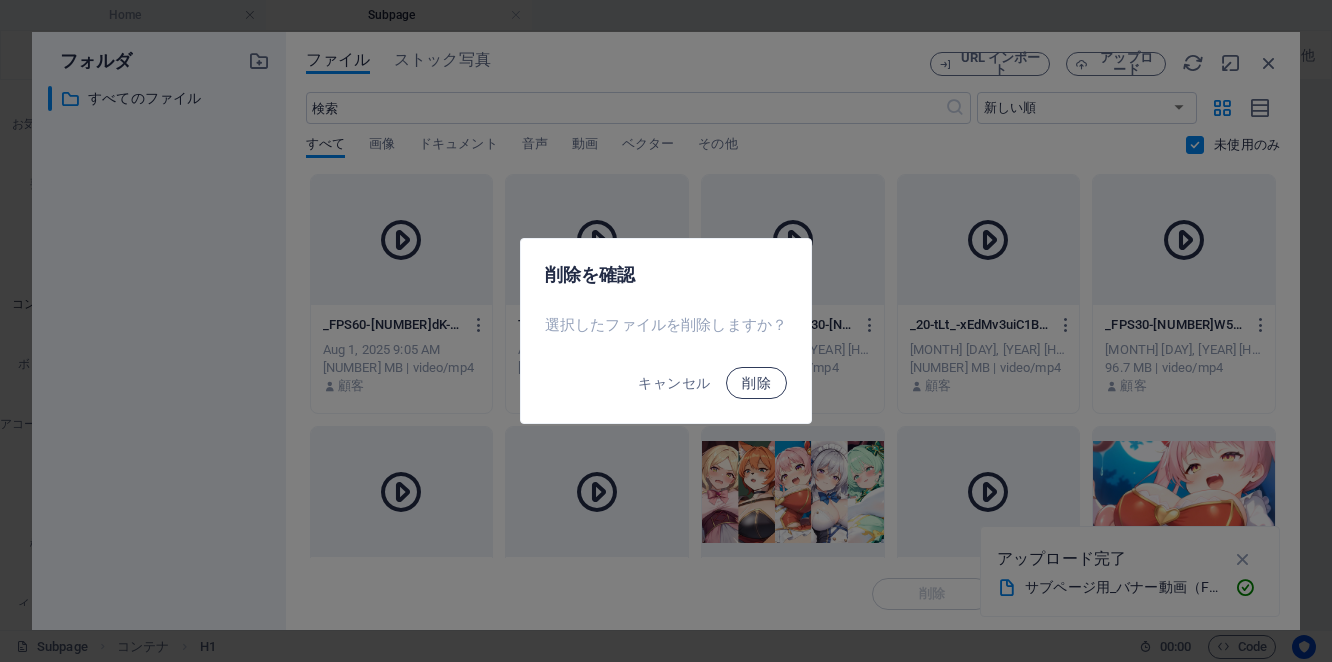 click on "削除" at bounding box center [756, 383] 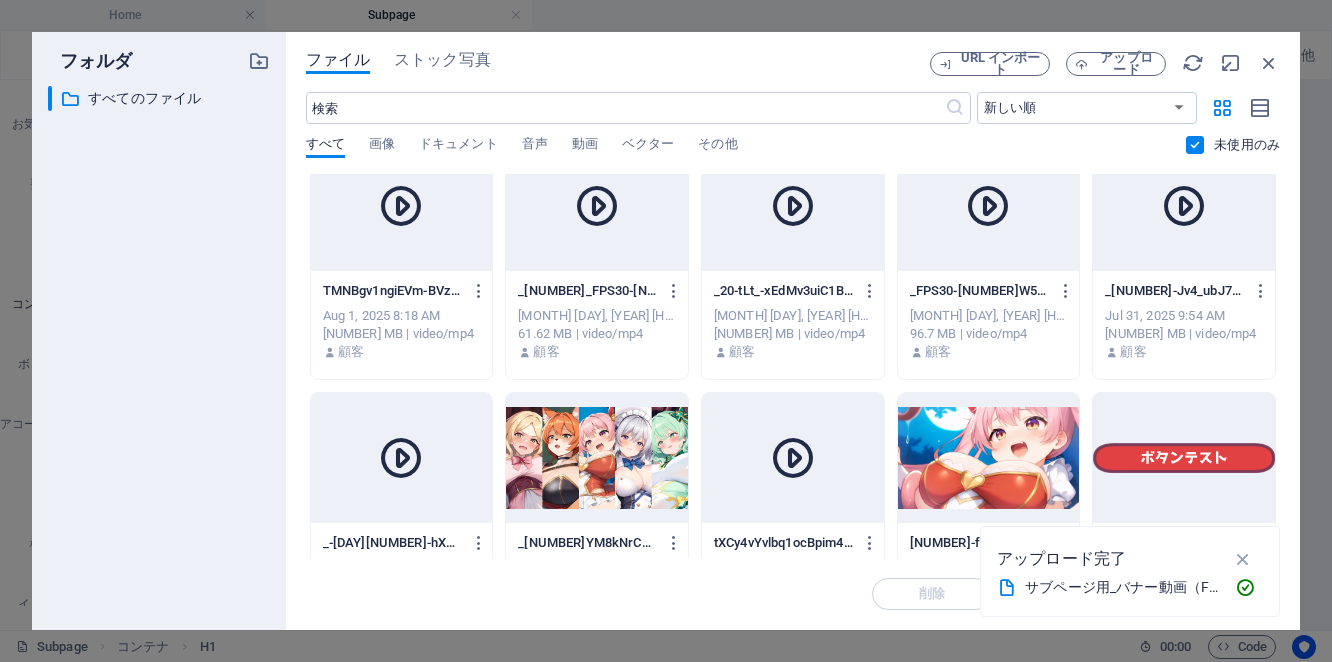 scroll, scrollTop: 0, scrollLeft: 0, axis: both 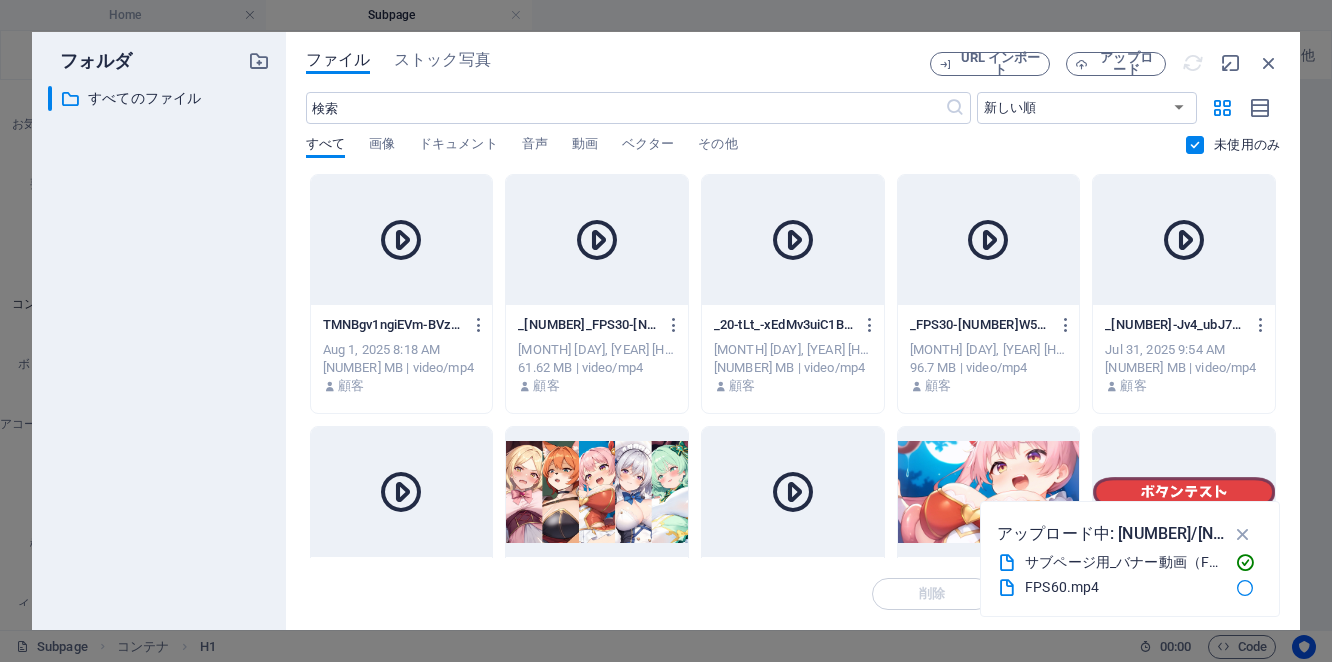 click on "TMNBgv1ngiEVm-BVzVkRYA.mp4 TMNBgv1ngiEVm-BVzVkRYA.mp4" at bounding box center (402, 325) 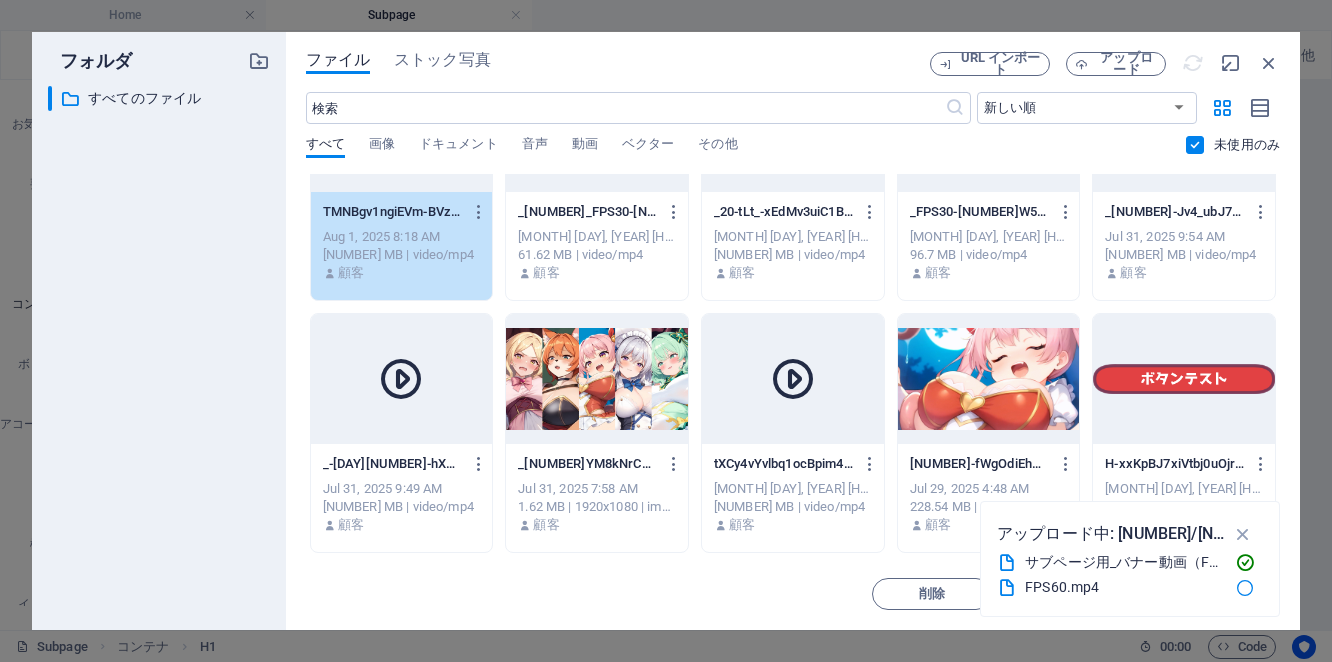 scroll, scrollTop: 0, scrollLeft: 0, axis: both 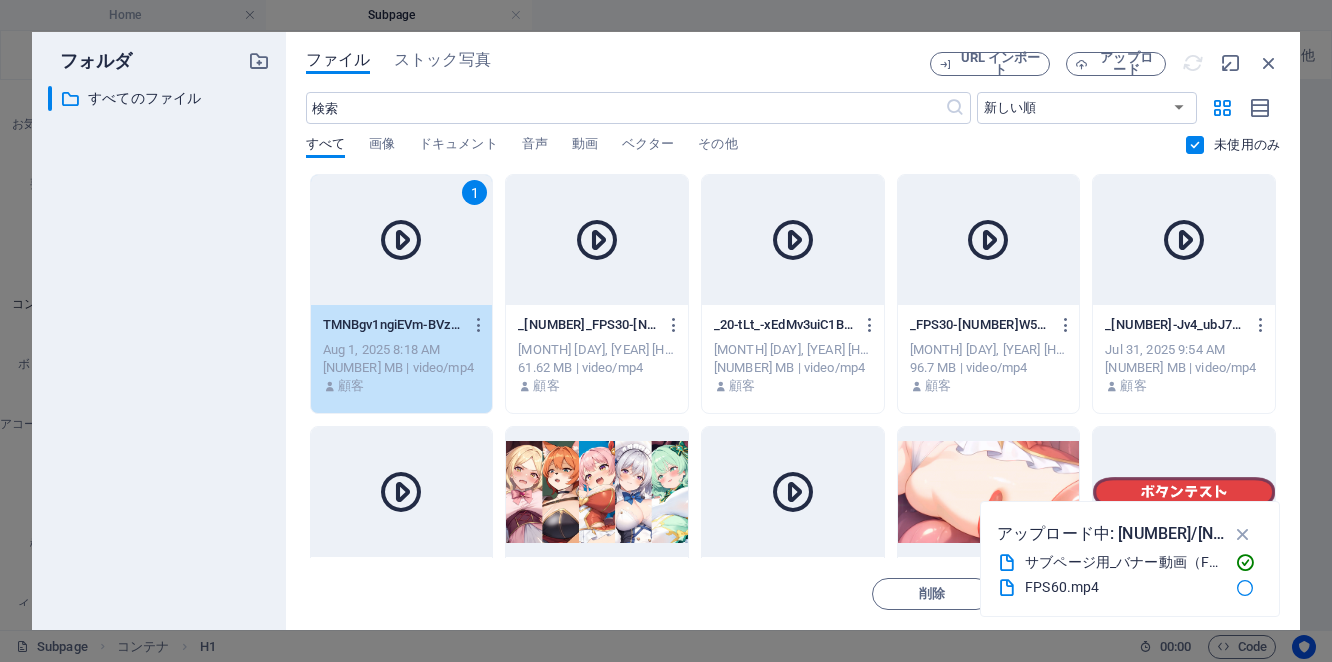click on "13.31 MB | video/mp4" at bounding box center [402, 368] 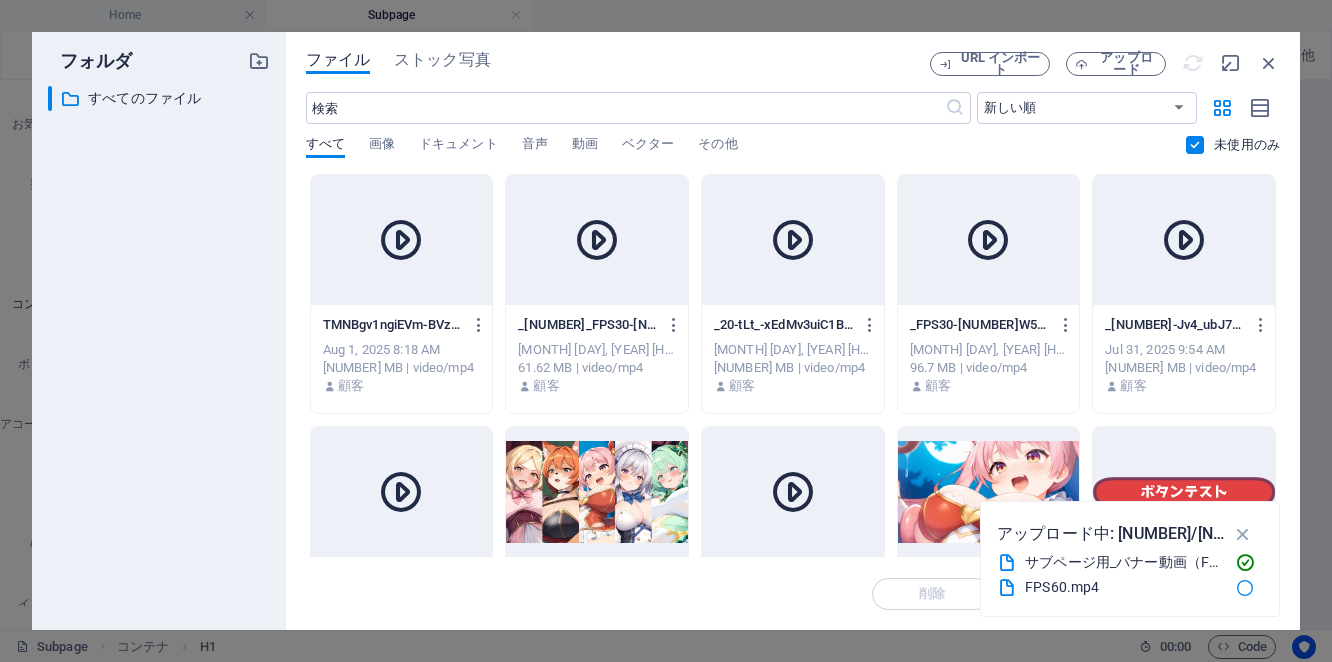 click at bounding box center (1195, 145) 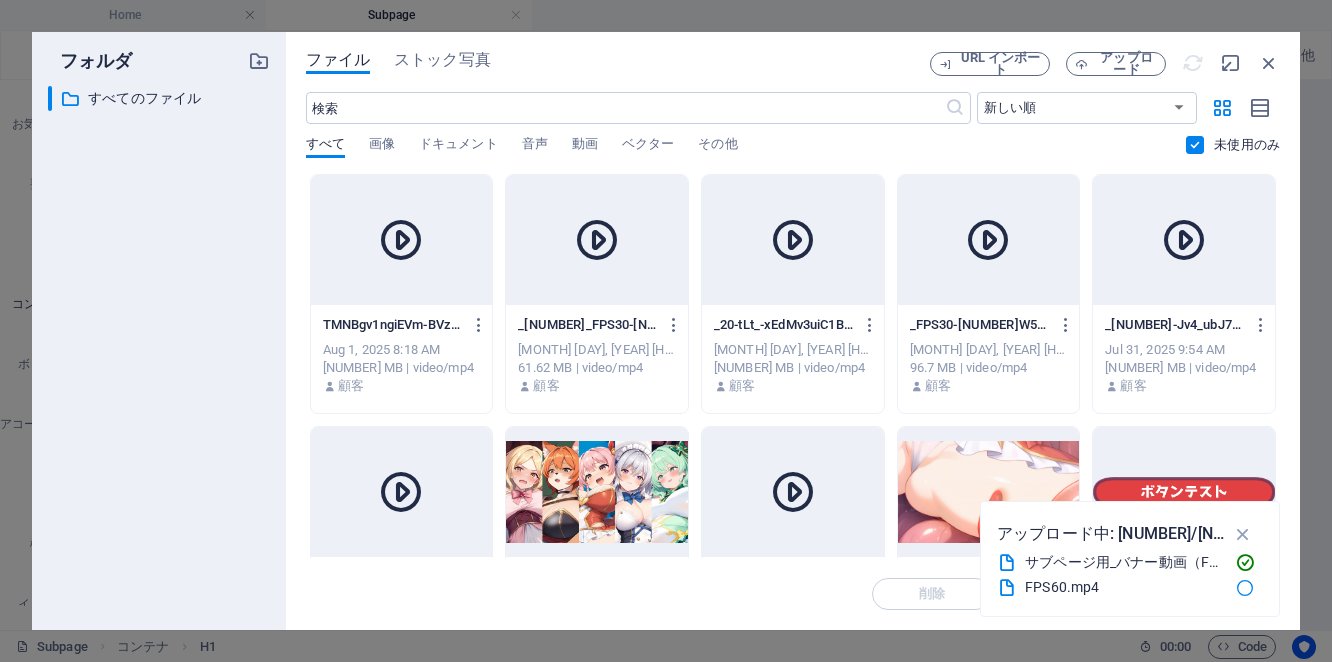 click at bounding box center (0, 0) 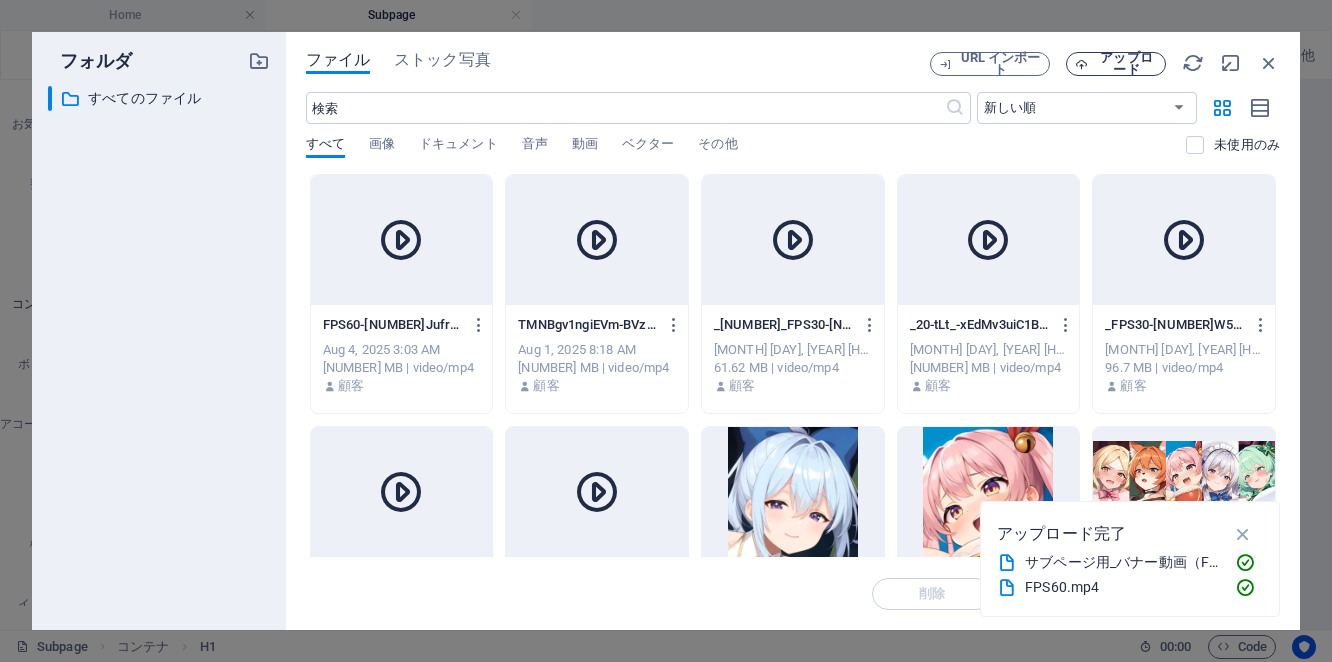 click on "アップロード" at bounding box center [1126, 64] 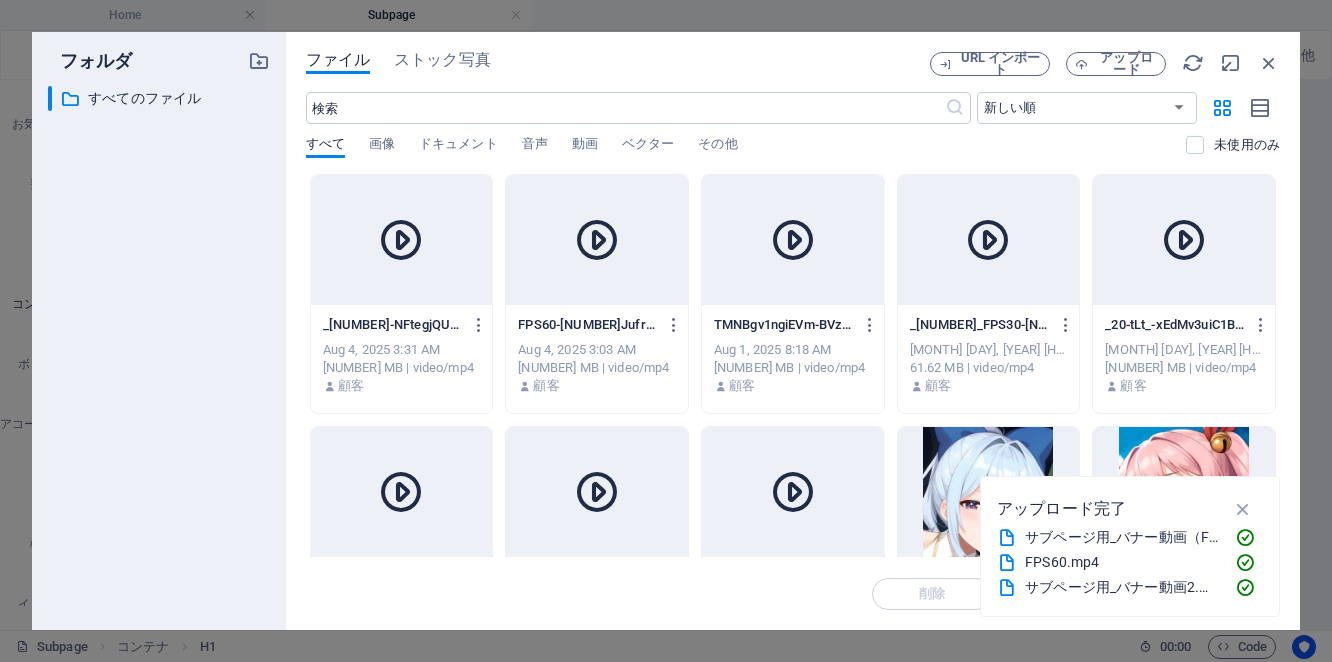 click at bounding box center (402, 240) 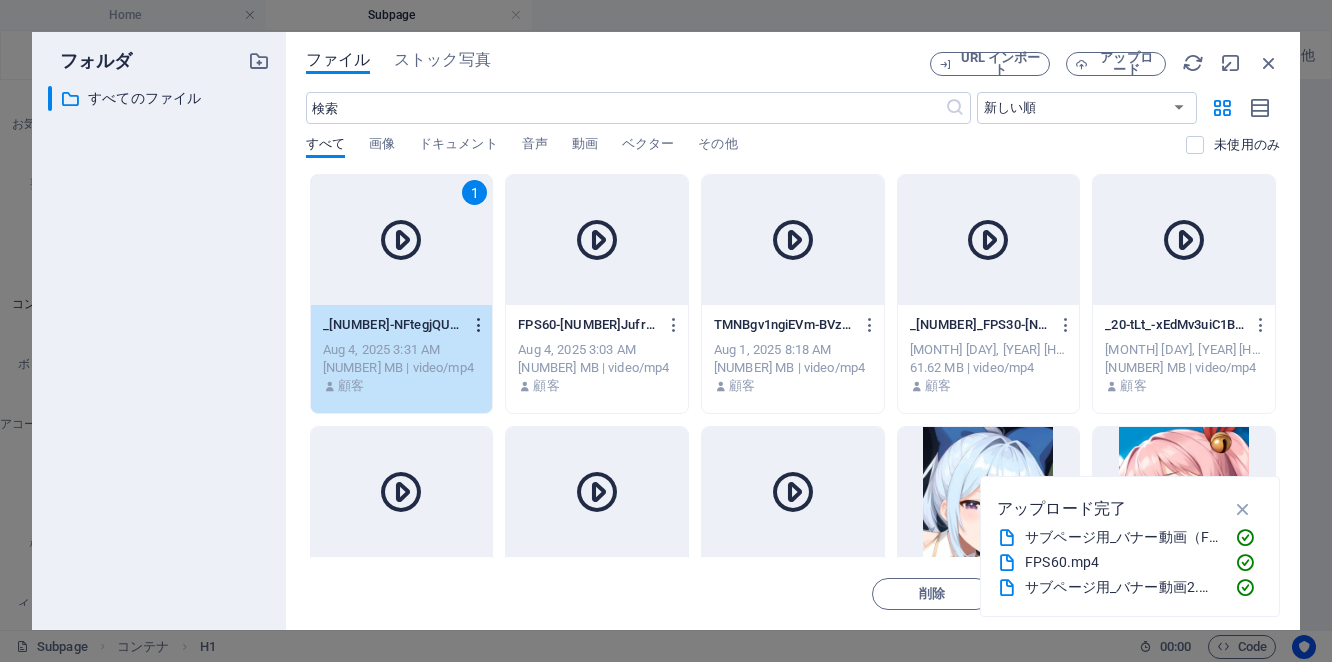 click at bounding box center [479, 325] 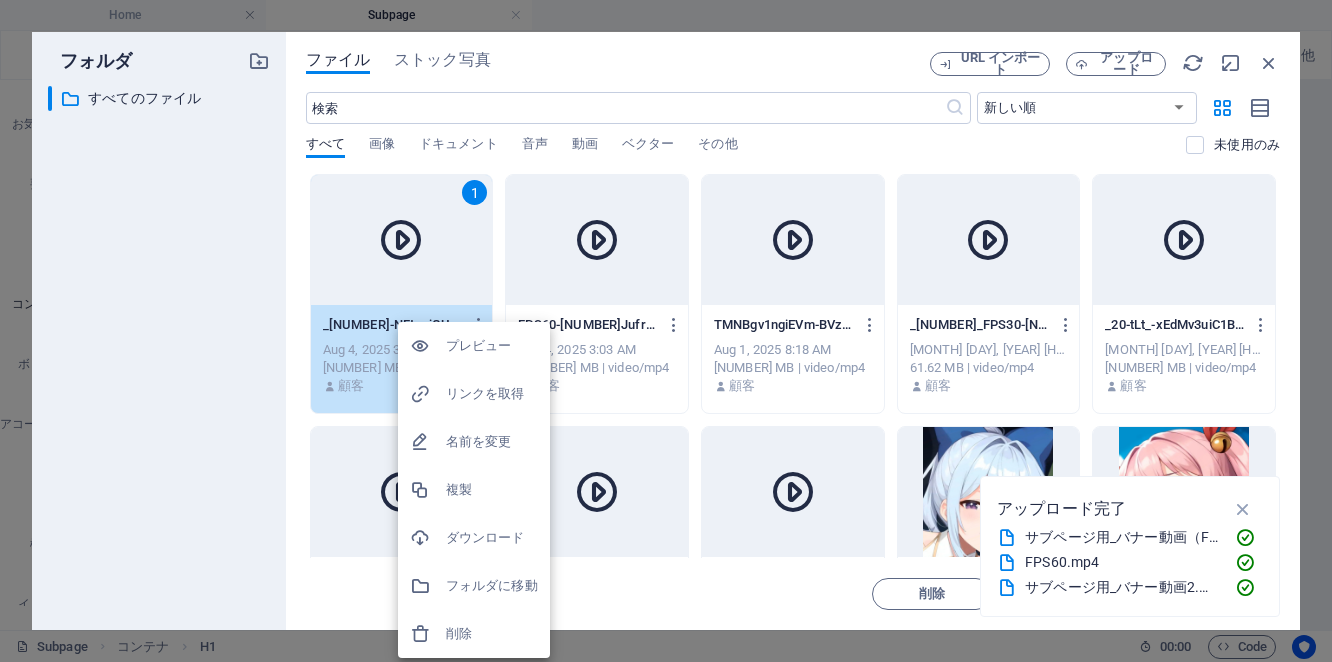 click on "プレビュー" at bounding box center [492, 346] 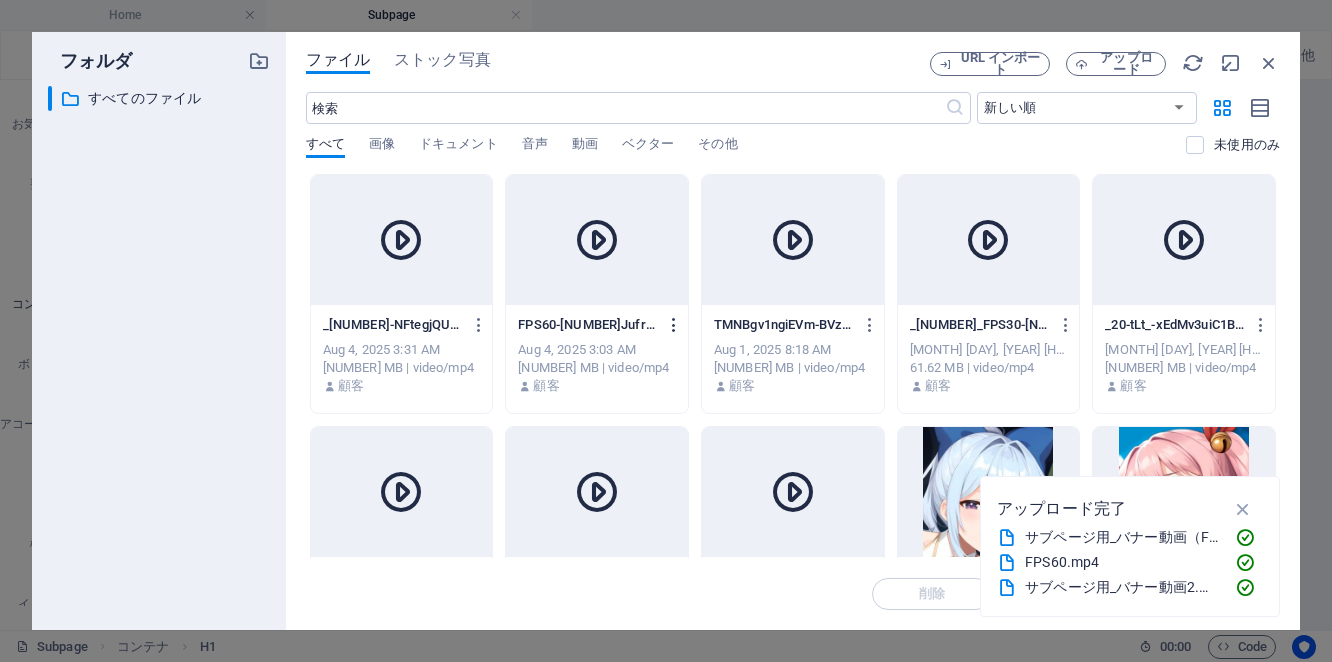 click at bounding box center (674, 325) 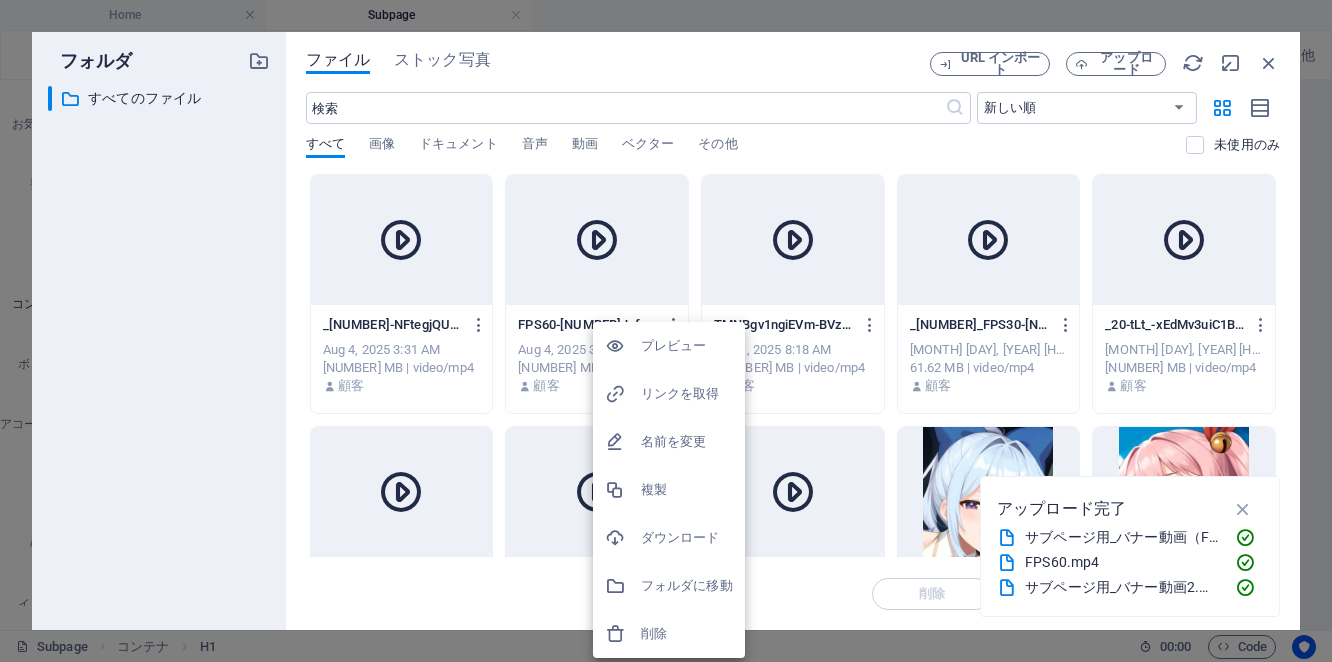 click on "削除" at bounding box center (687, 634) 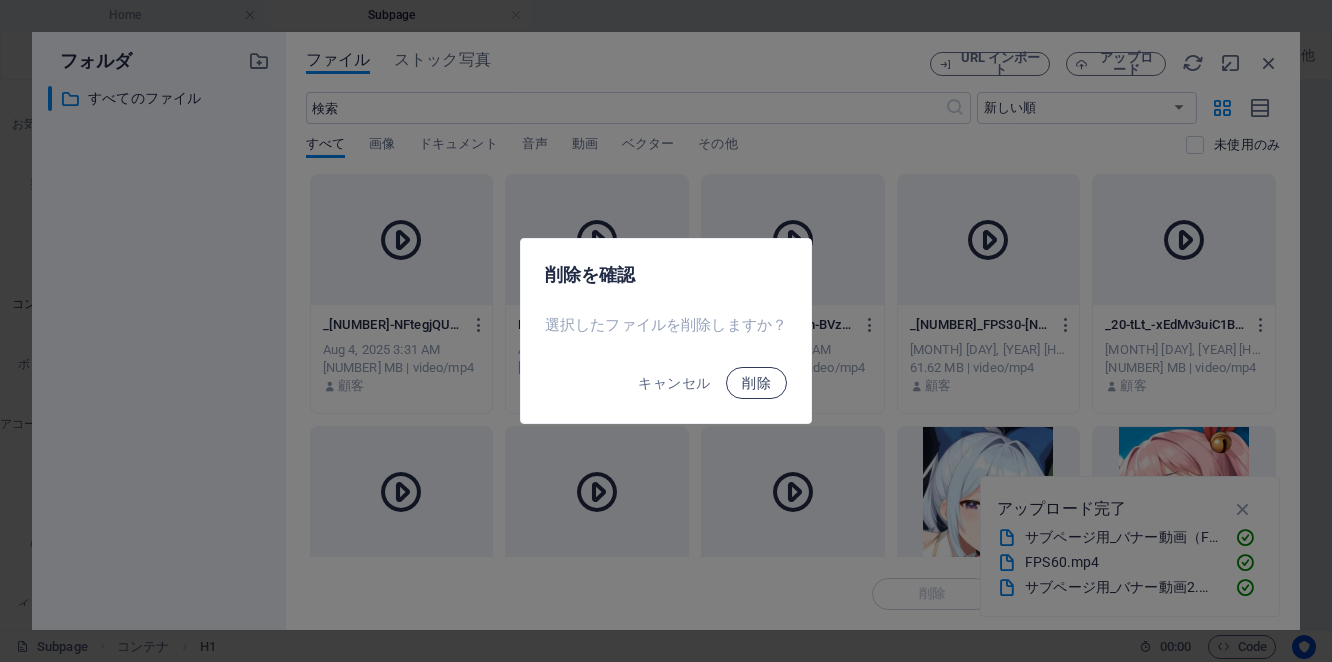 click on "削除" at bounding box center (756, 383) 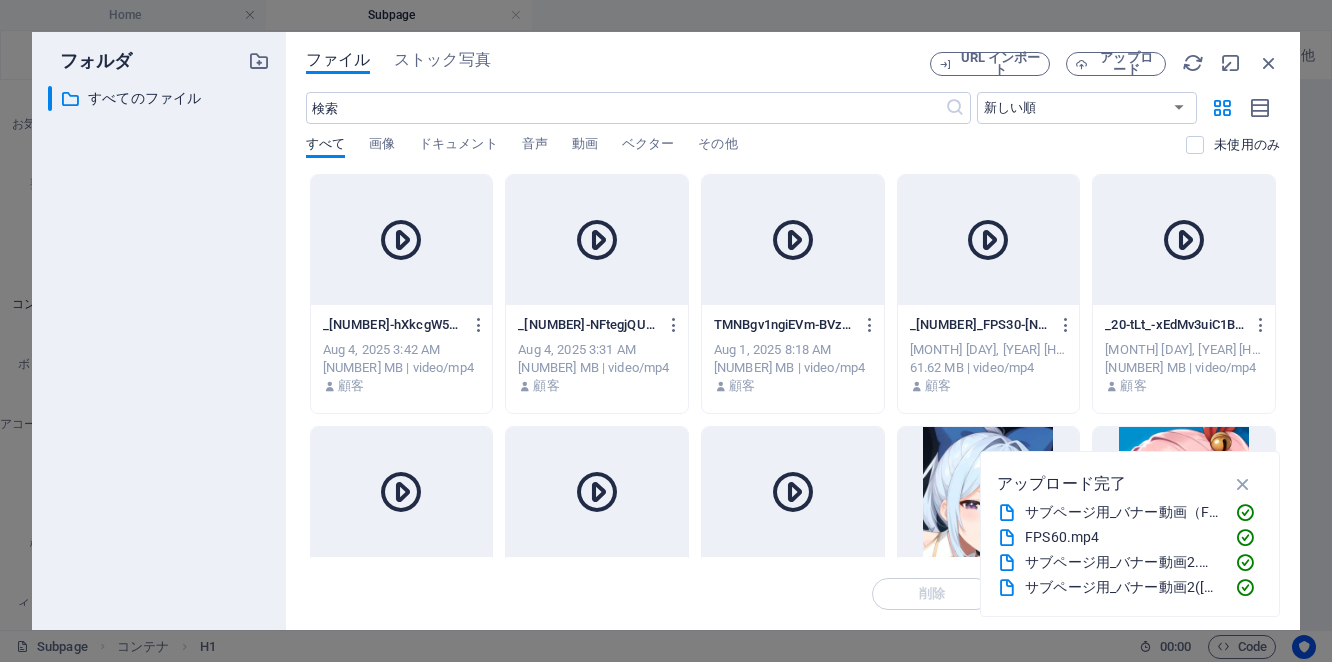 click on "_230-hXkcgW59fQyToccJ-PjaxA.mp4" at bounding box center [392, 325] 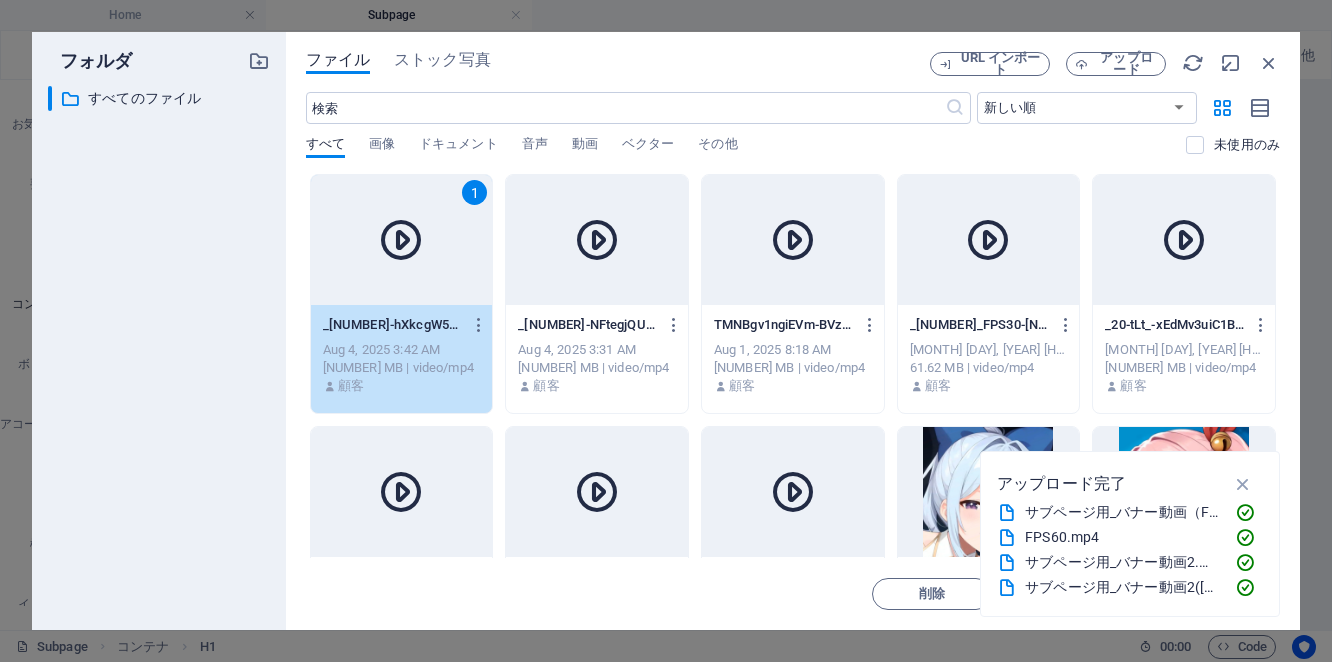 click on "_2-NFtegjQU5fn3EYcdqaalSA.mp4 _2-NFtegjQU5fn3EYcdqaalSA.mp4" at bounding box center (597, 325) 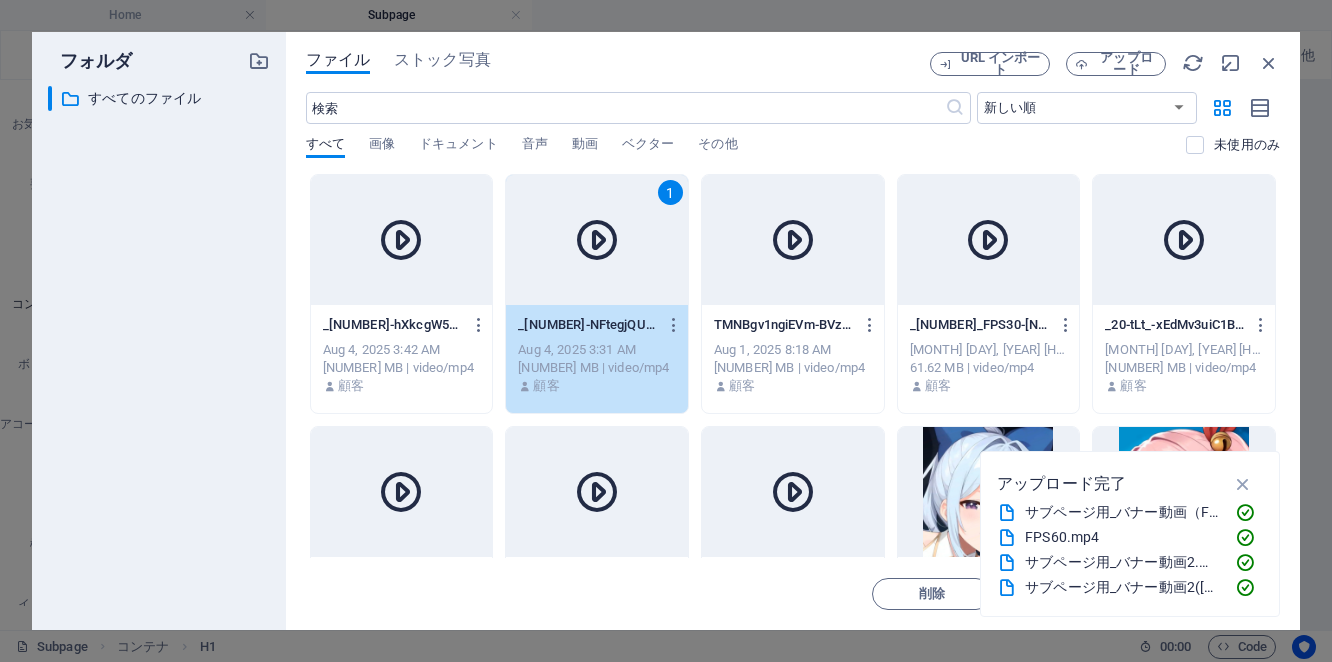 click on "_230-hXkcgW59fQyToccJ-PjaxA.mp4 _230-hXkcgW59fQyToccJ-PjaxA.mp4" at bounding box center (402, 325) 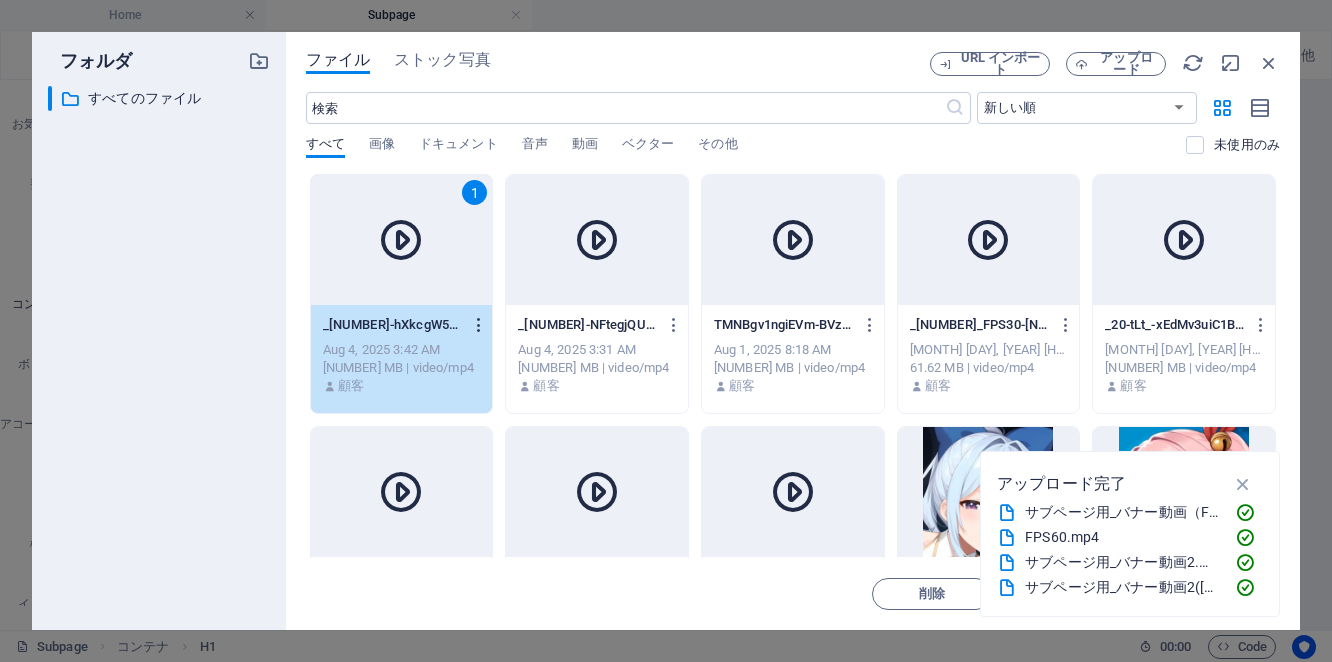 click at bounding box center (475, 325) 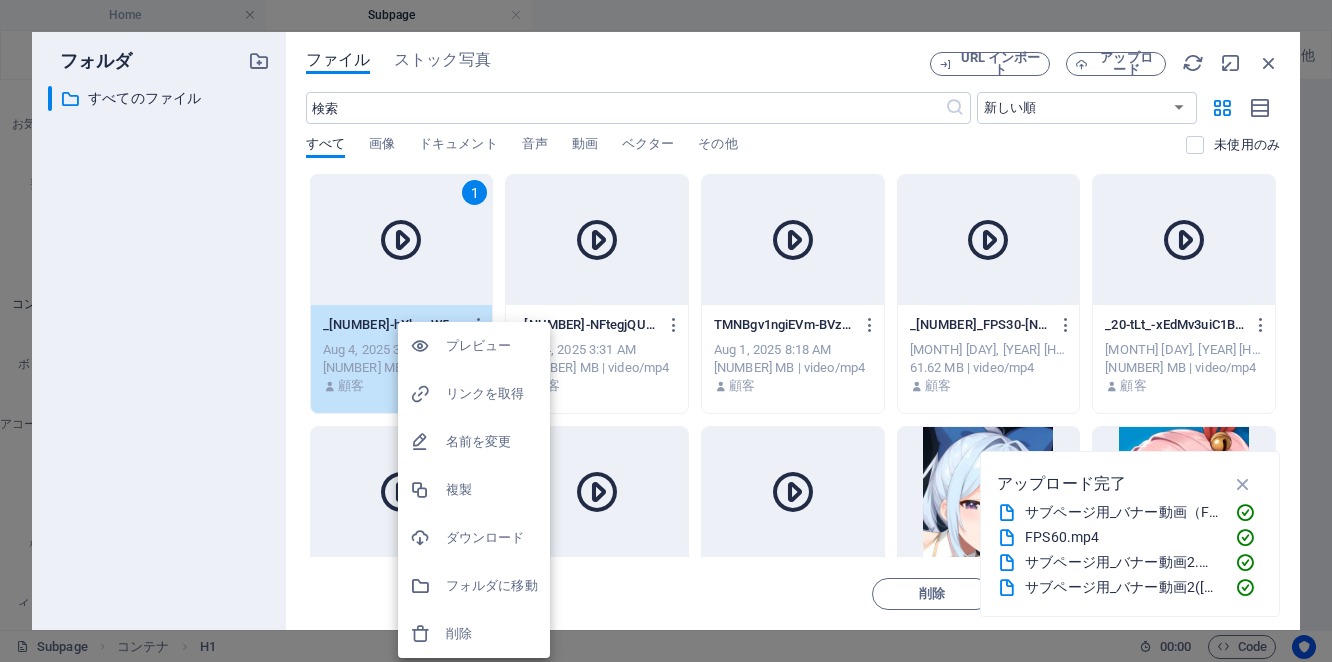 click on "プレビュー" at bounding box center (492, 346) 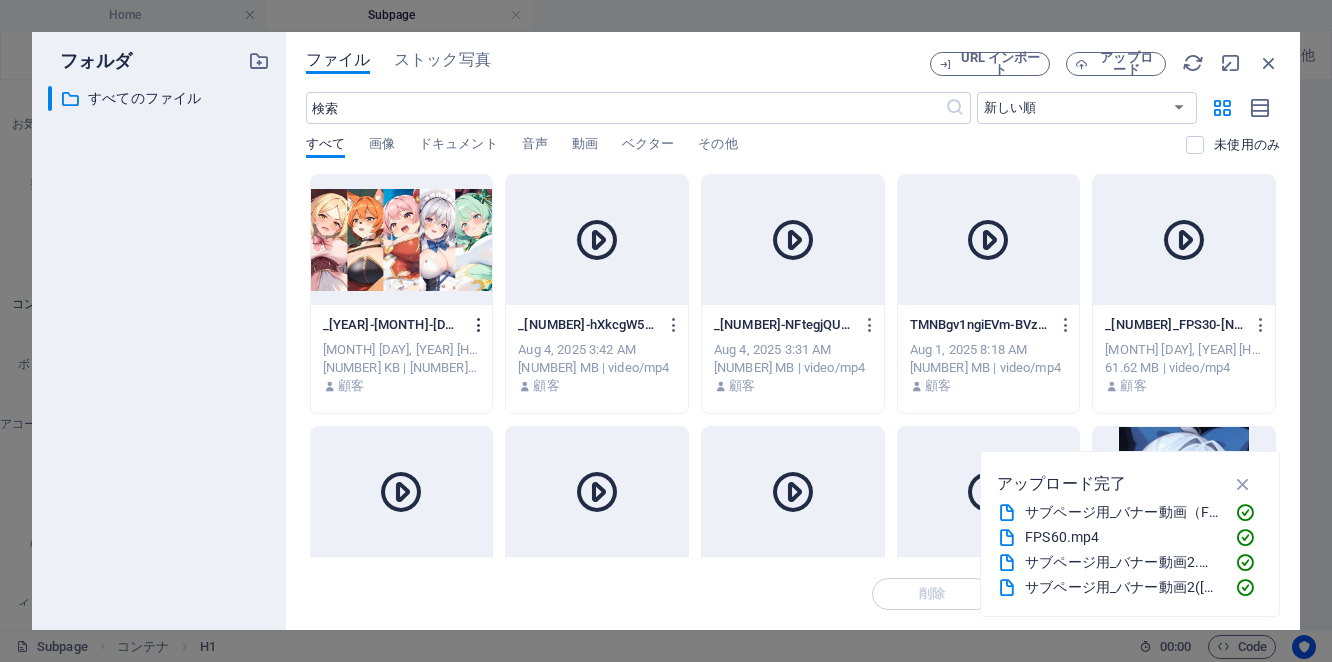 click at bounding box center [479, 325] 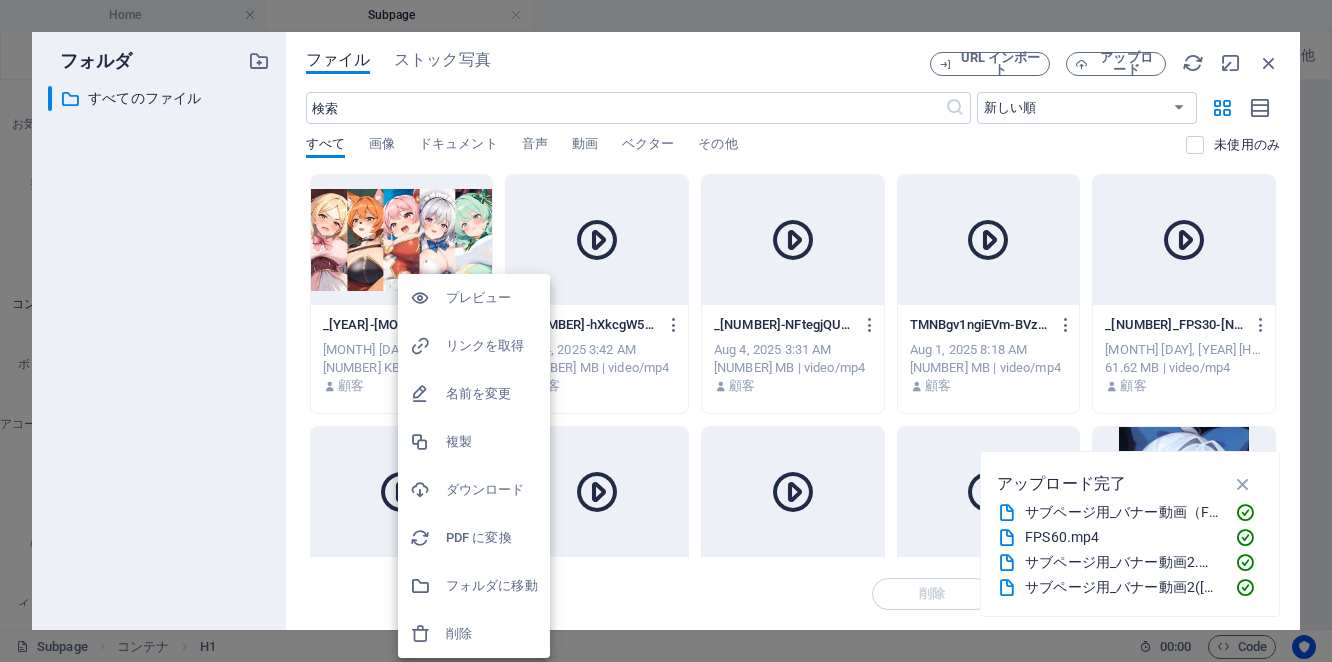 click on "プレビュー" at bounding box center (492, 298) 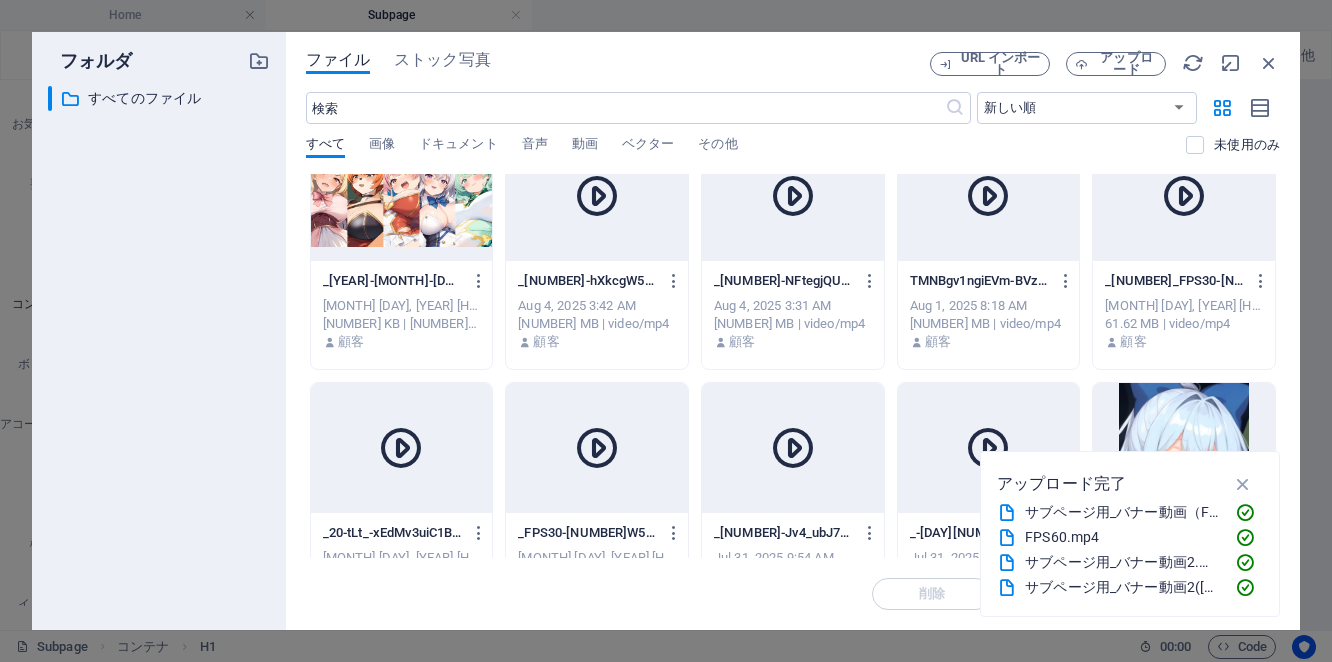 scroll, scrollTop: 0, scrollLeft: 0, axis: both 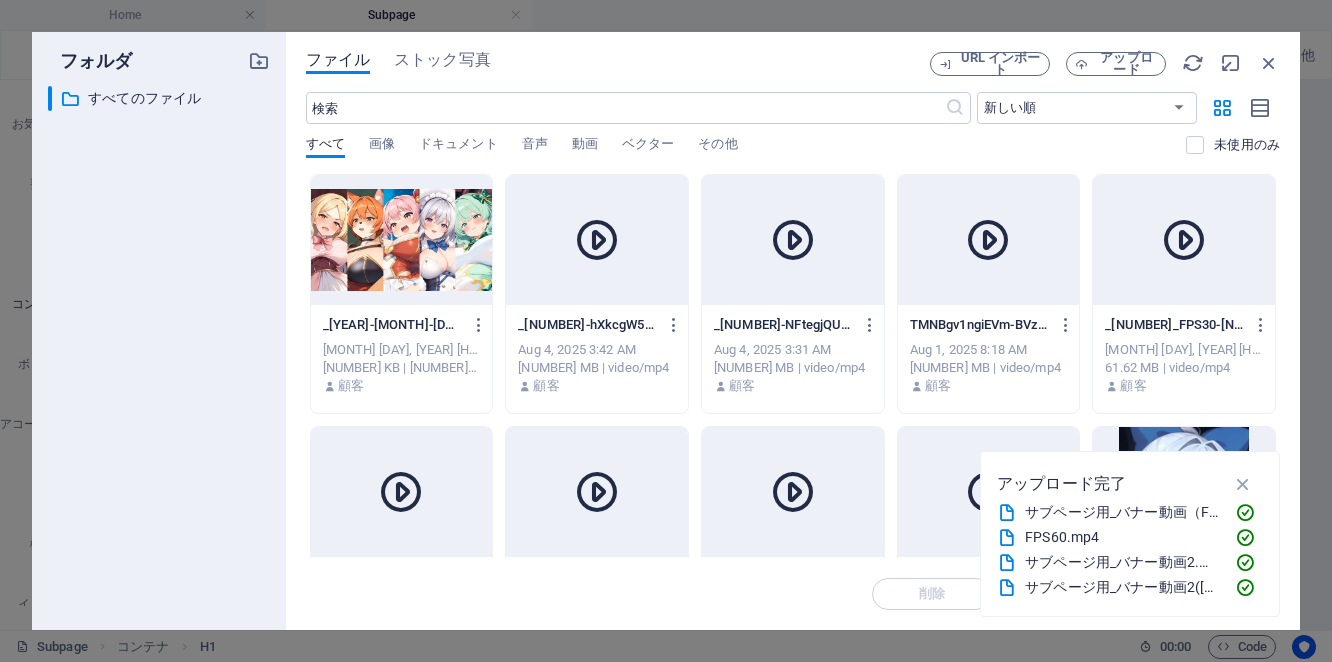 drag, startPoint x: 392, startPoint y: 225, endPoint x: 560, endPoint y: 223, distance: 168.0119 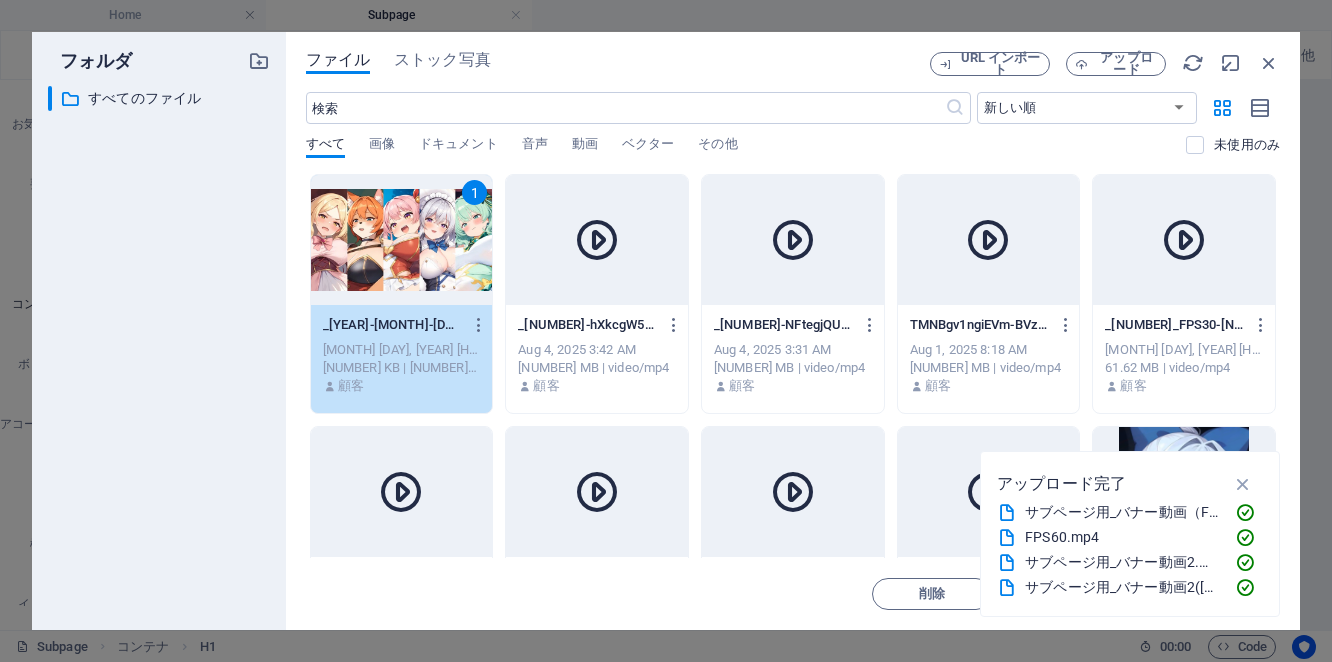 click at bounding box center [597, 240] 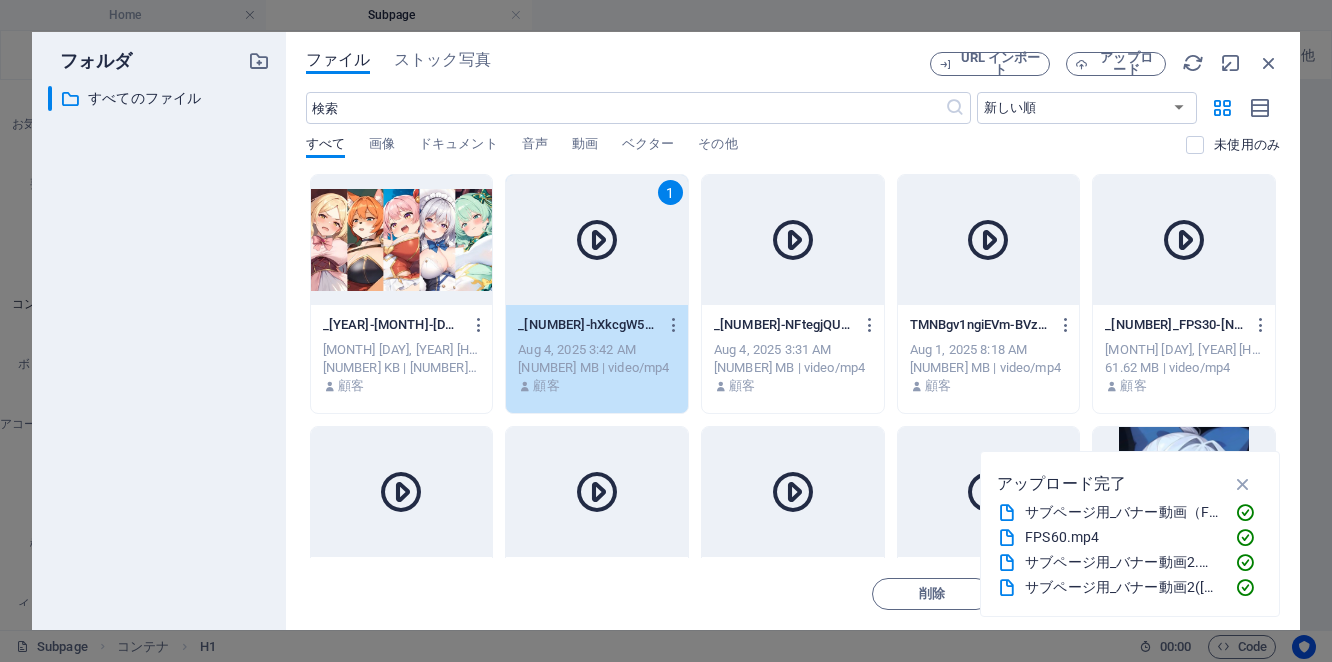 click at bounding box center [793, 240] 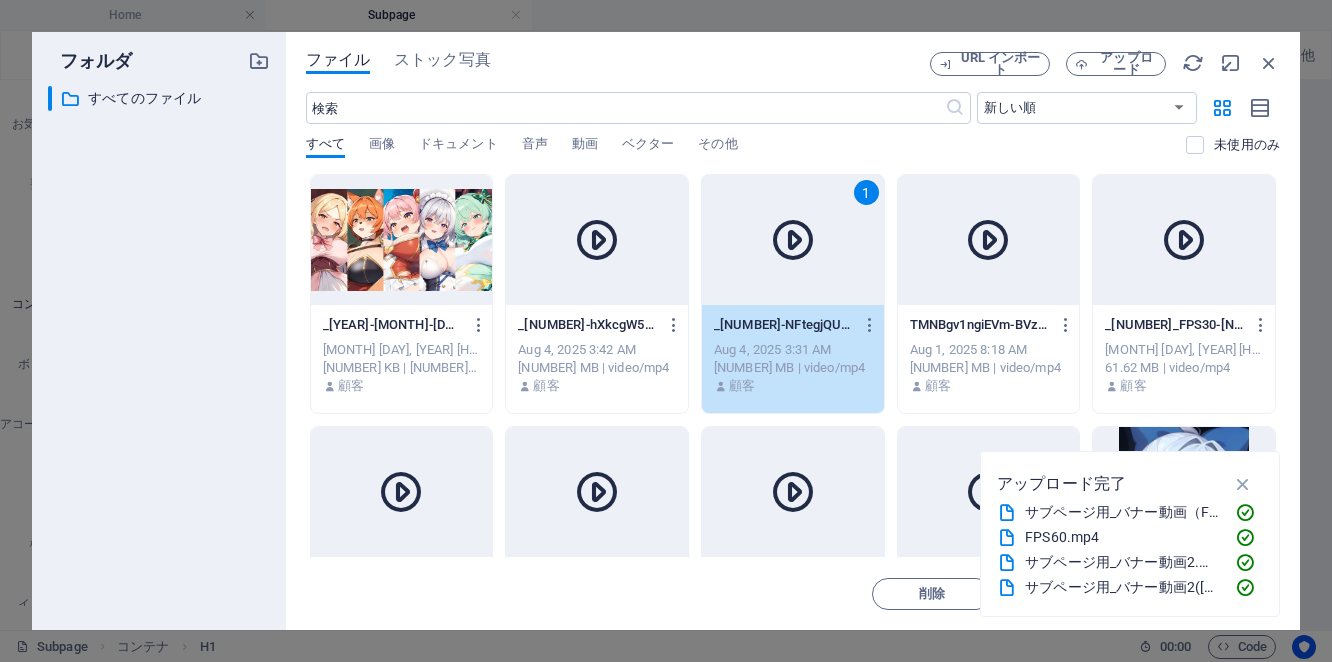click at bounding box center [402, 240] 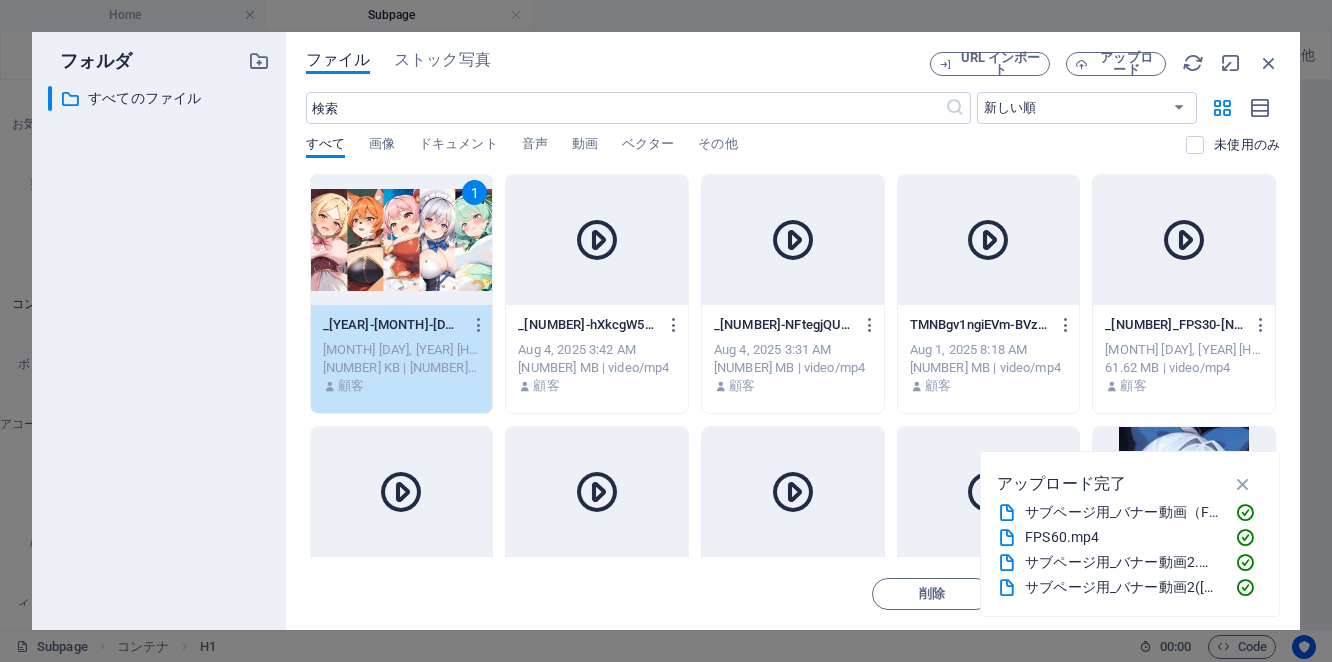 click at bounding box center (597, 240) 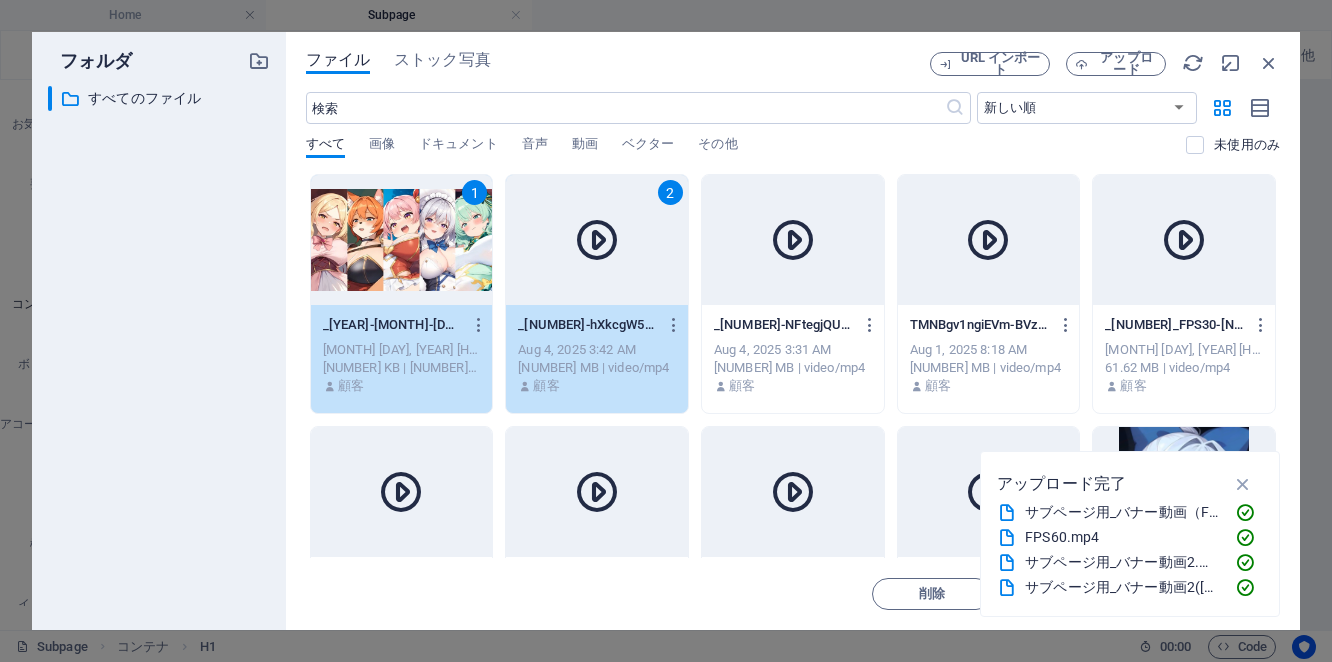 click at bounding box center (793, 240) 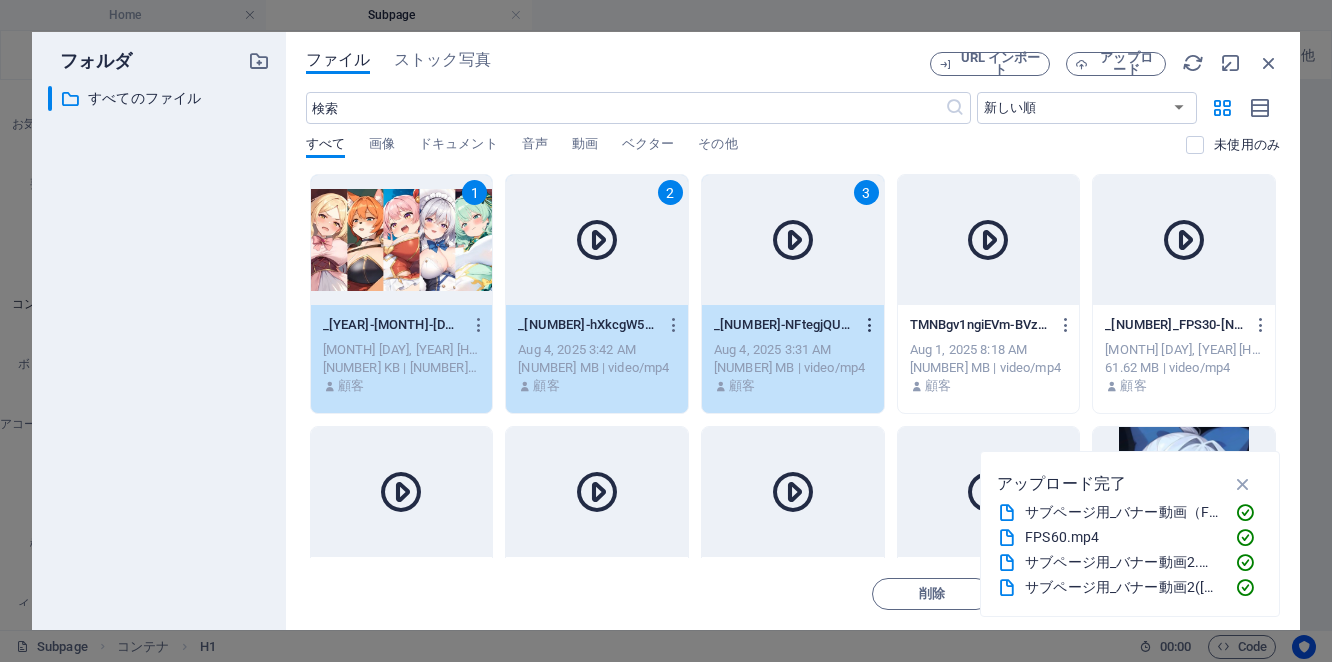 click at bounding box center [870, 325] 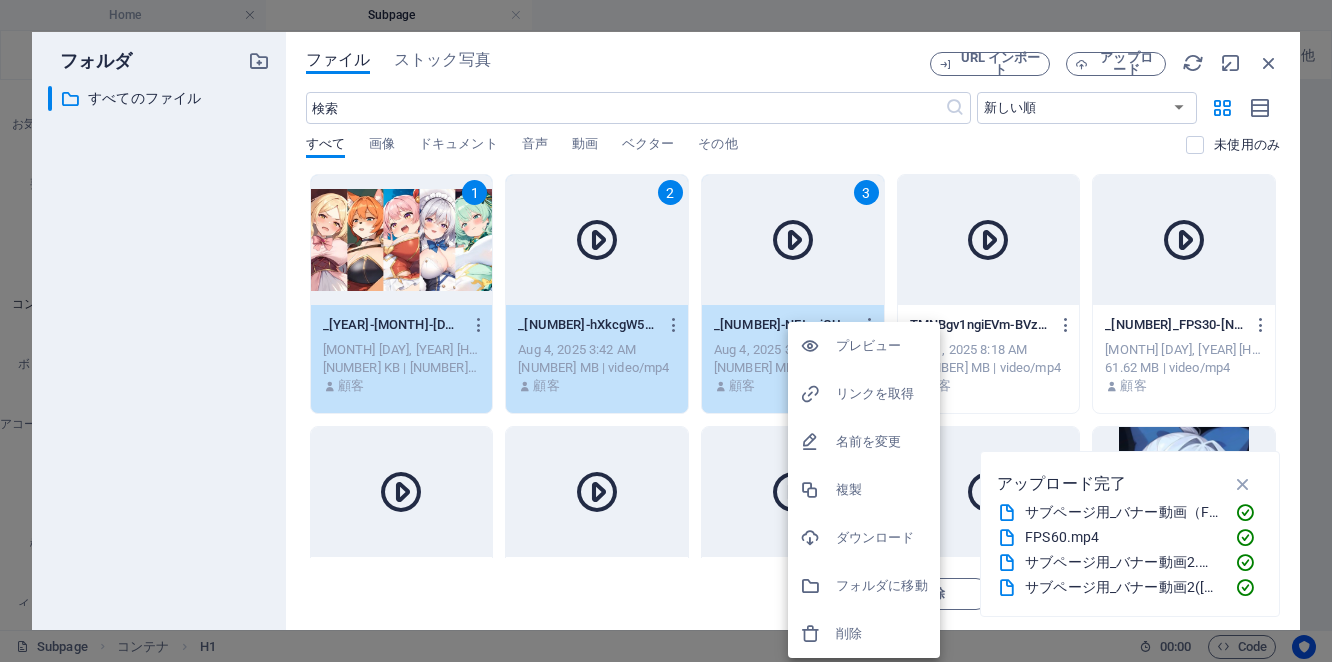 click on "削除" at bounding box center (882, 634) 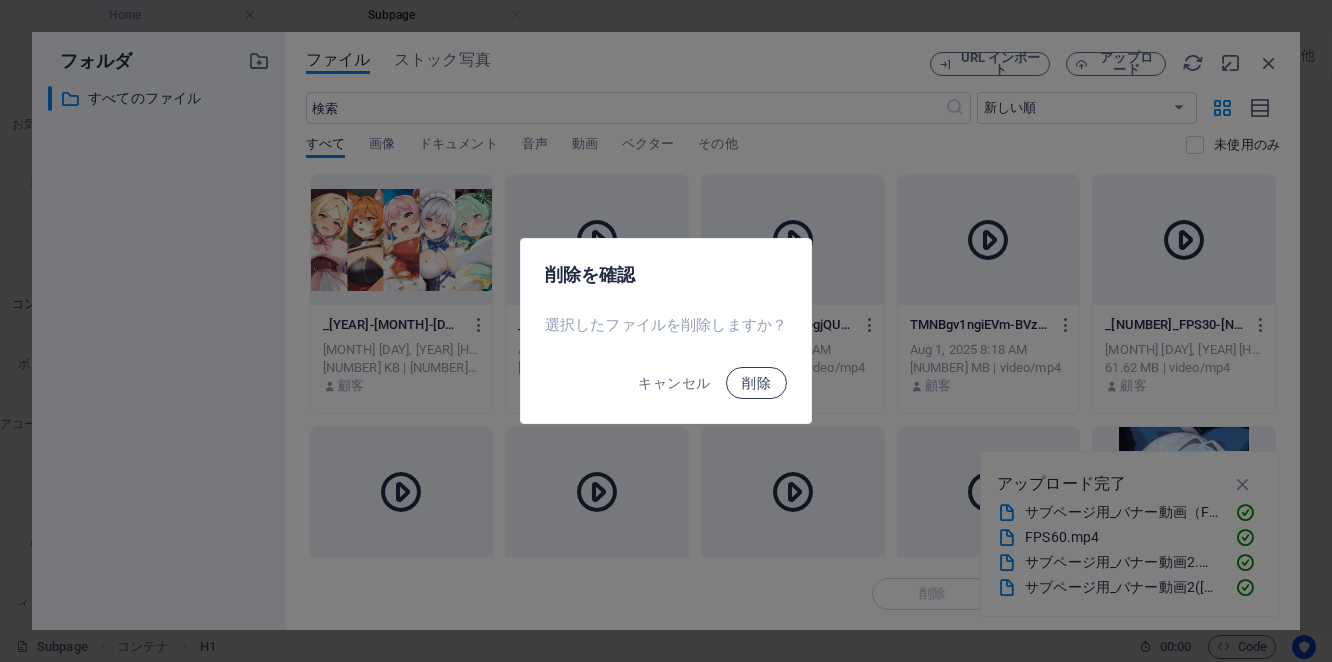 click on "削除" at bounding box center [756, 383] 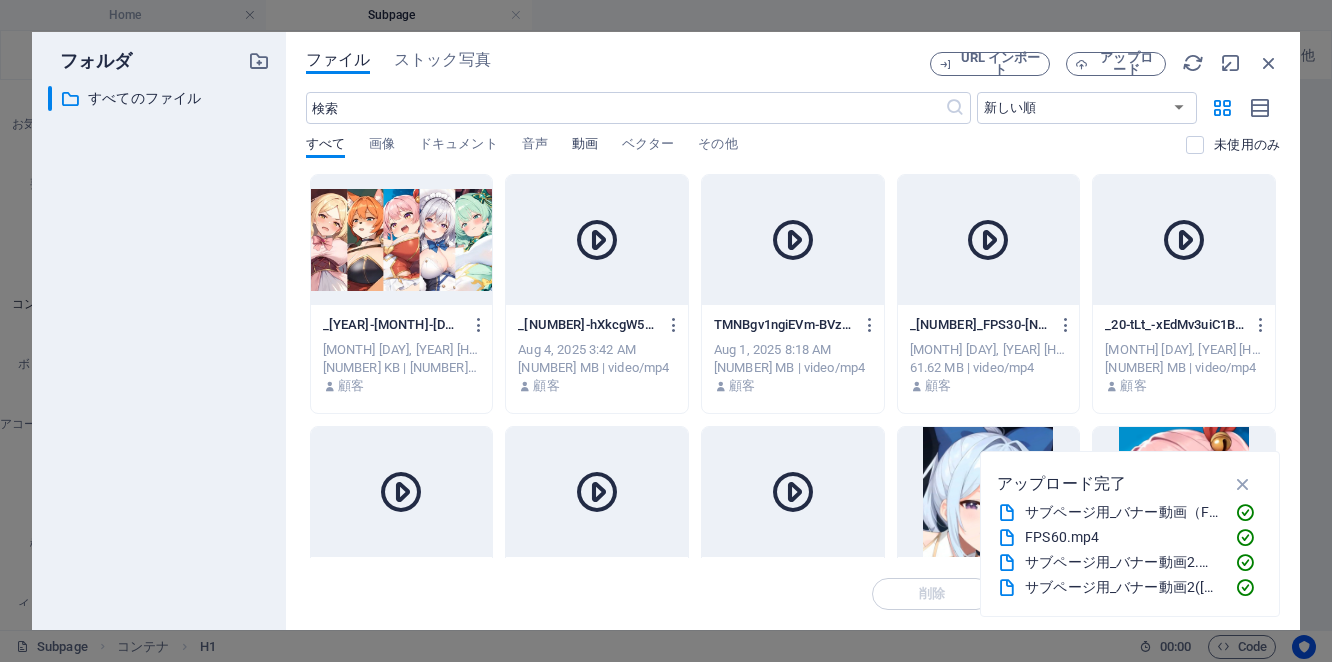 click on "動画" at bounding box center [585, 146] 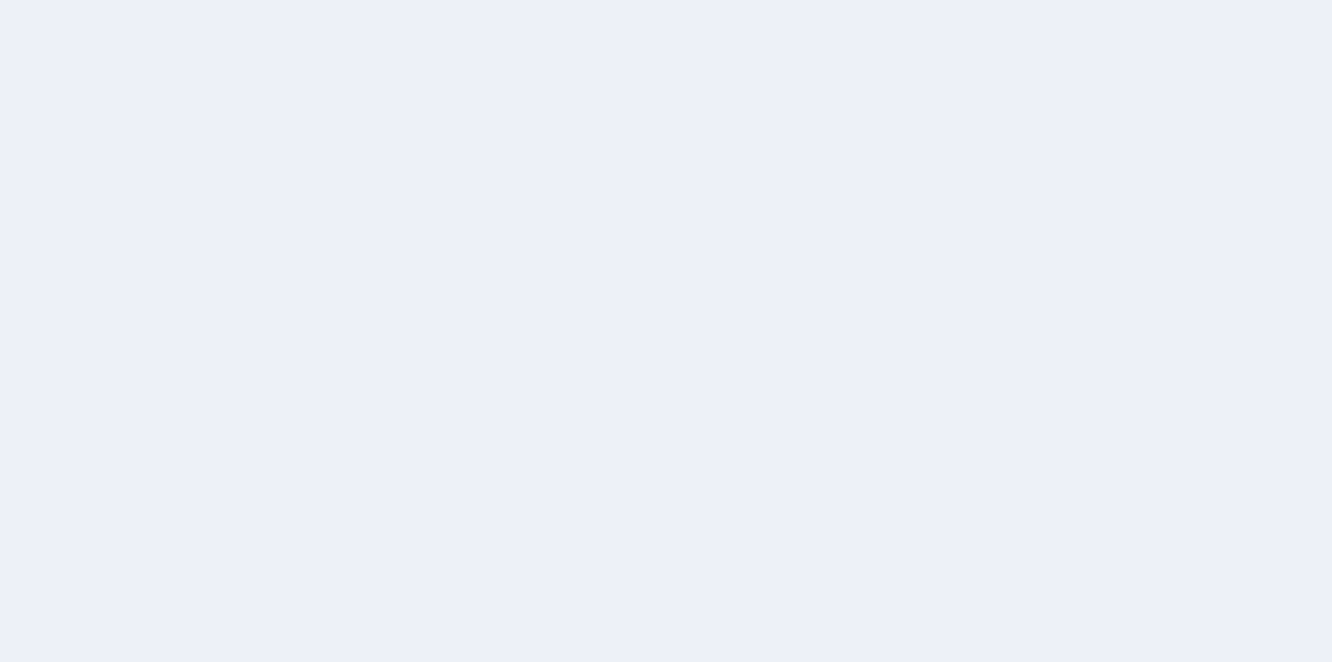 scroll, scrollTop: 0, scrollLeft: 0, axis: both 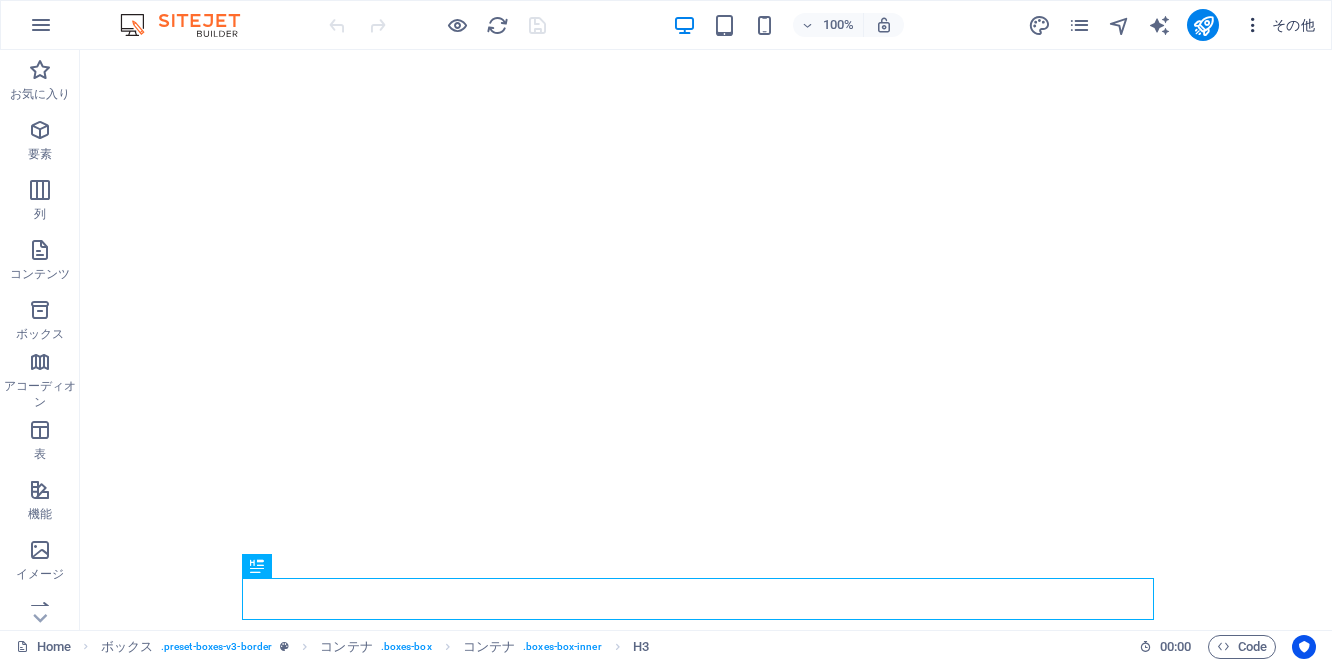 click at bounding box center [1253, 25] 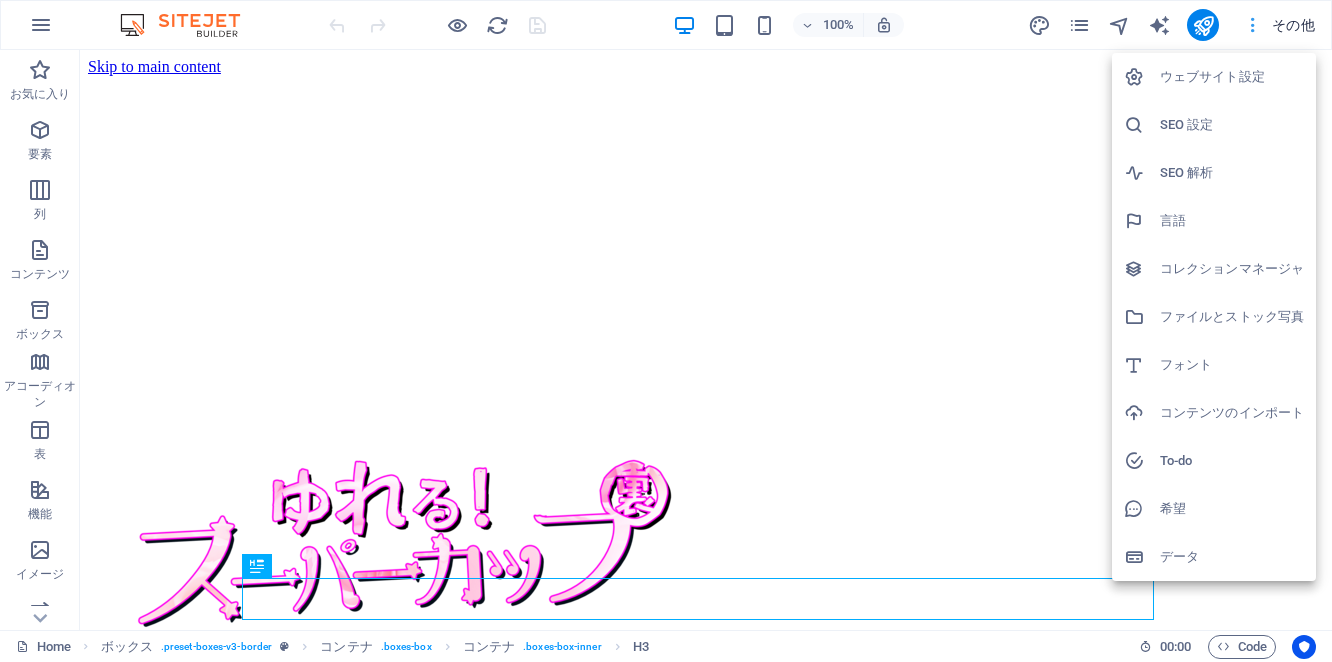 scroll, scrollTop: 0, scrollLeft: 0, axis: both 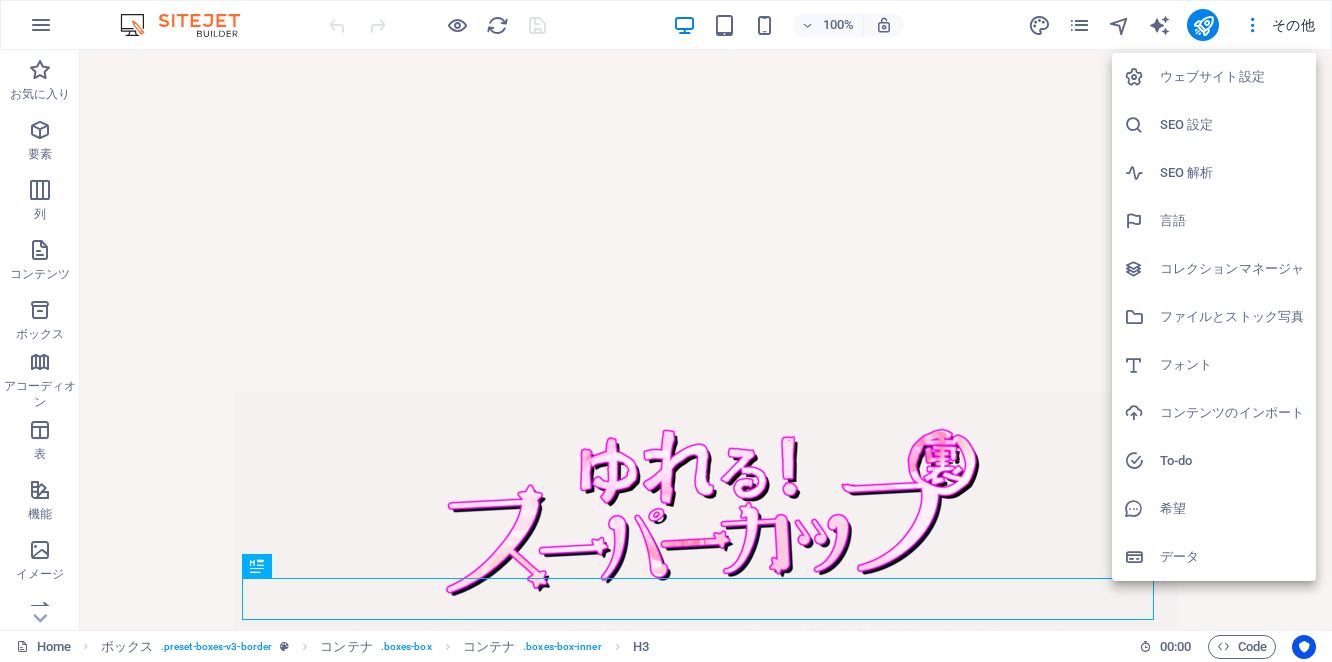 click on "ファイルとストック写真" at bounding box center [1232, 317] 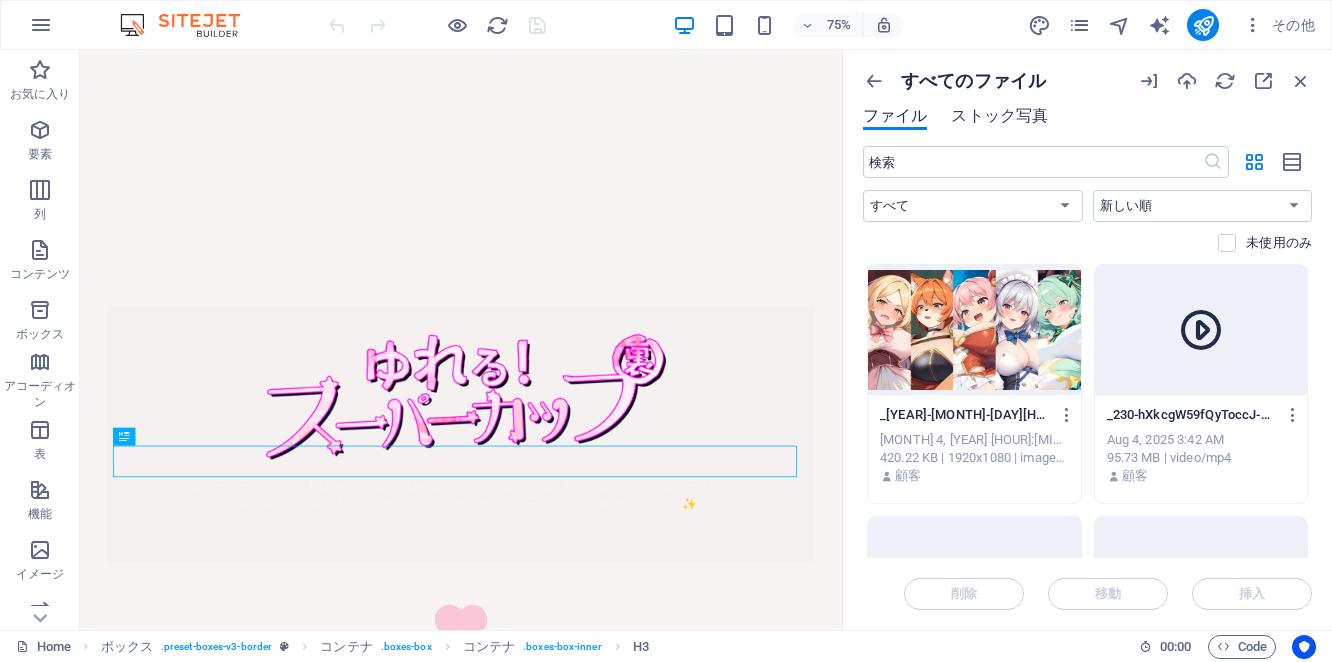 click on "ストック写真" at bounding box center (999, 116) 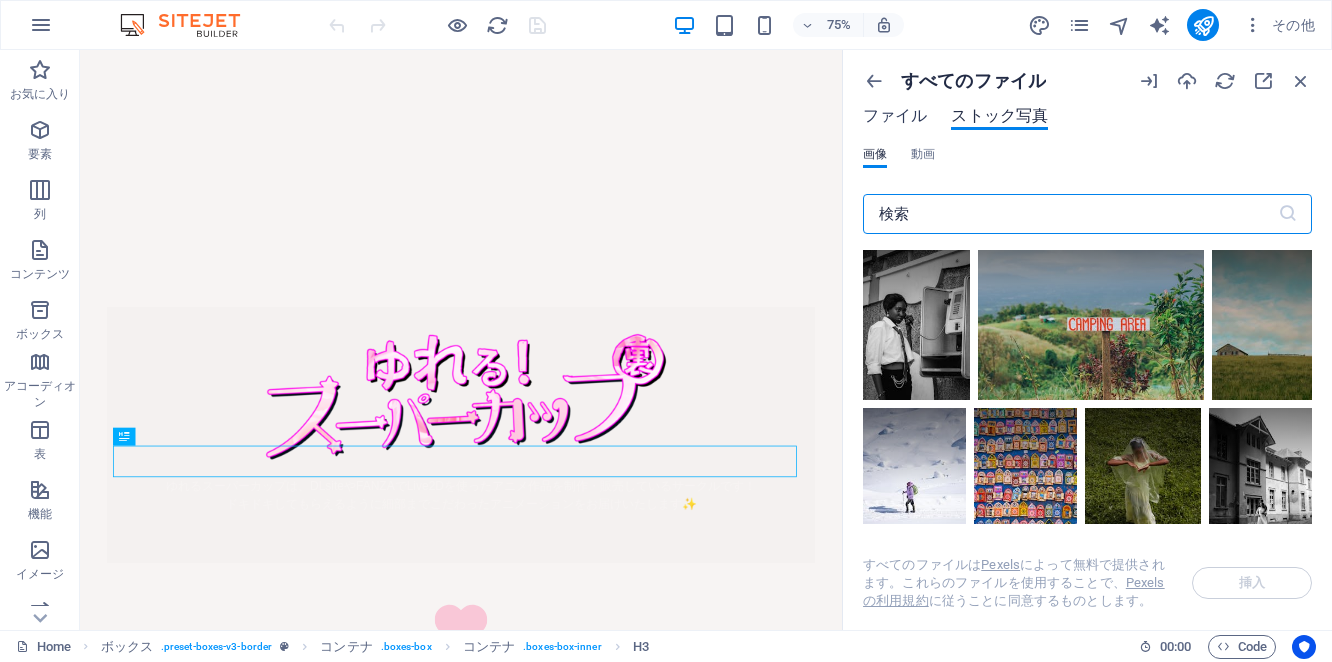 click on "ファイル" at bounding box center (895, 116) 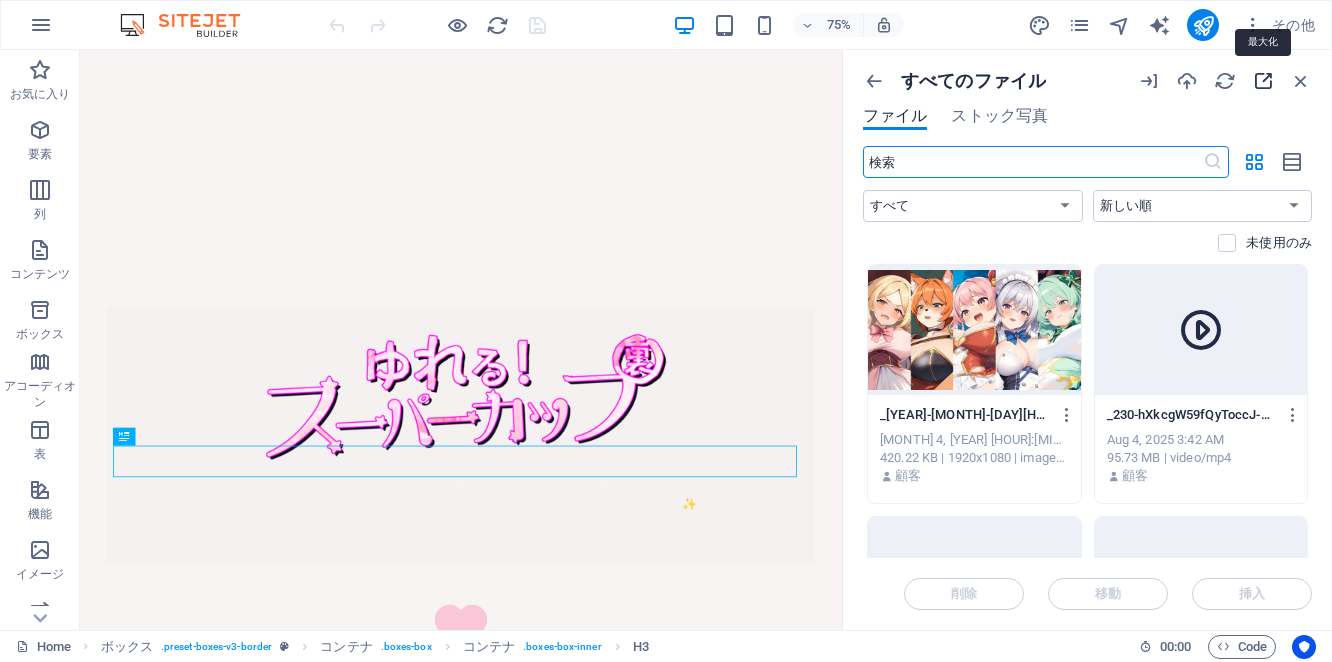 click at bounding box center (1263, 81) 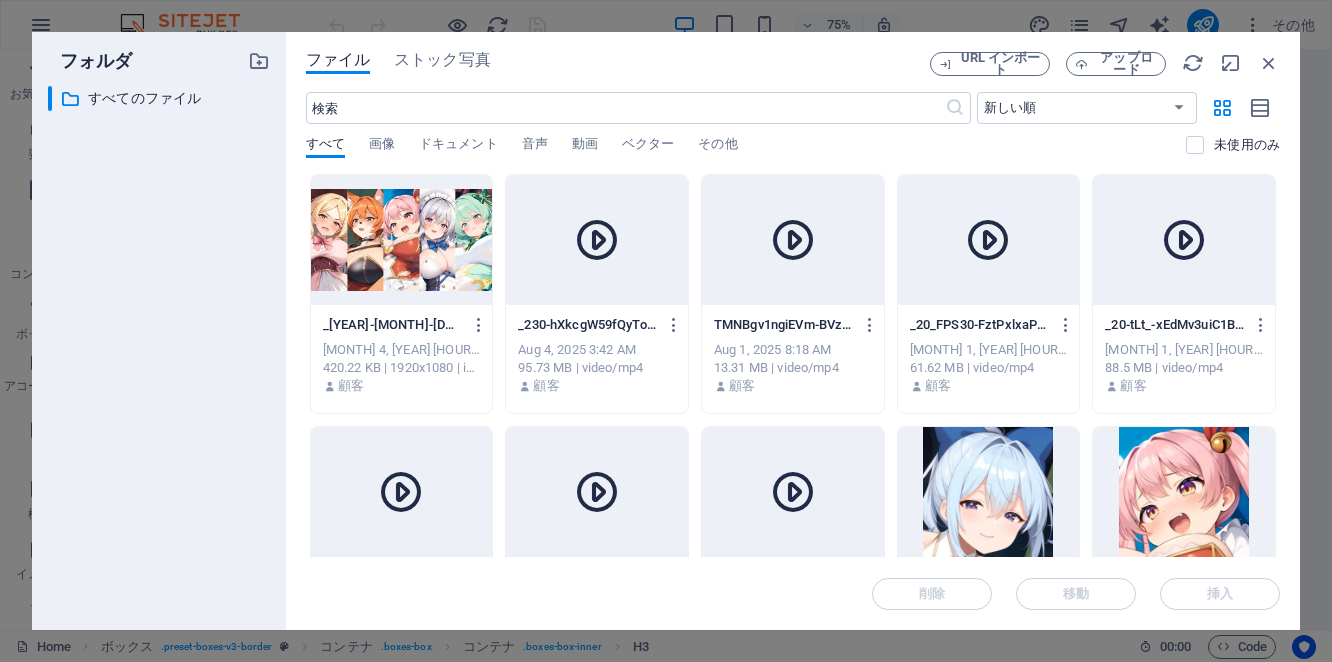 click at bounding box center (402, 240) 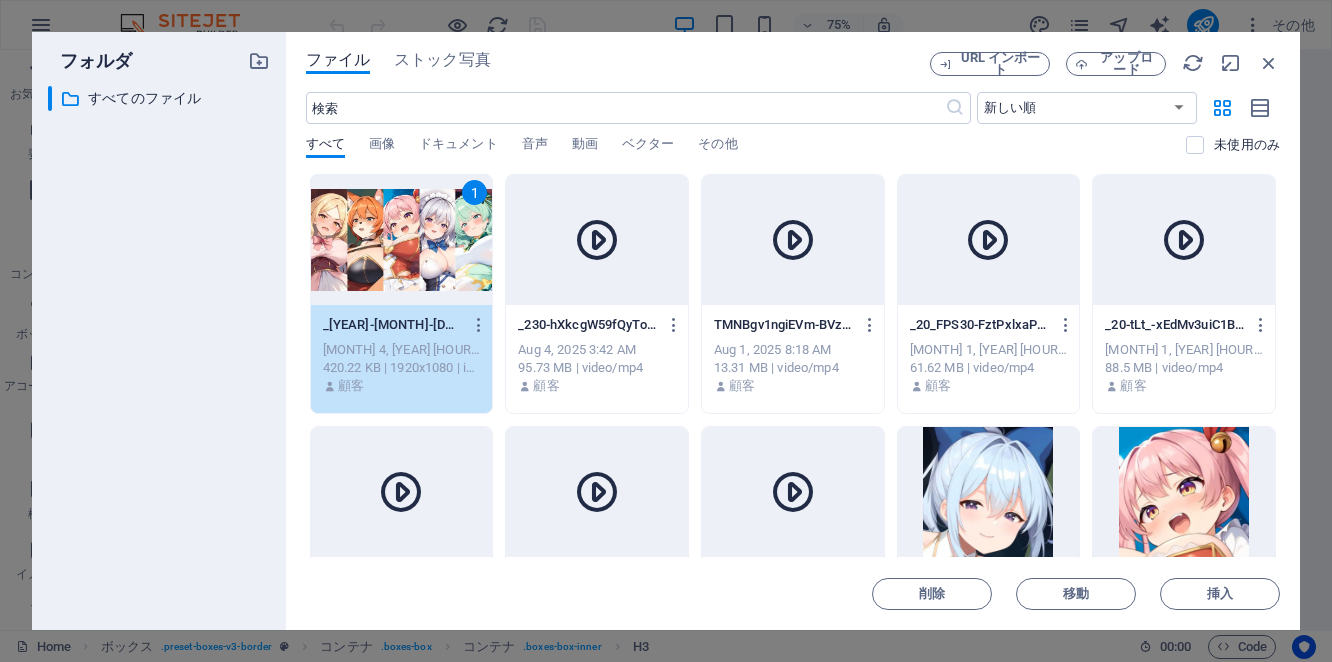 click at bounding box center (597, 240) 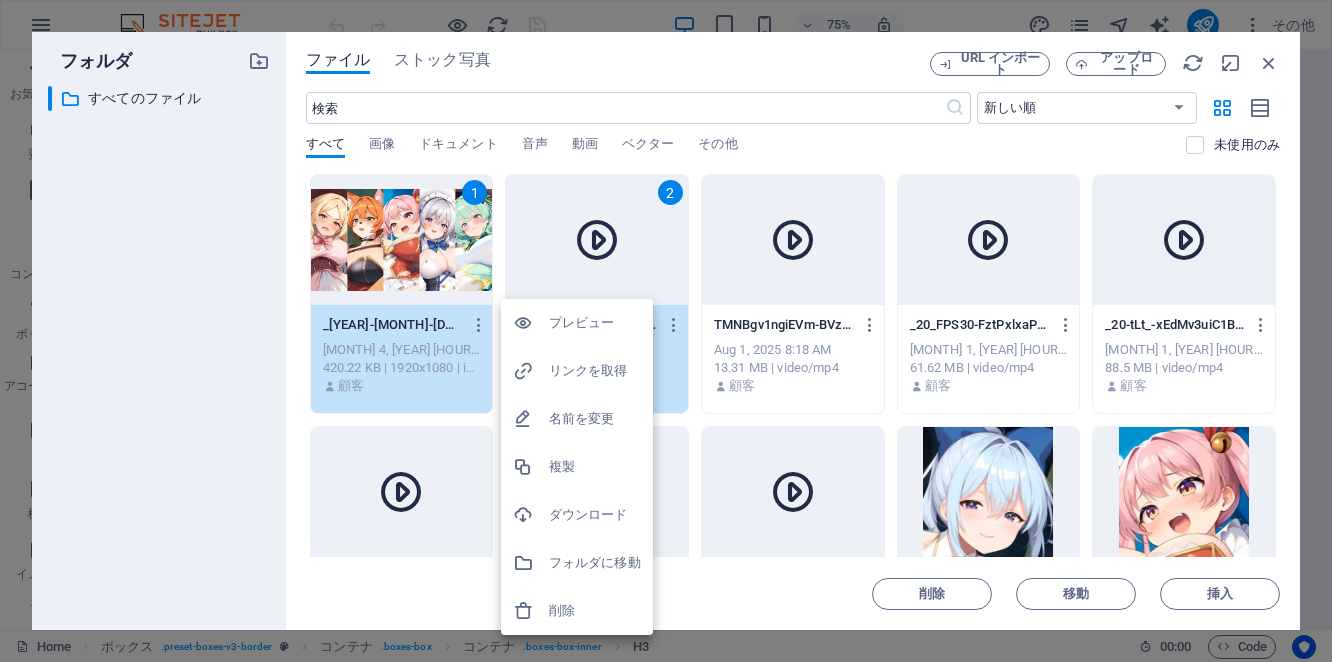 click at bounding box center (666, 331) 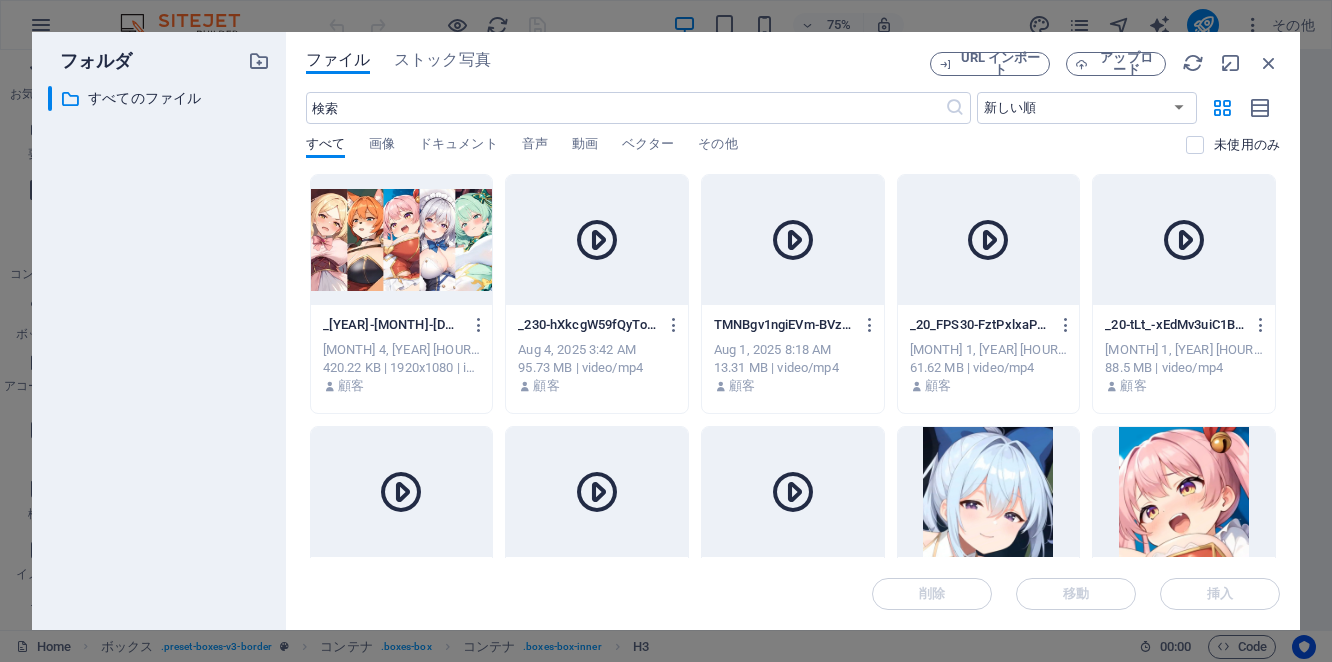 click at bounding box center [597, 240] 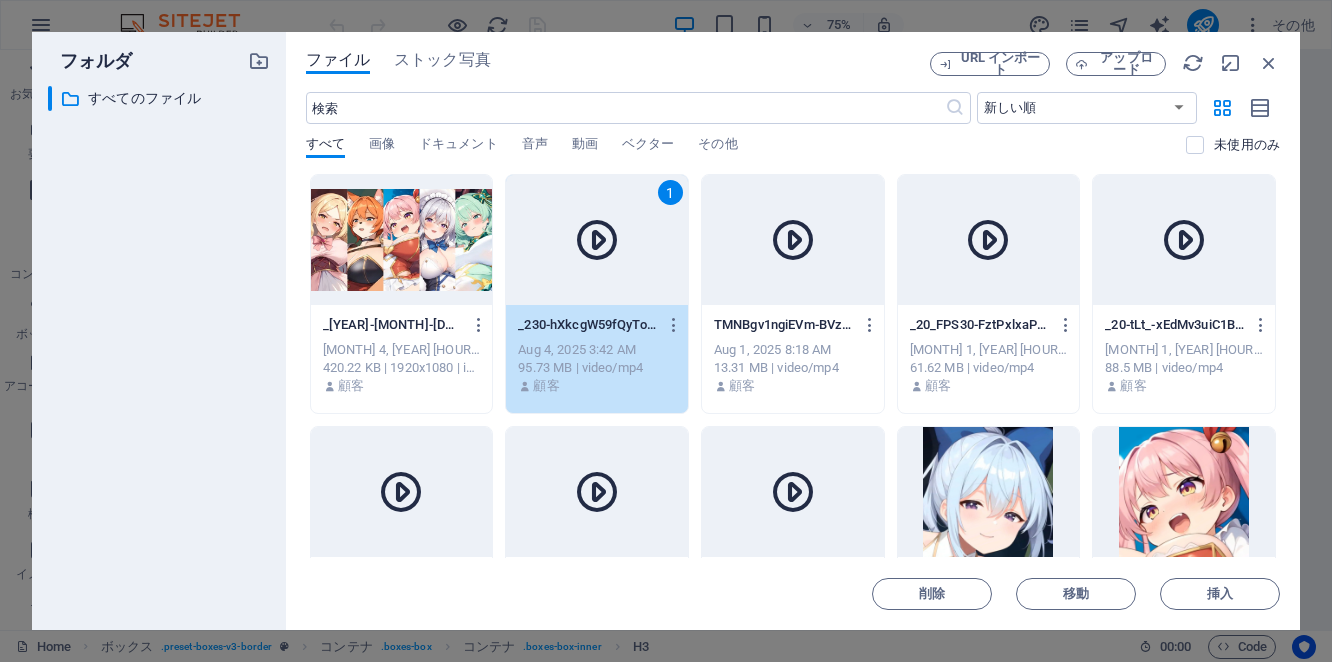 click at bounding box center [402, 240] 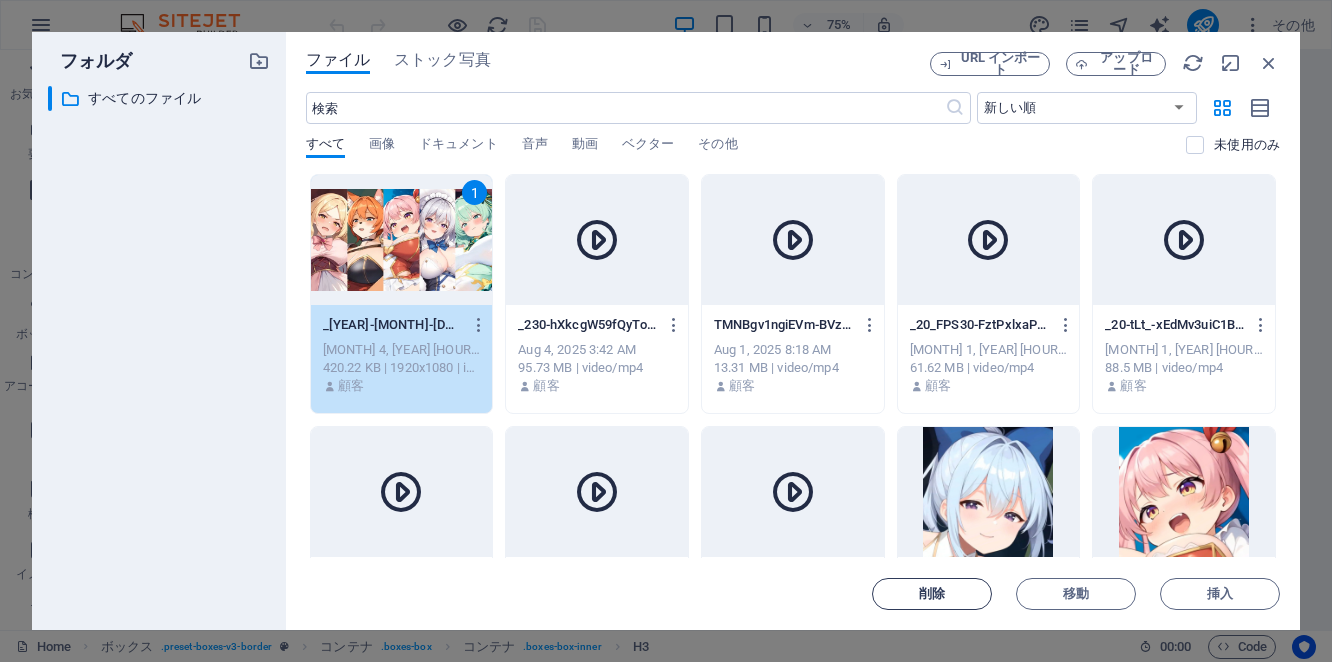 click on "削除" at bounding box center (932, 594) 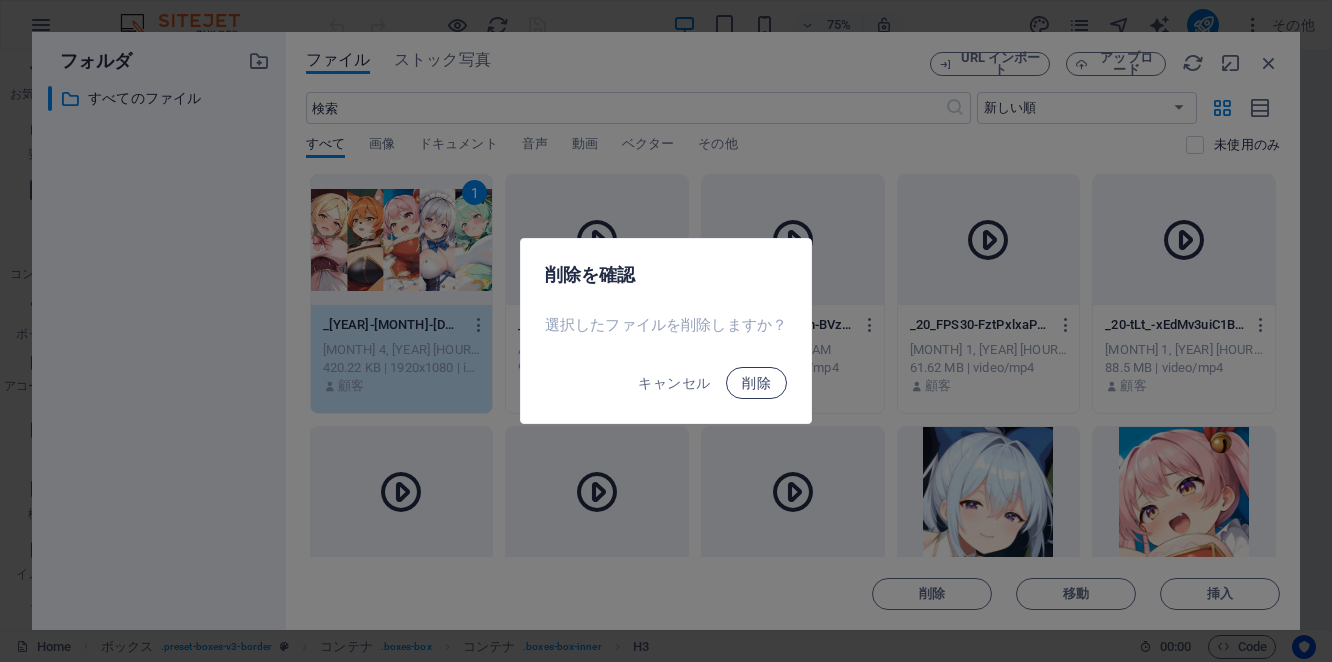 click on "削除" at bounding box center [756, 383] 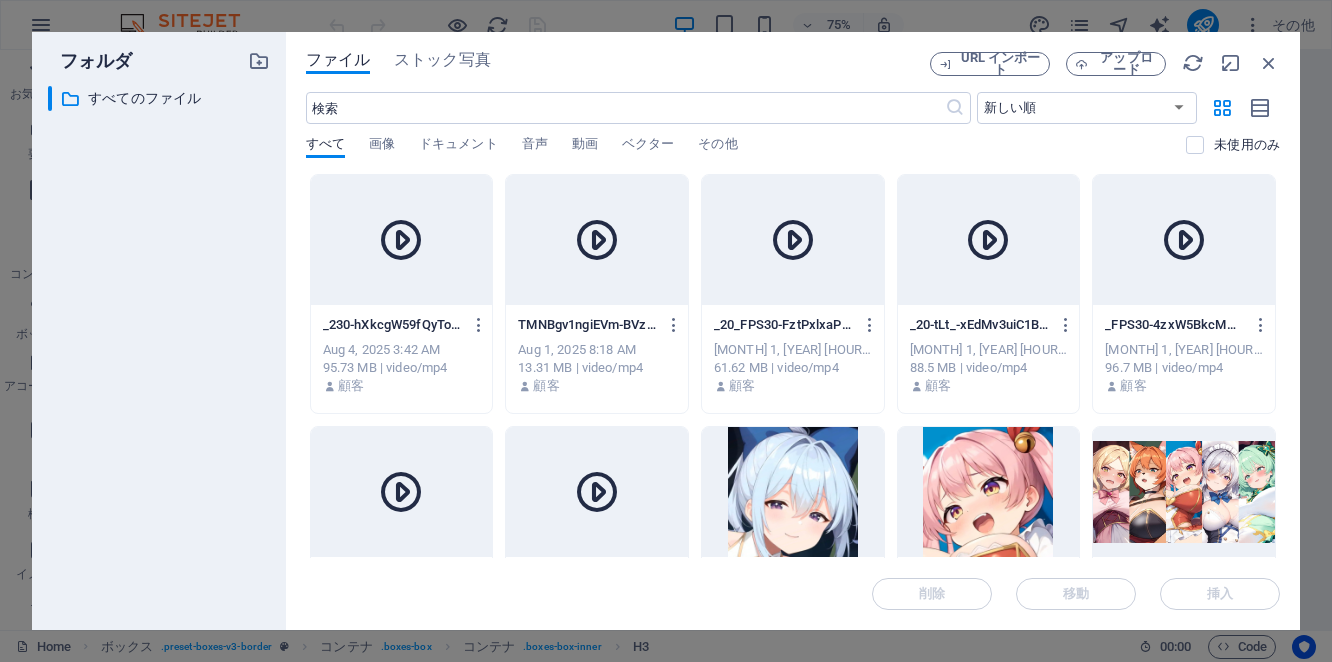 click at bounding box center (401, 240) 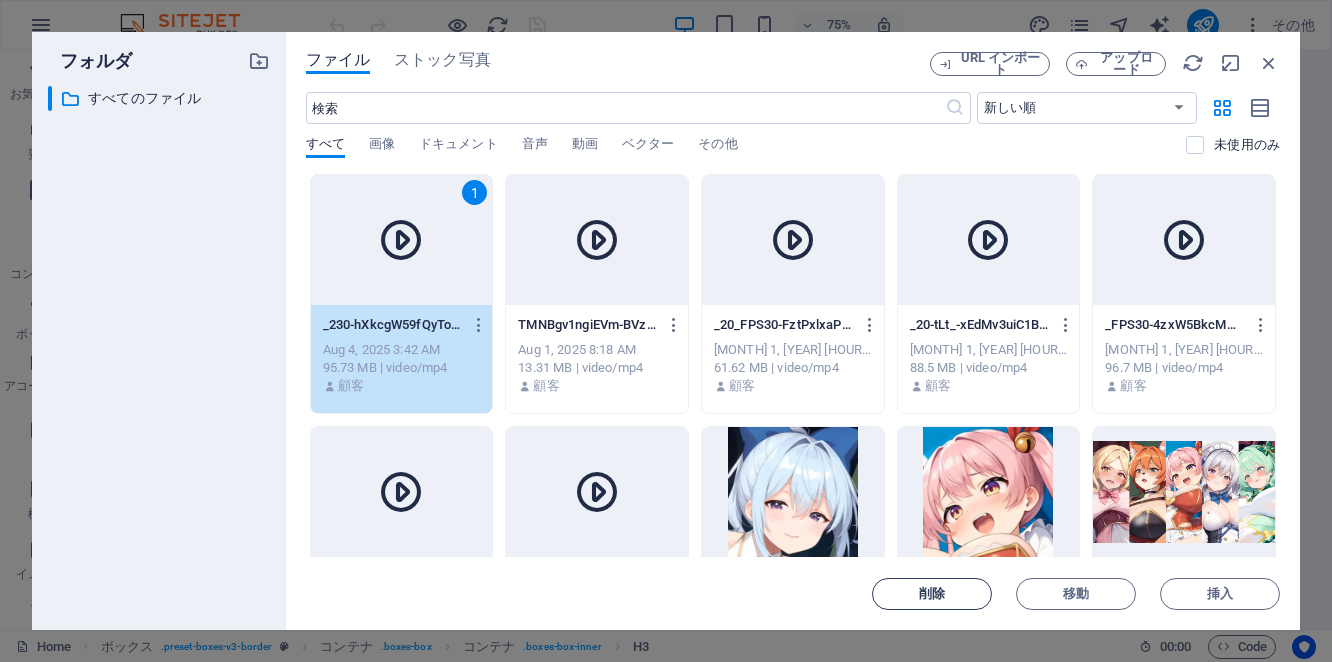 click on "削除" at bounding box center [932, 594] 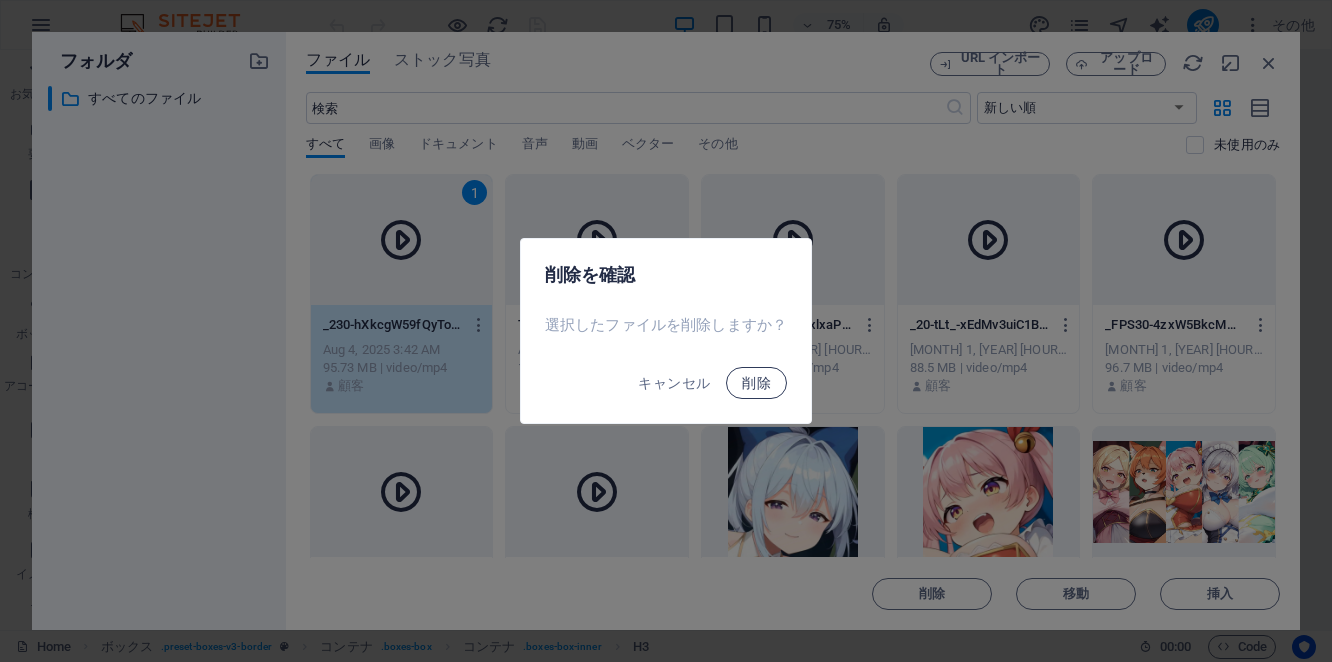 click on "削除" at bounding box center (756, 383) 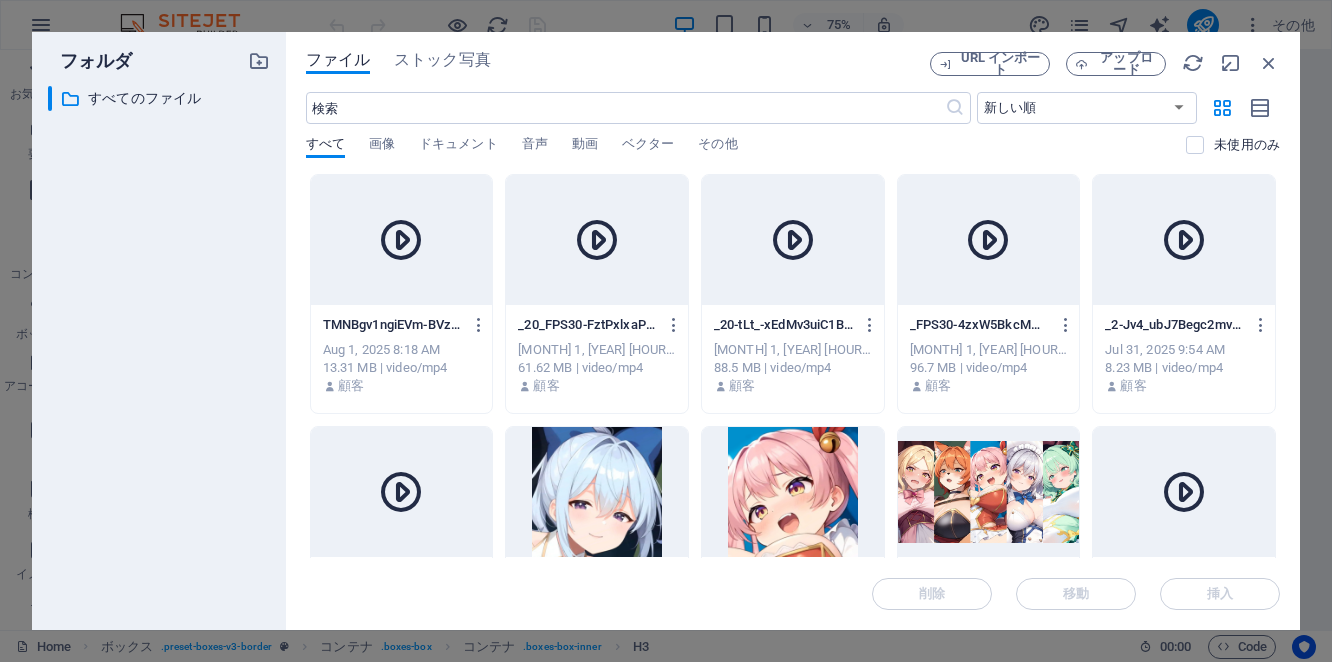 click on "削除 移動 挿入" at bounding box center (793, 584) 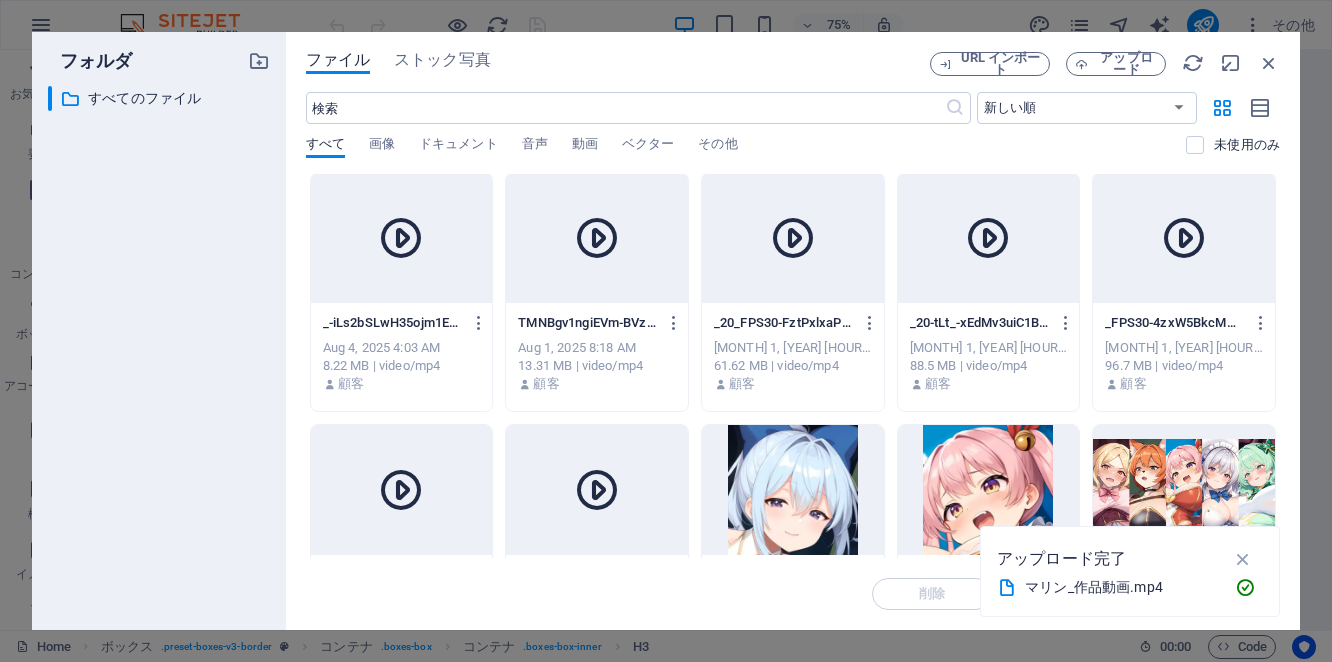 scroll, scrollTop: 0, scrollLeft: 0, axis: both 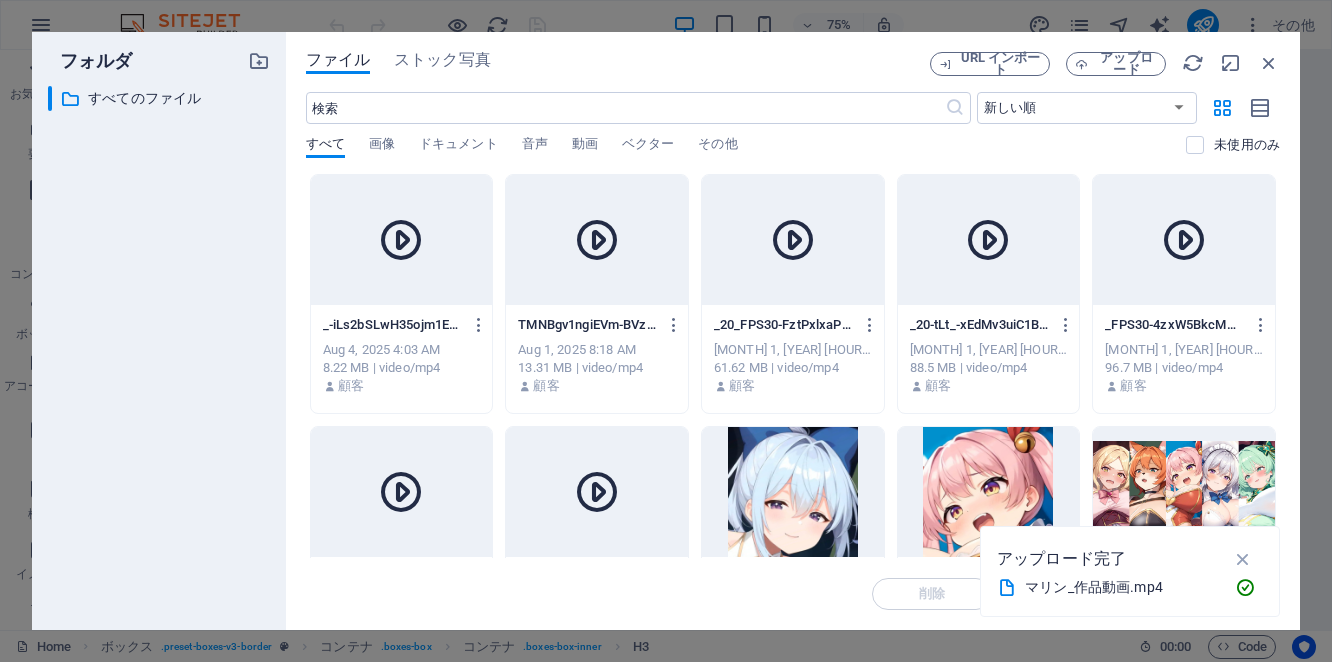click at bounding box center [597, 240] 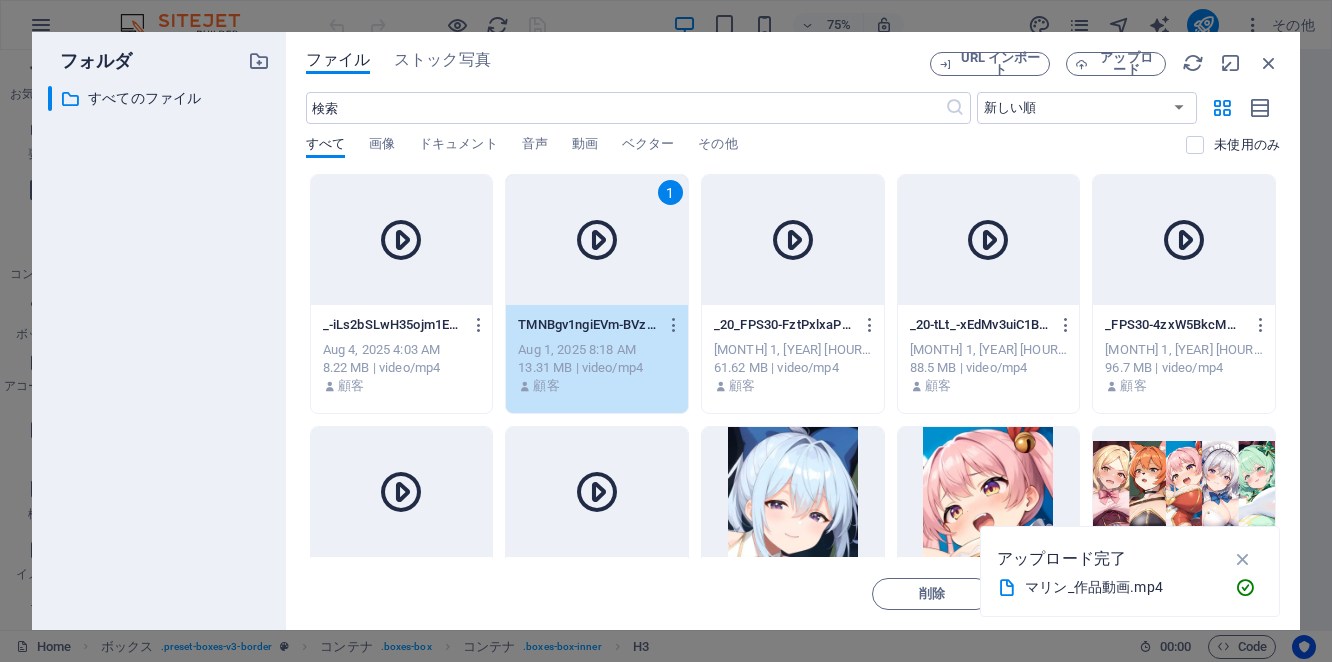 click at bounding box center [793, 240] 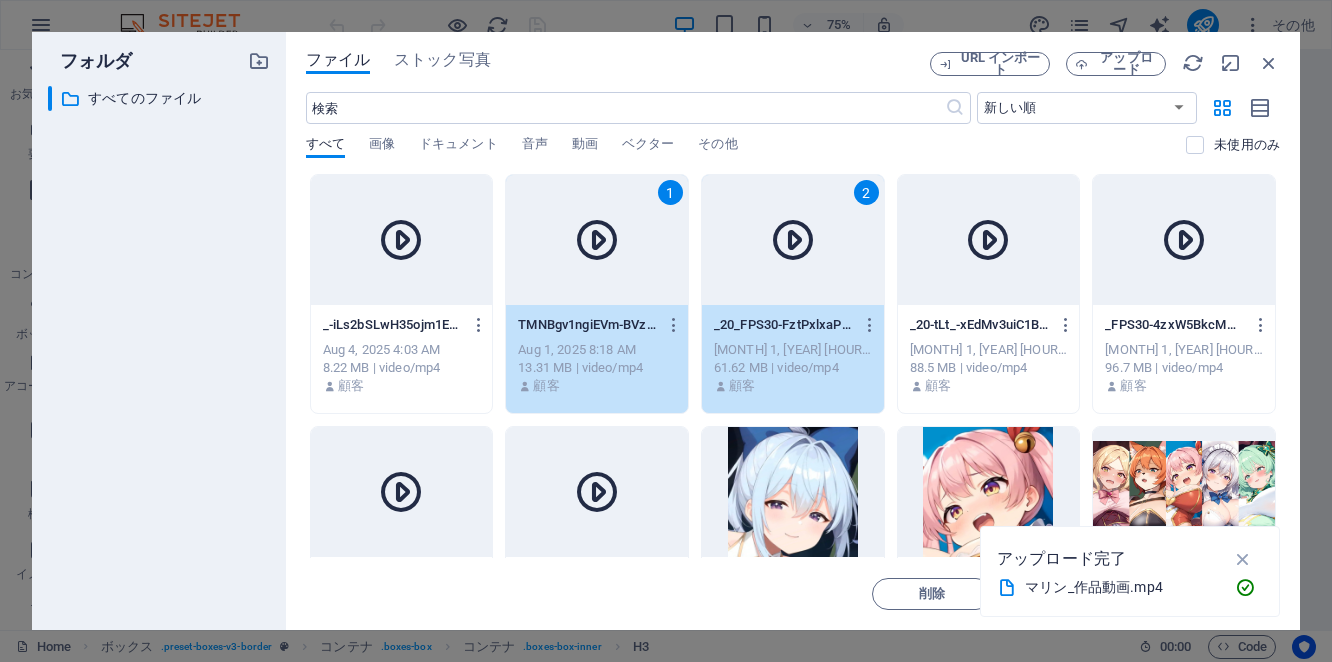 click at bounding box center (989, 240) 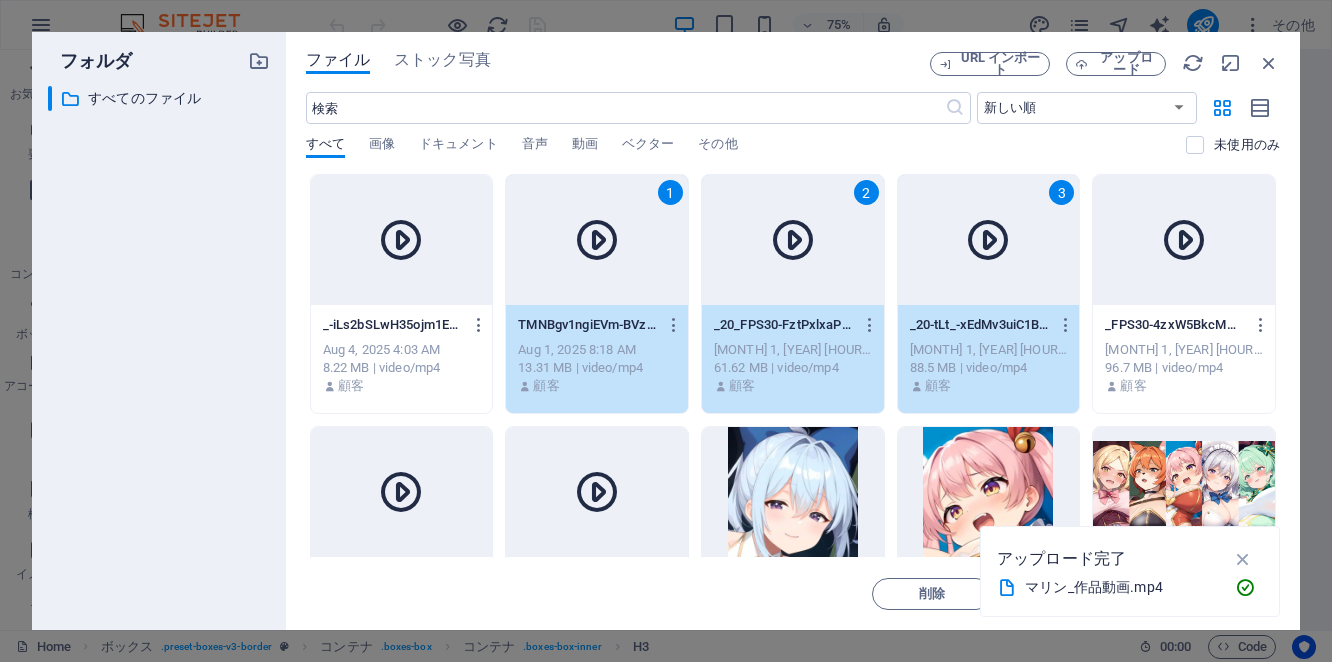 click at bounding box center (1184, 240) 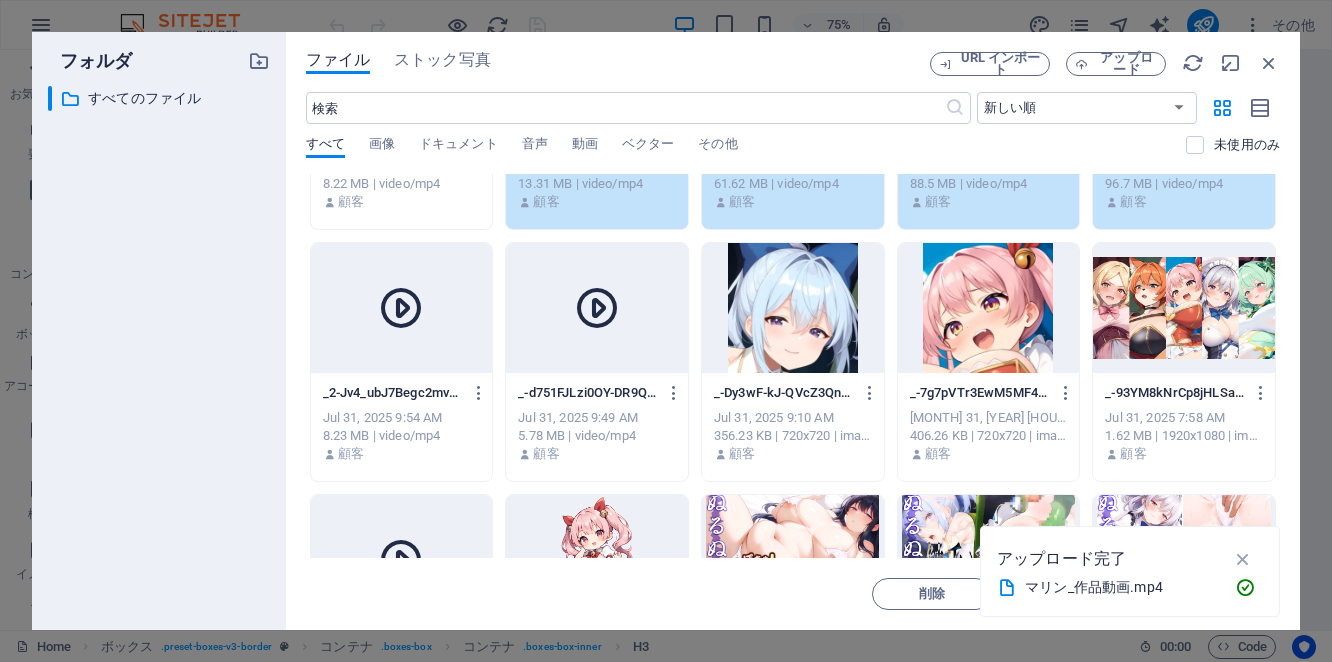 scroll, scrollTop: 190, scrollLeft: 0, axis: vertical 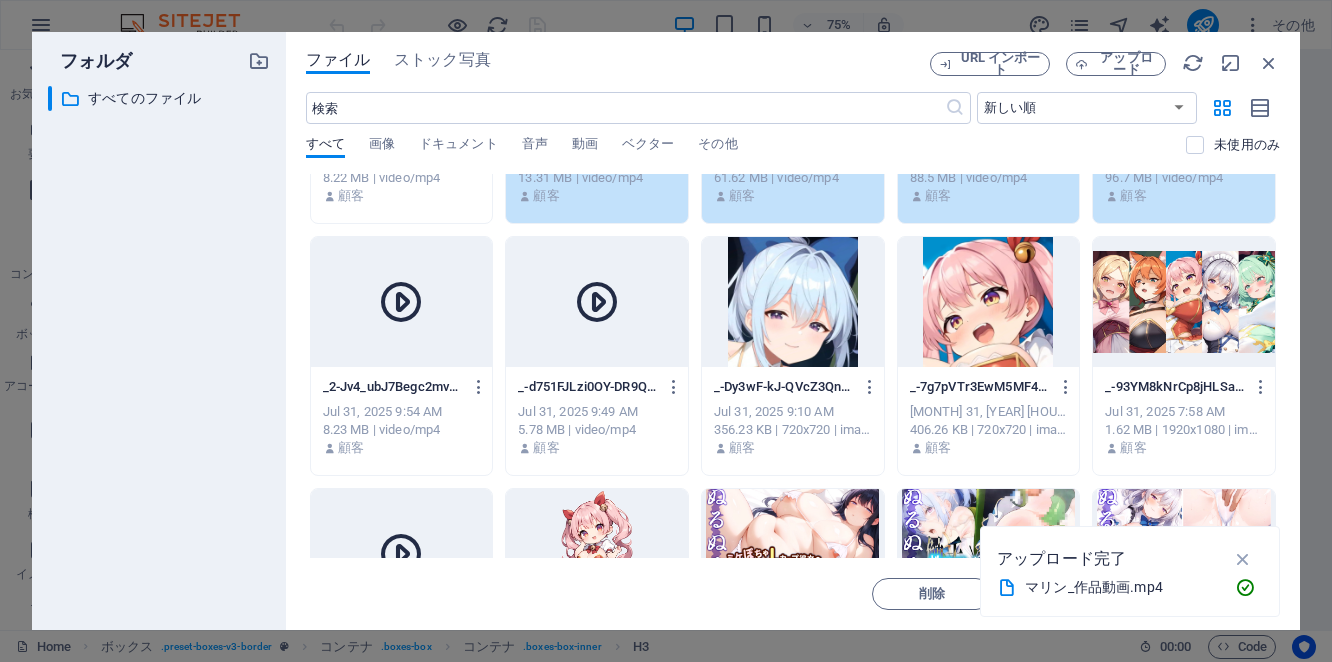 click at bounding box center (402, 302) 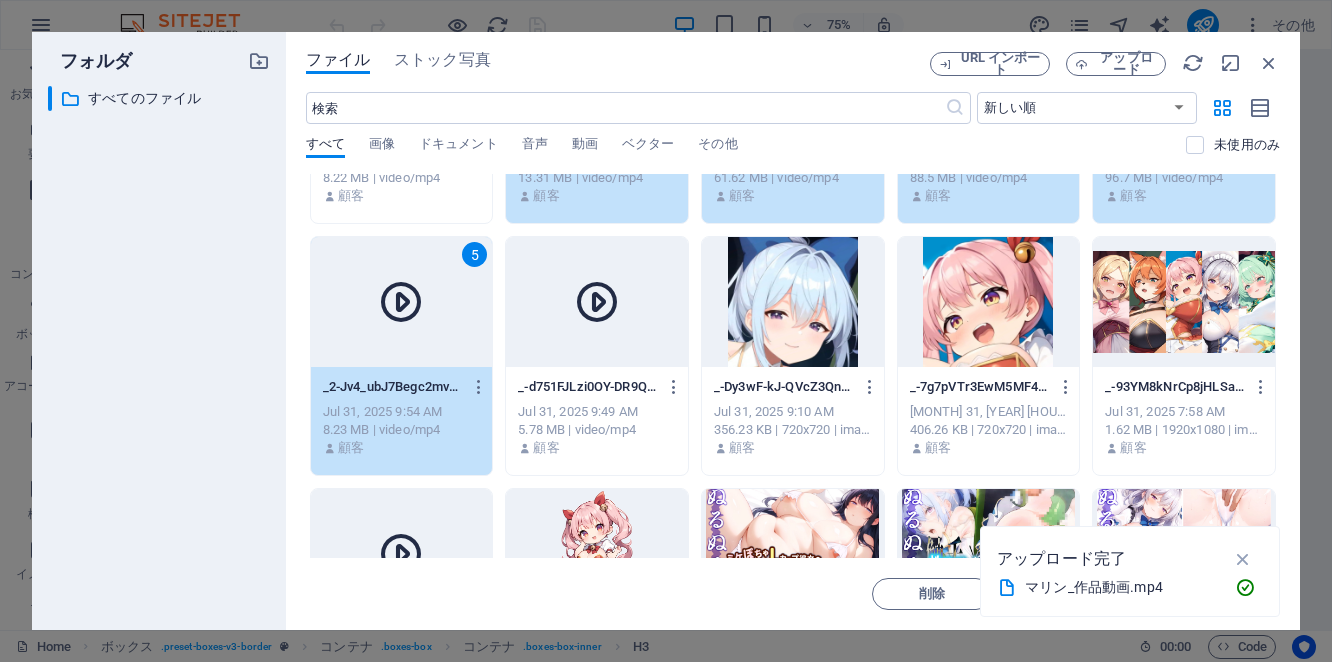 click at bounding box center [597, 302] 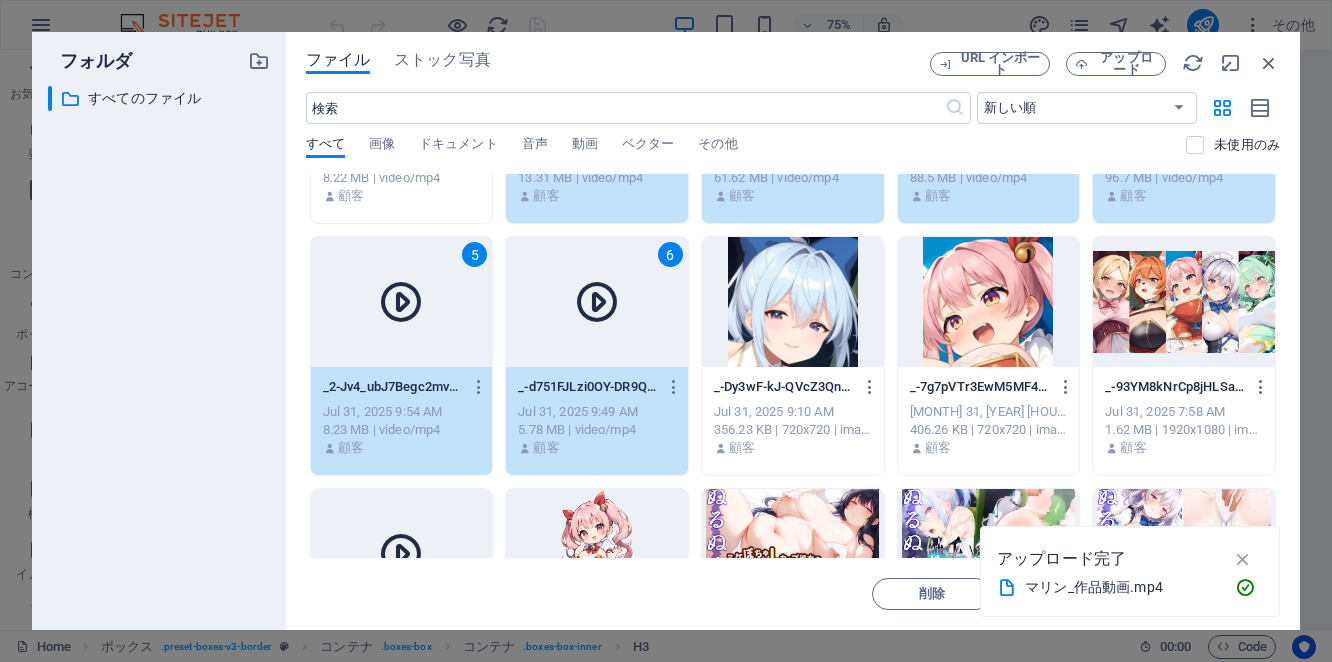 drag, startPoint x: 1283, startPoint y: 292, endPoint x: 1259, endPoint y: 177, distance: 117.47766 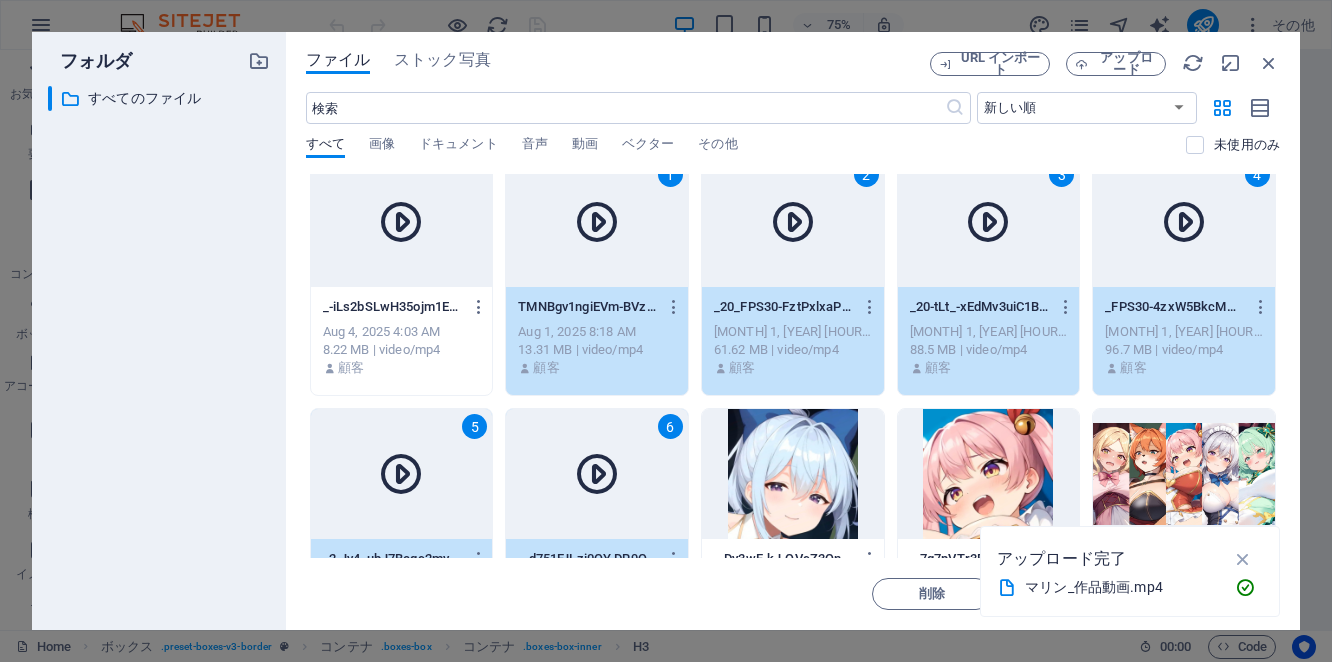 scroll, scrollTop: 0, scrollLeft: 0, axis: both 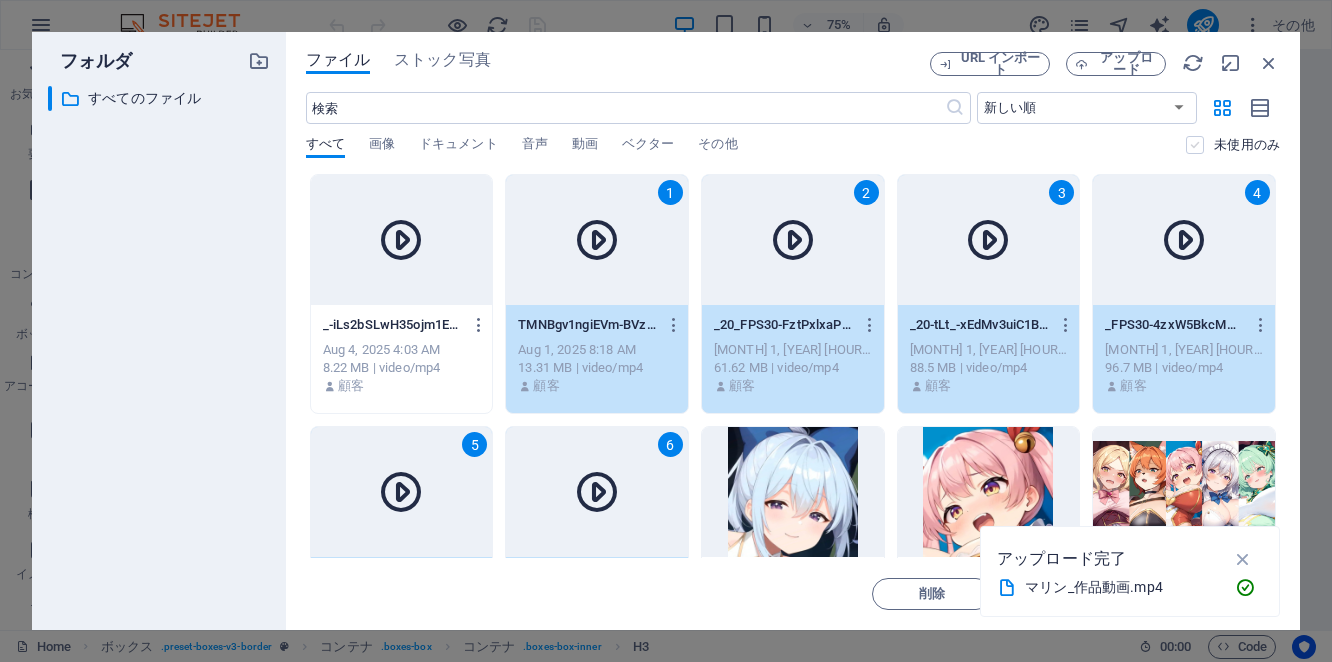 click at bounding box center [1195, 145] 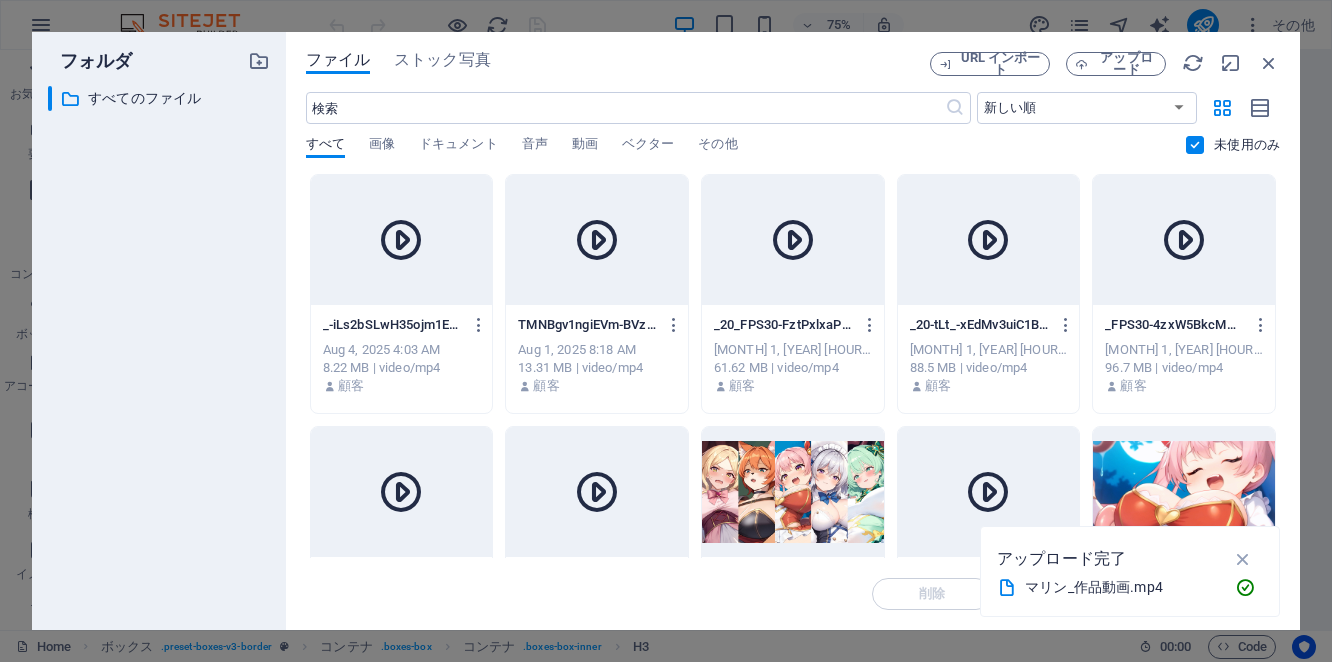 click on "TMNBgv1ngiEVm-BVzVkRYA.mp4 TMNBgv1ngiEVm-BVzVkRYA.mp4" at bounding box center (597, 325) 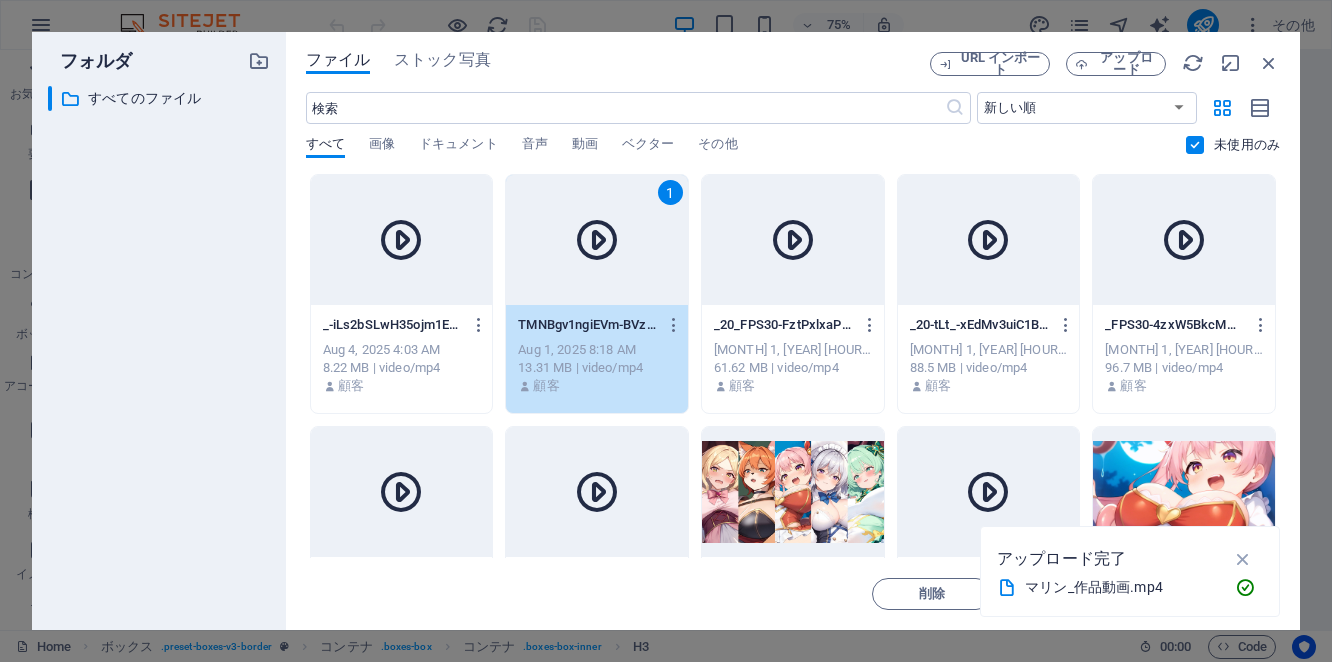 click at bounding box center [793, 240] 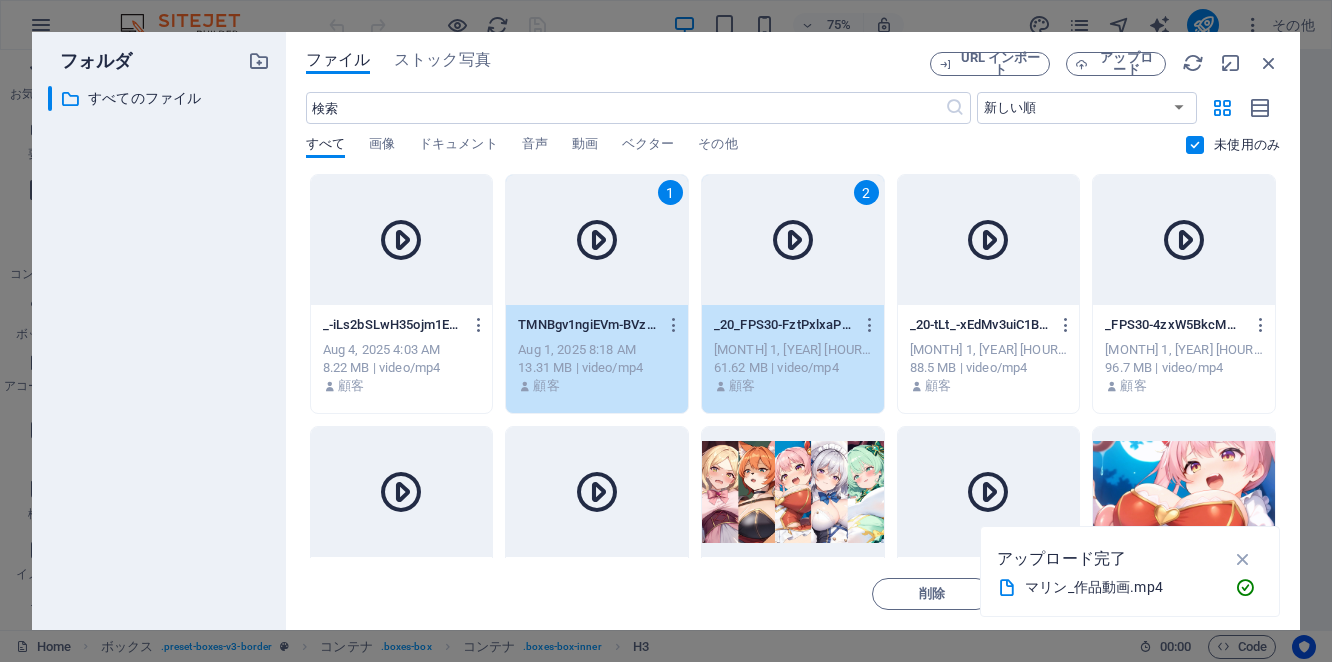 drag, startPoint x: 951, startPoint y: 283, endPoint x: 1050, endPoint y: 283, distance: 99 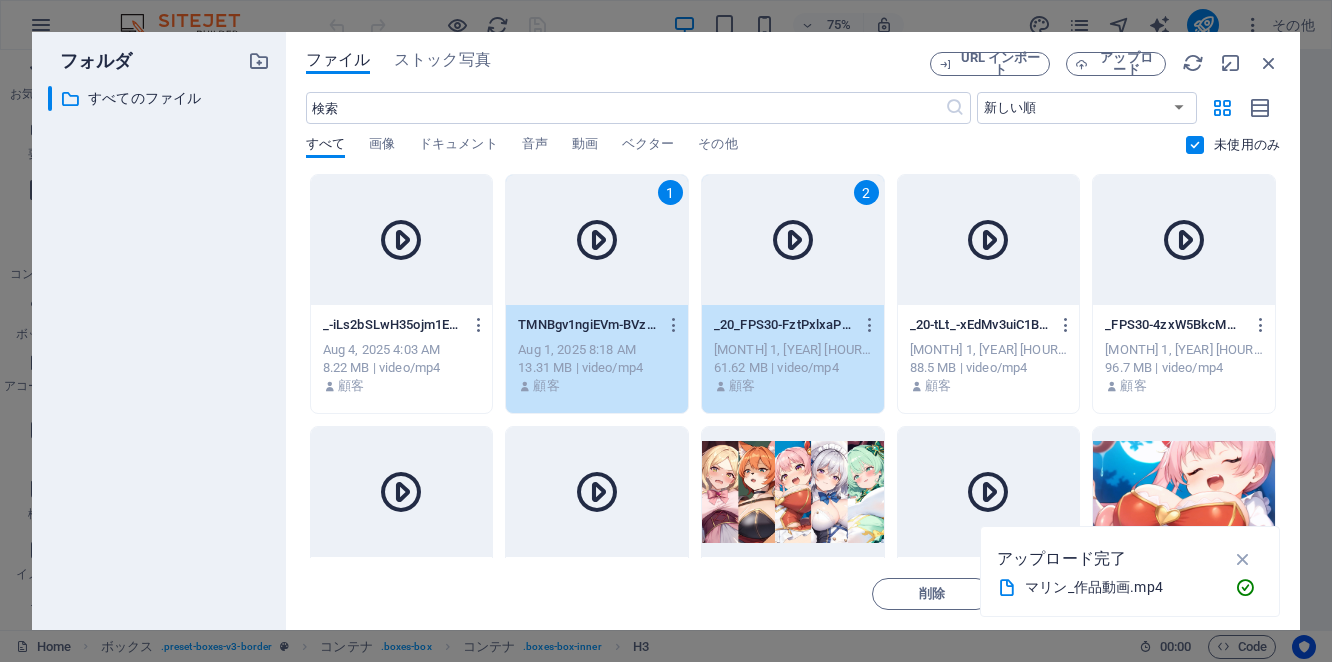 click at bounding box center (989, 240) 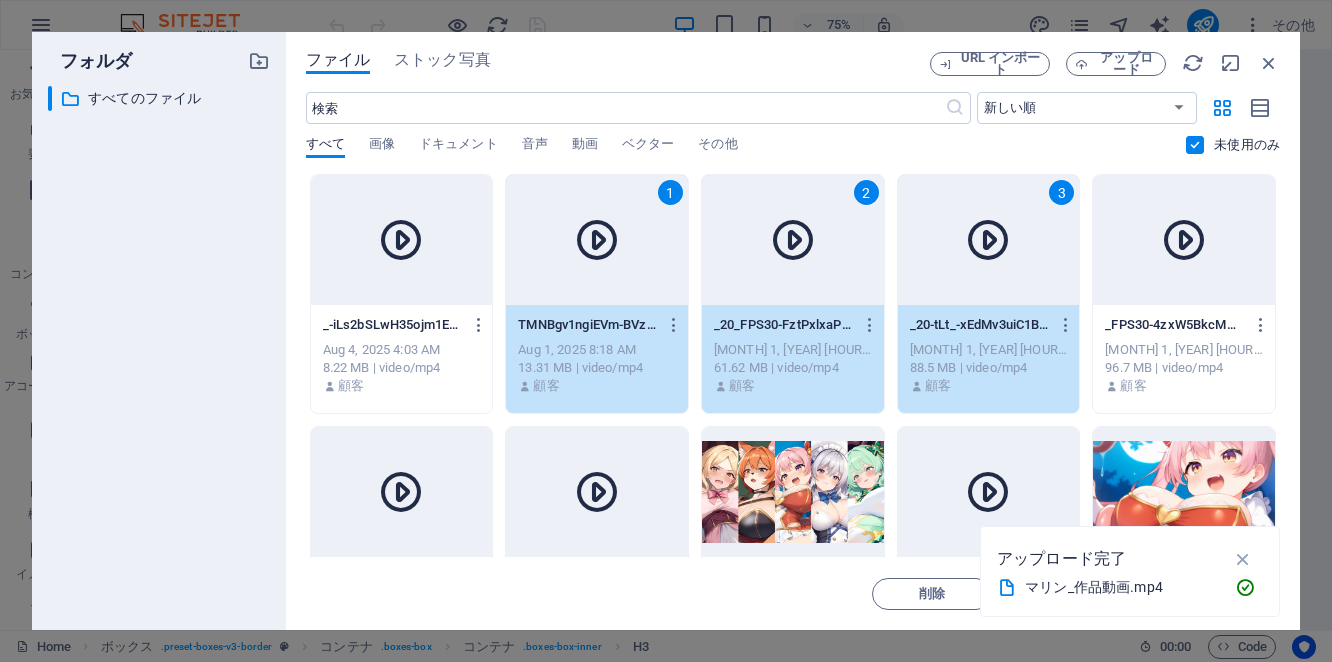 click at bounding box center (1184, 240) 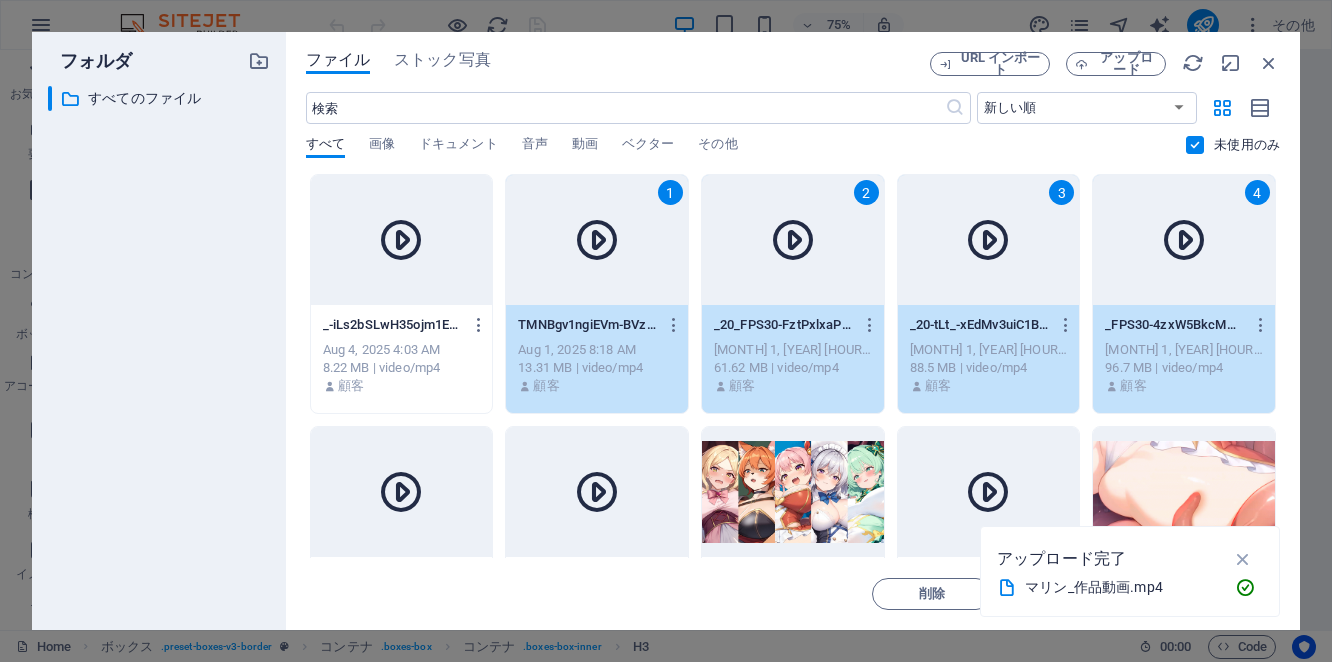 click on "_-iLs2bSLwH35ojm1EPWyPsQ.mp4 _-iLs2bSLwH35ojm1EPWyPsQ.mp4 [MONTH] 4, [YEAR] [HOUR]:[MINUTE] [AM/PM] [MB] MB | video/mp4 顧客 1 TMNBgv1ngiEVm-BVzVkRYA.mp4 TMNBgv1ngiEVm-BVzVkRYA.mp4 [MONTH] 1, [YEAR] [HOUR]:[MINUTE] [AM/PM] [MB] MB | video/mp4 顧客 2 _20_FPS30-FztPxlxaPlEHQ8vleW1qAw.mp4 _20_FPS30-FztPxlxaPlEHQ8vleW1qAw.mp4 [MONTH] 1, [YEAR] [HOUR]:[MINUTE] [AM/PM] [MB] MB | video/mp4 顧客 3 _20-tLt_-xEdMv3uiC1BuRddFQ.mp4 _20-tLt_-xEdMv3uiC1BuRddFQ.mp4 [MONTH] 1, [YEAR] [HOUR]:[MINUTE] [AM/PM] [MB] MB | video/mp4 顧客 4 _FPS30-4zxW5BkcMHeEHoVDgLx6IA.mp4 _FPS30-4zxW5BkcMHeEHoVDgLx6IA.mp4 [MONTH] 1, [YEAR] [HOUR]:[MINUTE] [AM/PM] [MB] MB | video/mp4 顧客 5 _2-Jv4_ubJ7Begc2mv05kzMpA.mp4 _2-Jv4_ubJ7Begc2mv05kzMpA.mp4 [MONTH] 31, [YEAR] [HOUR]:[MINUTE] [AM/PM] [MB] MB | video/mp4 顧客 6 _-d751FJLzi0OY-DR9Qeabow.mp4 _-d751FJLzi0OY-DR9Qeabow.mp4 [MONTH] 31, [YEAR] [HOUR]:[MINUTE] [AM/PM] [MB] MB | video/mp4 顧客 7 _-93YM8kNrCp8jHLSaqKfH7w.jpg _-93YM8kNrCp8jHLSaqKfH7w.jpg [MONTH] 31, [YEAR] [HOUR]:[MINUTE] [AM/PM] [MB] MB | [RESOLUTION] | image/jpeg 顧客 8 tXCy4vYvlbq1ocBpim4GfQ.mp4 tXCy4vYvlbq1ocBpim4GfQ.mp4 [MONTH] 31, [YEAR] [HOUR]:[MINUTE] [AM/PM] [MB] MB | video/mp4 顧客 [MONTH] 29, [YEAR] 顧客" at bounding box center [793, 546] 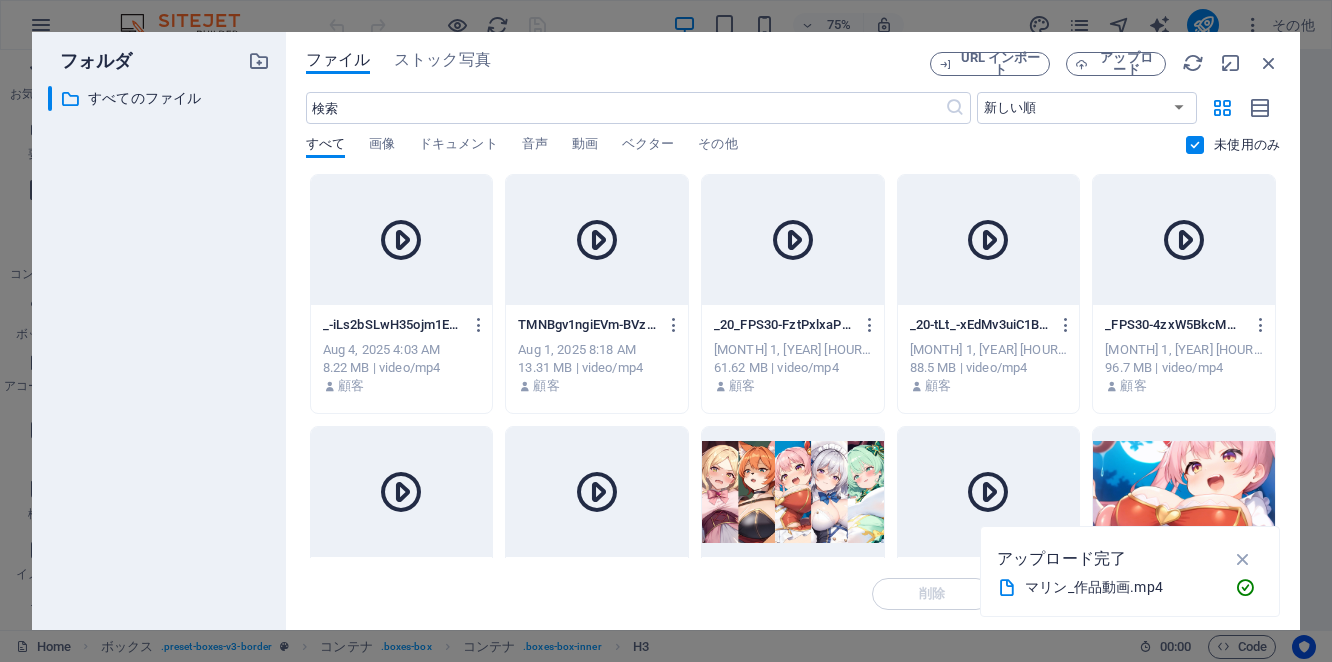 click at bounding box center (597, 492) 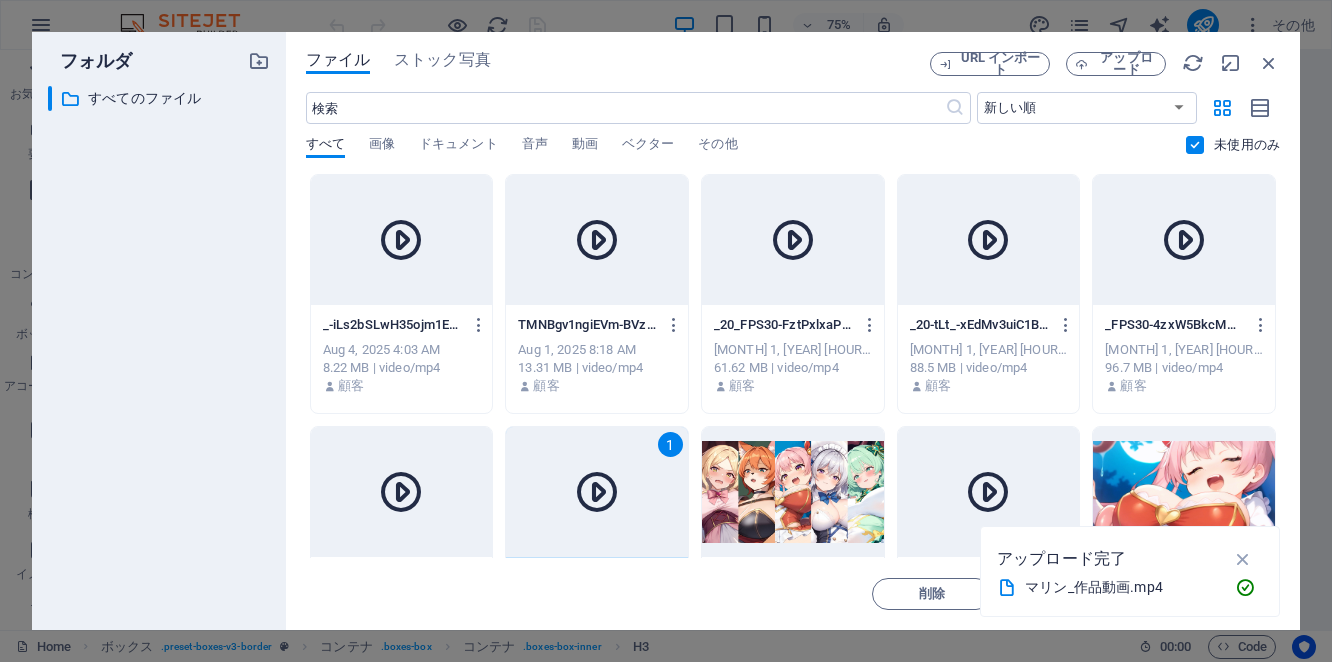 click at bounding box center (402, 492) 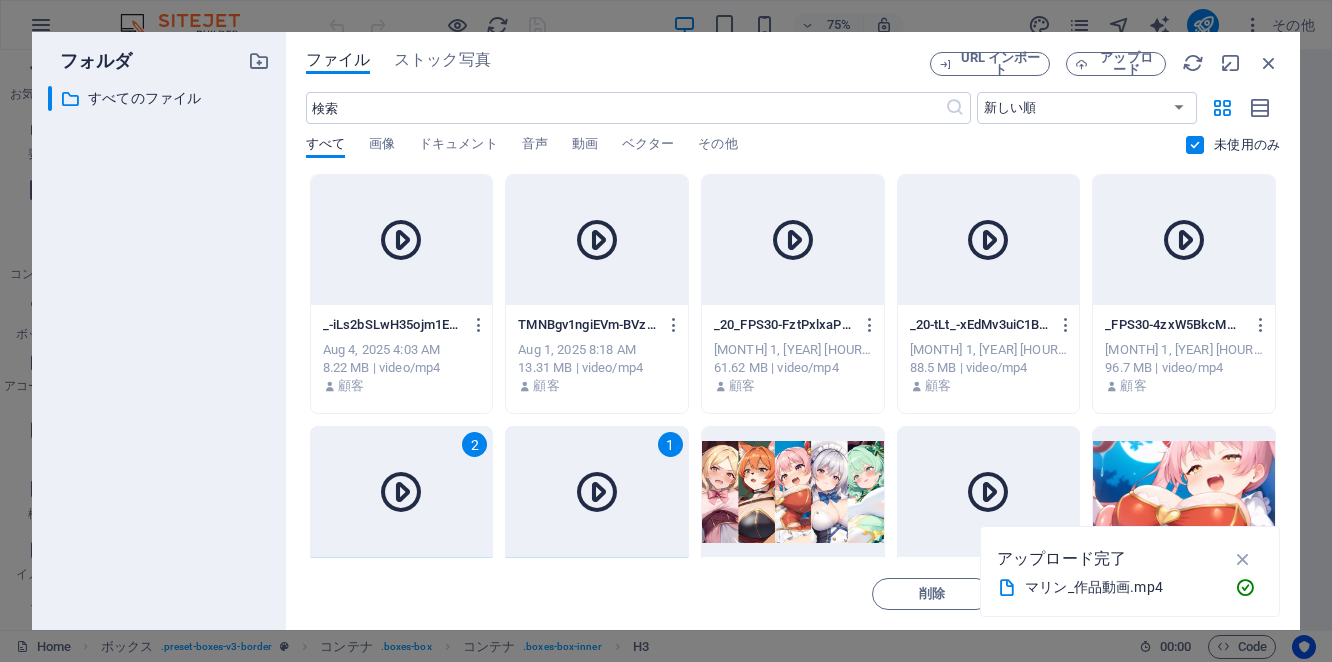 drag, startPoint x: 585, startPoint y: 361, endPoint x: 754, endPoint y: 343, distance: 169.95587 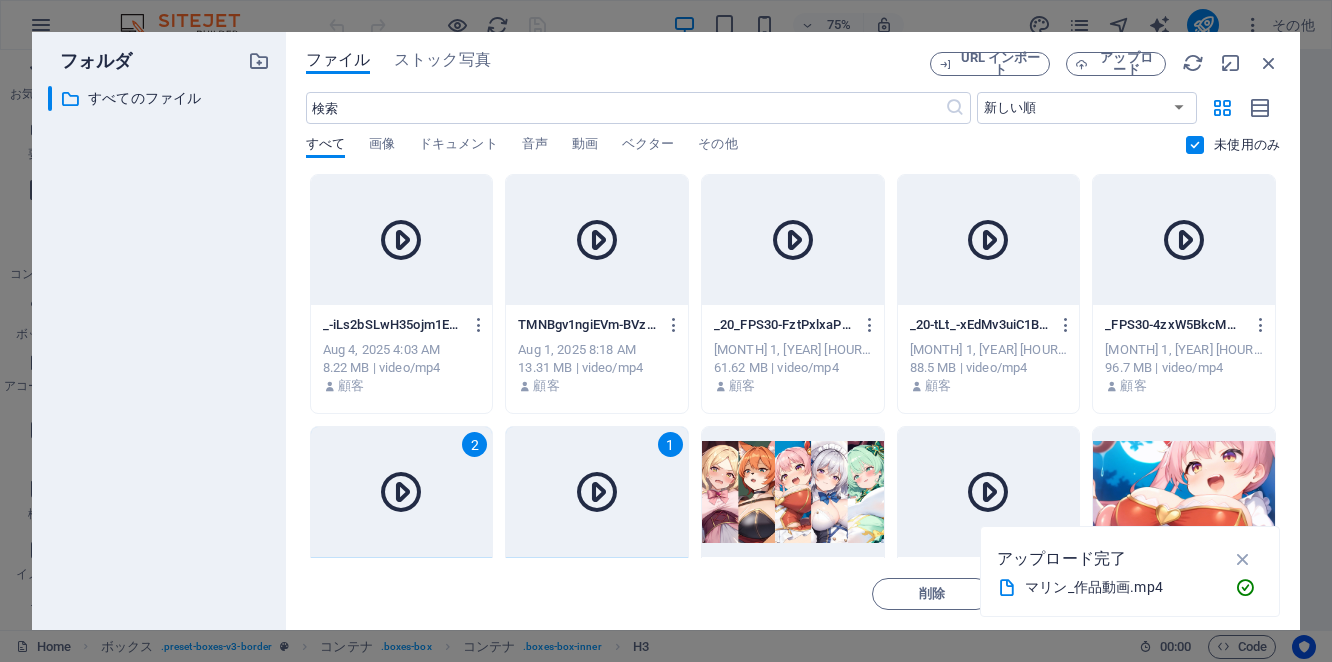 click on "13.31 MB | video/mp4" at bounding box center [597, 368] 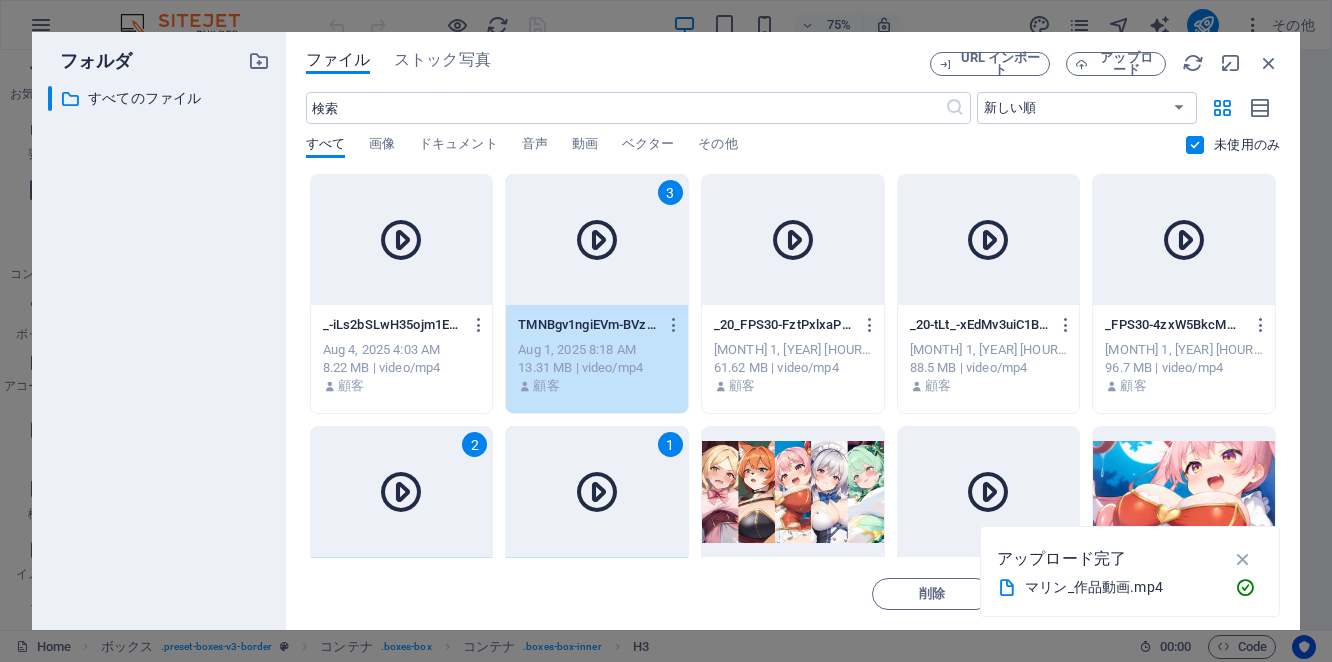 click on "[MONTH] 1, [YEAR] [HOUR]:[MINUTE] [AM/PM]" at bounding box center (793, 350) 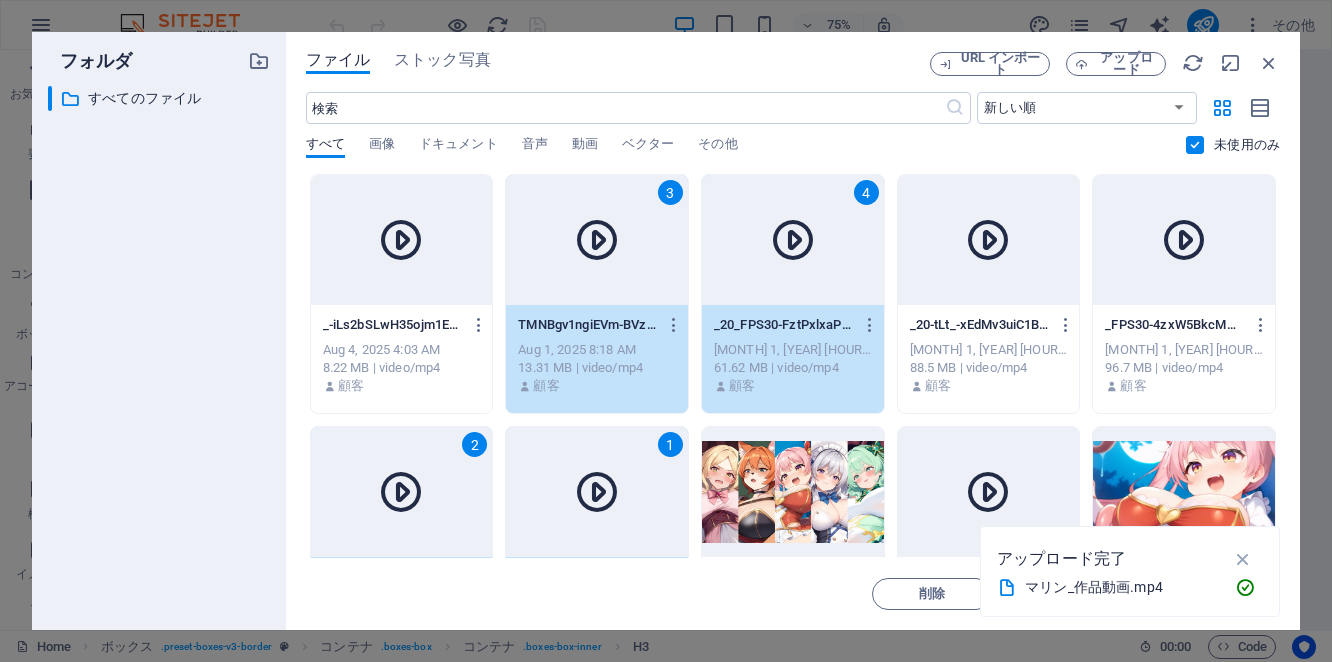 click on "[MONTH] 1, [YEAR] [HOUR]:[MINUTE] [AM/PM]" at bounding box center (989, 350) 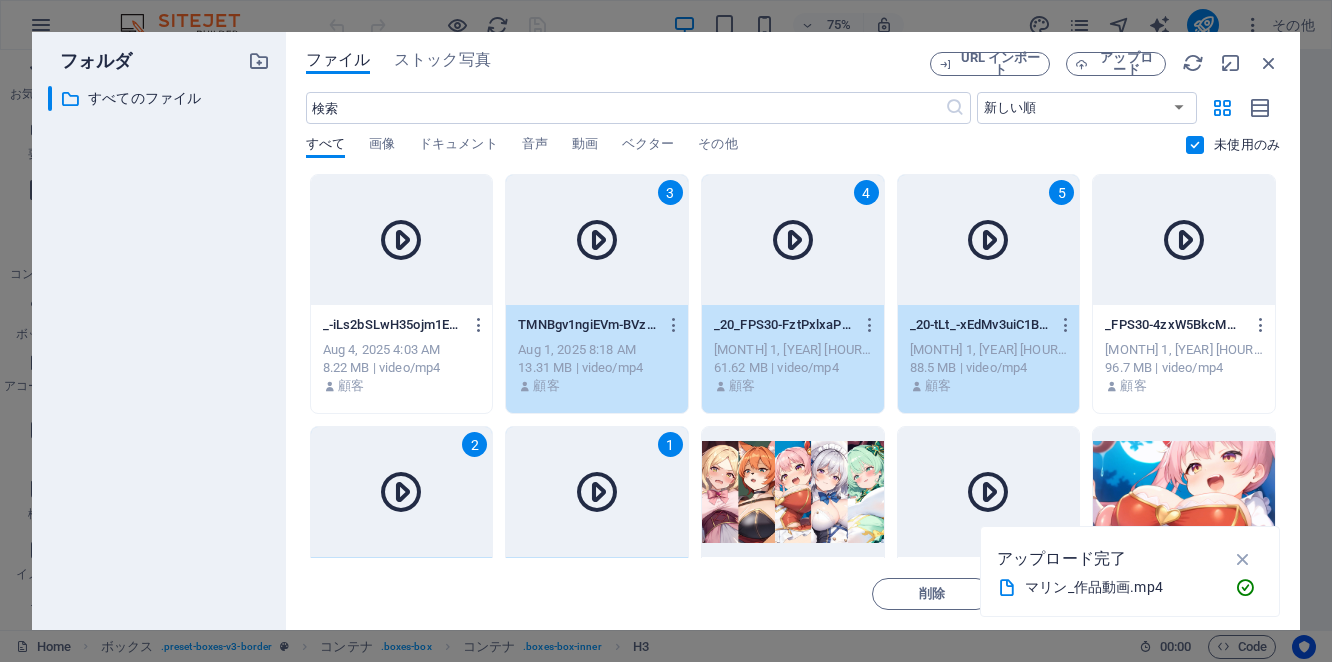 click on "5 _20-tLt_-xEdMv3uiC1BuRddFQ.mp4 _20-tLt_-xEdMv3uiC1BuRddFQ.mp4 [MONTH] 1, [YEAR] [HOUR]:[MINUTE] [AM/PM] [MB] MB | video/mp4 顧客" at bounding box center (989, 294) 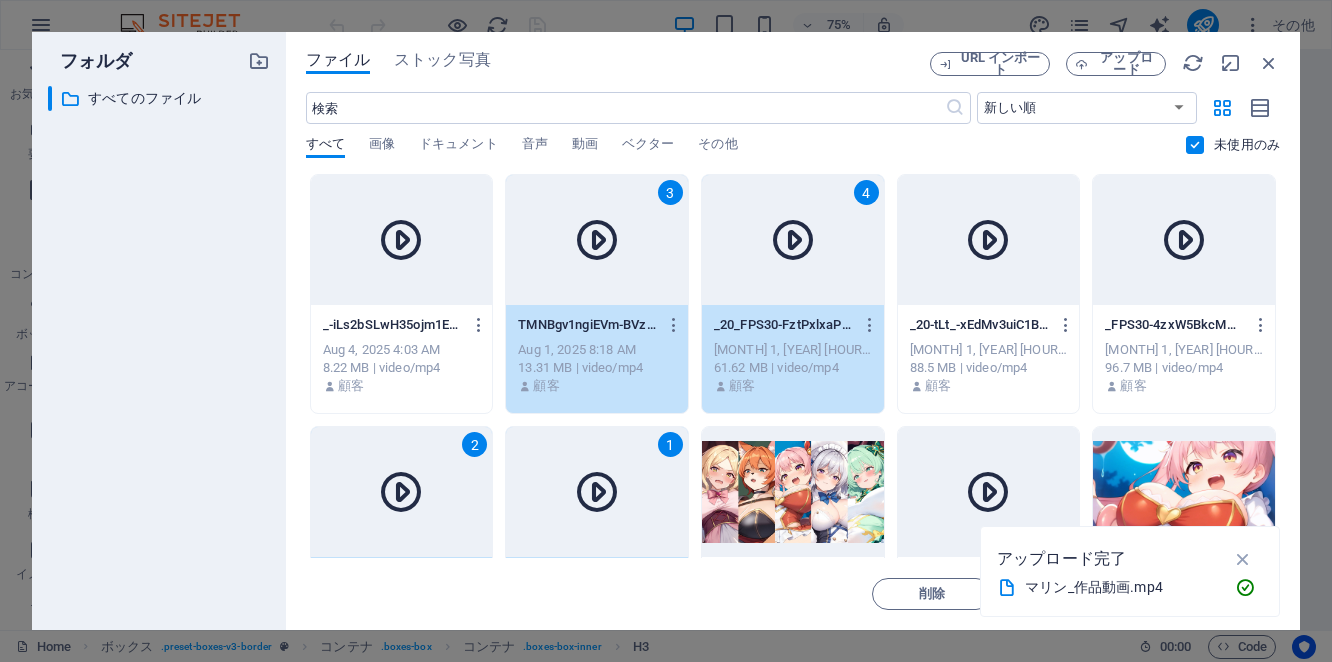click on "[MONTH] 1, [YEAR] [HOUR]:[MINUTE] [AM/PM]" at bounding box center (1184, 350) 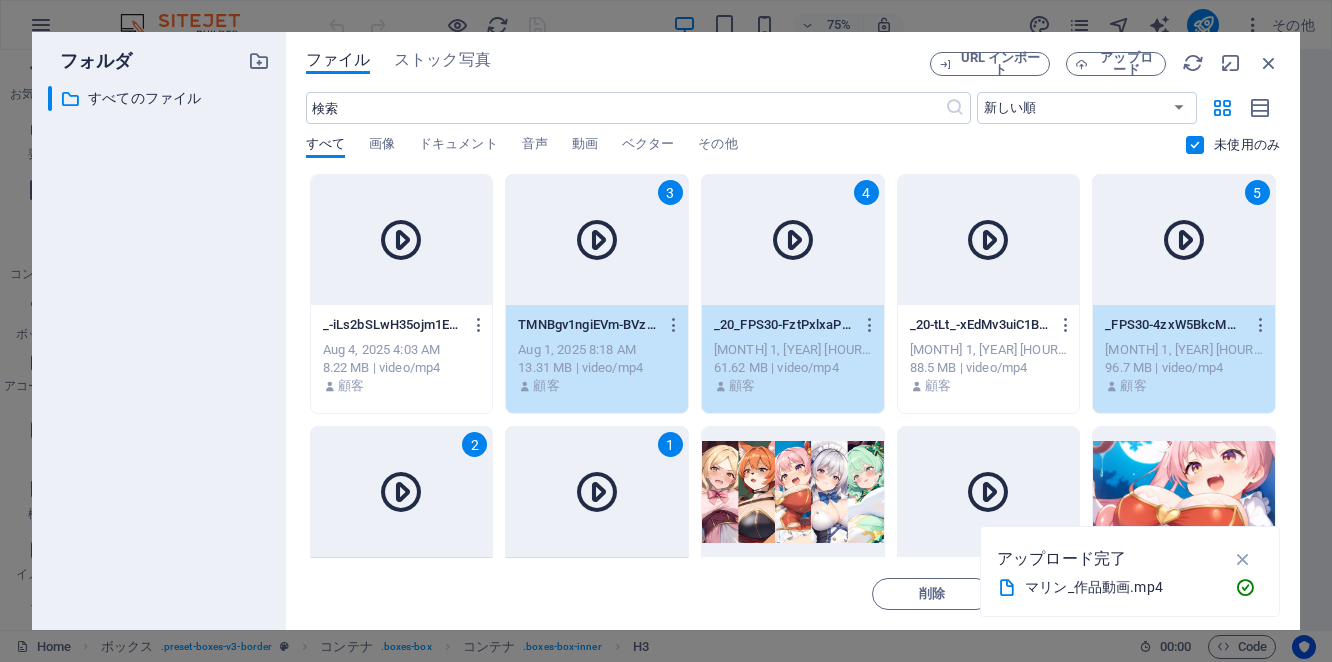 click on "88.5 MB | video/mp4" at bounding box center (989, 368) 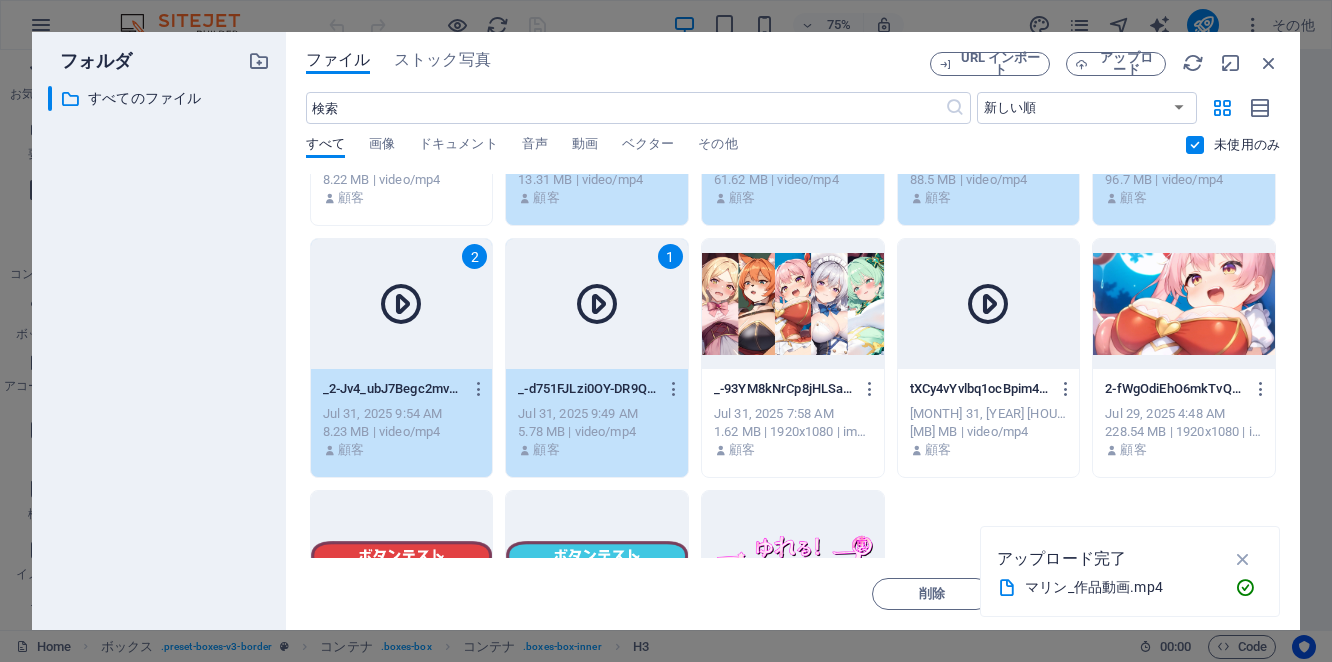 scroll, scrollTop: 185, scrollLeft: 0, axis: vertical 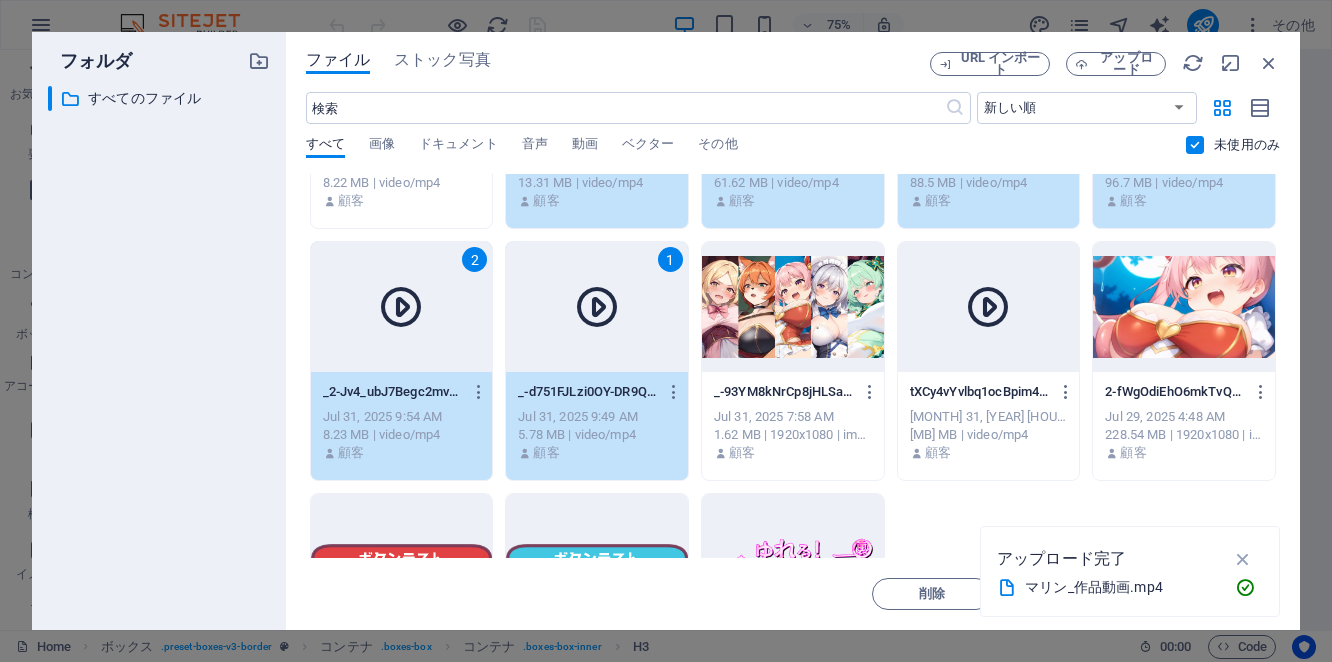click on "tXCy4vYvlbq1ocBpim4GfQ.mp4 tXCy4vYvlbq1ocBpim4GfQ.mp4 [MONTH] 31, [YEAR] [HOUR]:[MINUTE] [AM/PM] [MB] MB | video/mp4 顧客" at bounding box center [989, 423] 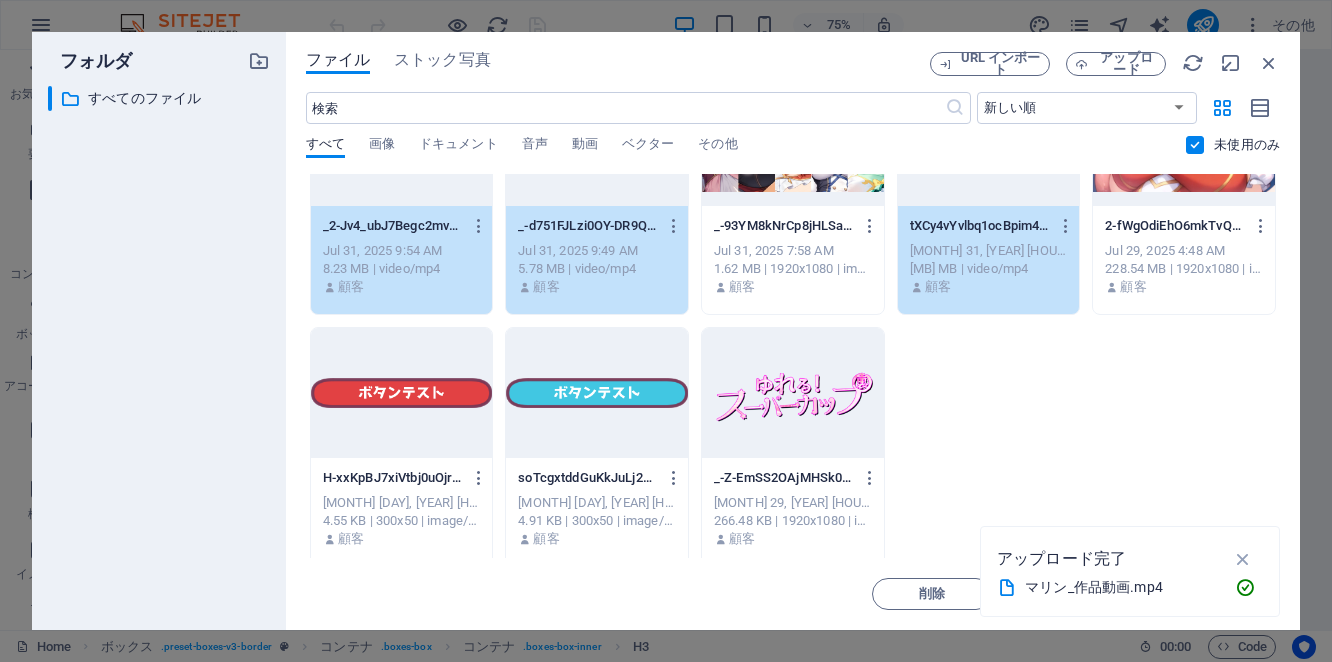 scroll, scrollTop: 359, scrollLeft: 0, axis: vertical 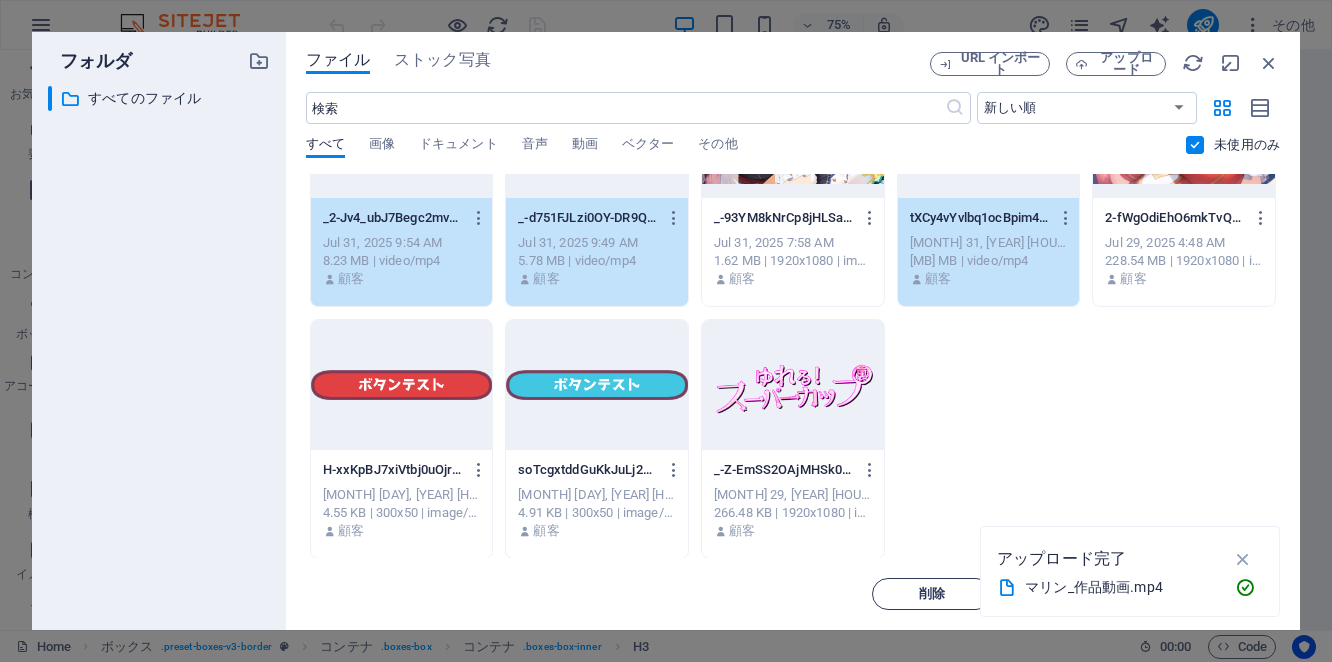 click on "削除" at bounding box center (932, 594) 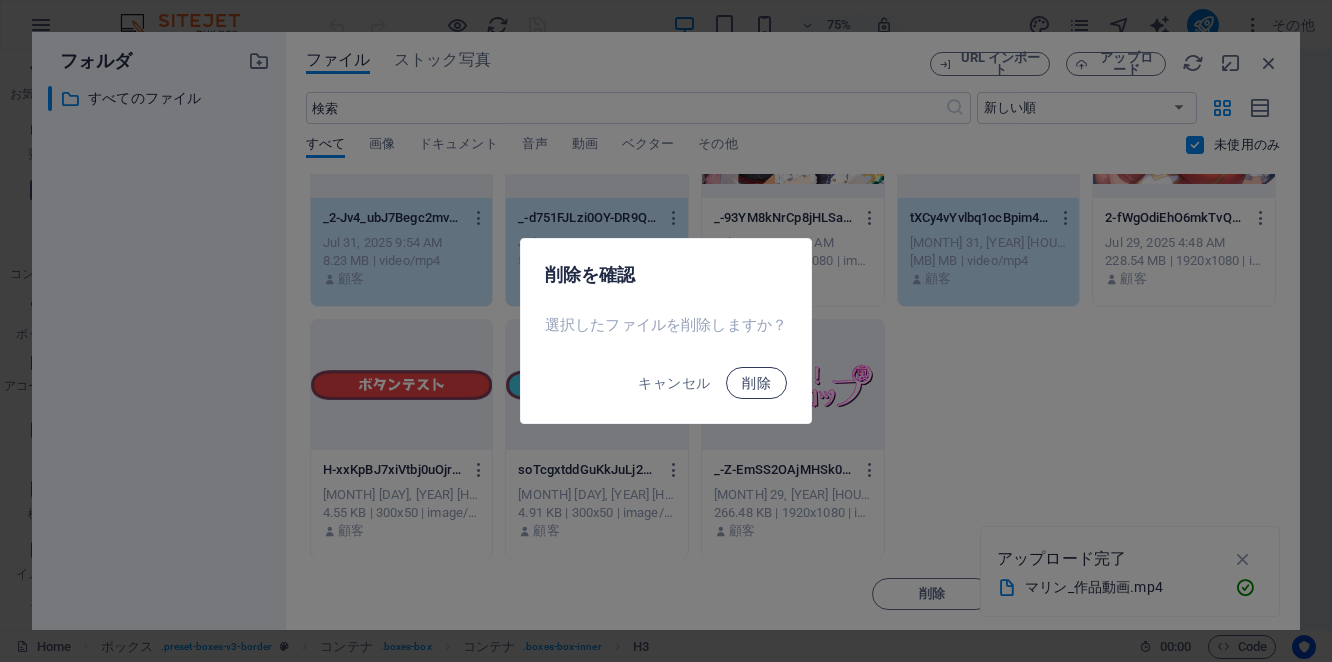 click on "削除" at bounding box center (756, 383) 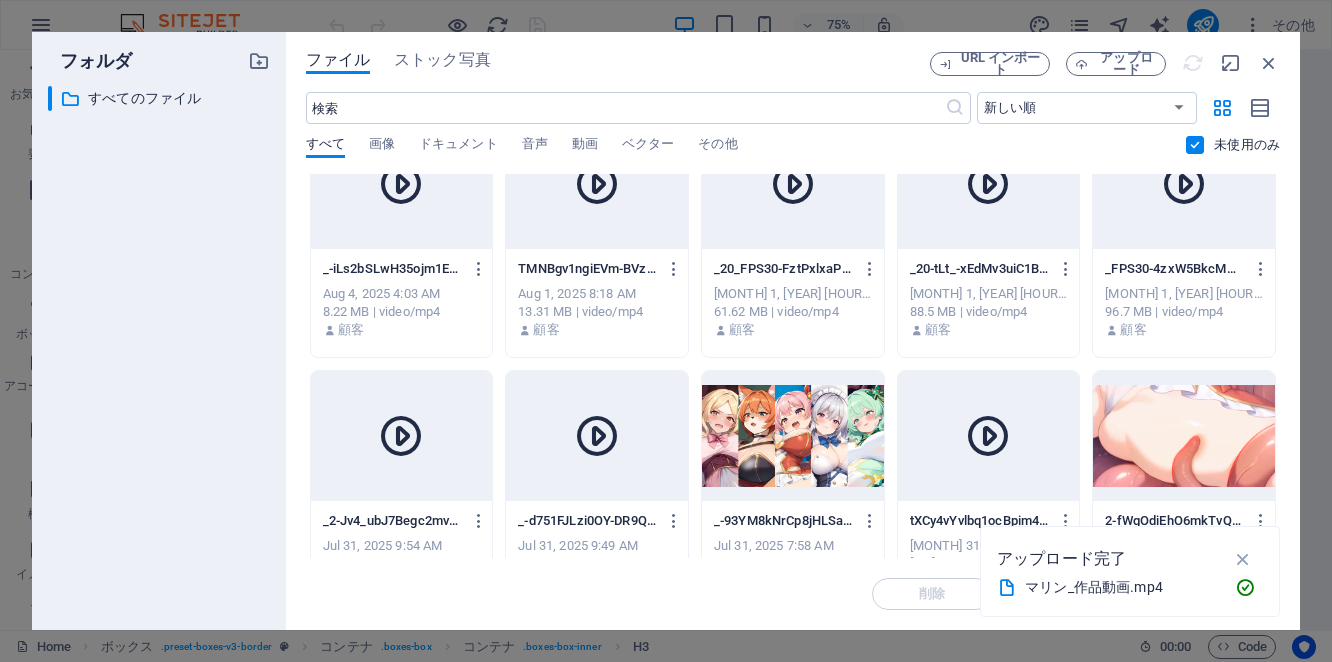 scroll, scrollTop: 0, scrollLeft: 0, axis: both 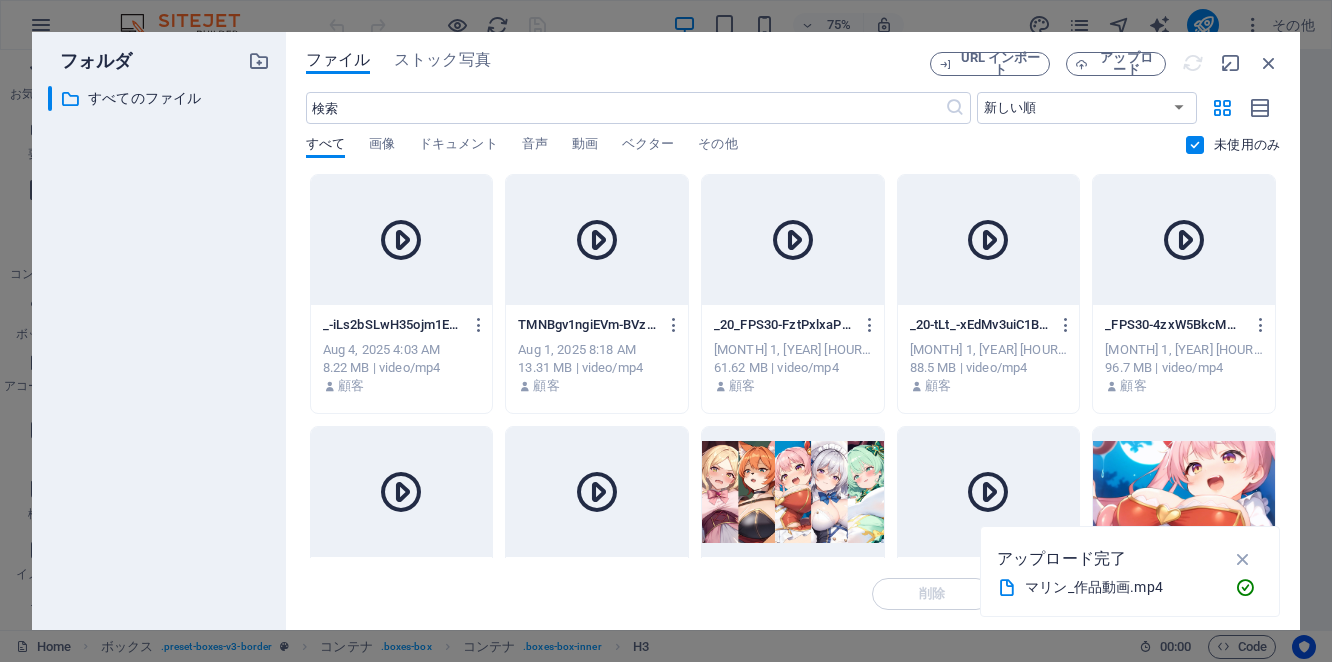 click on "_-iLs2bSLwH35ojm1EPWyPsQ.mp4 _-iLs2bSLwH35ojm1EPWyPsQ.mp4" at bounding box center [402, 325] 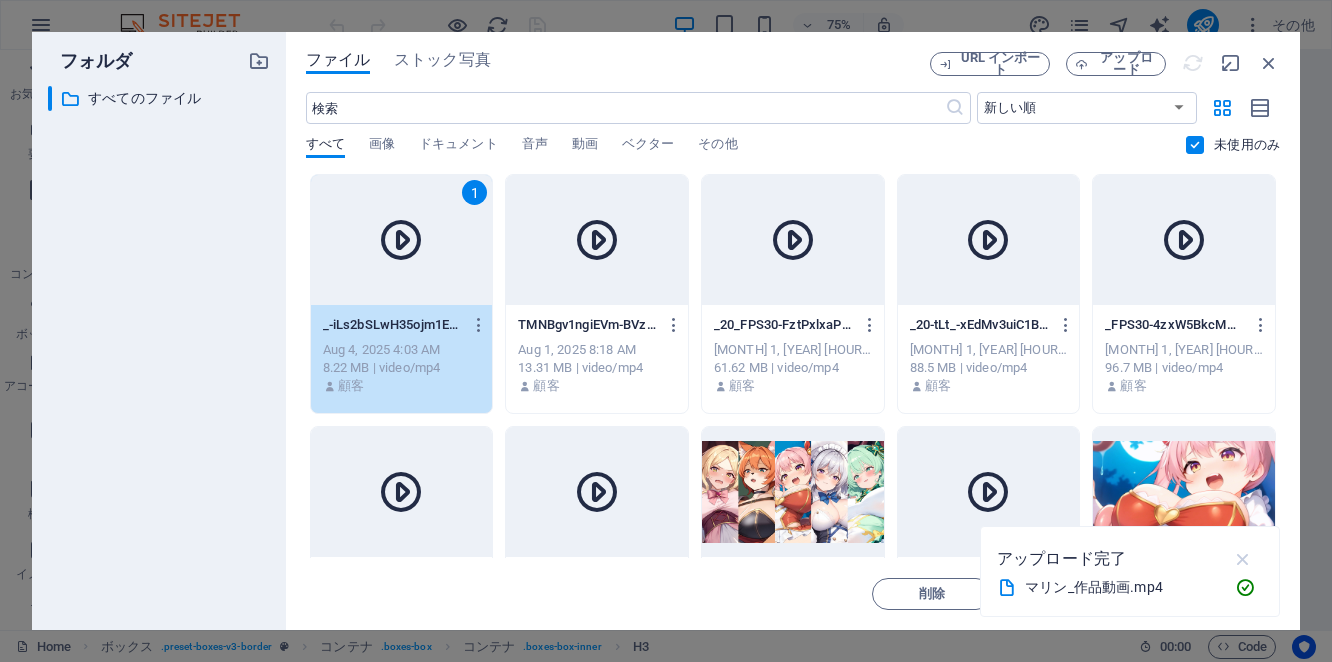 click at bounding box center (1243, 559) 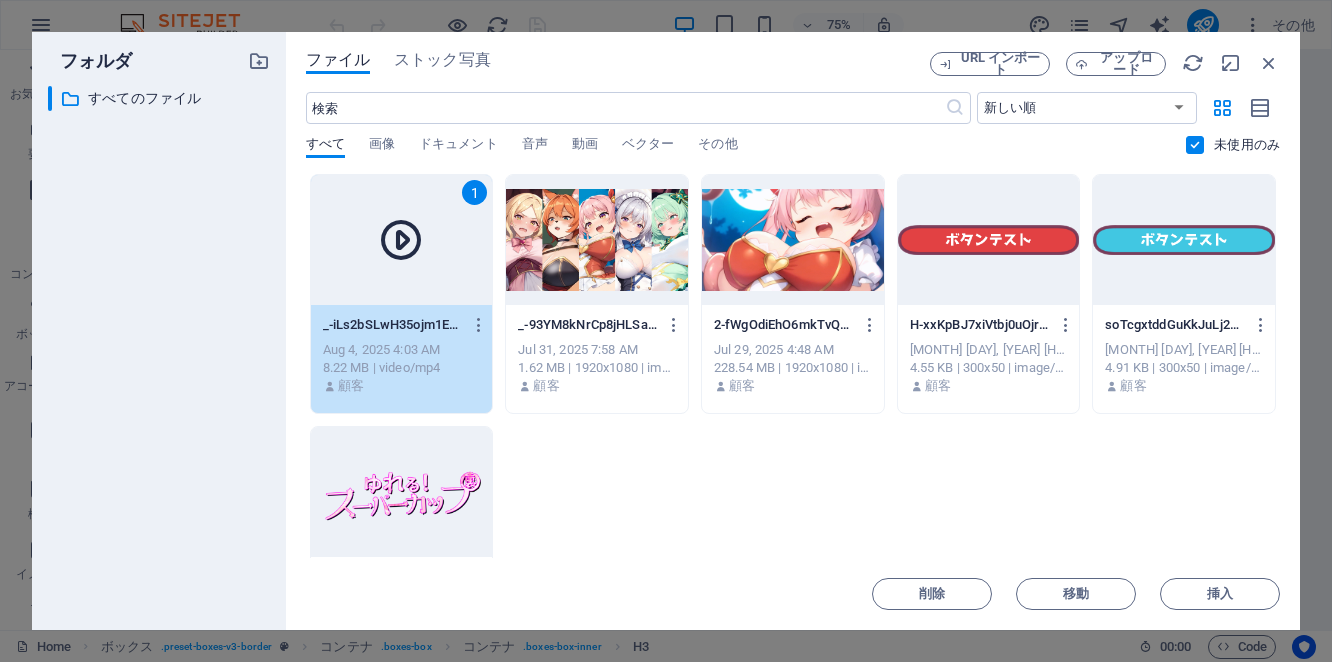 click on "1 _-iLs2bSLwH35ojm1EPWyPsQ.mp4 _-iLs2bSLwH35ojm1EPWyPsQ.mp4 [MONTH] 4, [YEAR] [HOUR]:[MINUTE] [AM/PM] [MB] MB | video/mp4 顧客 _-93YM8kNrCp8jHLSaqKfH7w.jpg _-93YM8kNrCp8jHLSaqKfH7w.jpg [MONTH] 31, [YEAR] [HOUR]:[MINUTE] [AM/PM] [MB] MB | [RESOLUTION] | image/jpeg 顧客 2-fWgOdiEhO6mkTvQvyyY3sg.gif 2-fWgOdiEhO6mkTvQvyyY3sg.gif [MONTH] 29, [YEAR] [HOUR]:[MINUTE] [AM/PM] [MB] MB | [RESOLUTION] | image/gif 顧客 H-xxKpBJ7xiVtbj0uOjrzA.png H-xxKpBJ7xiVtbj0uOjrzA.png [MONTH] 29, [YEAR] [HOUR]:[MINUTE] [AM/PM] [KB] KB | [RESOLUTION] | image/png 顧客 soTcgxtddGuKkJuLj2GWqw.png soTcgxtddGuKkJuLj2GWqw.png [MONTH] 29, [YEAR] [HOUR]:[MINUTE] [AM/PM] [KB] KB | [RESOLUTION] | image/png 顧客 _-Z-EmSS2OAjMHSk0JULuVjA.png _-Z-EmSS2OAjMHSk0JULuVjA.png [MONTH] 29, [YEAR] [HOUR]:[MINUTE] [AM/PM] [KB] KB | [RESOLUTION] | image/png 顧客" at bounding box center (793, 420) 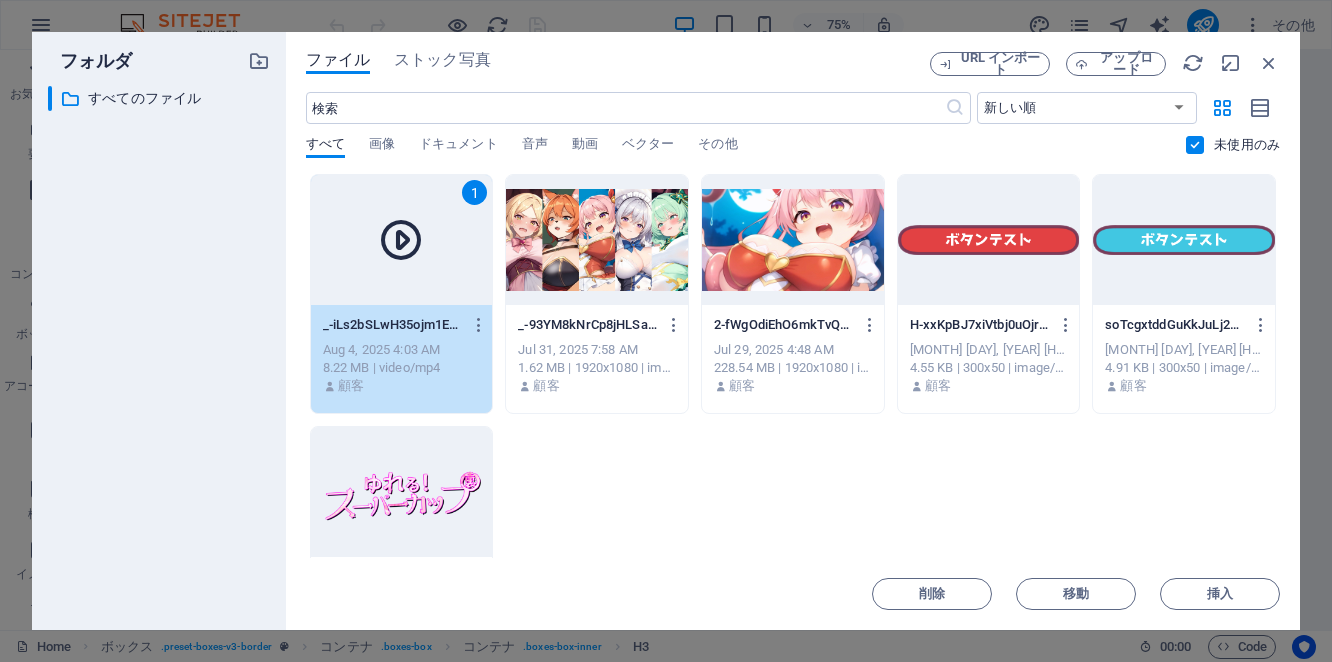 click on "1 _-iLs2bSLwH35ojm1EPWyPsQ.mp4 _-iLs2bSLwH35ojm1EPWyPsQ.mp4 [MONTH] 4, [YEAR] [HOUR]:[MINUTE] [AM/PM] [MB] MB | video/mp4 顧客 _-93YM8kNrCp8jHLSaqKfH7w.jpg _-93YM8kNrCp8jHLSaqKfH7w.jpg [MONTH] 31, [YEAR] [HOUR]:[MINUTE] [AM/PM] [MB] MB | [RESOLUTION] | image/jpeg 顧客 2-fWgOdiEhO6mkTvQvyyY3sg.gif 2-fWgOdiEhO6mkTvQvyyY3sg.gif [MONTH] 29, [YEAR] [HOUR]:[MINUTE] [AM/PM] [MB] MB | [RESOLUTION] | image/gif 顧客 H-xxKpBJ7xiVtbj0uOjrzA.png H-xxKpBJ7xiVtbj0uOjrzA.png [MONTH] 29, [YEAR] [HOUR]:[MINUTE] [AM/PM] [KB] KB | [RESOLUTION] | image/png 顧客 soTcgxtddGuKkJuLj2GWqw.png soTcgxtddGuKkJuLj2GWqw.png [MONTH] 29, [YEAR] [HOUR]:[MINUTE] [AM/PM] [KB] KB | [RESOLUTION] | image/png 顧客 _-Z-EmSS2OAjMHSk0JULuVjA.png _-Z-EmSS2OAjMHSk0JULuVjA.png [MONTH] 29, [YEAR] [HOUR]:[MINUTE] [AM/PM] [KB] KB | [RESOLUTION] | image/png 顧客" at bounding box center [793, 420] 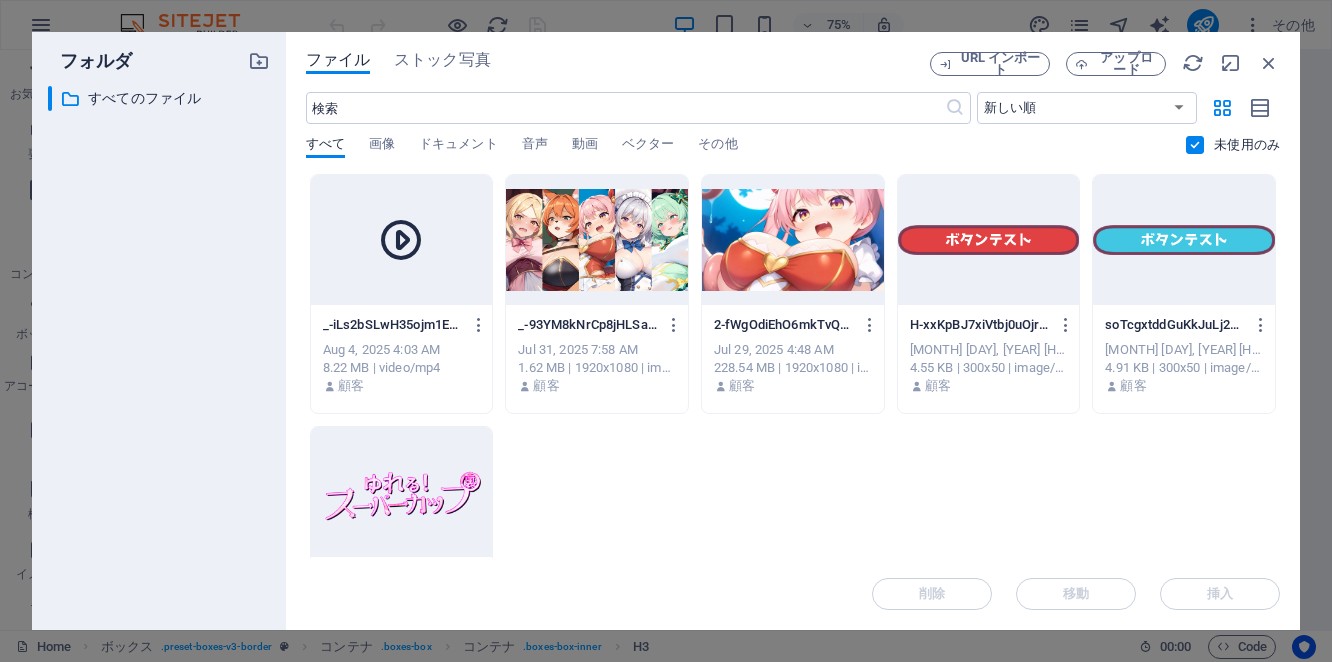 click at bounding box center [1195, 145] 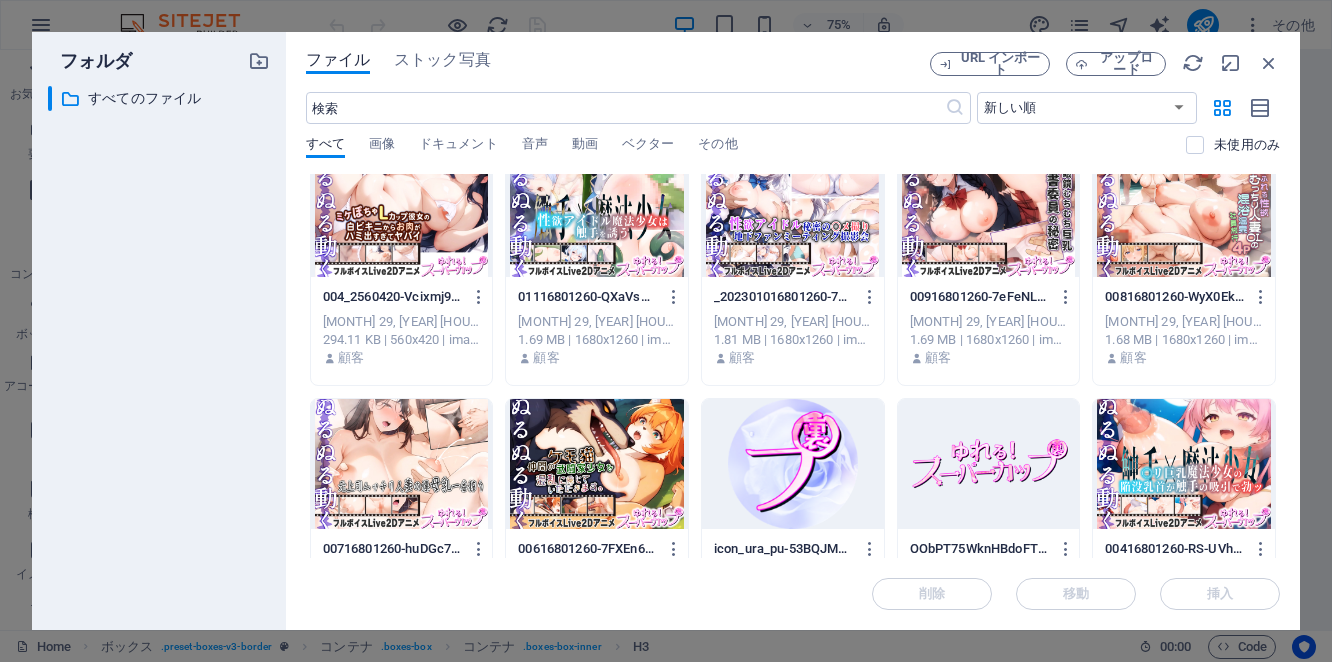 scroll, scrollTop: 0, scrollLeft: 0, axis: both 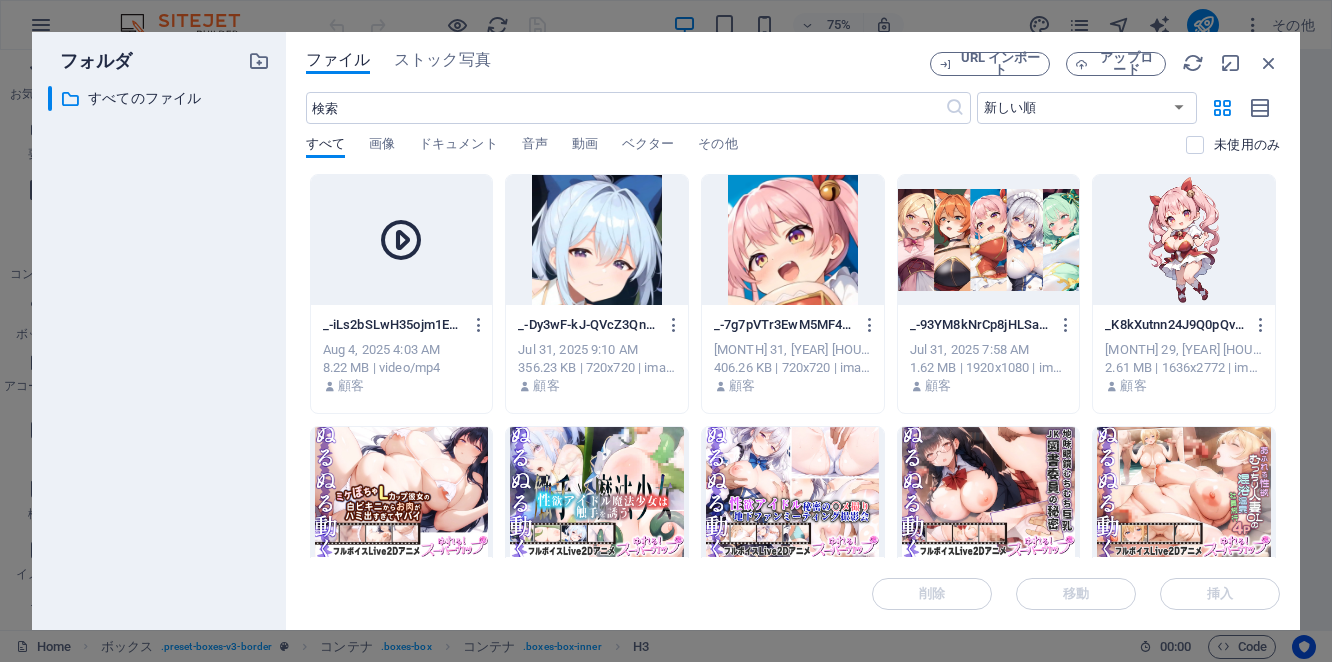 click on "動画" at bounding box center (585, 146) 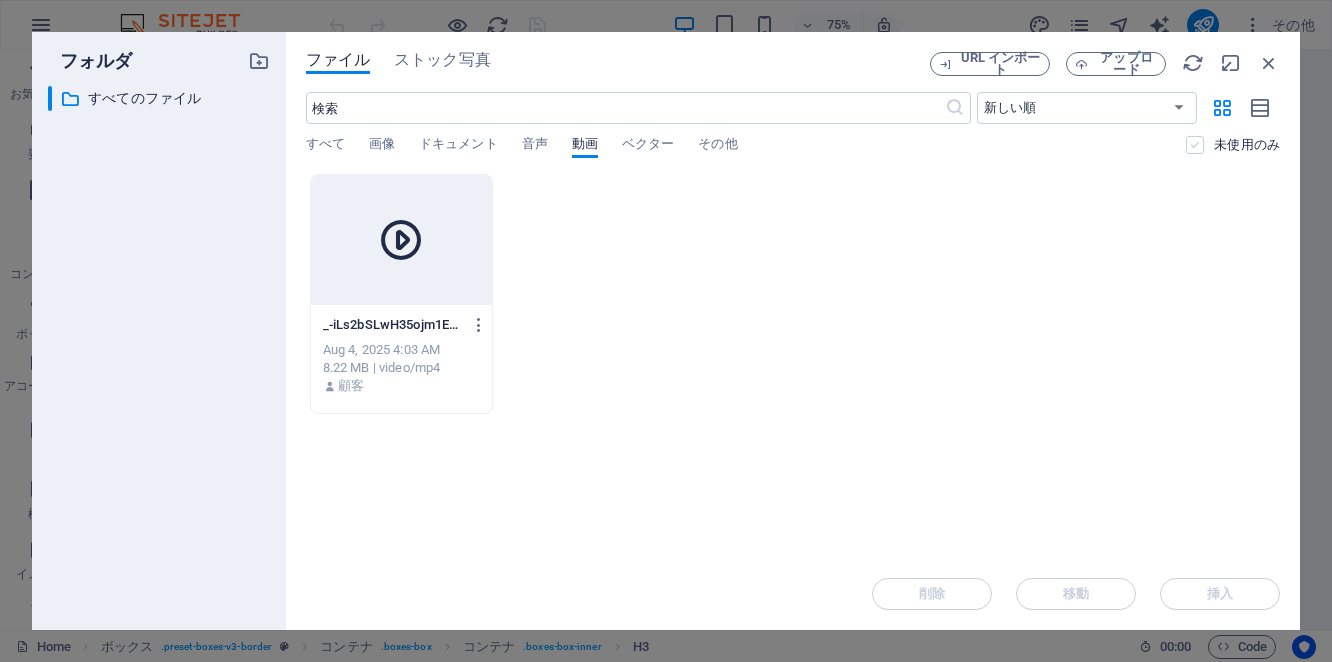 click at bounding box center [1195, 145] 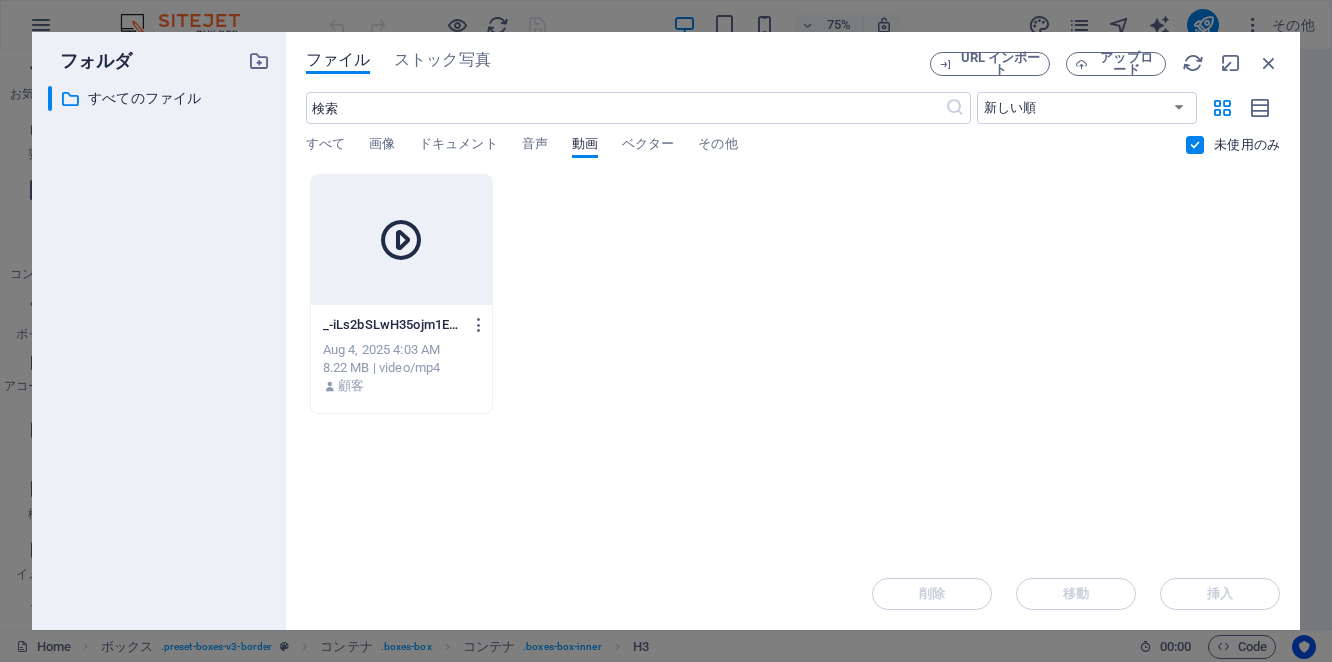 click at bounding box center (1195, 145) 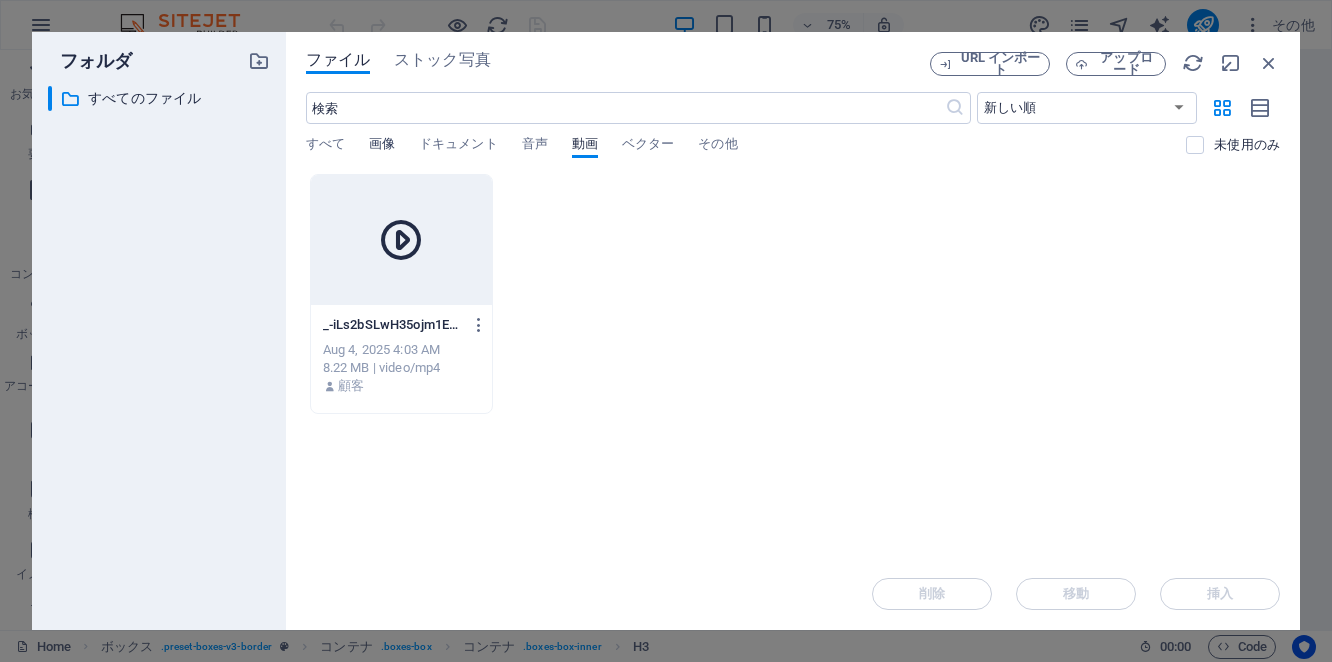 click on "画像" at bounding box center [382, 146] 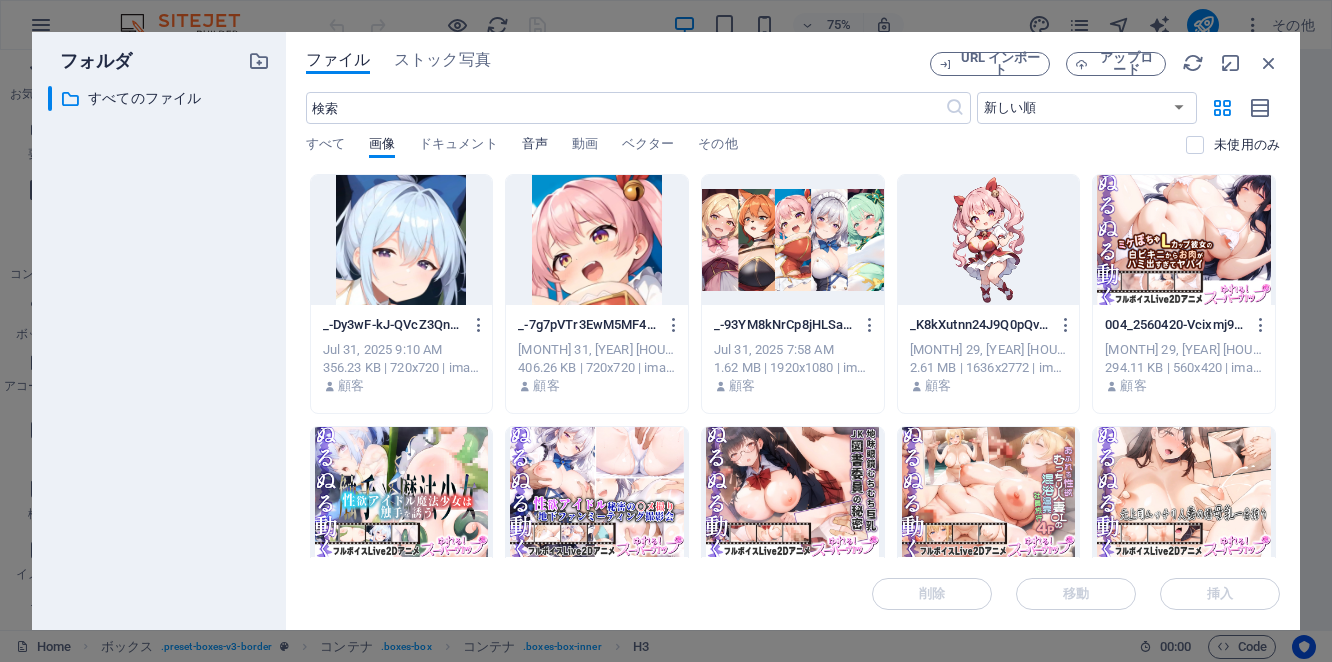 click on "音声" at bounding box center [535, 146] 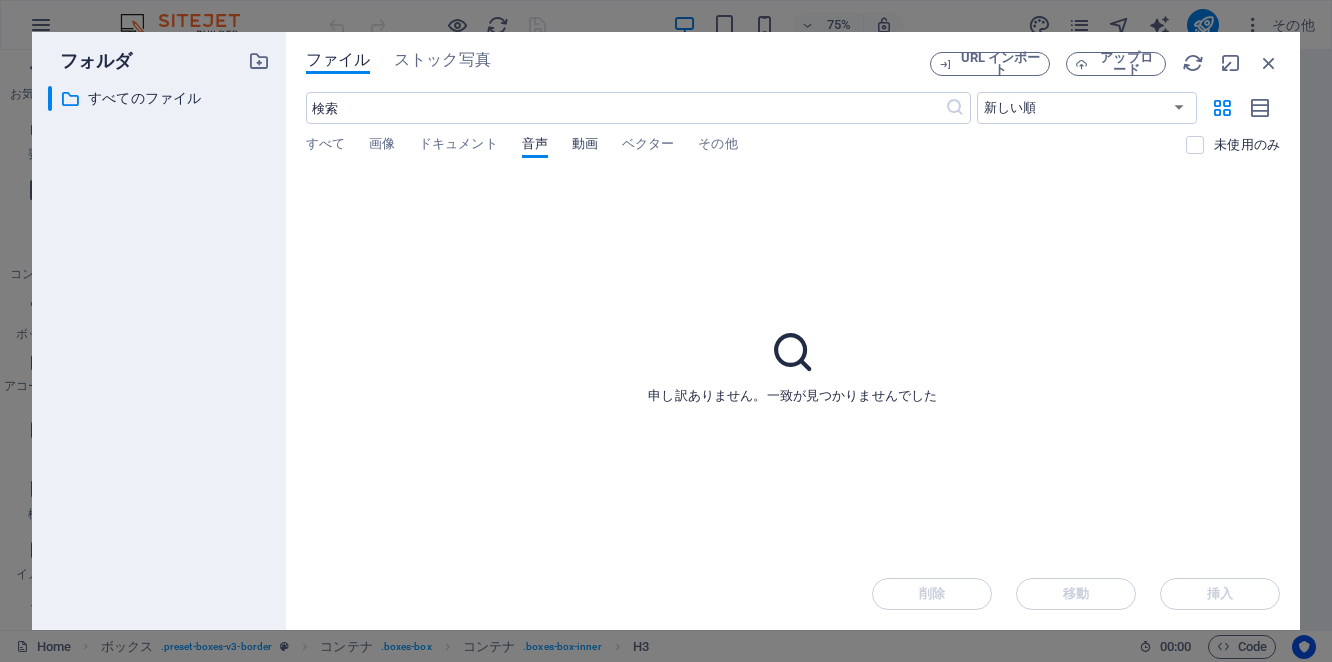 click on "動画" at bounding box center [585, 146] 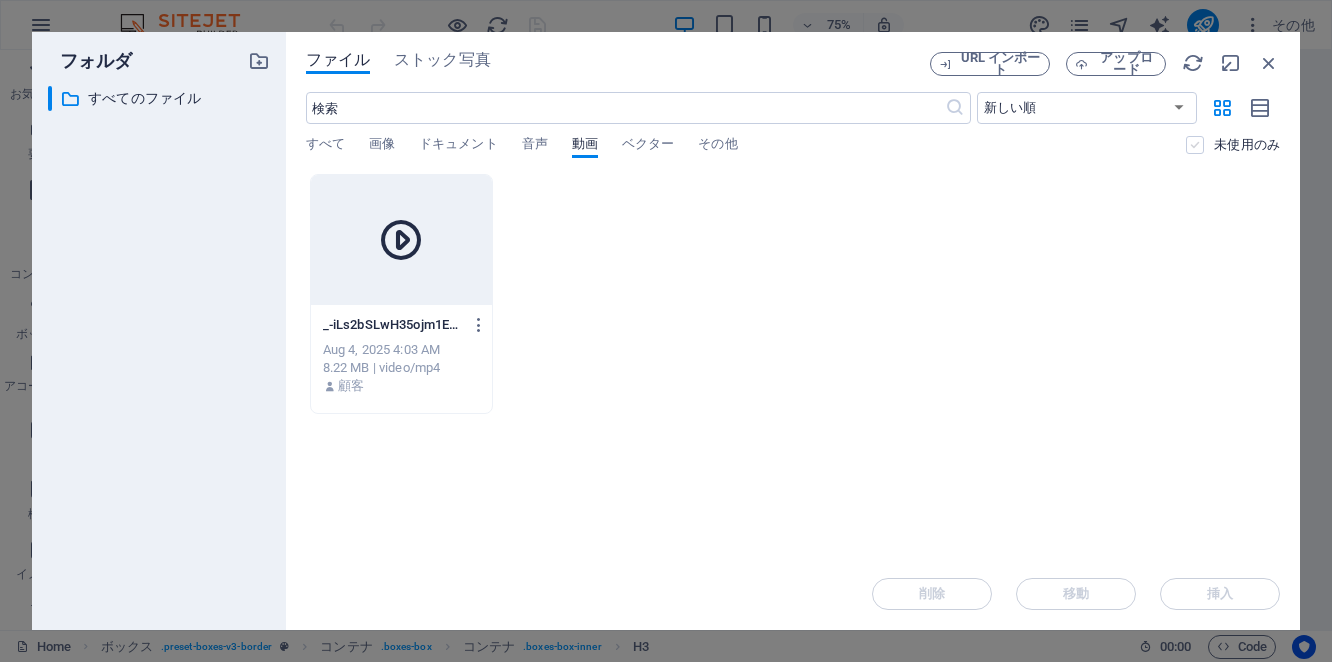 click at bounding box center (1195, 145) 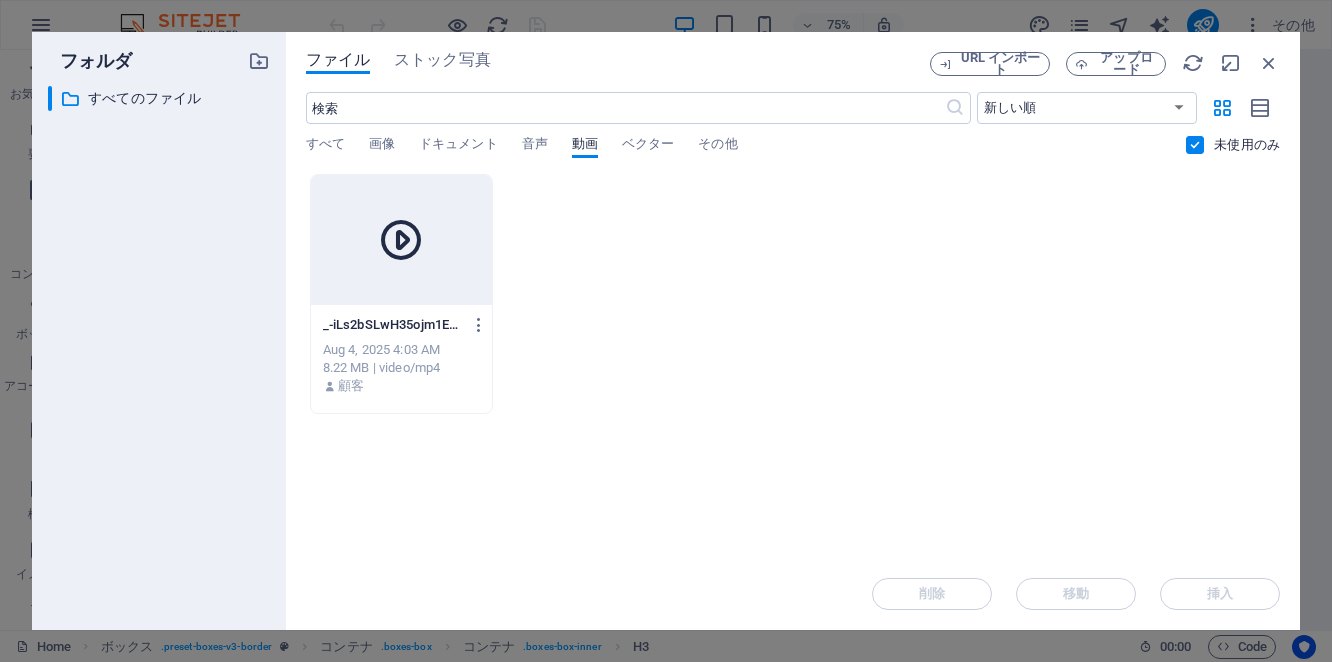 click at bounding box center (1195, 145) 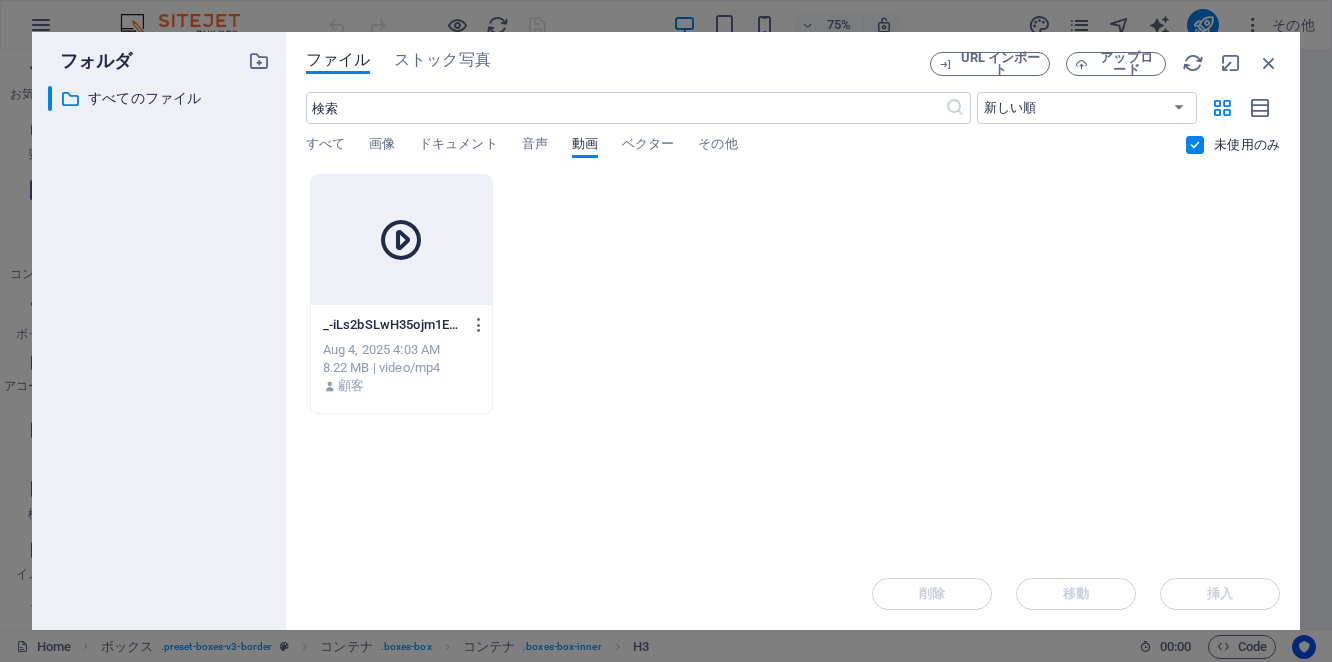 click at bounding box center [0, 0] 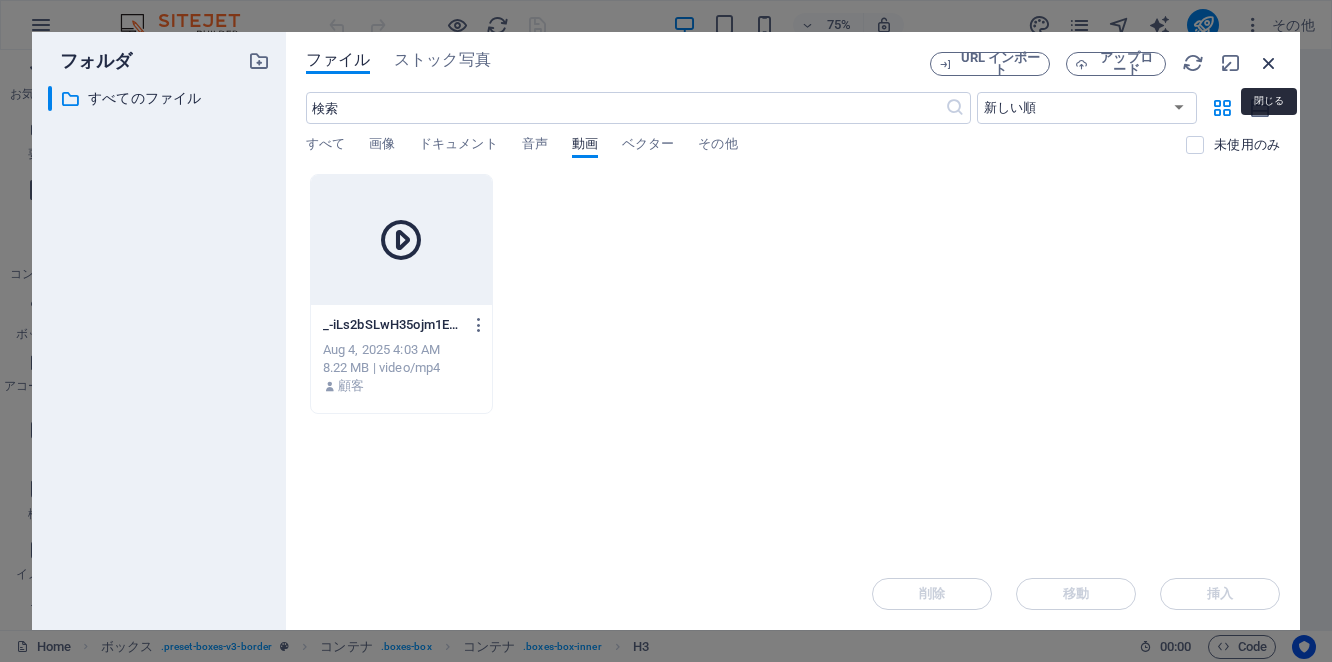 drag, startPoint x: 1196, startPoint y: 11, endPoint x: 1276, endPoint y: 61, distance: 94.33981 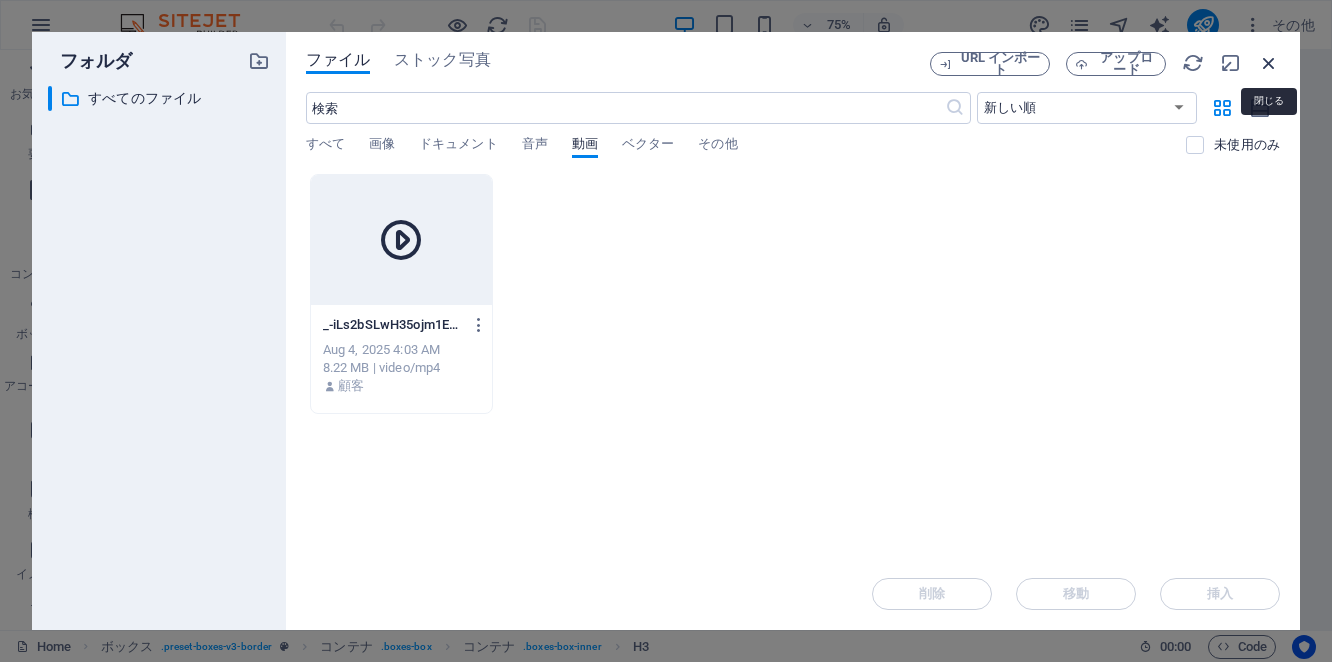 click at bounding box center [1269, 63] 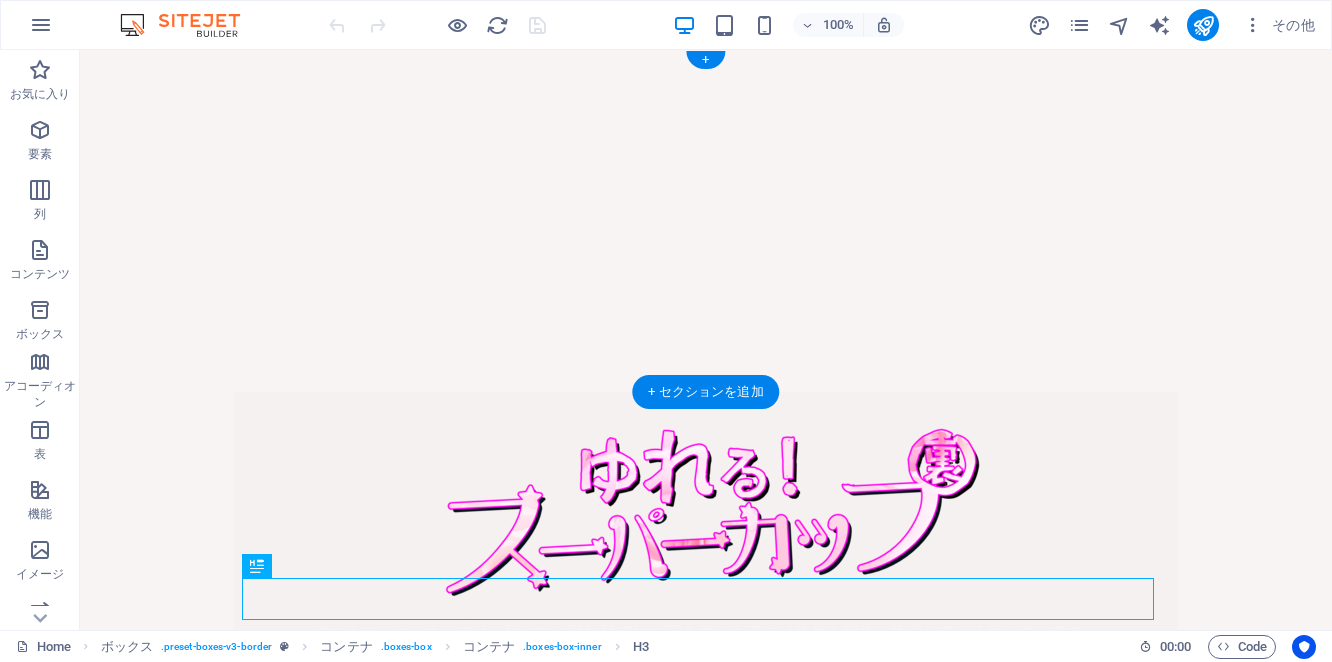 click at bounding box center (706, 221) 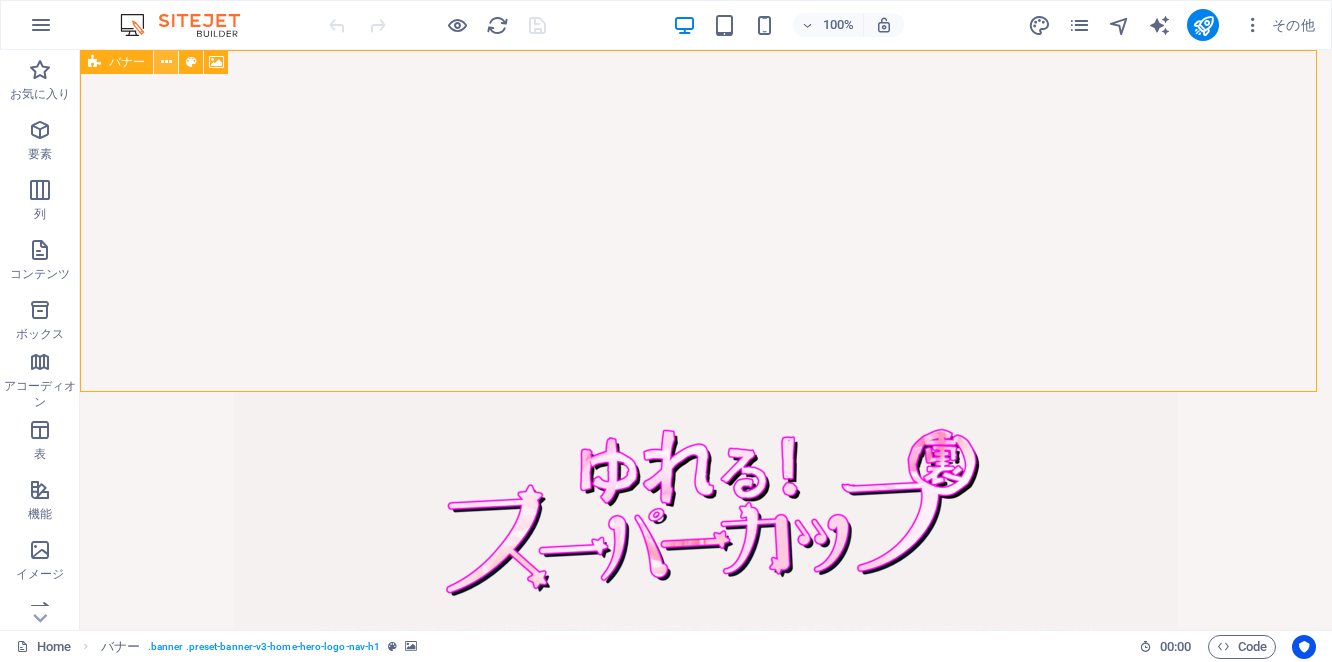 click at bounding box center (166, 62) 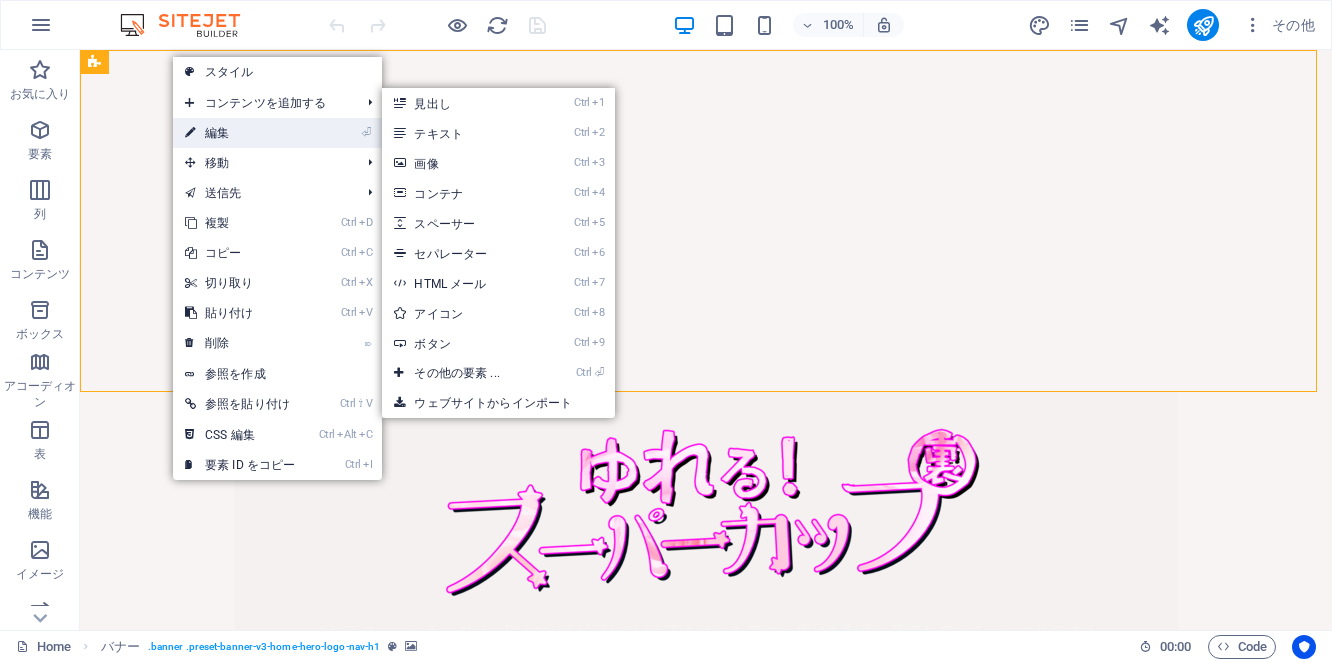 click on "⏎  編集" at bounding box center [240, 133] 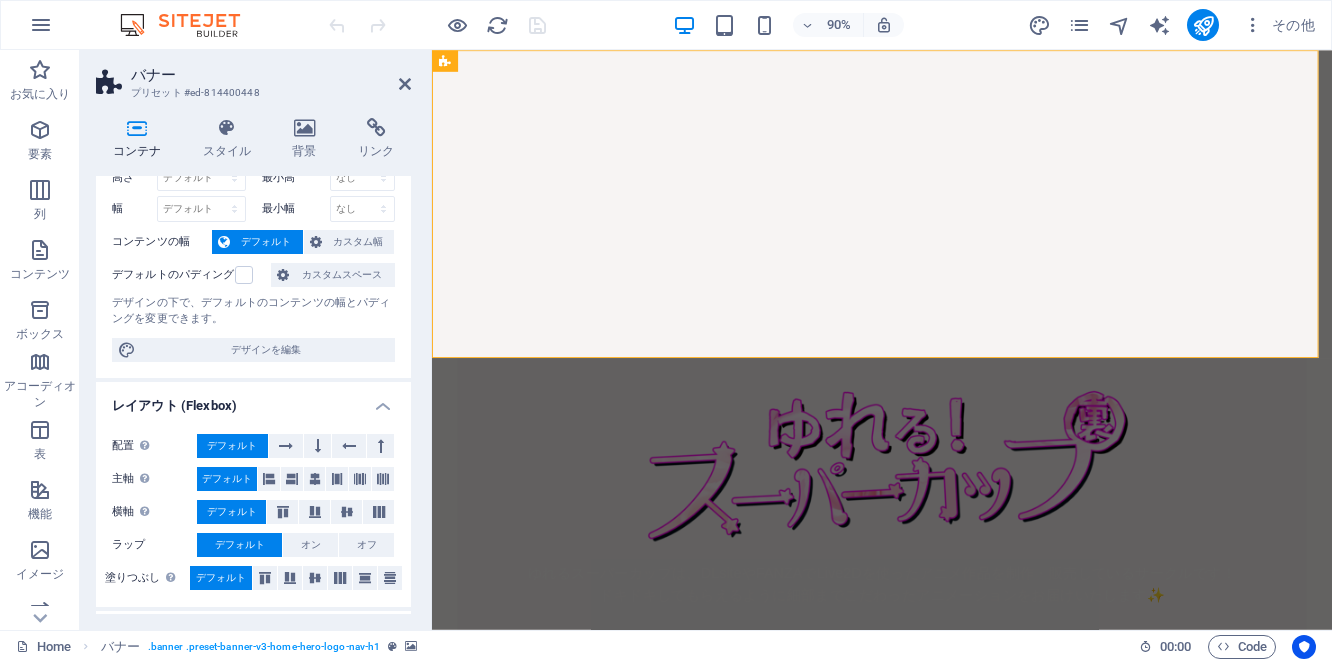 scroll, scrollTop: 36, scrollLeft: 0, axis: vertical 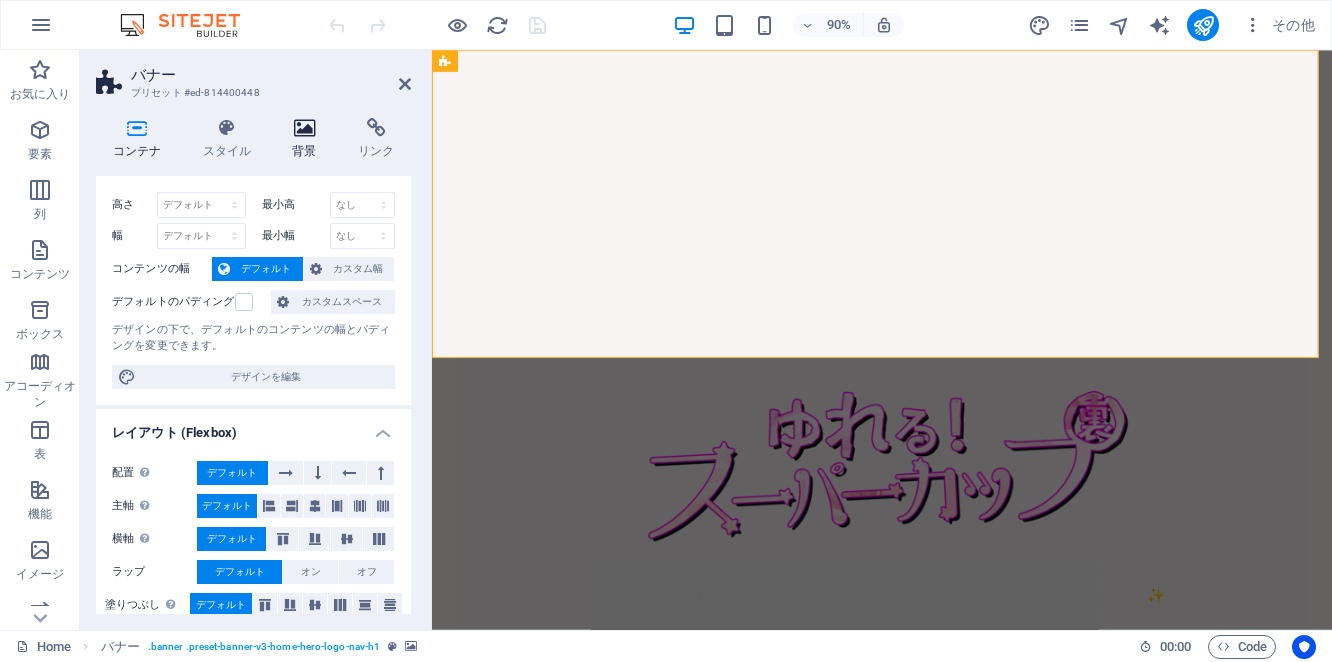 click at bounding box center [305, 128] 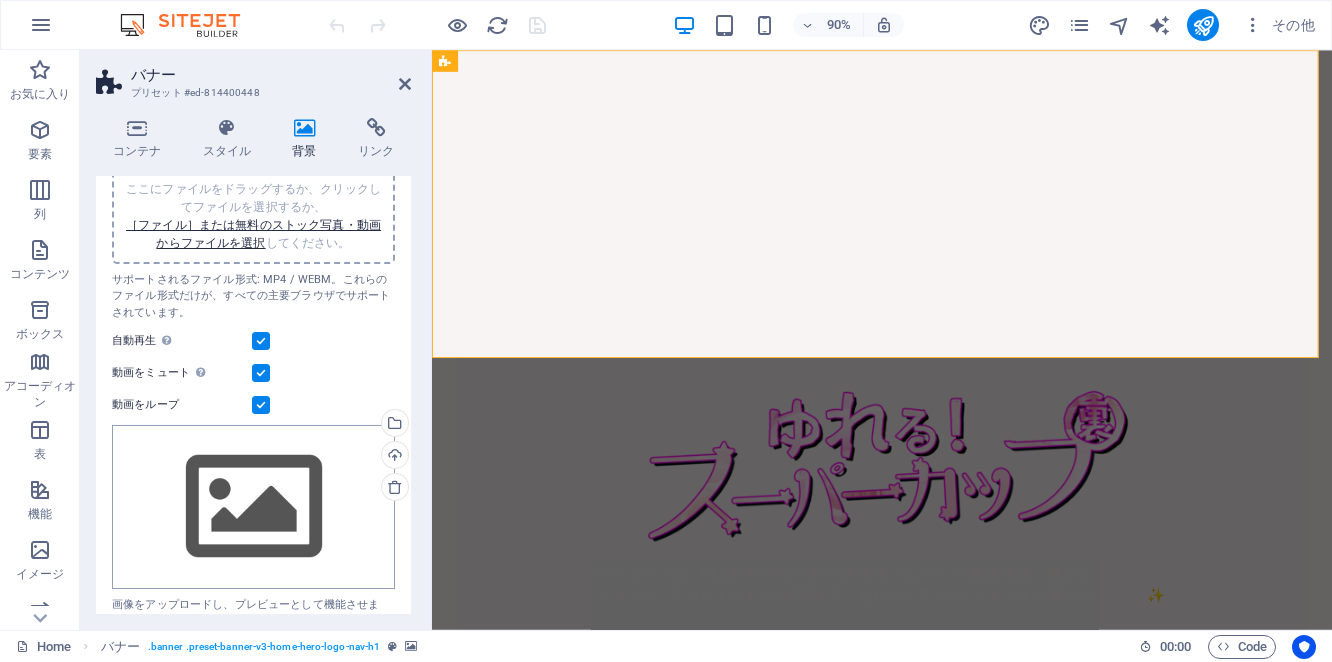 scroll, scrollTop: 200, scrollLeft: 0, axis: vertical 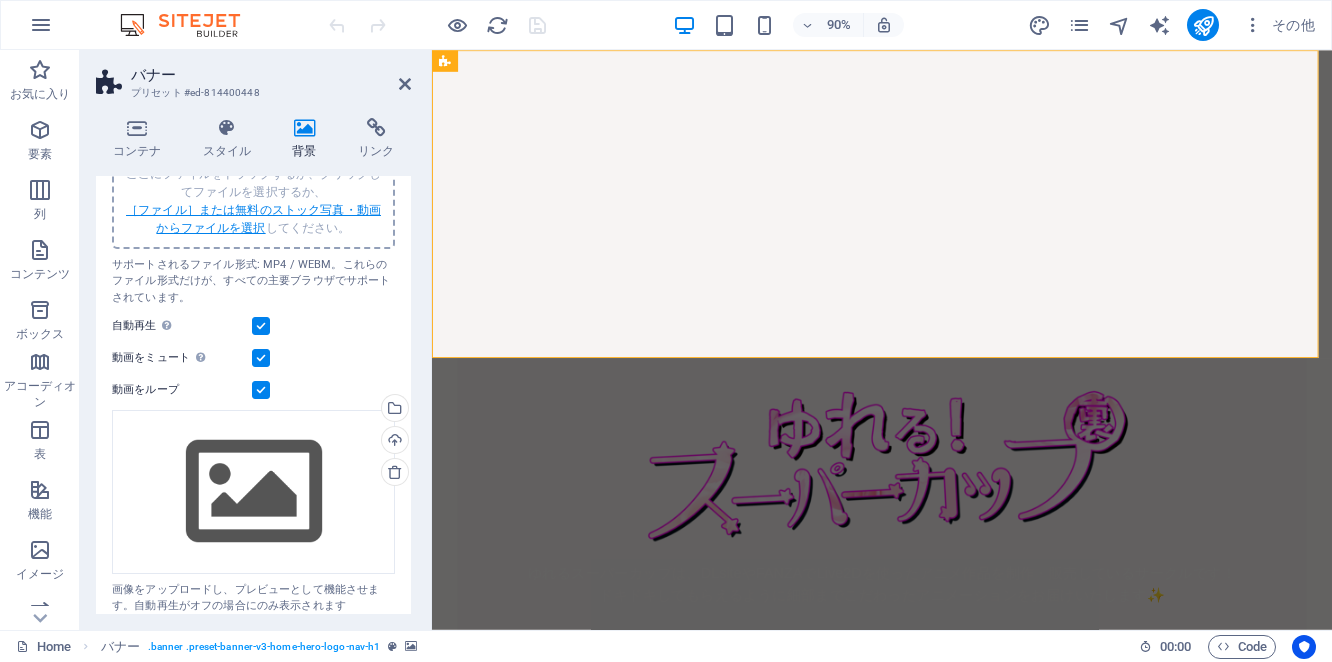 click on "［ファイル］または無料のストック写真・動画からファイルを選択" at bounding box center [253, 219] 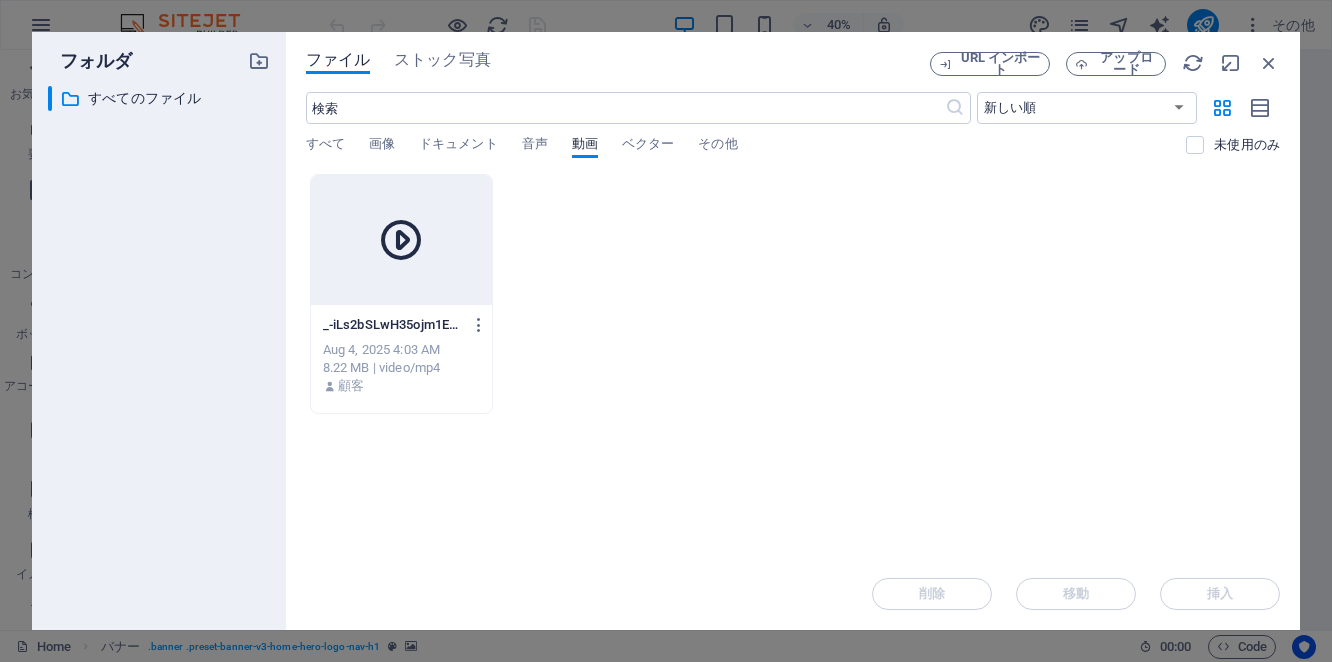 click on "すべて 画像 ドキュメント 音声 動画 ベクター その他" at bounding box center [746, 155] 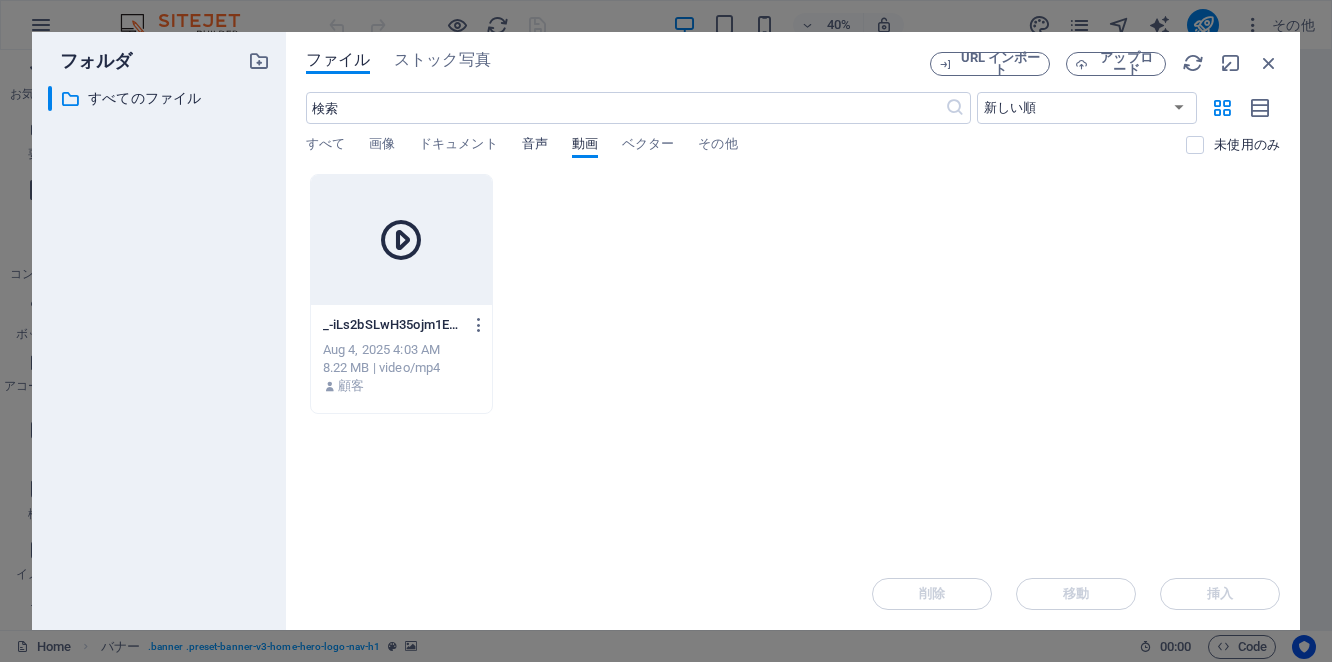click on "音声" at bounding box center (535, 146) 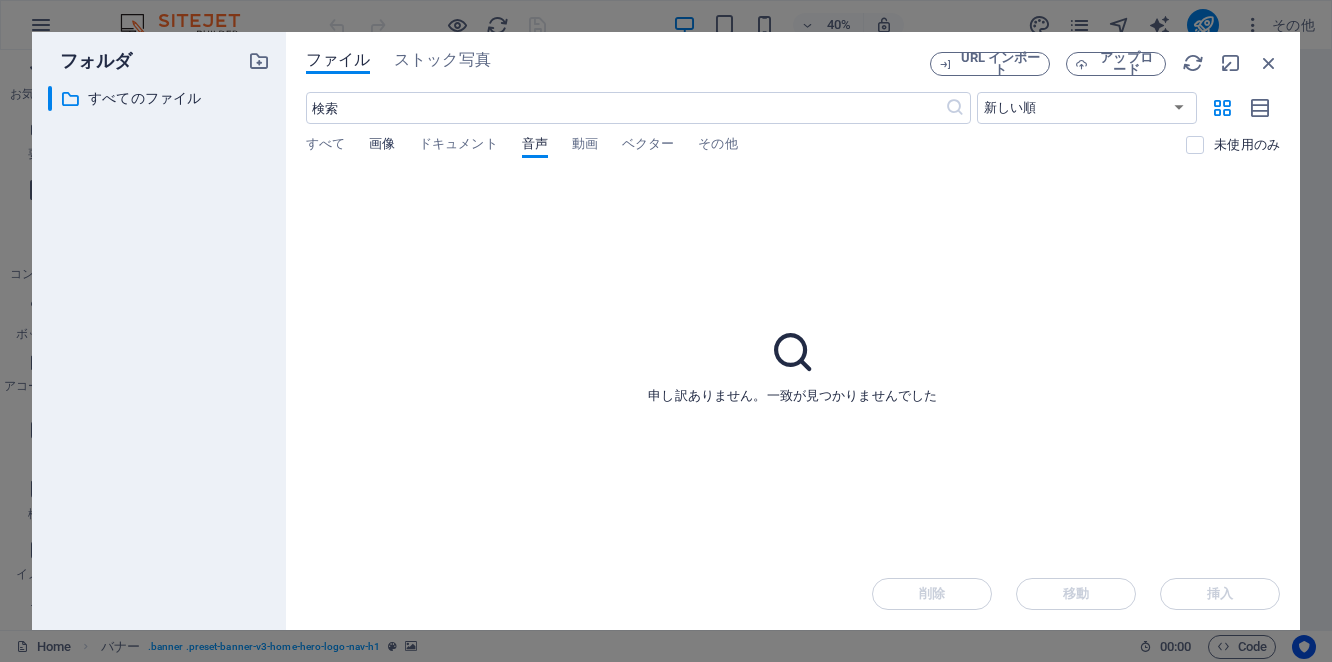click on "画像" at bounding box center (382, 146) 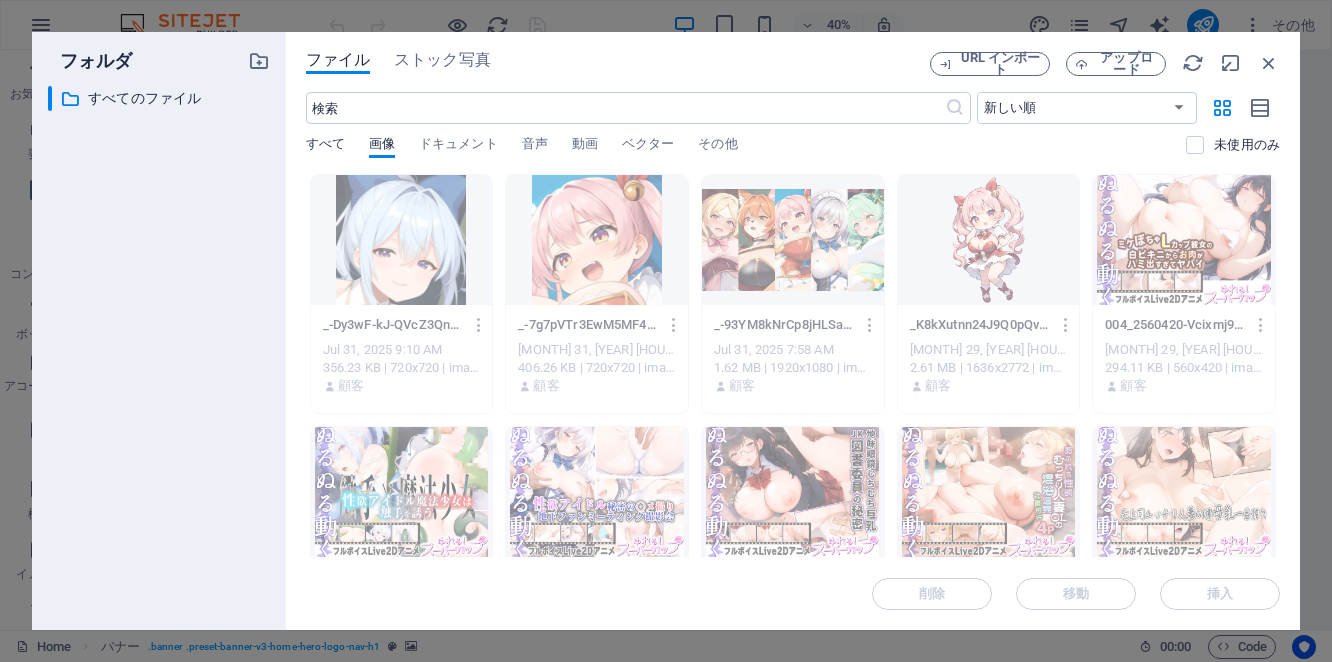 click on "すべて" at bounding box center (325, 146) 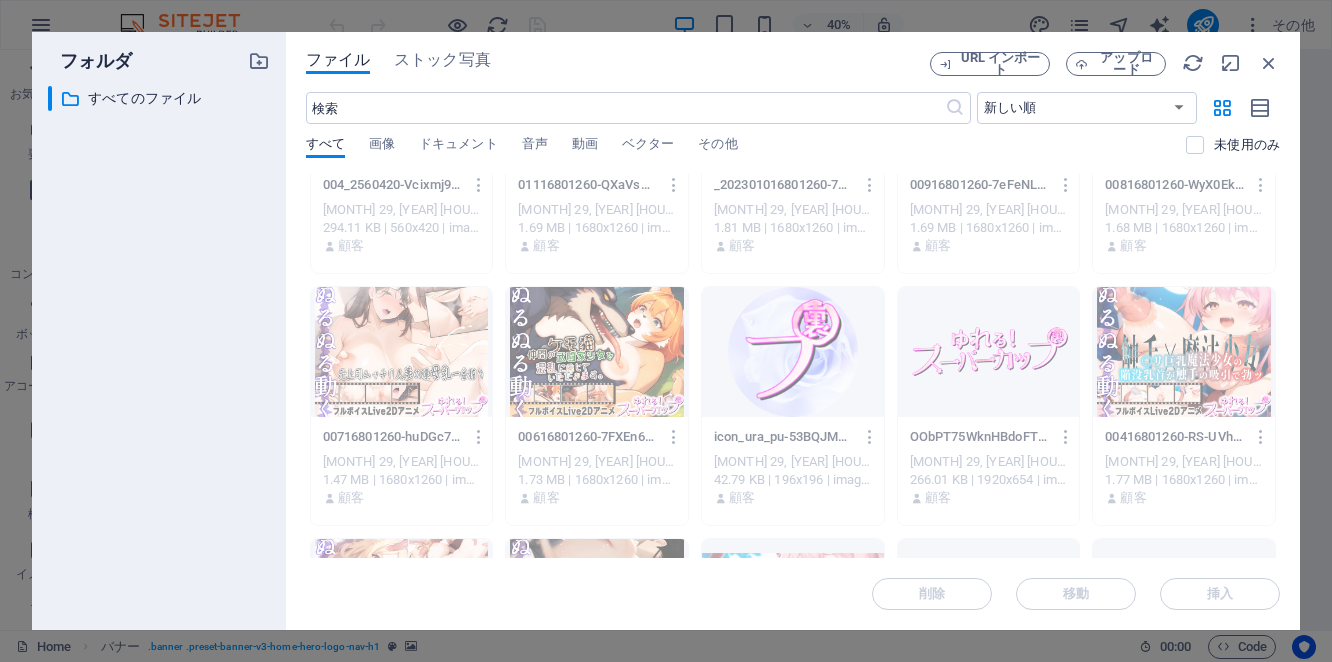 scroll, scrollTop: 657, scrollLeft: 0, axis: vertical 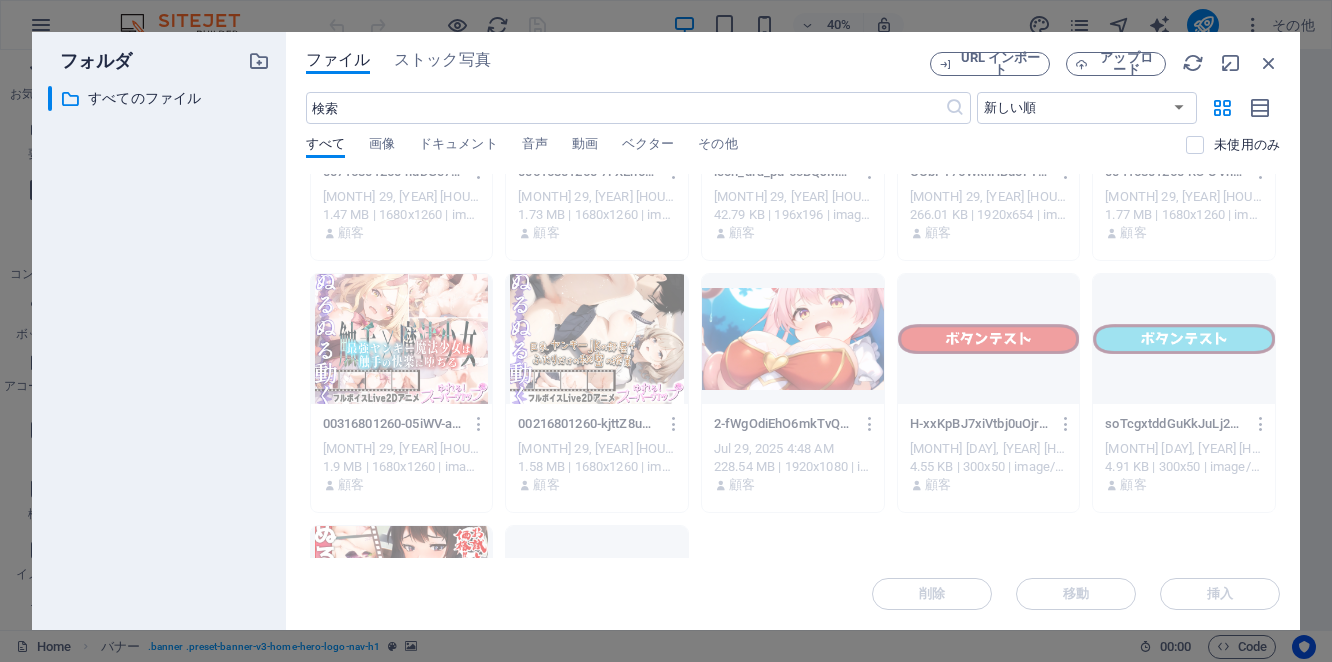 click on "ファイル ストック写真 URL インポート アップロード ​ 新しい順 古い順 名前 (A-Z) 名前 (Z-A) サイズ (0-9) サイズ (9-0) 解像度 (0-9) 解像度 (9-0) すべて 画像 ドキュメント 音声 動画 ベクター その他 未使用のみ ここにファイルをドロップすると、すぐにアップロードされます _-iLs2bSLwH35ojm1EPWyPsQ.mp4 _-iLs2bSLwH35ojm1EPWyPsQ.mp4 [MONTH] 4, [YEAR] [HOUR]:[MINUTE] [AM/PM] [MB] MB | video/mp4 顧客 _-Dy3wF-kJ-QVcZ3QnX20LDg.jpg _-Dy3wF-kJ-QVcZ3QnX20LDg.jpg [MONTH] 31, [YEAR] [HOUR]:[MINUTE] [AM/PM] [KB] KB | [RESOLUTION] | image/jpeg 顧客 _-7g7pVTr3EwM5MF4D86Cp_A.jpg _-7g7pVTr3EwM5MF4D86Cp_A.jpg [MONTH] 31, [YEAR] [HOUR]:[MINUTE] [AM/PM] [KB] KB | [RESOLUTION] | image/jpeg 顧客 _-93YM8kNrCp8jHLSaqKfH7w.jpg _-93YM8kNrCp8jHLSaqKfH7w.jpg [MONTH] 31, [YEAR] [HOUR]:[MINUTE] [AM/PM] [MB] MB | [RESOLUTION] | image/jpeg 顧客 _K8kXutnn24J9Q0pQvYNHQ.png _K8kXutnn24J9Q0pQvYNHQ.png [MONTH] 29, [YEAR] [HOUR]:[MINUTE] [AM/PM] [MB] MB | [RESOLUTION] | image/png 顧客 004_2560420-Vcixmj9DVotjFWYqbLimFQ.jpg 004_2560420-Vcixmj9DVotjFWYqbLimFQ.jpg" at bounding box center (793, 331) 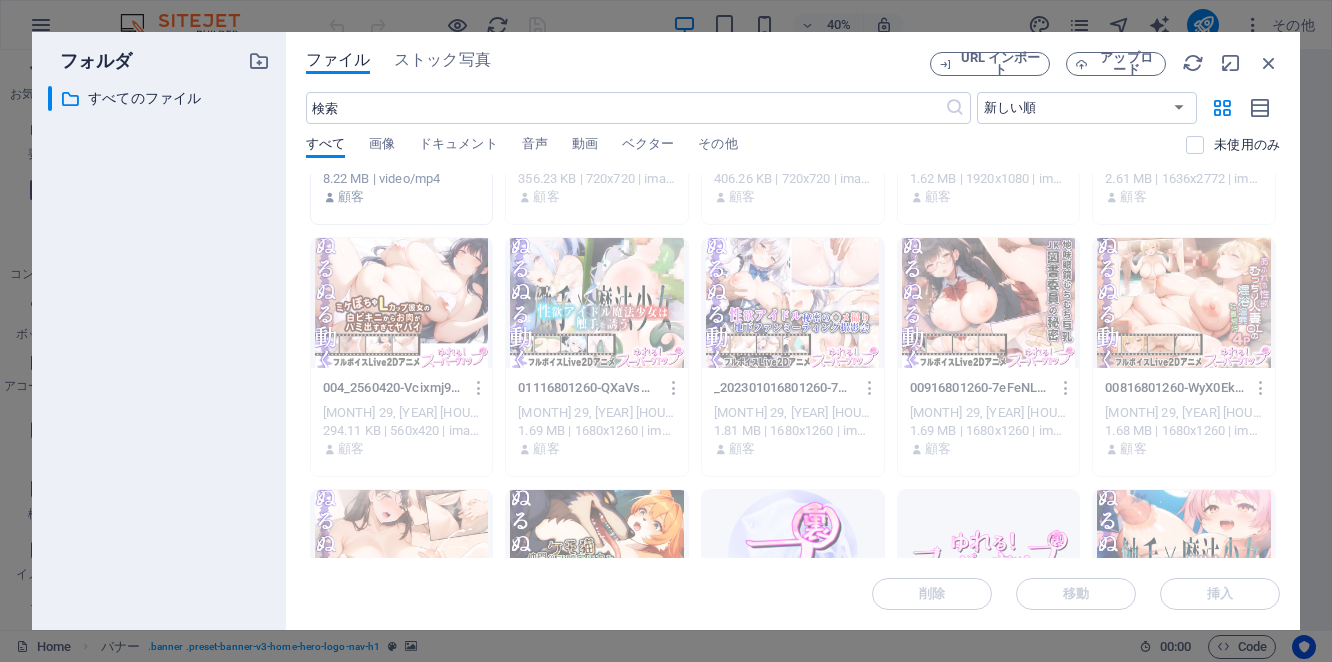 scroll, scrollTop: 0, scrollLeft: 0, axis: both 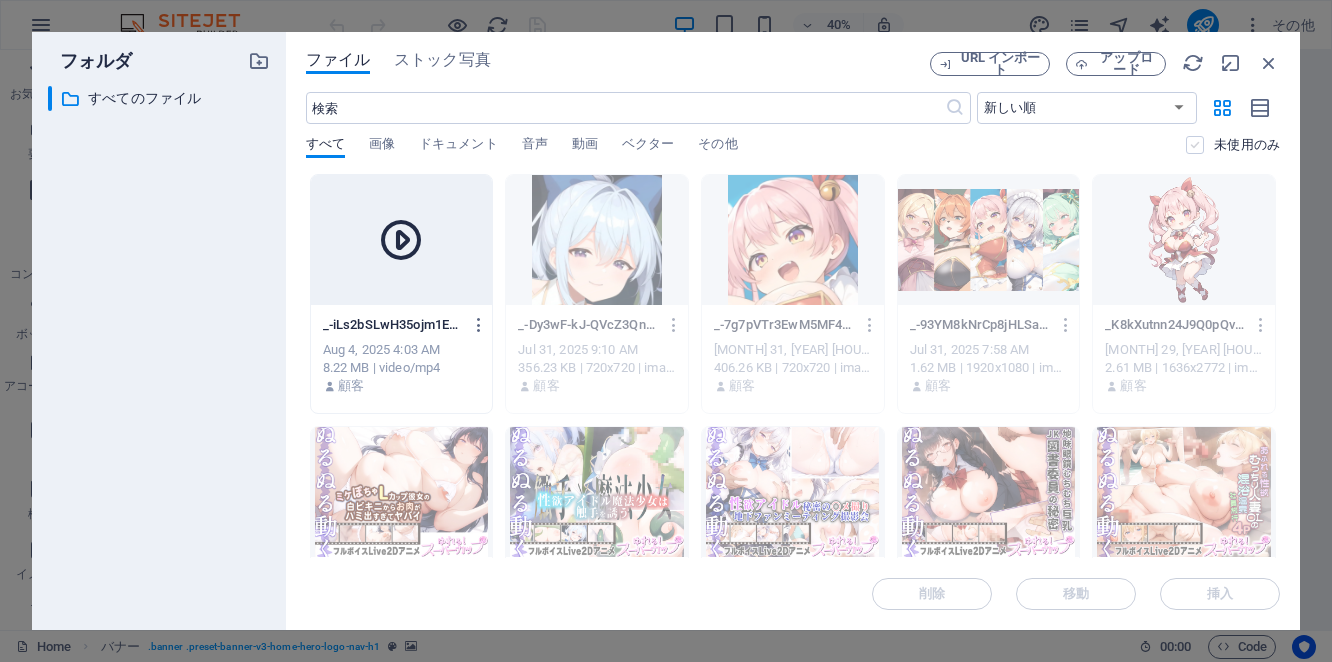 click at bounding box center [1195, 145] 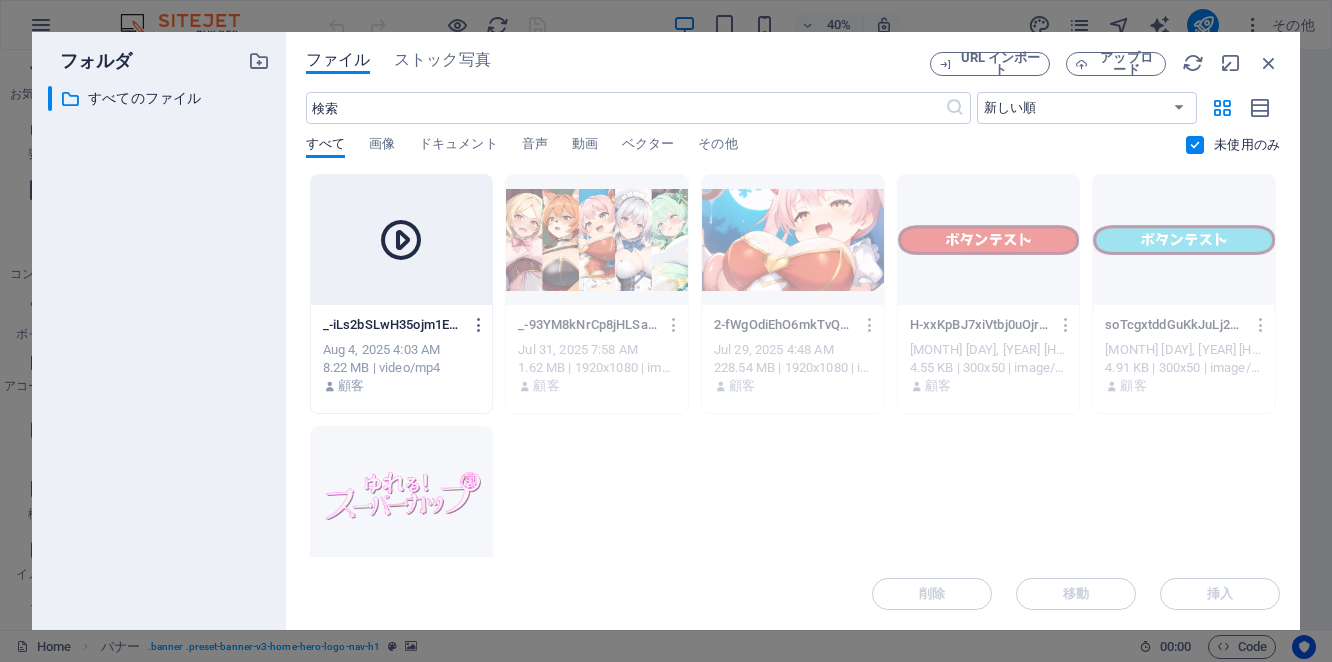 click on "_-iLs2bSLwH35ojm1EPWyPsQ.mp4 _-iLs2bSLwH35ojm1EPWyPsQ.mp4 [MONTH] 4, [YEAR] [HOUR]:[MINUTE] [AM/PM] [MB] MB | video/mp4 顧客 _-93YM8kNrCp8jHLSaqKfH7w.jpg _-93YM8kNrCp8jHLSaqKfH7w.jpg [MONTH] 31, [YEAR] [HOUR]:[MINUTE] [AM/PM] [MB] MB | [RESOLUTION] | image/jpeg 顧客 2-fWgOdiEhO6mkTvQvyyY3sg.gif 2-fWgOdiEhO6mkTvQvyyY3sg.gif [MONTH] 29, [YEAR] [HOUR]:[MINUTE] [AM/PM] [MB] MB | [RESOLUTION] | image/gif 顧客 H-xxKpBJ7xiVtbj0uOjrzA.png H-xxKpBJ7xiVtbj0uOjrzA.png [MONTH] 29, [YEAR] [HOUR]:[MINUTE] [AM/PM] [KB] KB | [RESOLUTION] | image/png 顧客 soTcgxtddGuKkJuLj2GWqw.png soTcgxtddGuKkJuLj2GWqw.png [MONTH] 29, [YEAR] [HOUR]:[MINUTE] [AM/PM] [KB] KB | [RESOLUTION] | image/png 顧客 _-Z-EmSS2OAjMHSk0JULuVjA.png _-Z-EmSS2OAjMHSk0JULuVjA.png [MONTH] 29, [YEAR] [HOUR]:[MINUTE] [AM/PM] [KB] KB | [RESOLUTION] | image/png 顧客" at bounding box center (793, 420) 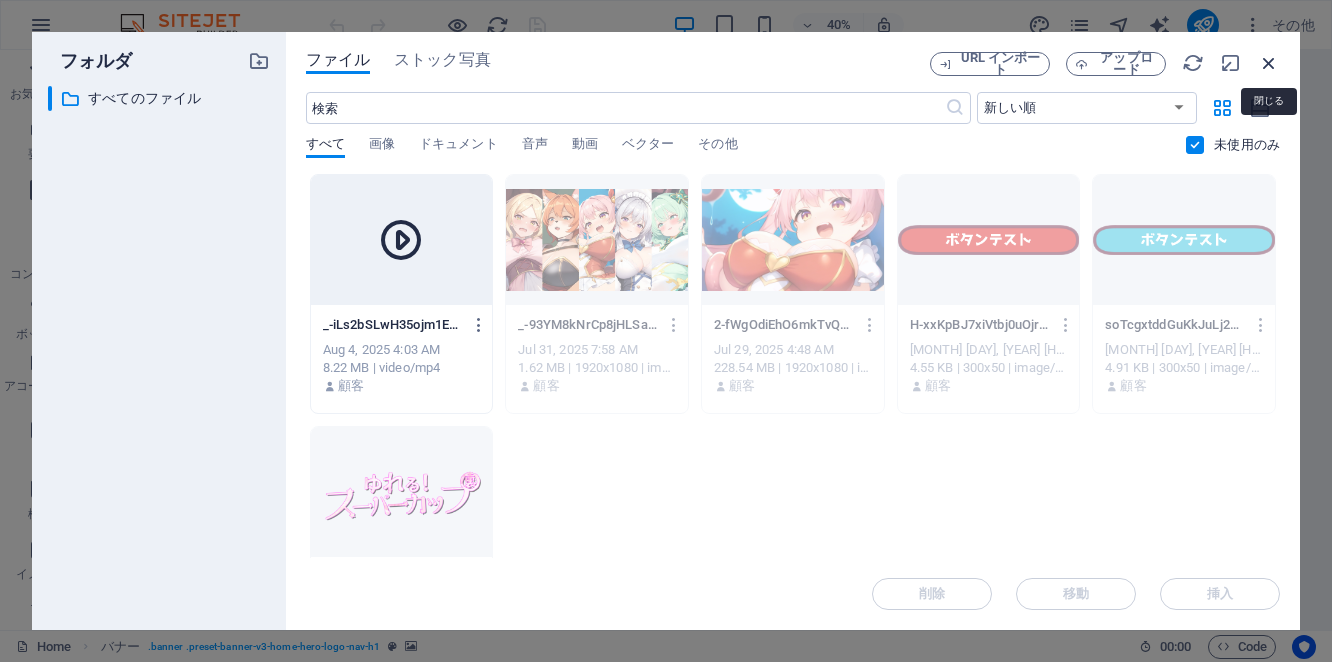 click at bounding box center (1269, 63) 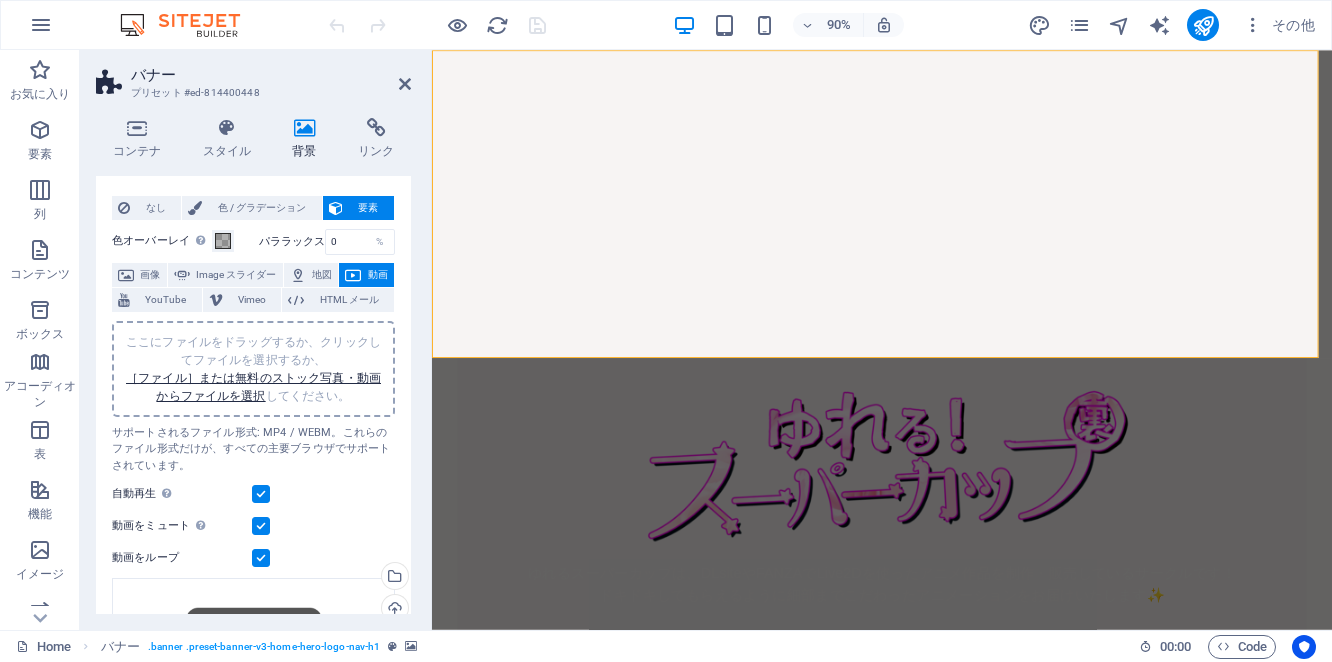 scroll, scrollTop: 28, scrollLeft: 0, axis: vertical 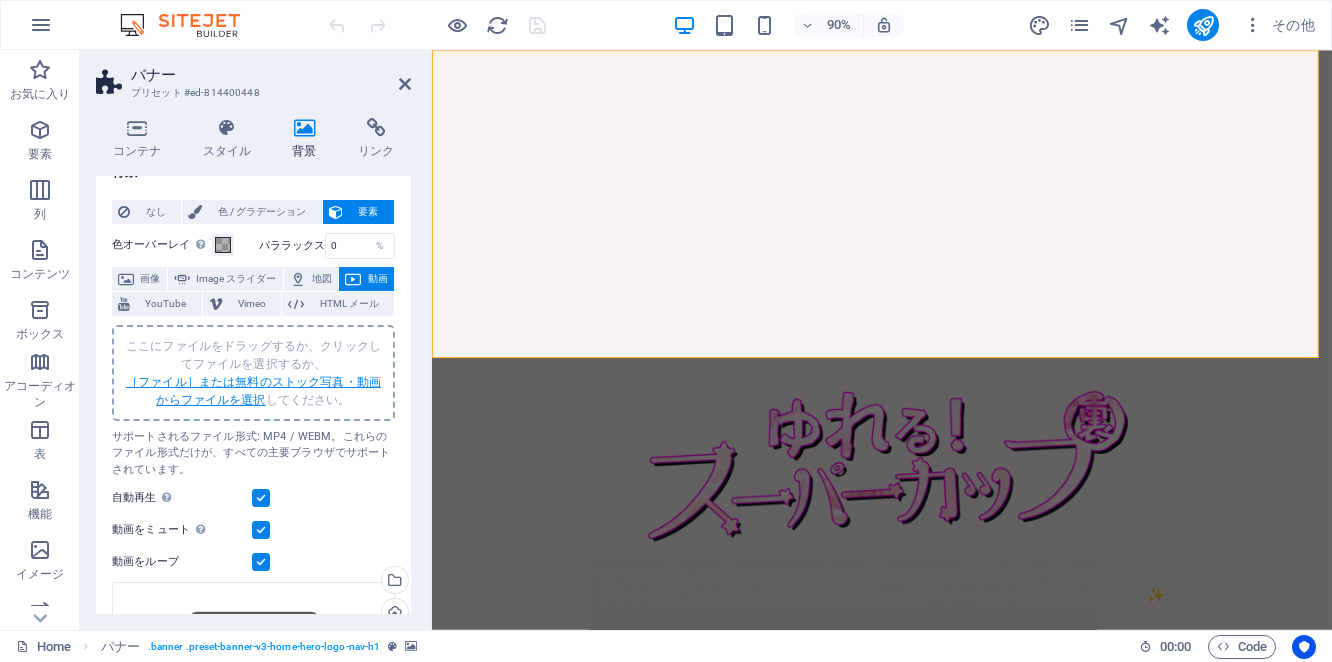 click on "［ファイル］または無料のストック写真・動画からファイルを選択" at bounding box center [253, 391] 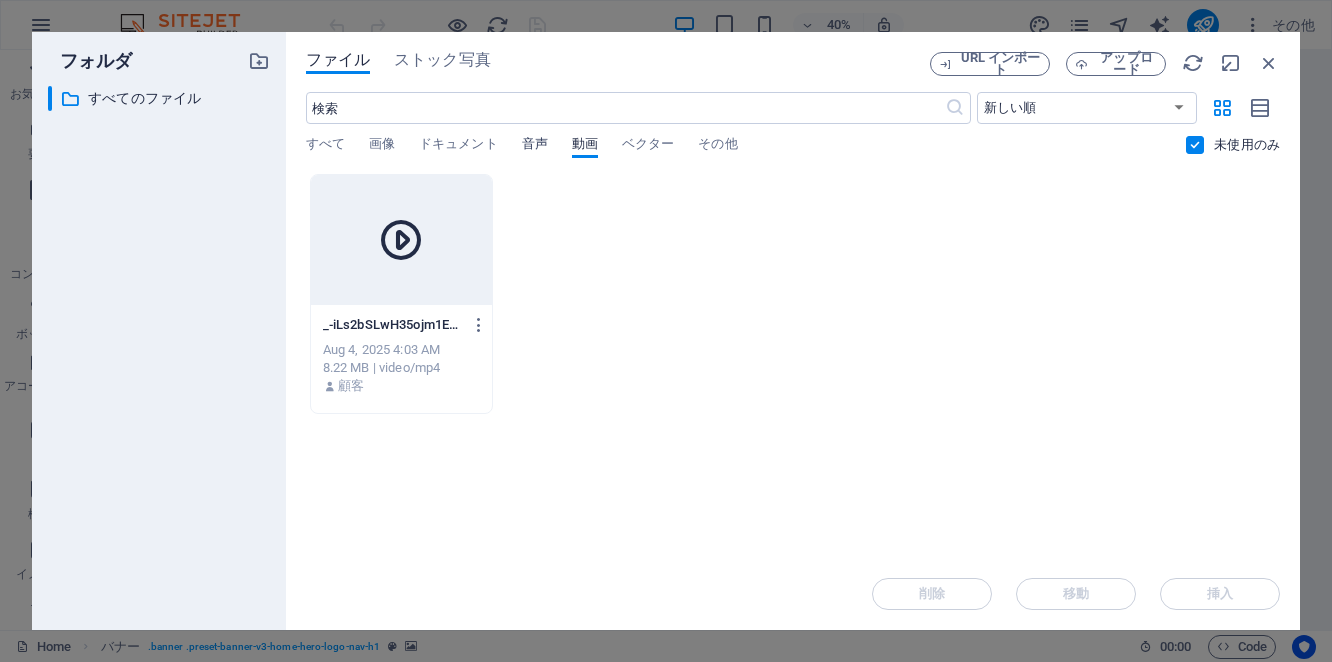 click on "音声" at bounding box center [535, 146] 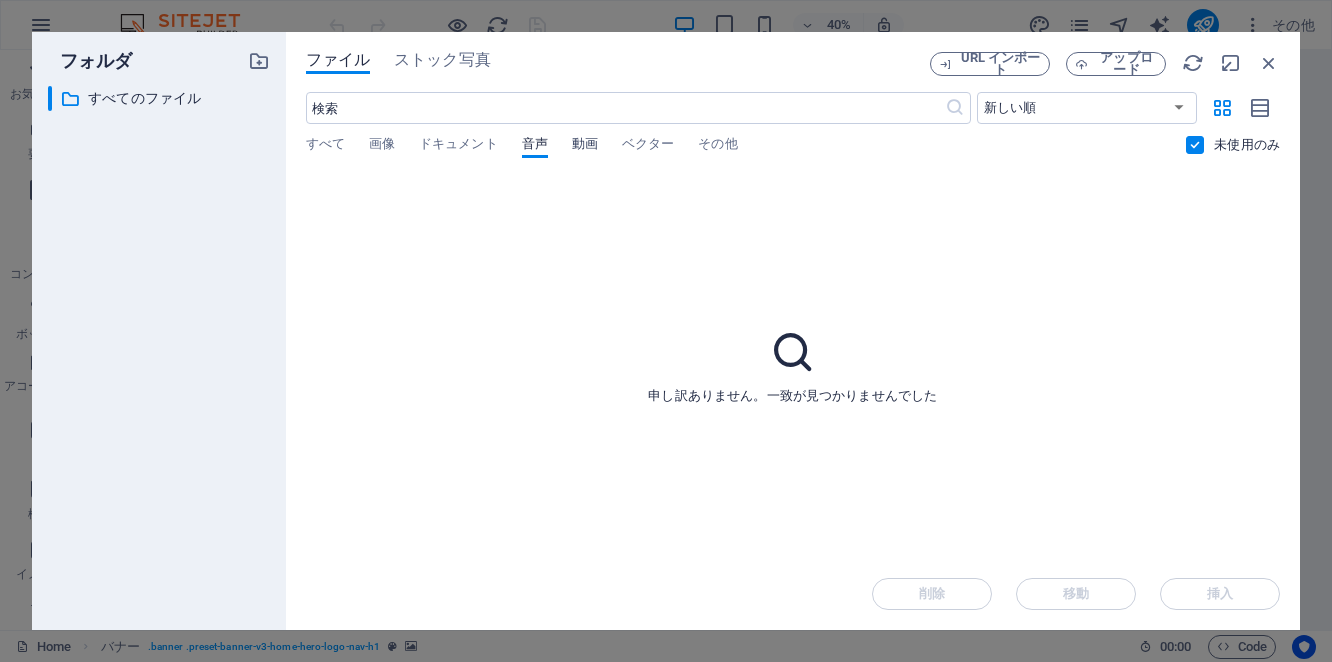 click on "動画" at bounding box center [585, 146] 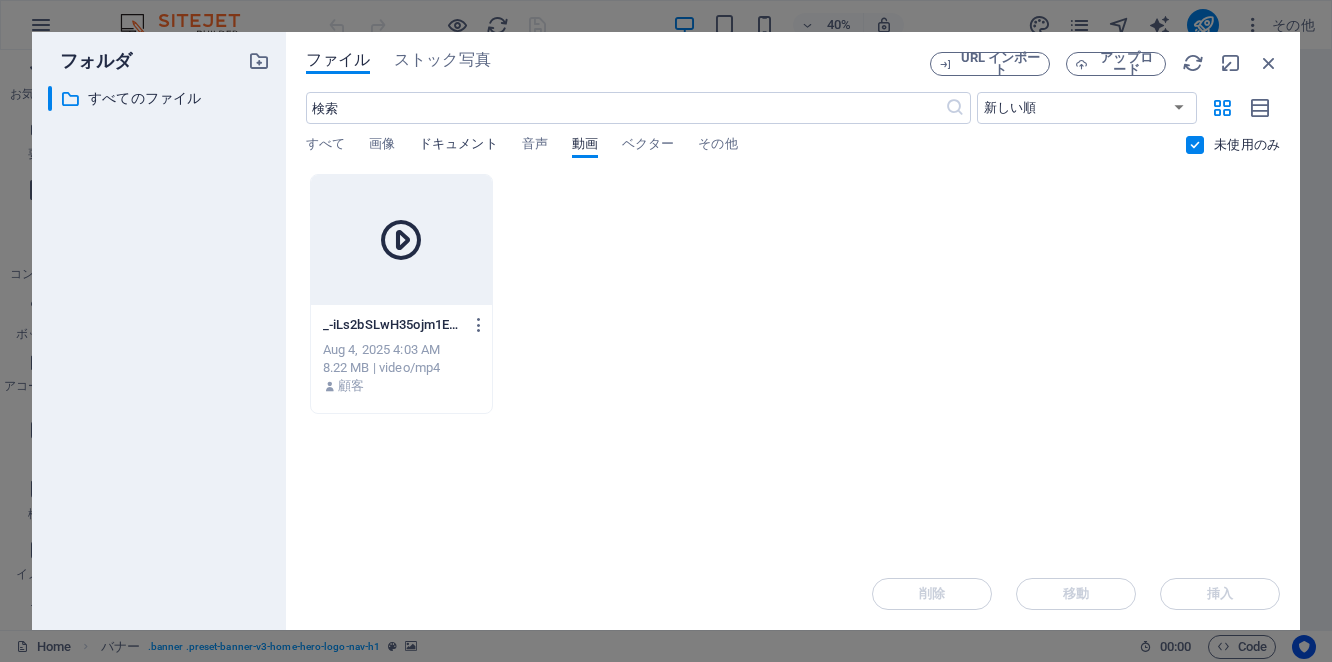 click on "ドキュメント" at bounding box center [458, 146] 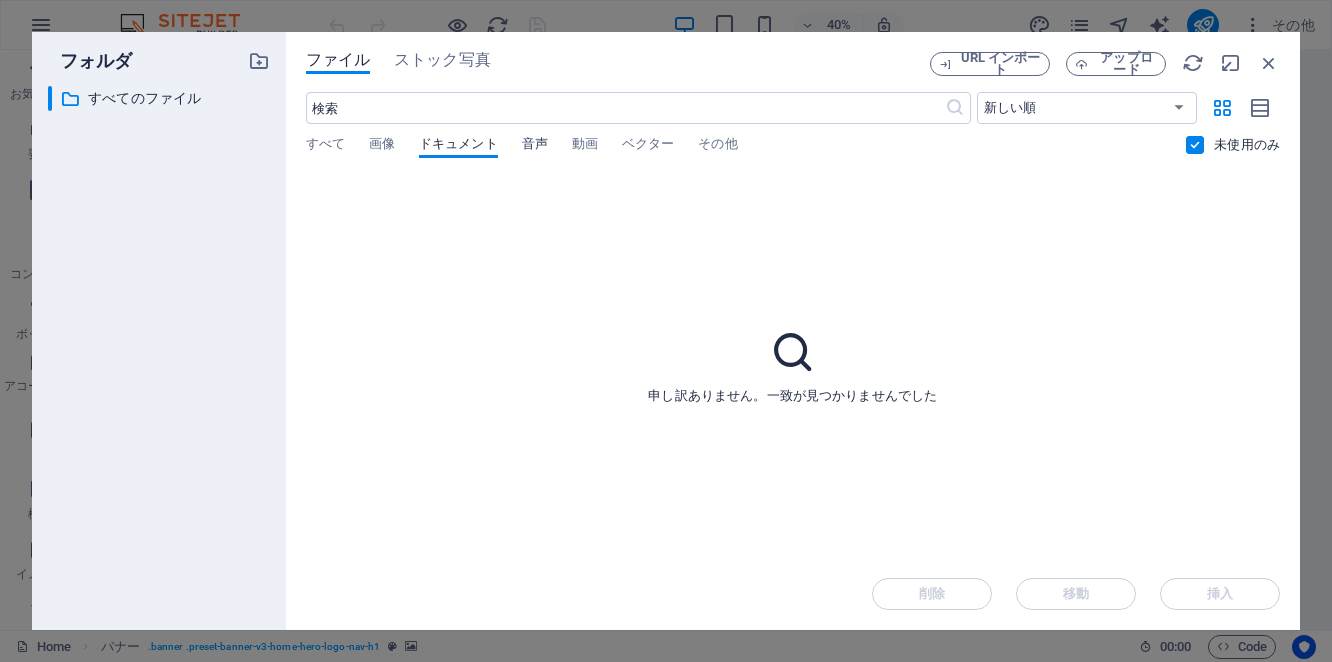 click on "音声" at bounding box center (535, 146) 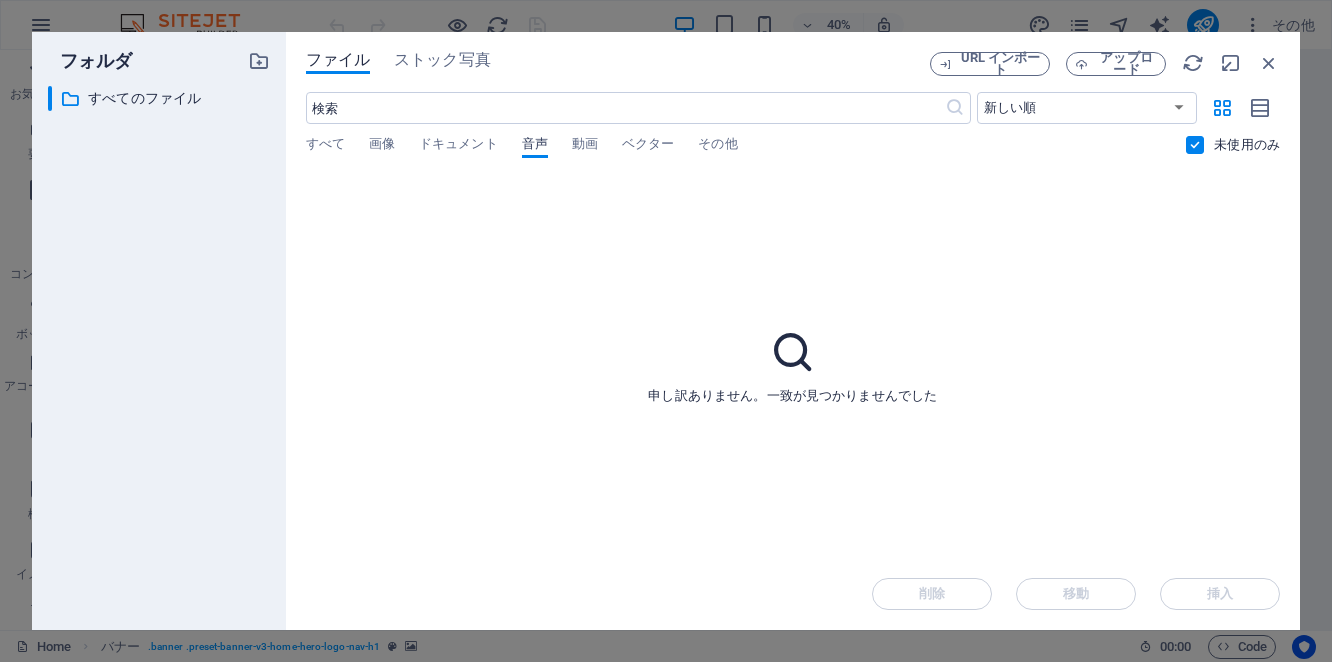 click on "音声" at bounding box center [535, 146] 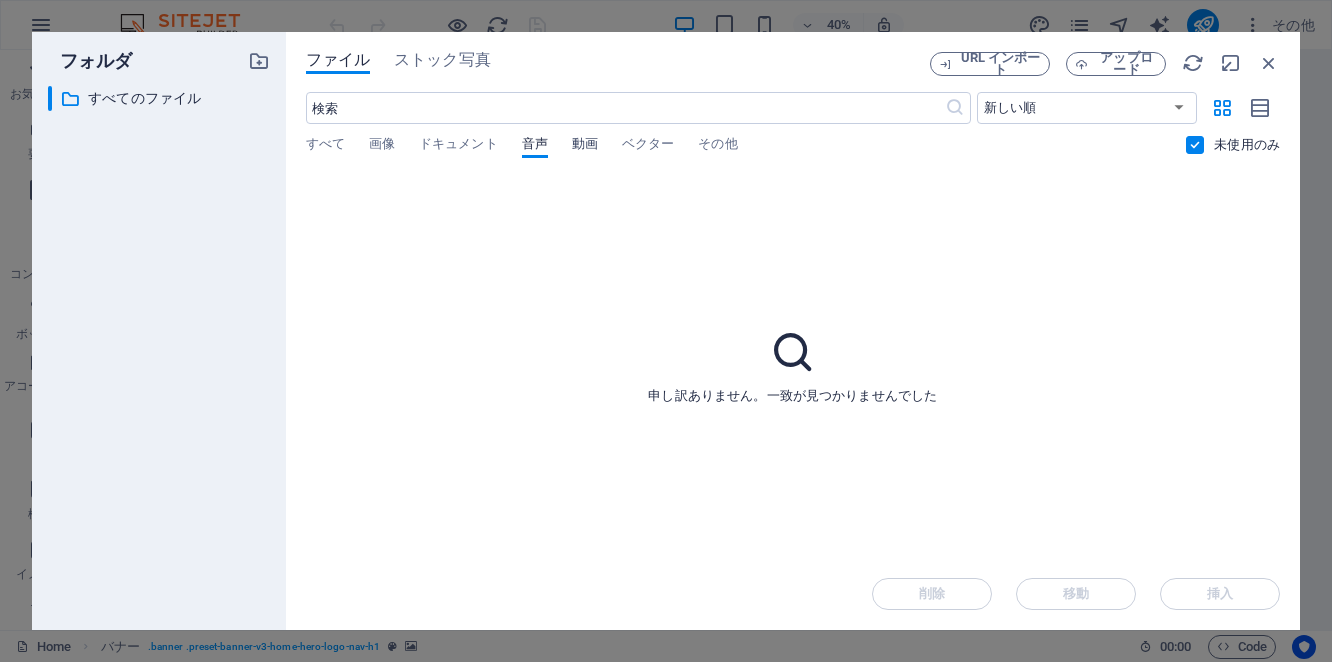 click on "動画" at bounding box center [585, 146] 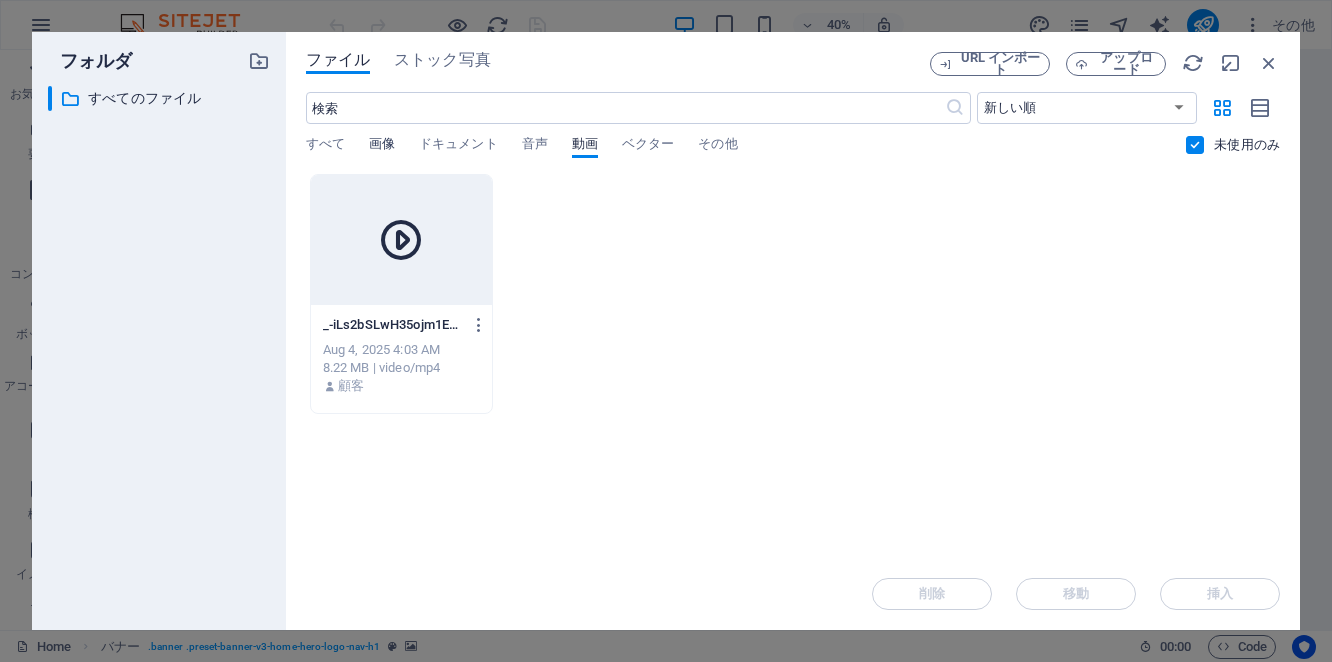 click on "画像" at bounding box center (382, 146) 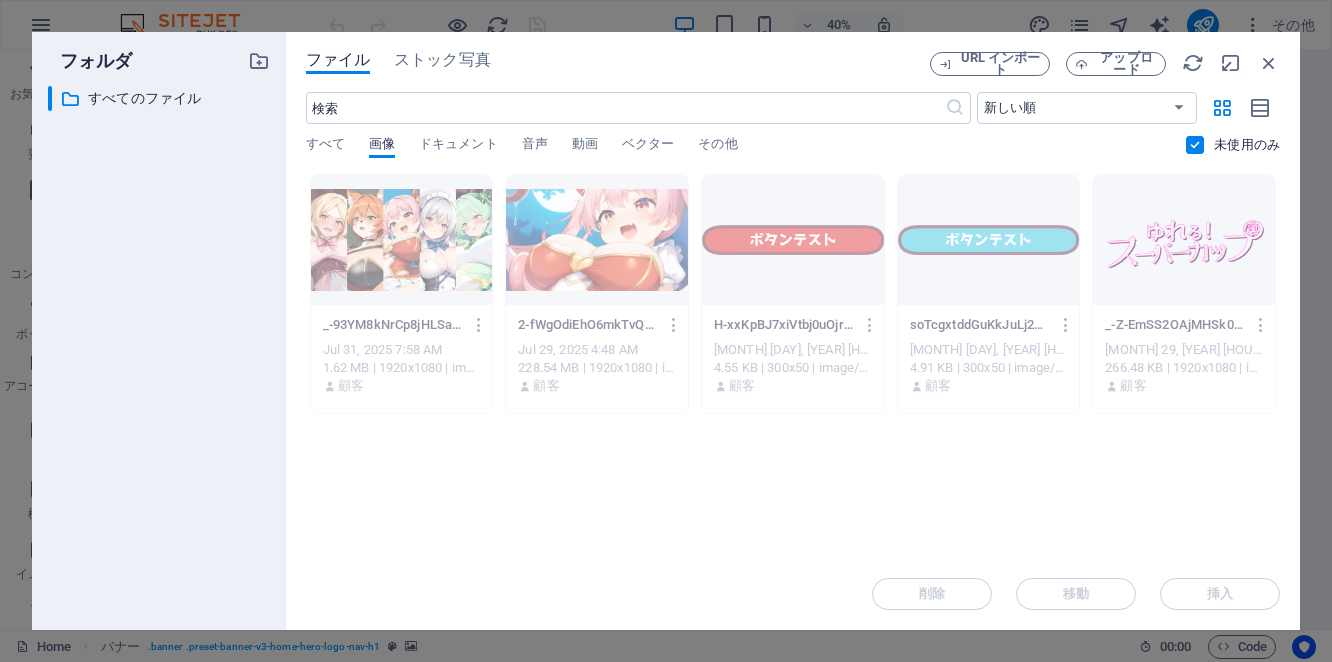 click on "画像" at bounding box center [382, 146] 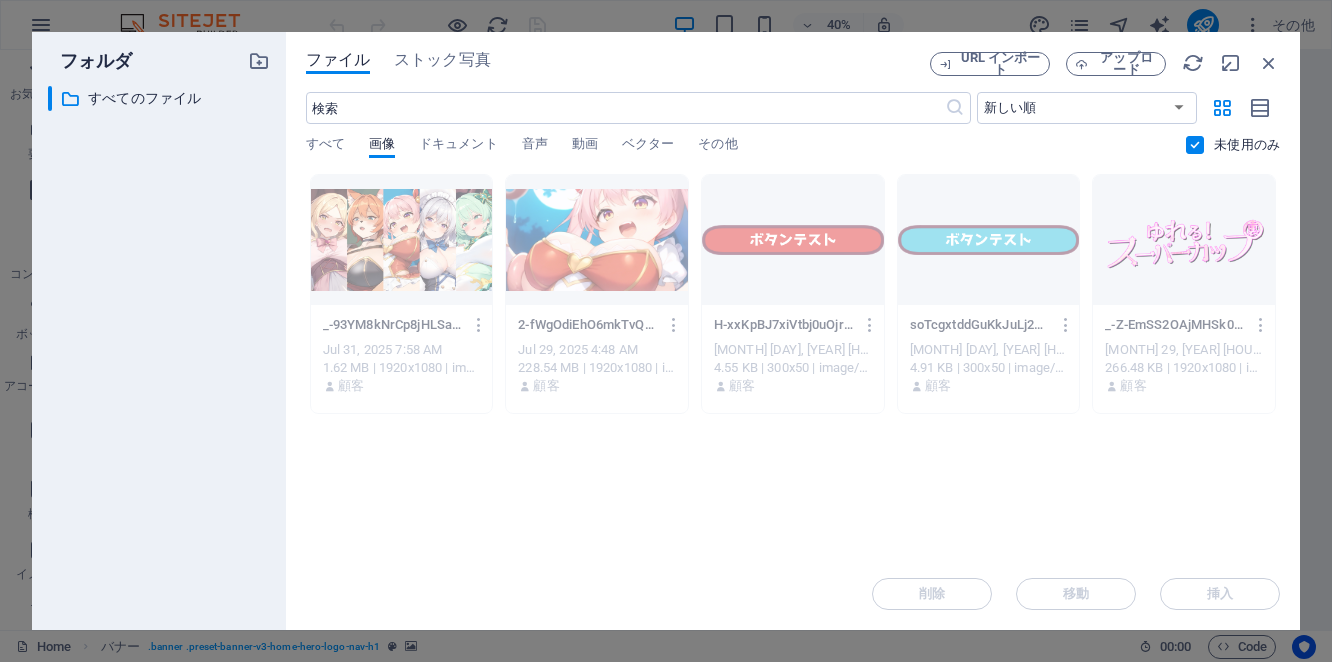 click at bounding box center [1195, 145] 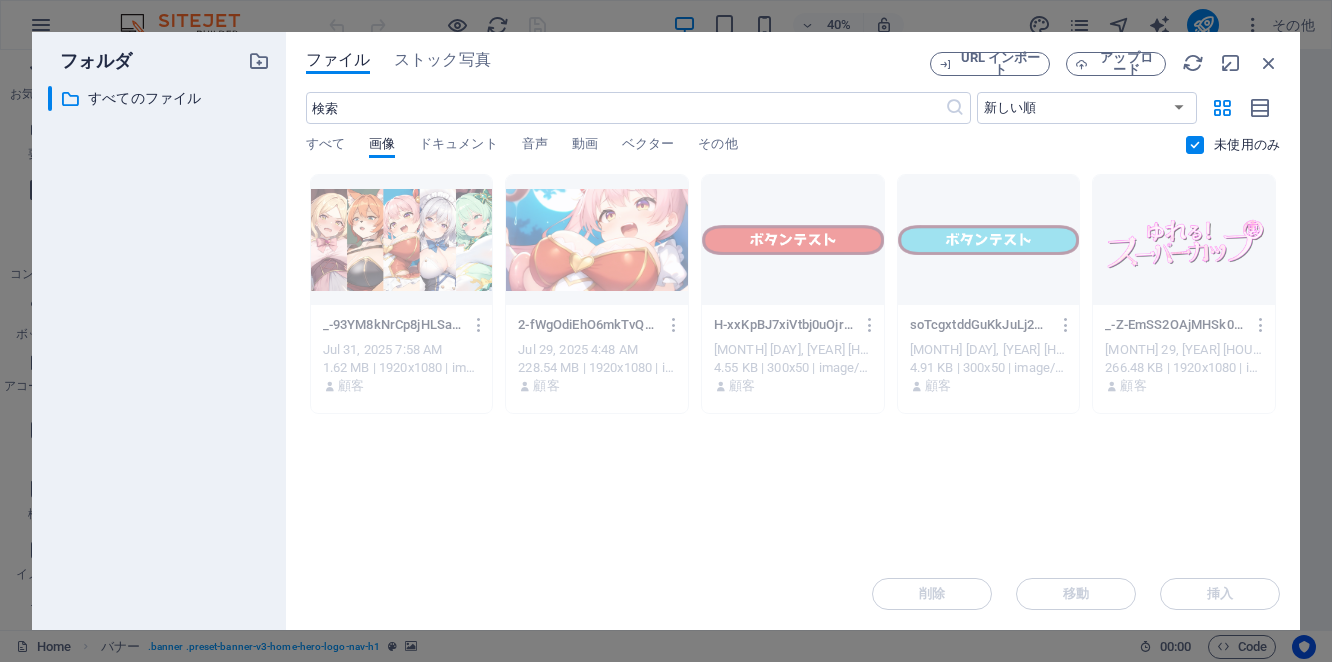 click at bounding box center [0, 0] 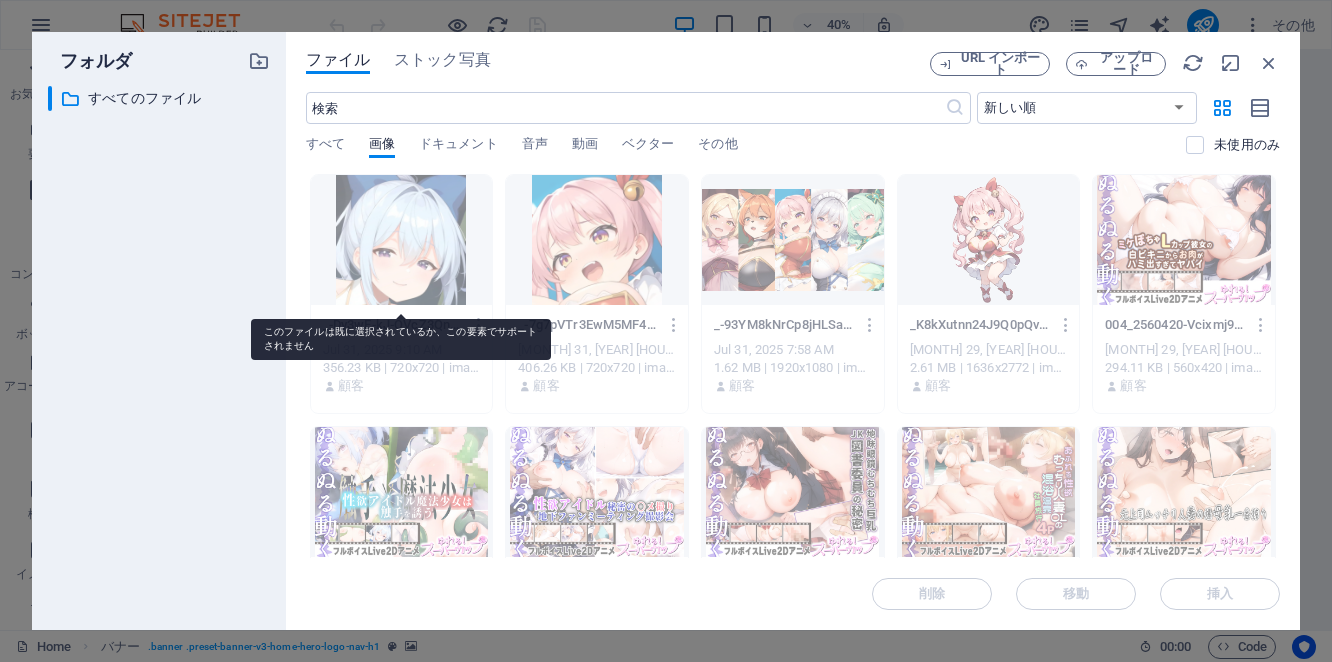 click at bounding box center [402, 240] 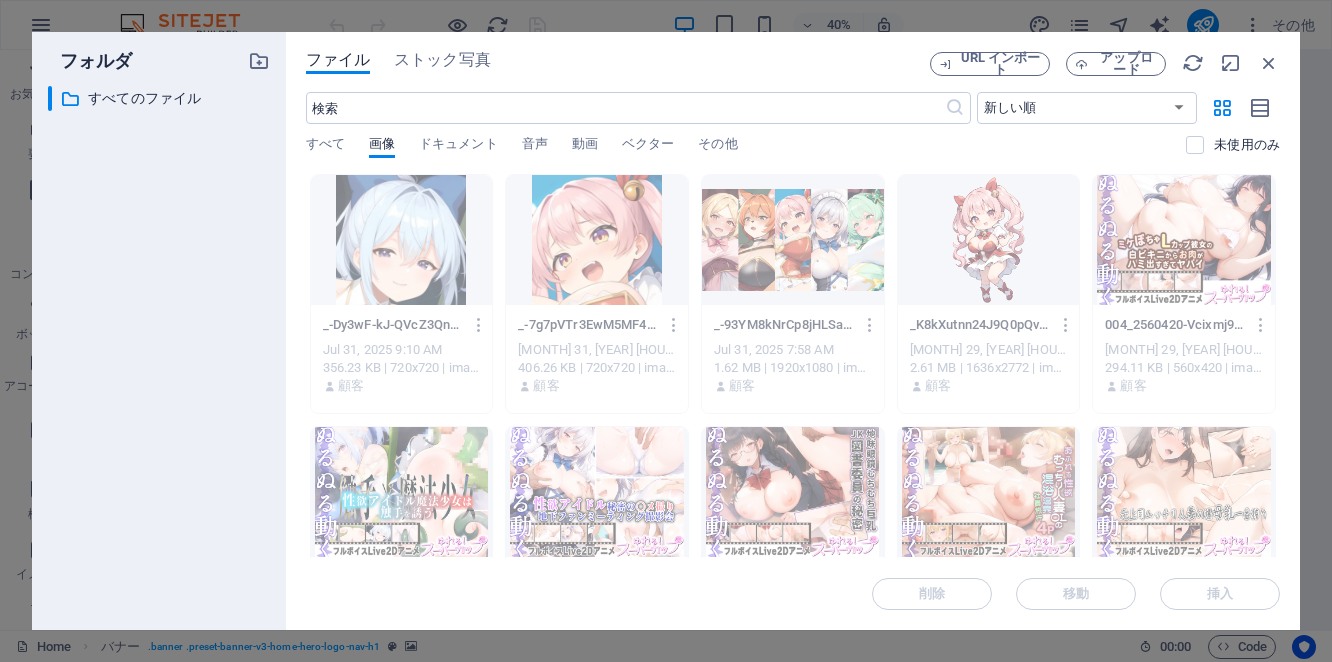 click on "すべて 画像 ドキュメント 音声 動画 ベクター その他" at bounding box center [746, 155] 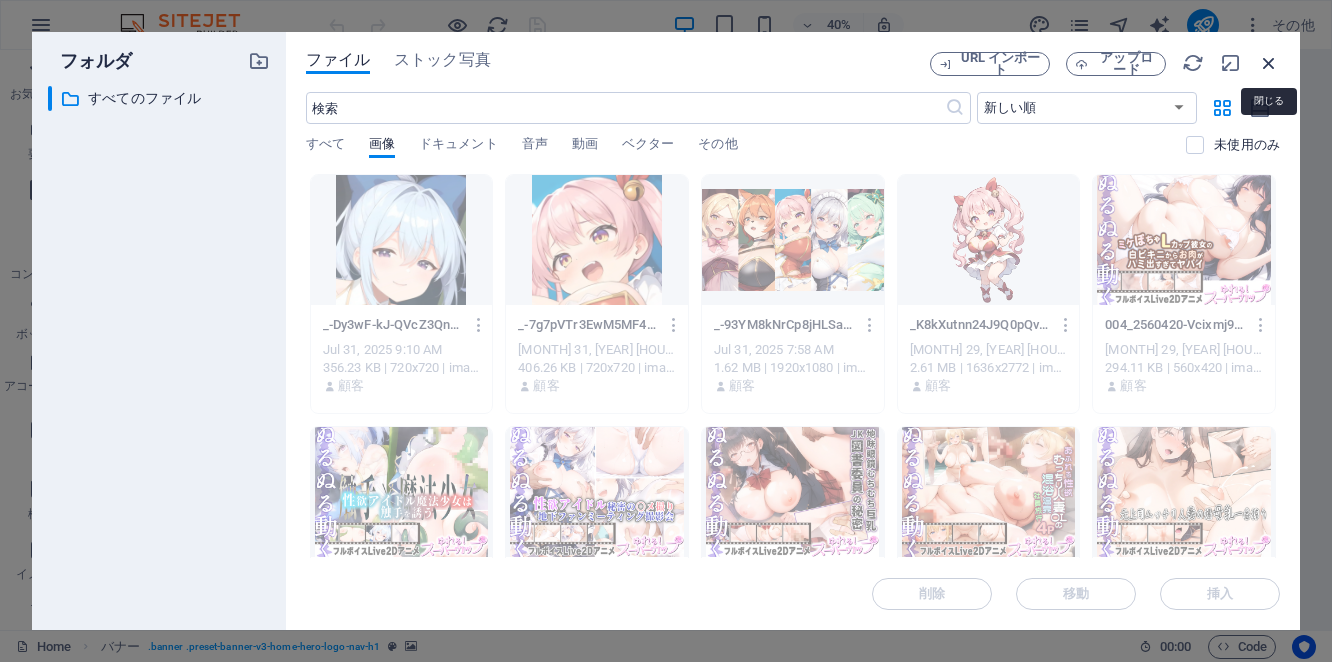 click at bounding box center (1269, 63) 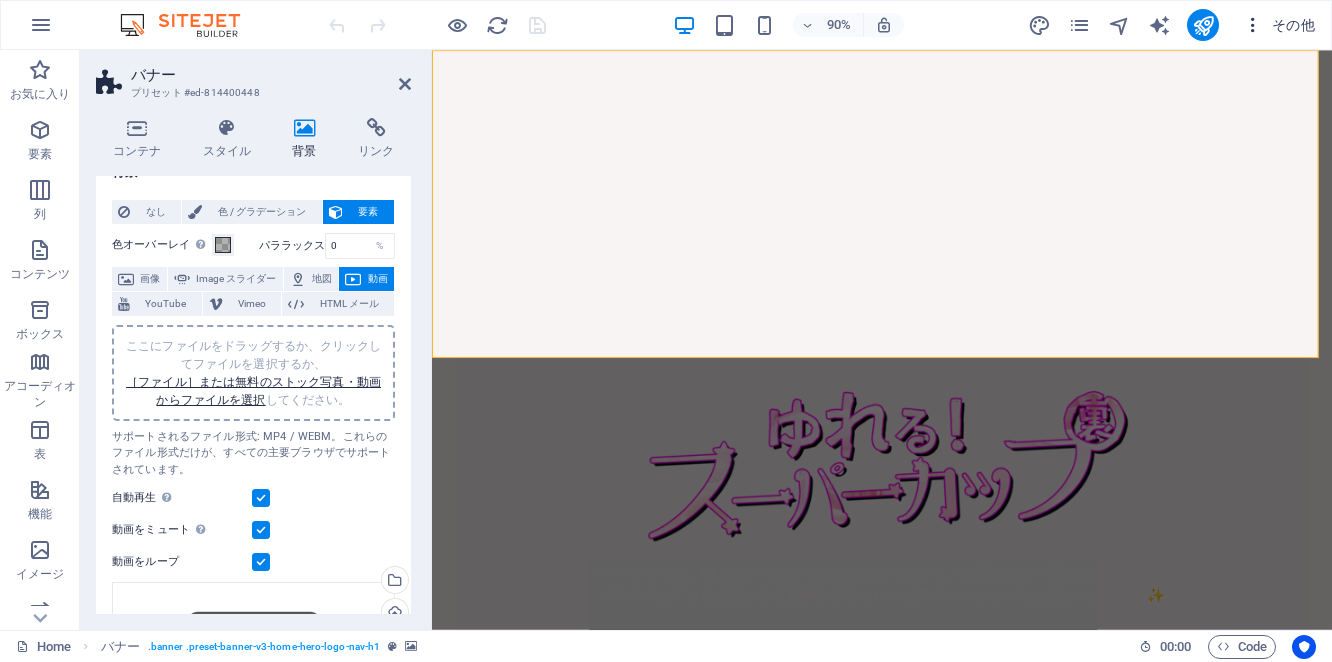 click at bounding box center [1253, 25] 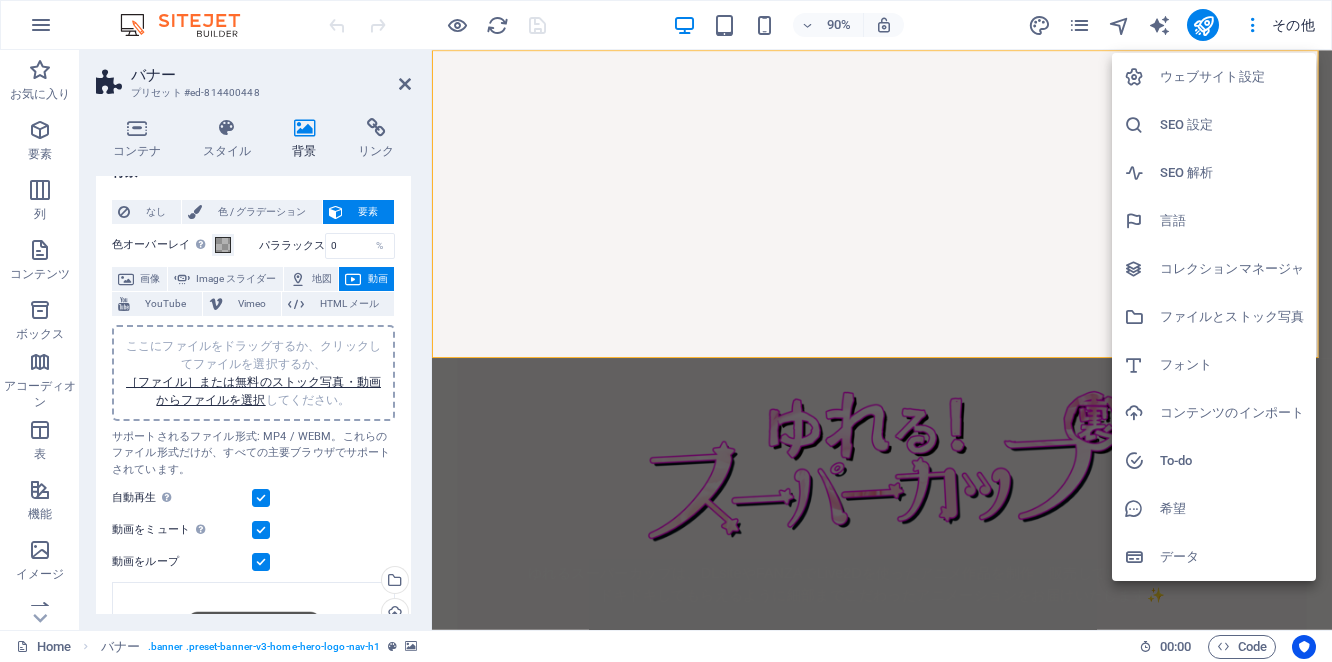 click at bounding box center (666, 331) 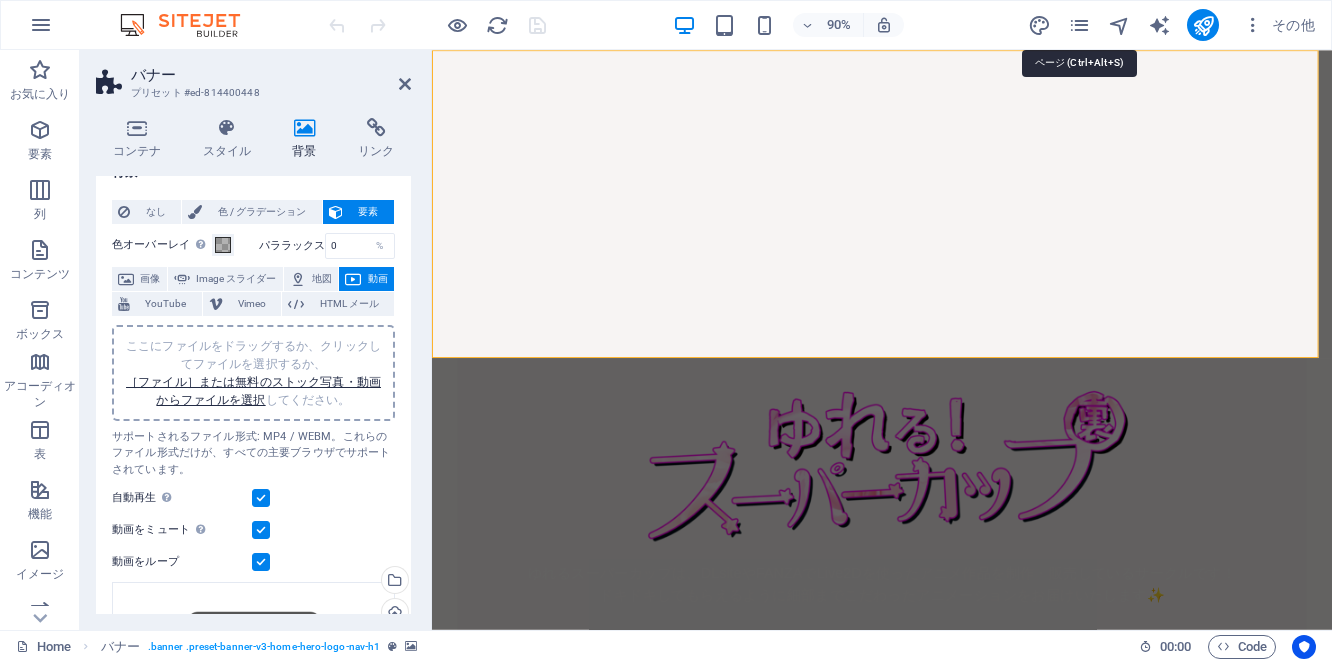 click at bounding box center [1079, 25] 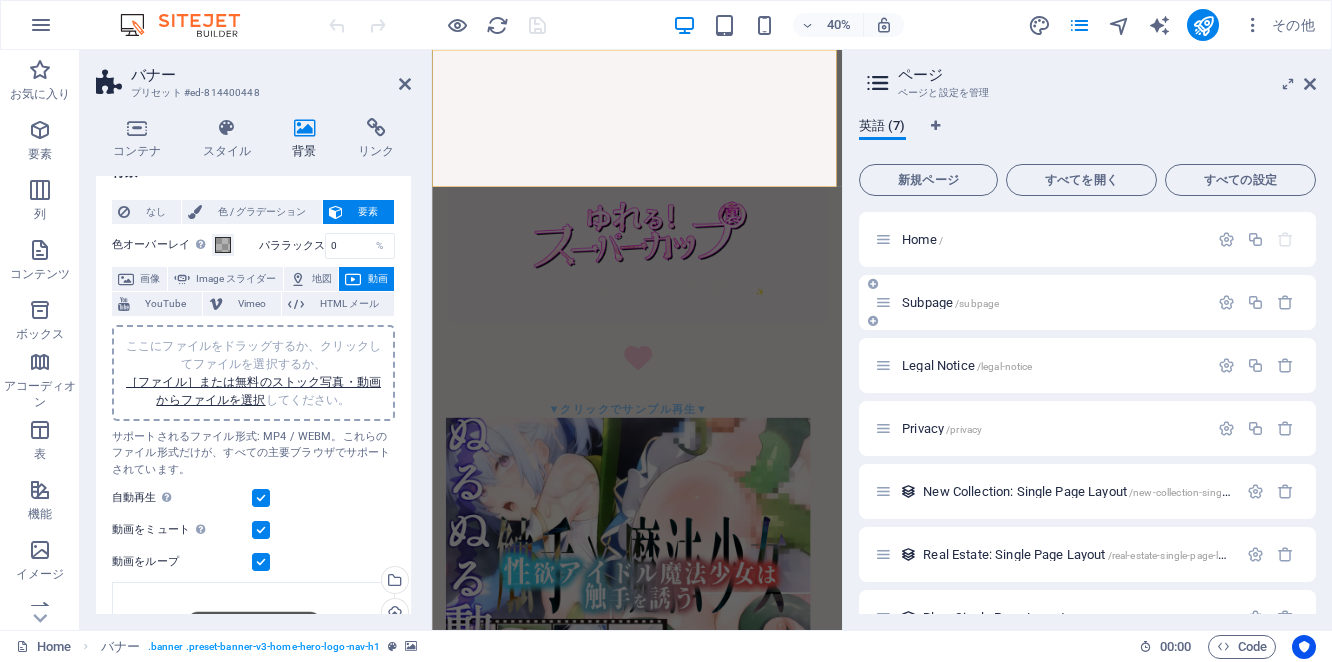click on "Subpage /subpage" at bounding box center [1052, 302] 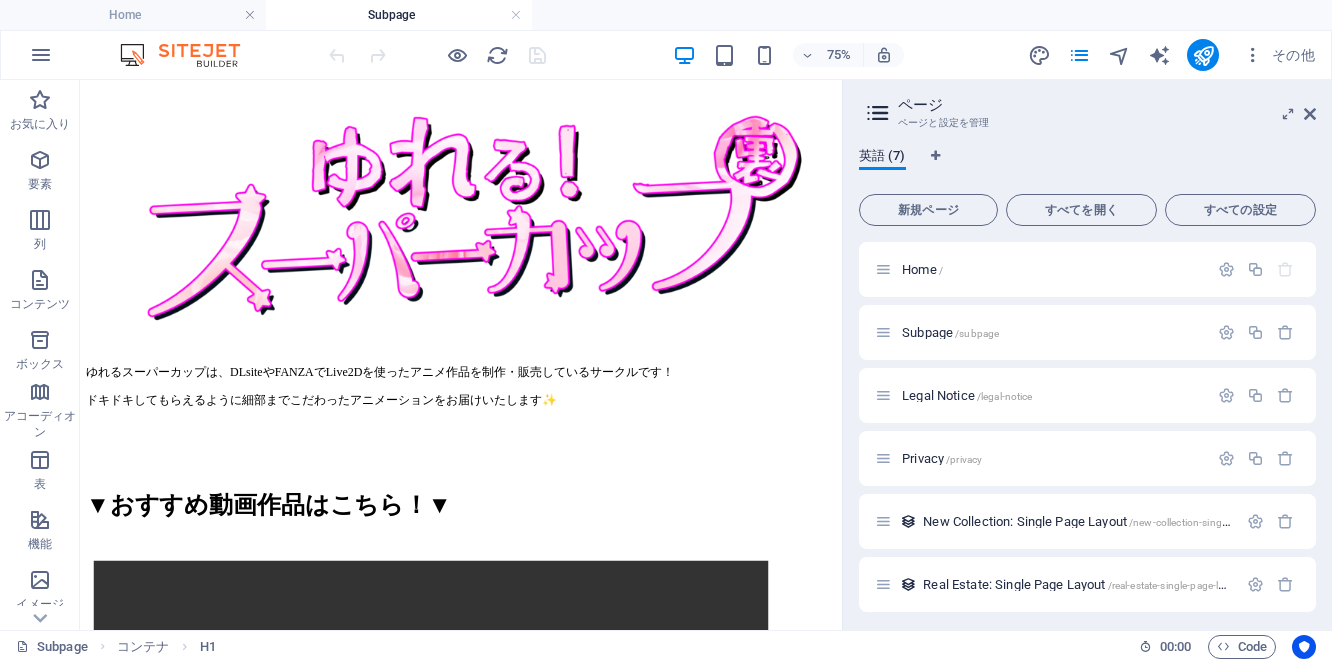 scroll, scrollTop: 698, scrollLeft: 0, axis: vertical 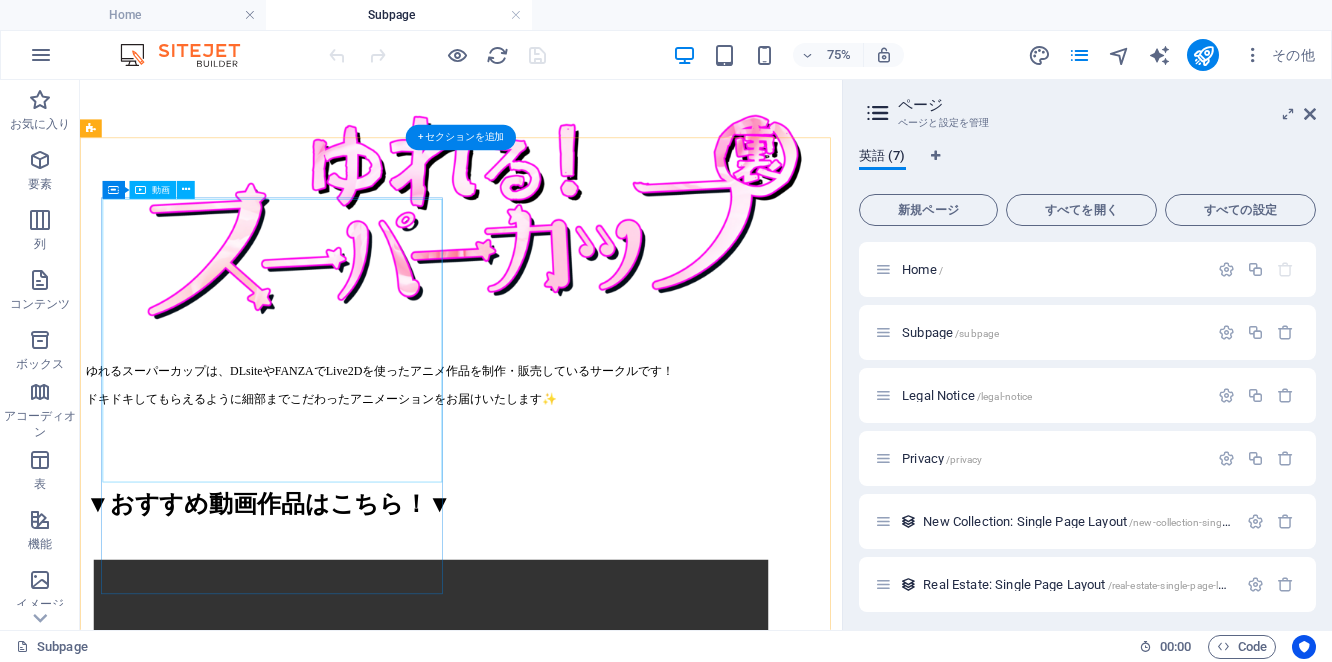 click at bounding box center [588, 947] 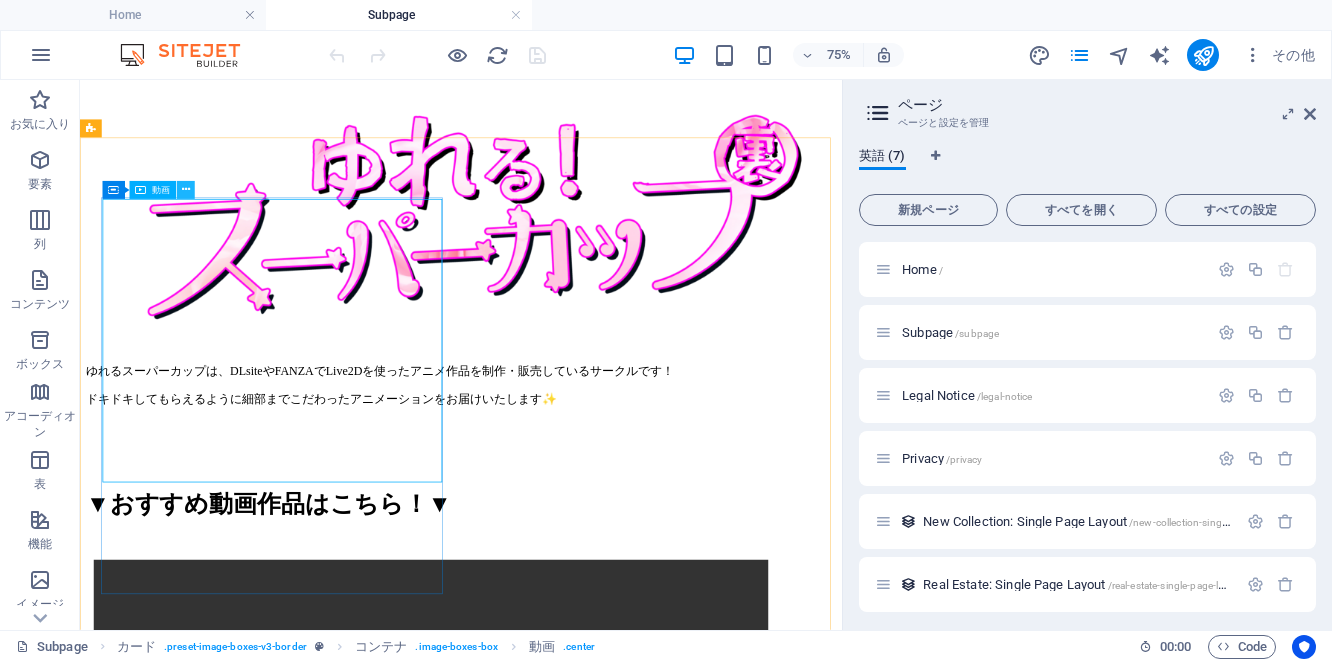 click at bounding box center [186, 190] 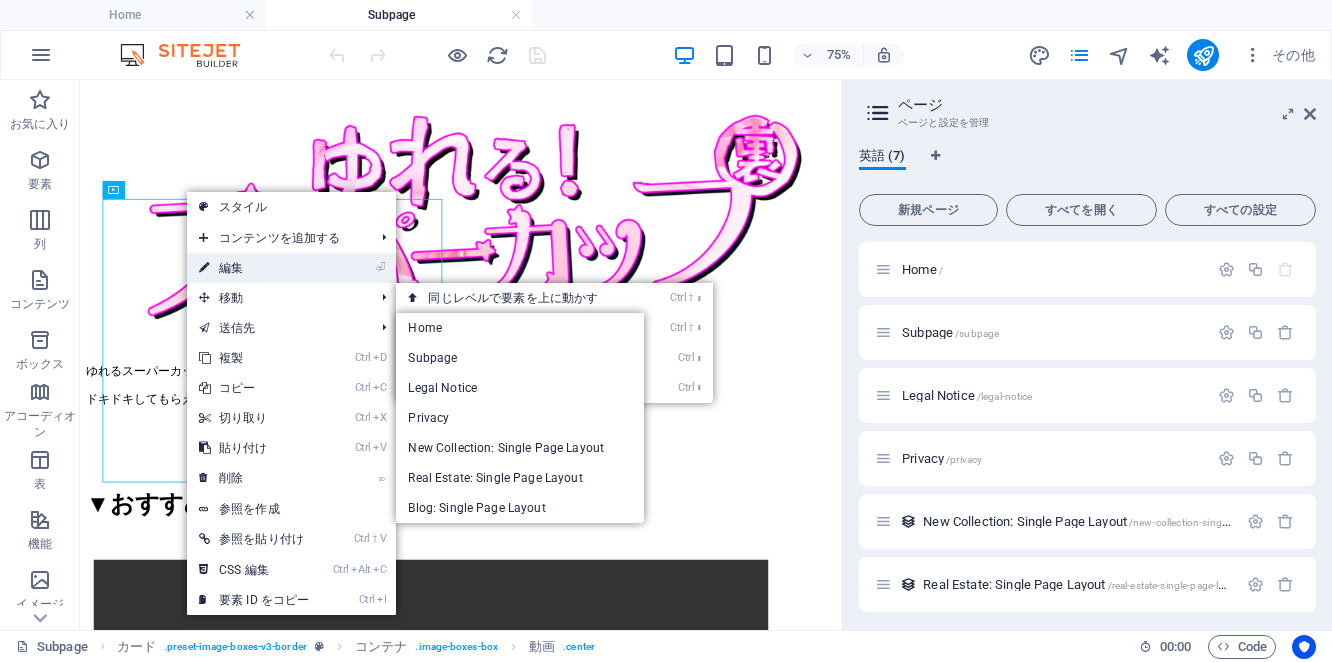 click on "⏎  編集" at bounding box center [254, 268] 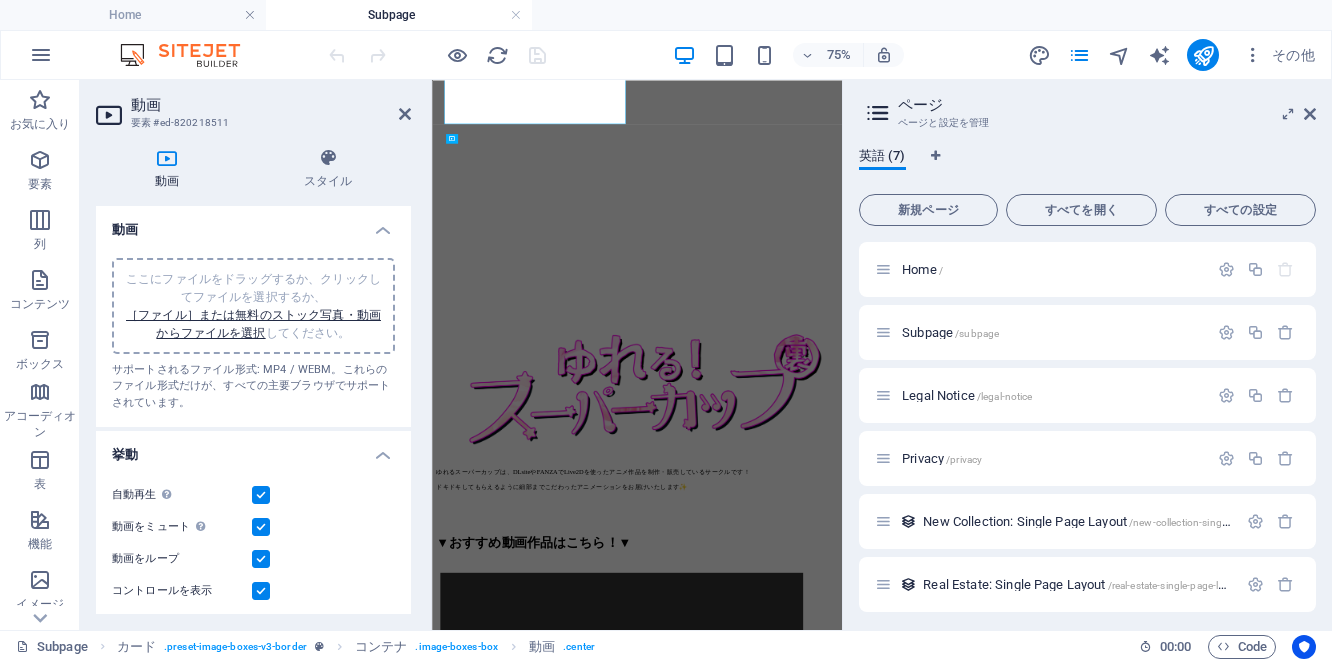 scroll, scrollTop: 1126, scrollLeft: 0, axis: vertical 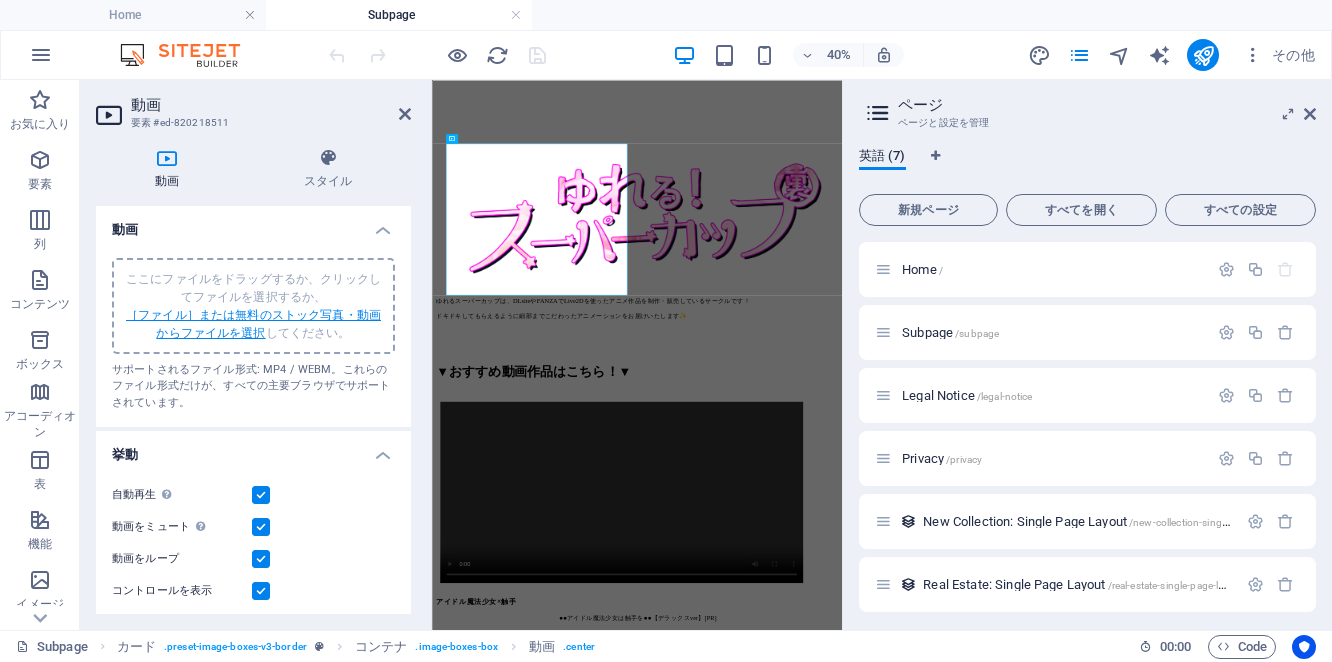 click on "［ファイル］または無料のストック写真・動画からファイルを選択" at bounding box center (253, 324) 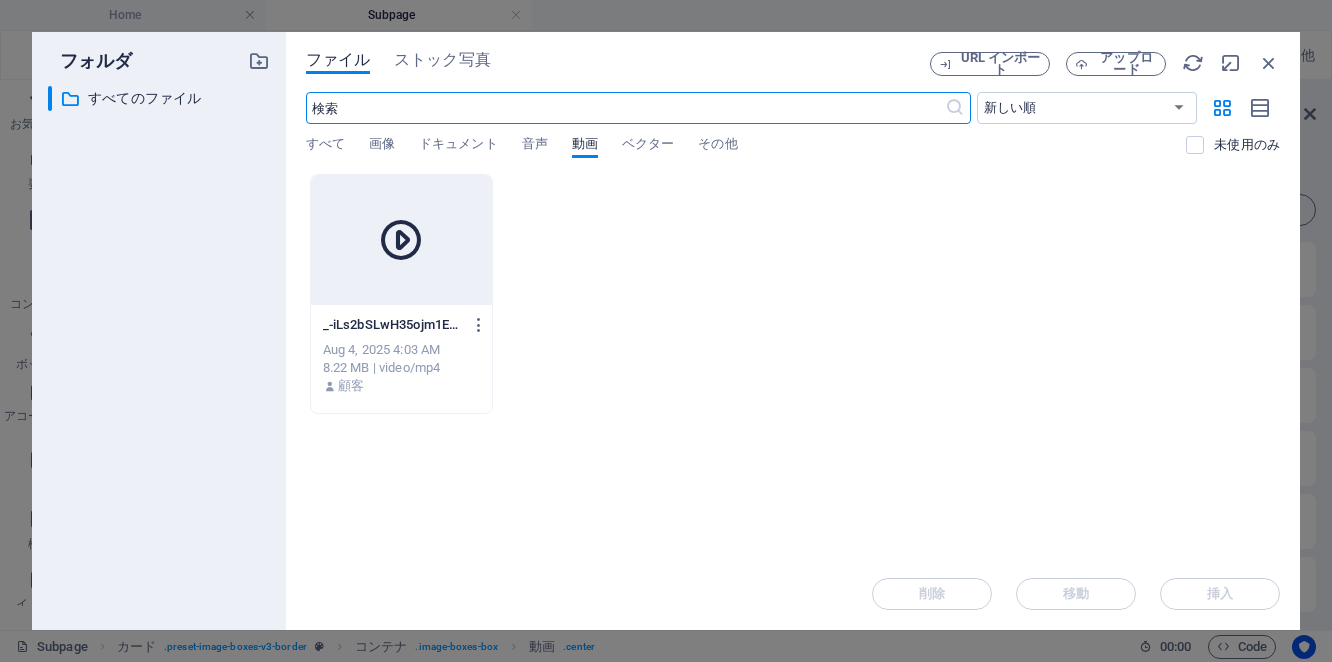 scroll, scrollTop: 2364, scrollLeft: 0, axis: vertical 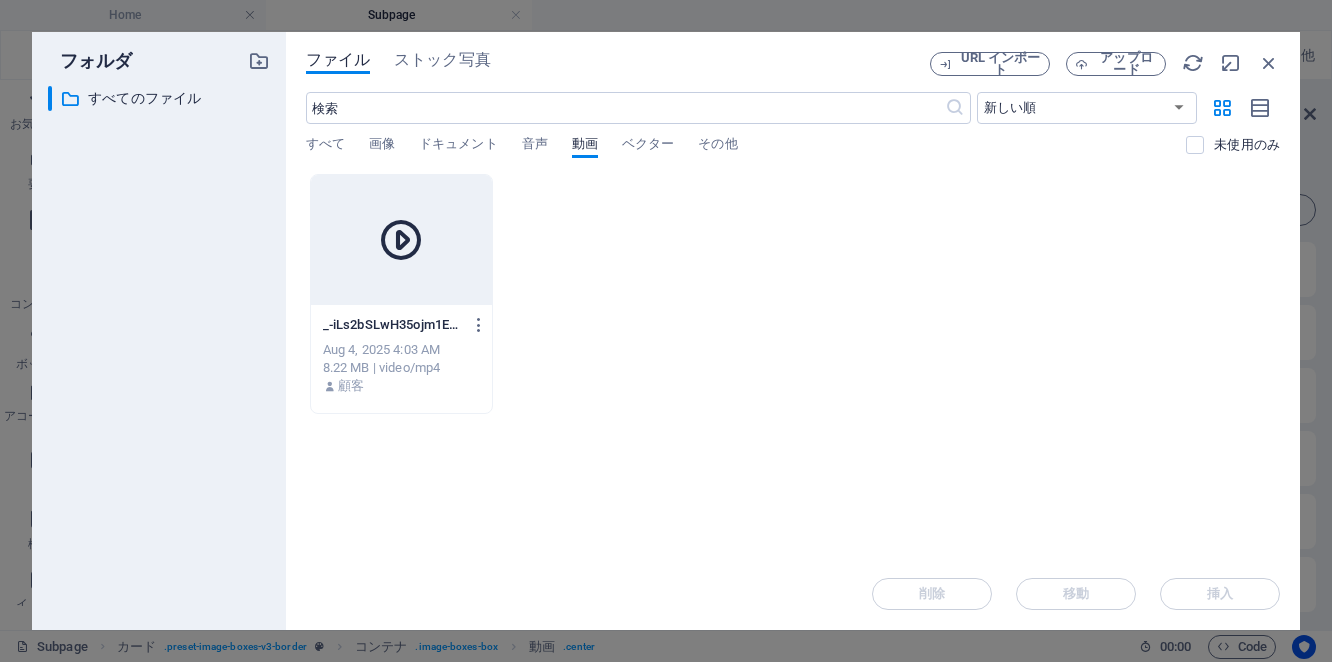 click on "​ 新しい順 古い順 名前 (A-Z) 名前 (Z-A) サイズ (0-9) サイズ (9-0) 解像度 (0-9) 解像度 (9-0) すべて 画像 ドキュメント 音声 動画 ベクター その他 未使用のみ" at bounding box center [793, 133] 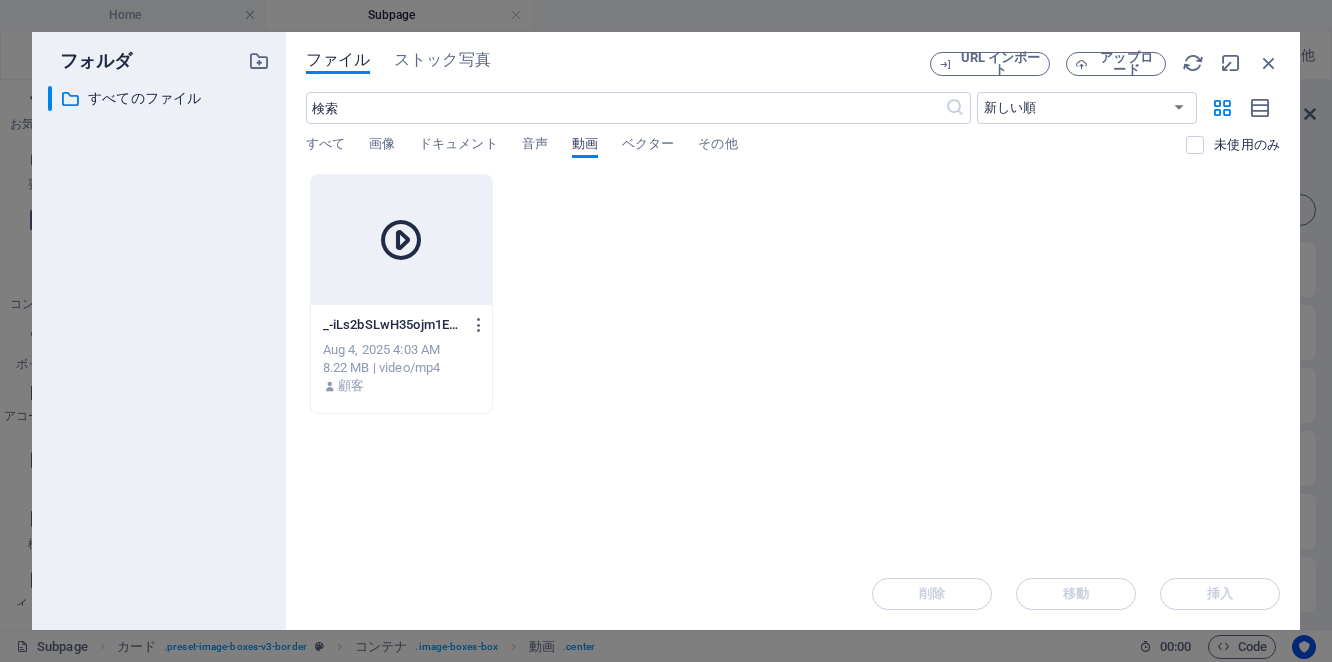click on "動画" at bounding box center (585, 146) 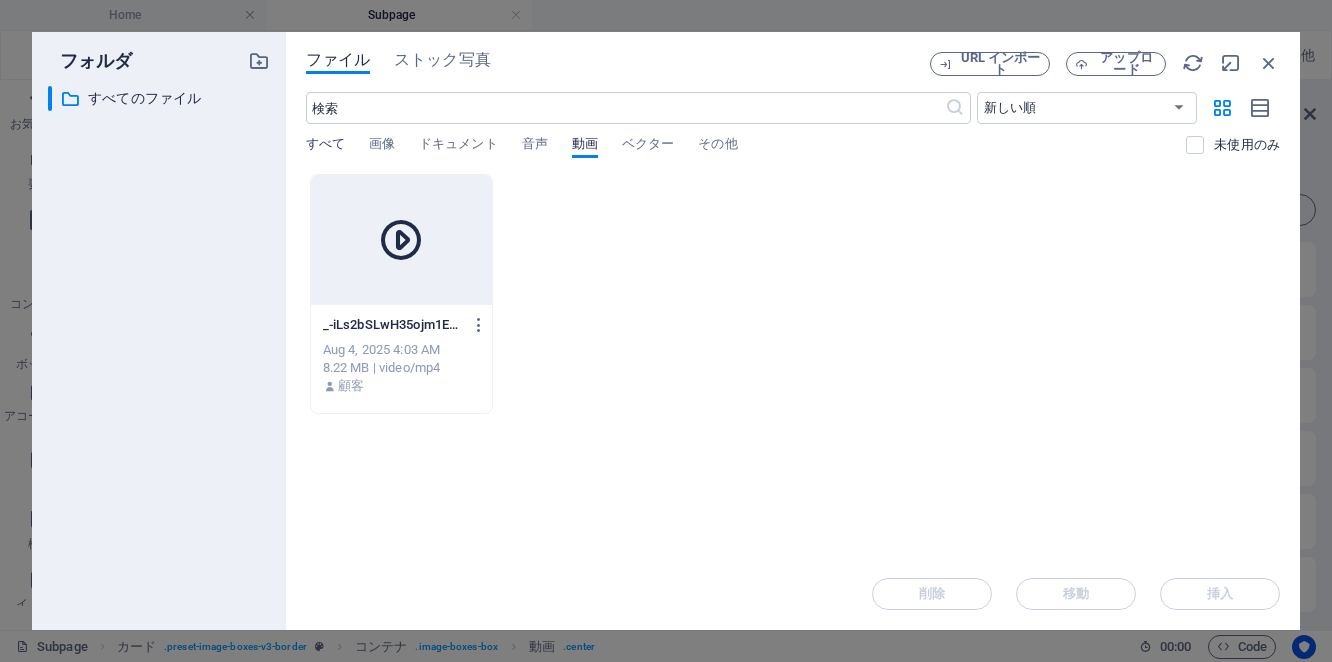 click on "すべて" at bounding box center [325, 146] 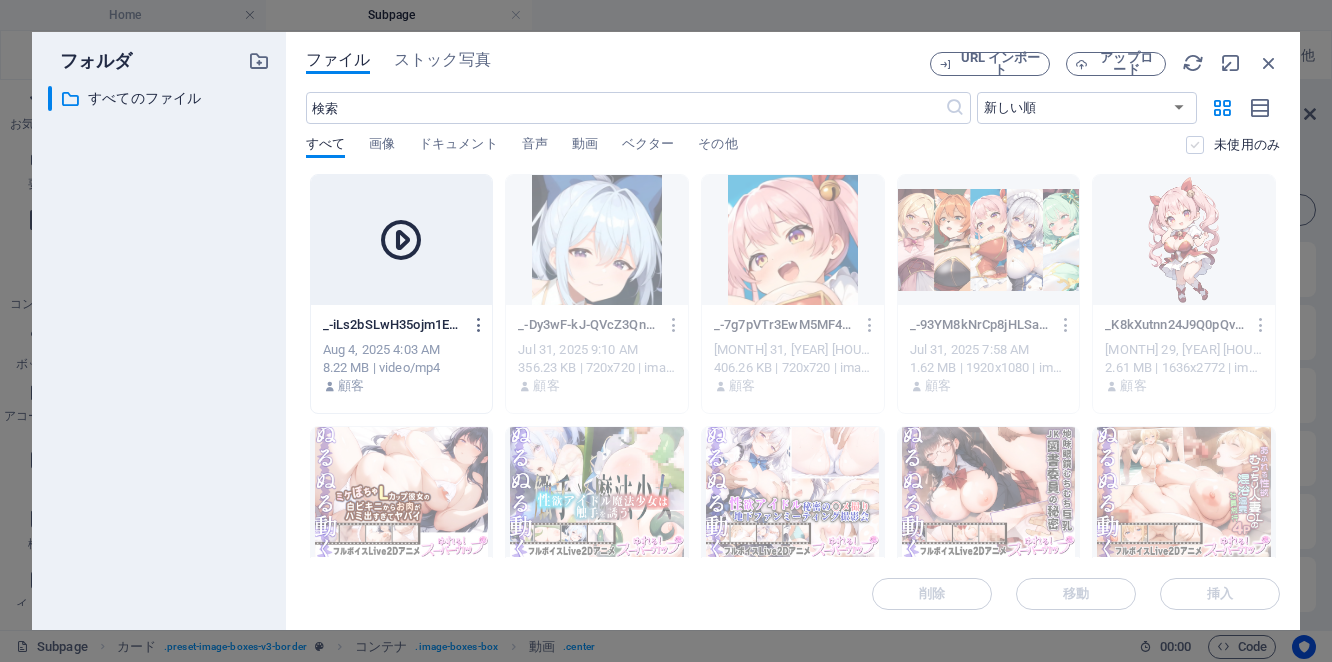 click at bounding box center (1195, 145) 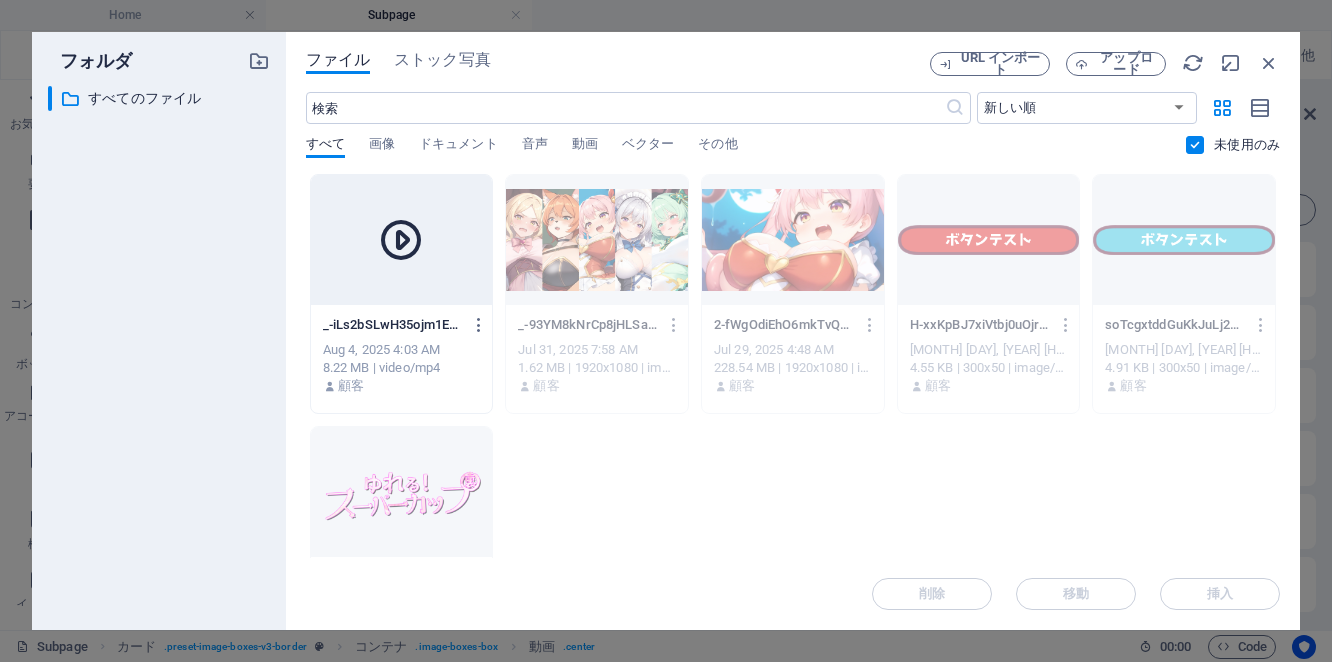 click at bounding box center (1195, 145) 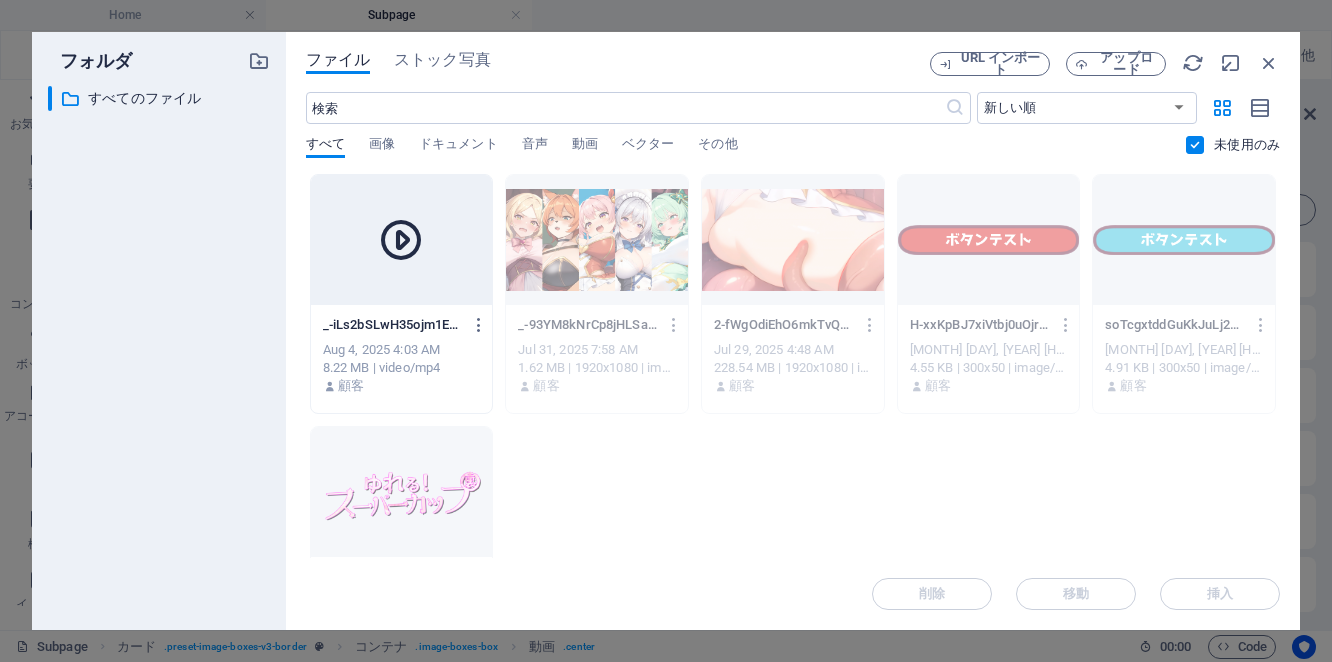click at bounding box center [0, 0] 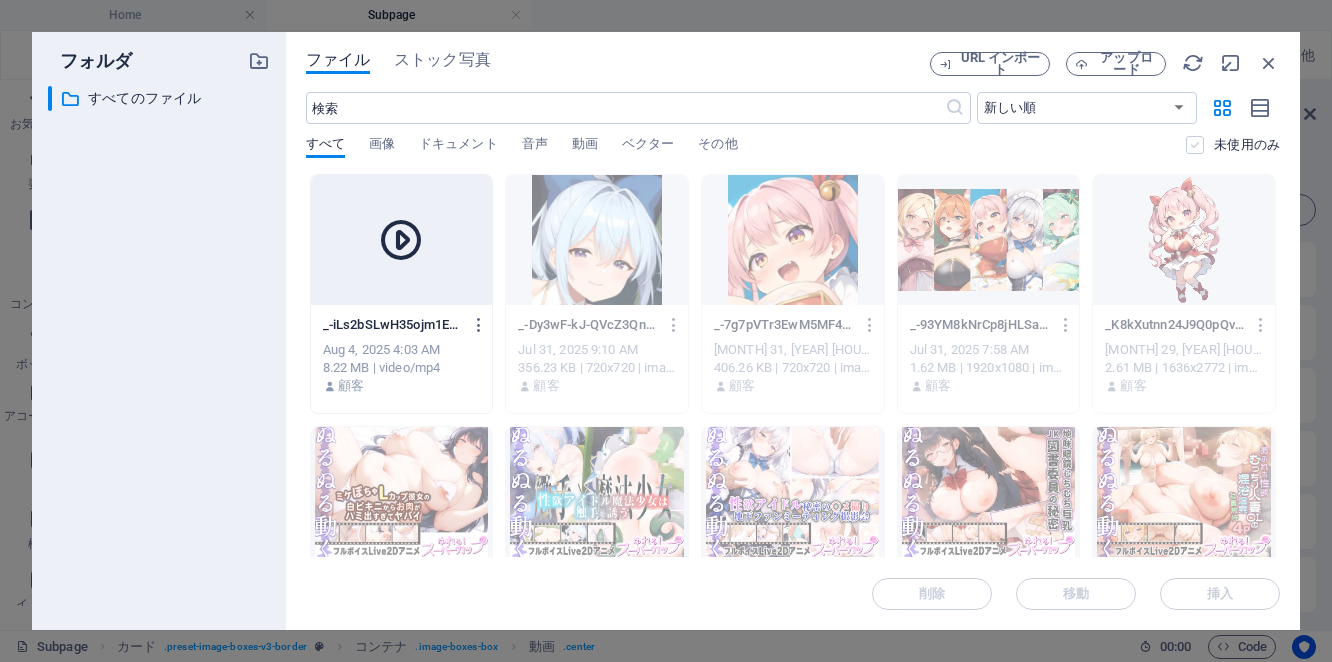 click at bounding box center (1195, 145) 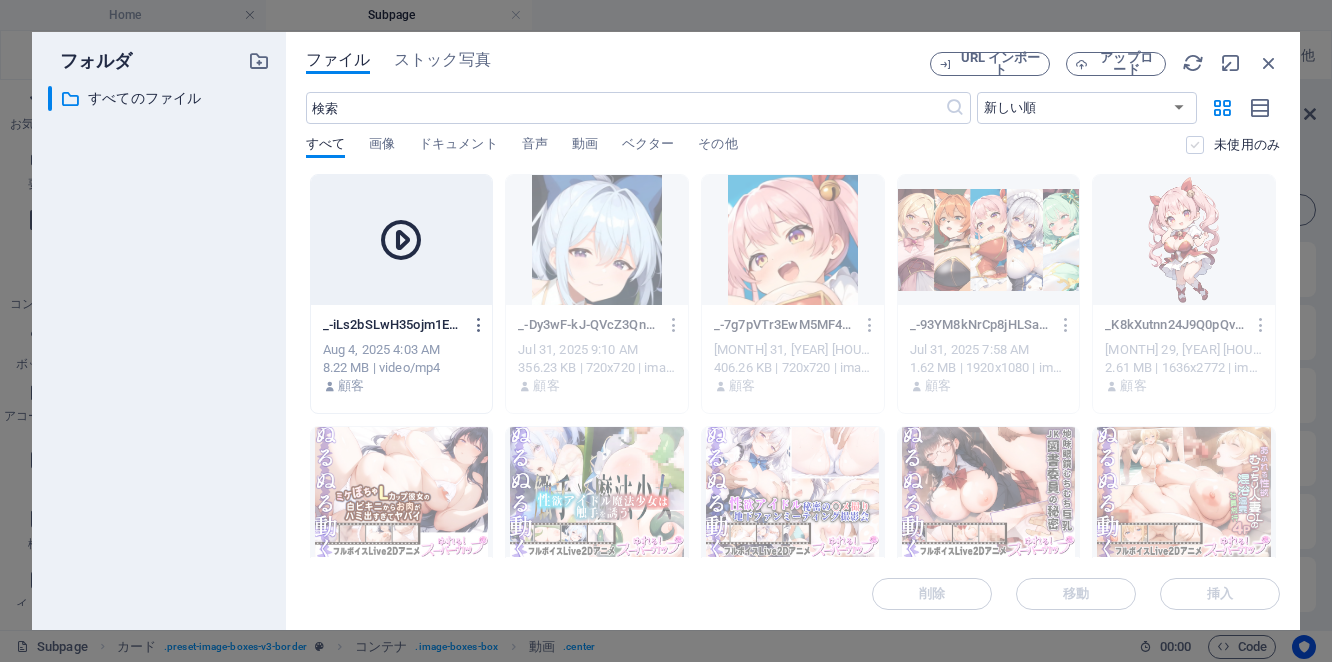 click at bounding box center (0, 0) 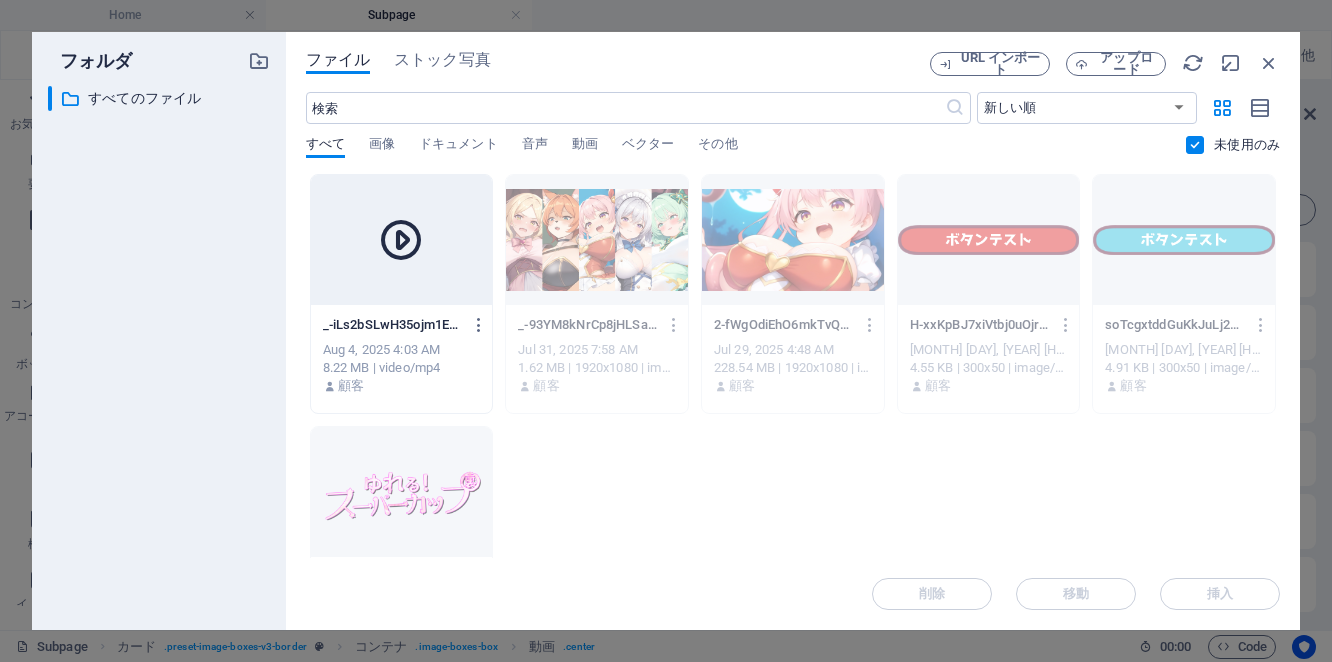 click at bounding box center [1195, 145] 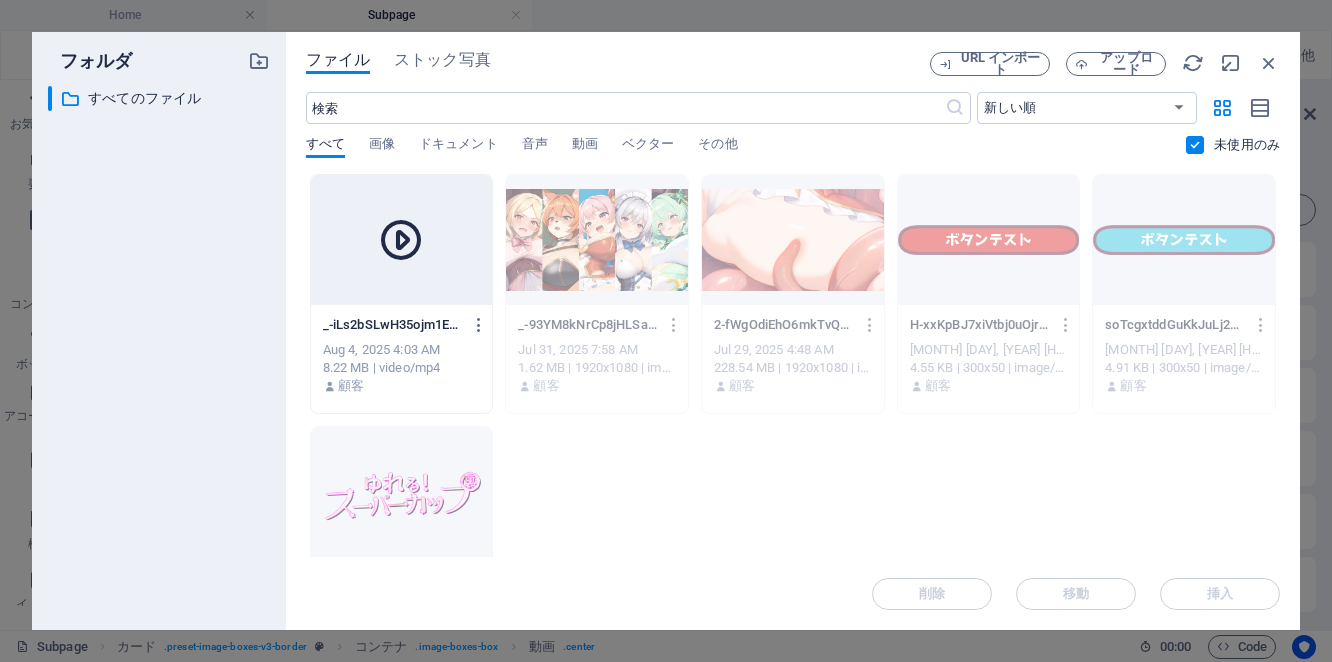 click at bounding box center (0, 0) 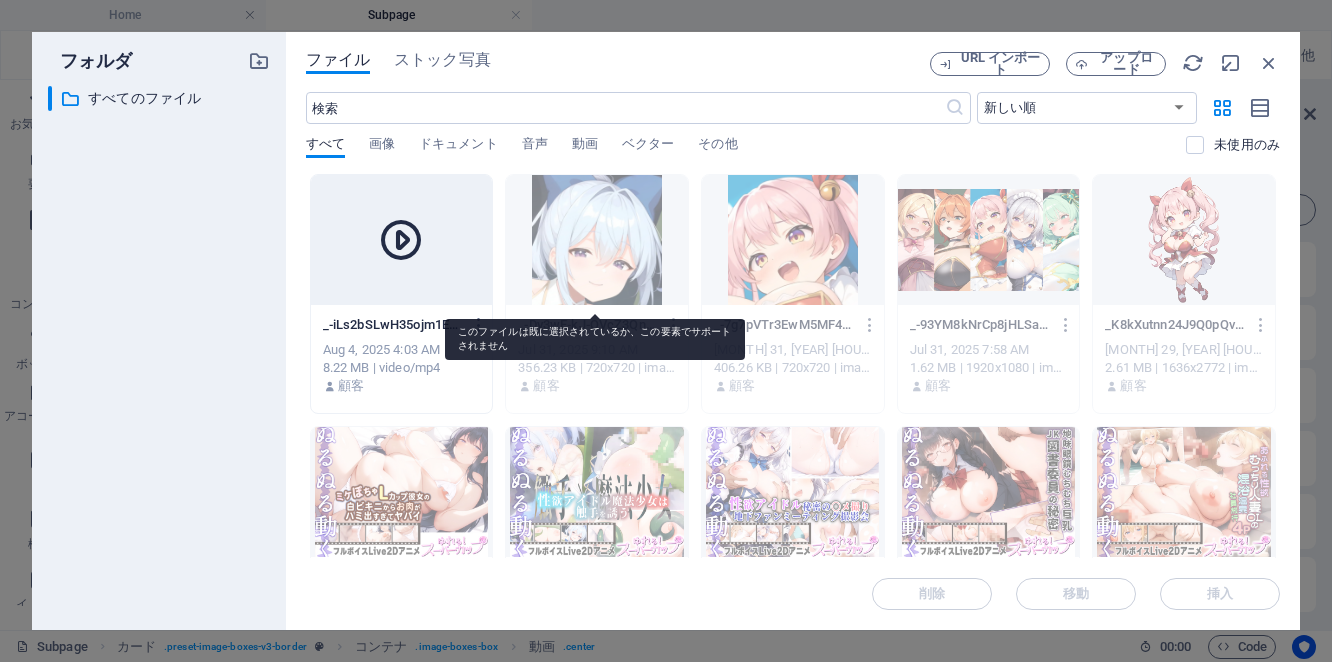 click at bounding box center (597, 240) 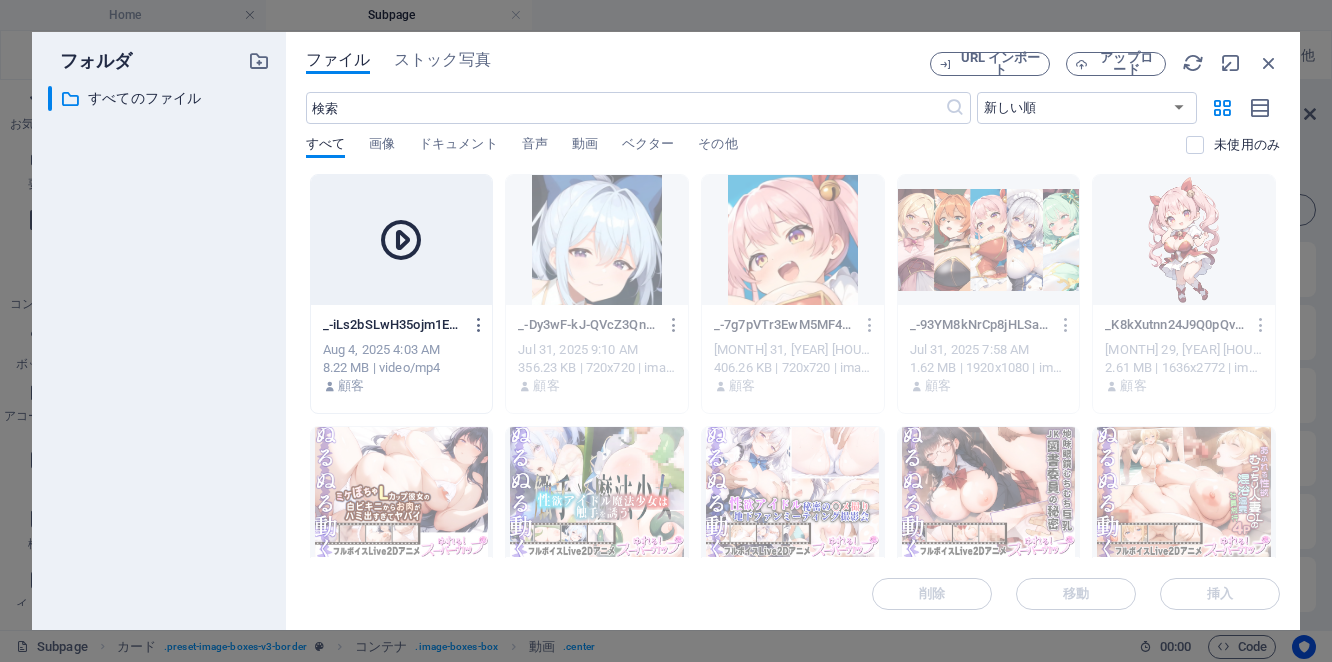 click at bounding box center (674, 325) 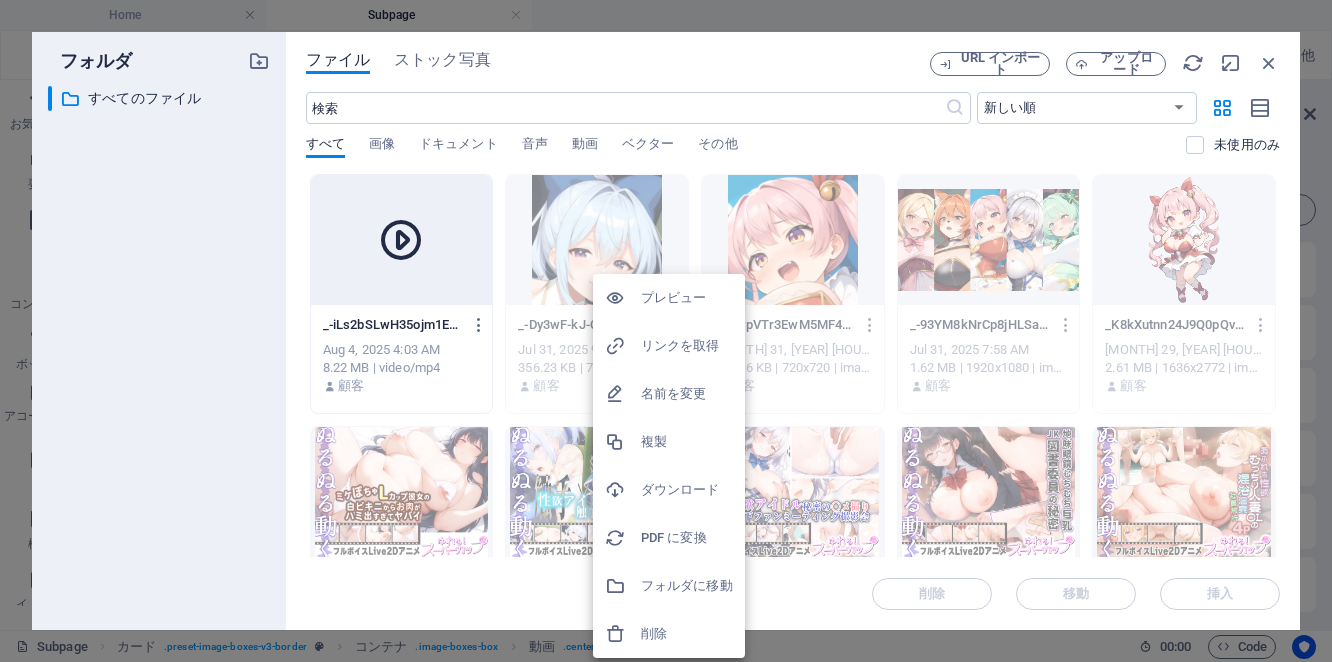 click on "プレビュー" at bounding box center [687, 298] 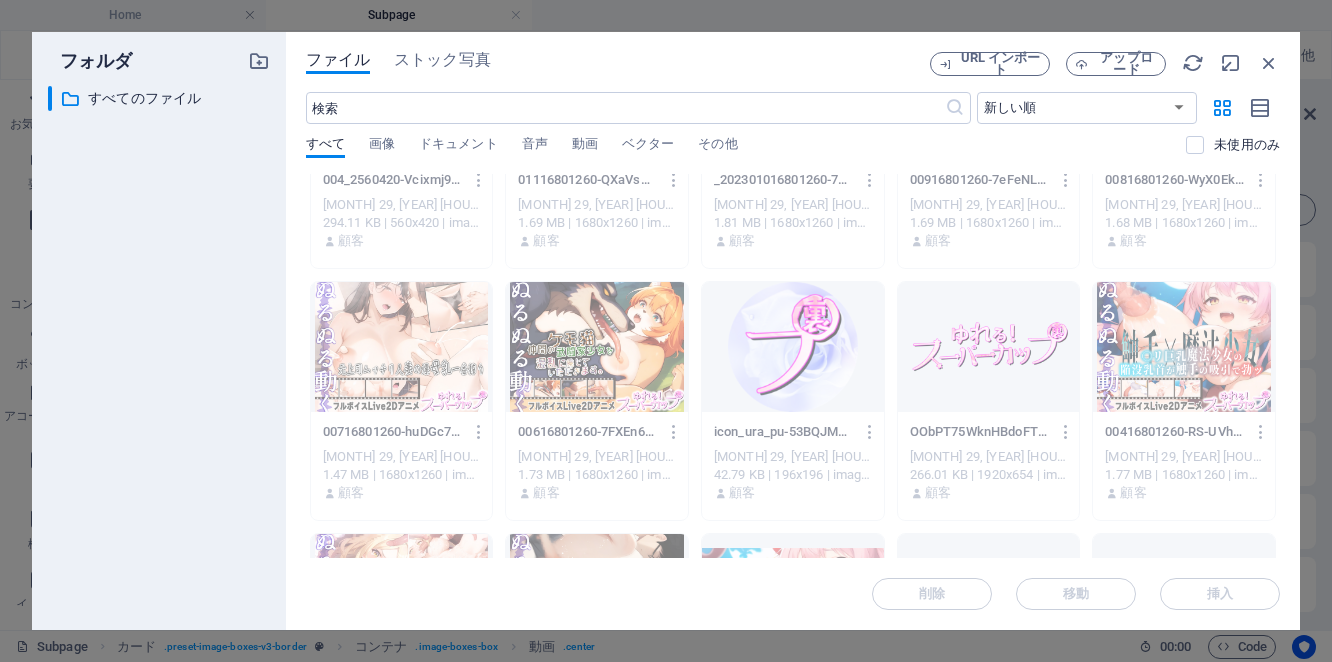 scroll, scrollTop: 696, scrollLeft: 0, axis: vertical 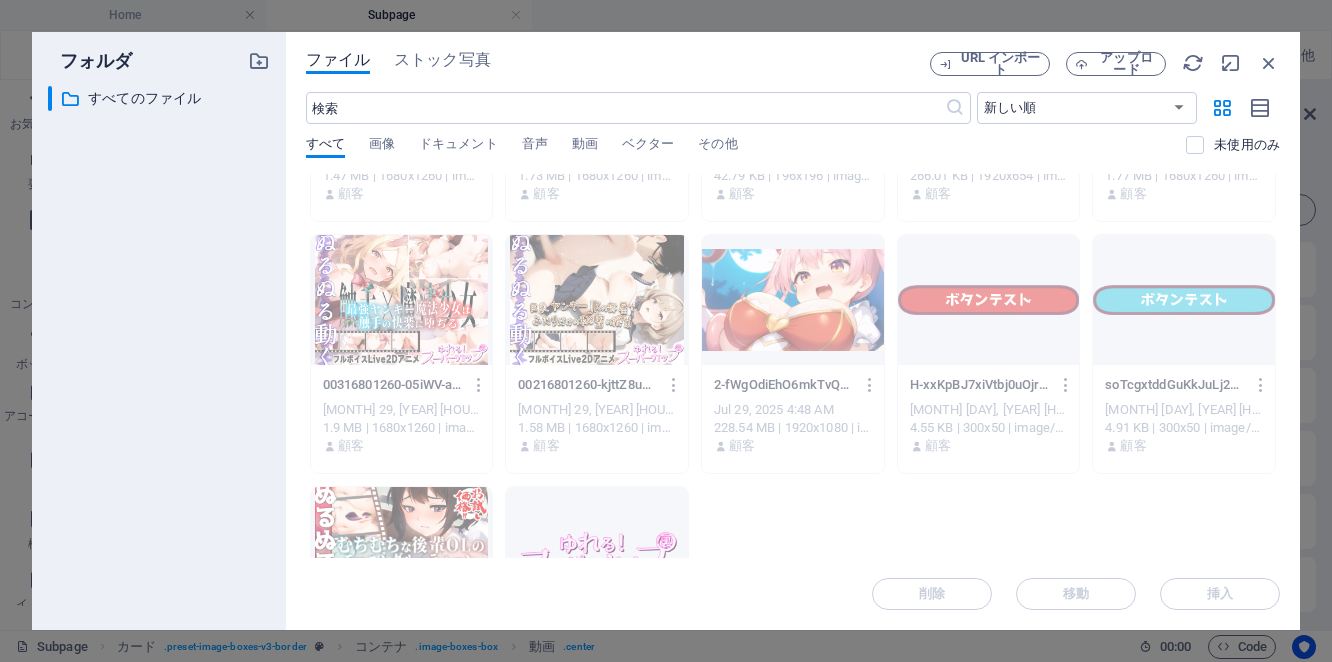 click on "_-iLs2bSLwH35ojm1EPWyPsQ.mp4 _-iLs2bSLwH35ojm1EPWyPsQ.mp4 [MONTH] 4, [YEAR] [HOUR]:[MINUTE] [AM/PM] [MB] MB | video/mp4 顧客 _-Dy3wF-kJ-QVcZ3QnX20LDg.jpg _-Dy3wF-kJ-QVcZ3QnX20LDg.jpg [MONTH] 31, [YEAR] [HOUR]:[MINUTE] [AM/PM] [KB] KB | [RESOLUTION] | image/jpeg 顧客 _-7g7pVTr3EwM5MF4D86Cp_A.jpg _-7g7pVTr3EwM5MF4D86Cp_A.jpg [MONTH] 31, [YEAR] [HOUR]:[MINUTE] [AM/PM] [KB] KB | [RESOLUTION] | image/jpeg 顧客 _-93YM8kNrCp8jHLSaqKfH7w.jpg _-93YM8kNrCp8jHLSaqKfH7w.jpg [MONTH] 31, [YEAR] [HOUR]:[MINUTE] [AM/PM] [MB] MB | [RESOLUTION] | image/jpeg 顧客 _K8kXutnn24J9Q0pQvYNHQ.png _K8kXutnn24J9Q0pQvYNHQ.png [MONTH] 29, [YEAR] [HOUR]:[MINUTE] [AM/PM] [MB] MB | [RESOLUTION] | image/png 顧客 004_2560420-Vcixmj9DVotjFWYqbLimFQ.jpg 004_2560420-Vcixmj9DVotjFWYqbLimFQ.jpg [MONTH] 29, [YEAR] [HOUR]:[MINUTE] [AM/PM] [KB] KB | [RESOLUTION] | image/jpeg 顧客 01116801260-QXaVsGZj9qNu3lxqFRwtDQ.jpg 01116801260-QXaVsGZj9qNu3lxqFRwtDQ.jpg [MONTH] 29, [YEAR] [HOUR]:[MINUTE] [AM/PM] [MB] MB | [RESOLUTION] | image/jpeg 顧客 01016801260-7Tl9SjhQp3QNrxX9rlCzYg.jpg 01016801260-7Tl9SjhQp3QNrxX9rlCzYg.jpg [MONTH] 29, [YEAR] [HOUR]:[MINUTE] [AM/PM] [MB] MB | [RESOLUTION] | image/jpeg 顧客 [MONTH] 29, [YEAR] 顧客" at bounding box center (793, 102) 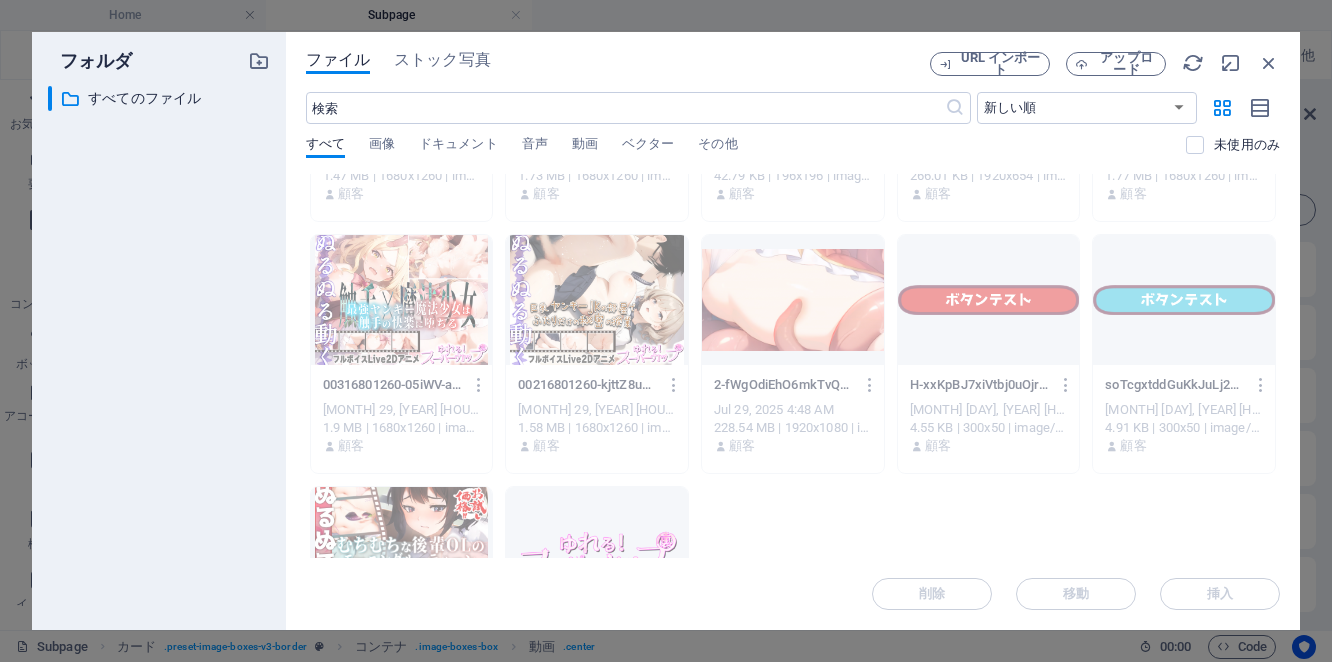 click on "_-iLs2bSLwH35ojm1EPWyPsQ.mp4 _-iLs2bSLwH35ojm1EPWyPsQ.mp4 [MONTH] 4, [YEAR] [HOUR]:[MINUTE] [AM/PM] [MB] MB | video/mp4 顧客 _-Dy3wF-kJ-QVcZ3QnX20LDg.jpg _-Dy3wF-kJ-QVcZ3QnX20LDg.jpg [MONTH] 31, [YEAR] [HOUR]:[MINUTE] [AM/PM] [KB] KB | [RESOLUTION] | image/jpeg 顧客 _-7g7pVTr3EwM5MF4D86Cp_A.jpg _-7g7pVTr3EwM5MF4D86Cp_A.jpg [MONTH] 31, [YEAR] [HOUR]:[MINUTE] [AM/PM] [KB] KB | [RESOLUTION] | image/jpeg 顧客 _-93YM8kNrCp8jHLSaqKfH7w.jpg _-93YM8kNrCp8jHLSaqKfH7w.jpg [MONTH] 31, [YEAR] [HOUR]:[MINUTE] [AM/PM] [MB] MB | [RESOLUTION] | image/jpeg 顧客 _K8kXutnn24J9Q0pQvYNHQ.png _K8kXutnn24J9Q0pQvYNHQ.png [MONTH] 29, [YEAR] [HOUR]:[MINUTE] [AM/PM] [MB] MB | [RESOLUTION] | image/png 顧客 004_2560420-Vcixmj9DVotjFWYqbLimFQ.jpg 004_2560420-Vcixmj9DVotjFWYqbLimFQ.jpg [MONTH] 29, [YEAR] [HOUR]:[MINUTE] [AM/PM] [KB] KB | [RESOLUTION] | image/jpeg 顧客 01116801260-QXaVsGZj9qNu3lxqFRwtDQ.jpg 01116801260-QXaVsGZj9qNu3lxqFRwtDQ.jpg [MONTH] 29, [YEAR] [HOUR]:[MINUTE] [AM/PM] [MB] MB | [RESOLUTION] | image/jpeg 顧客 01016801260-7Tl9SjhQp3QNrxX9rlCzYg.jpg 01016801260-7Tl9SjhQp3QNrxX9rlCzYg.jpg [MONTH] 29, [YEAR] [HOUR]:[MINUTE] [AM/PM] [MB] MB | [RESOLUTION] | image/jpeg 顧客 [MONTH] 29, [YEAR] 顧客" at bounding box center [793, 102] 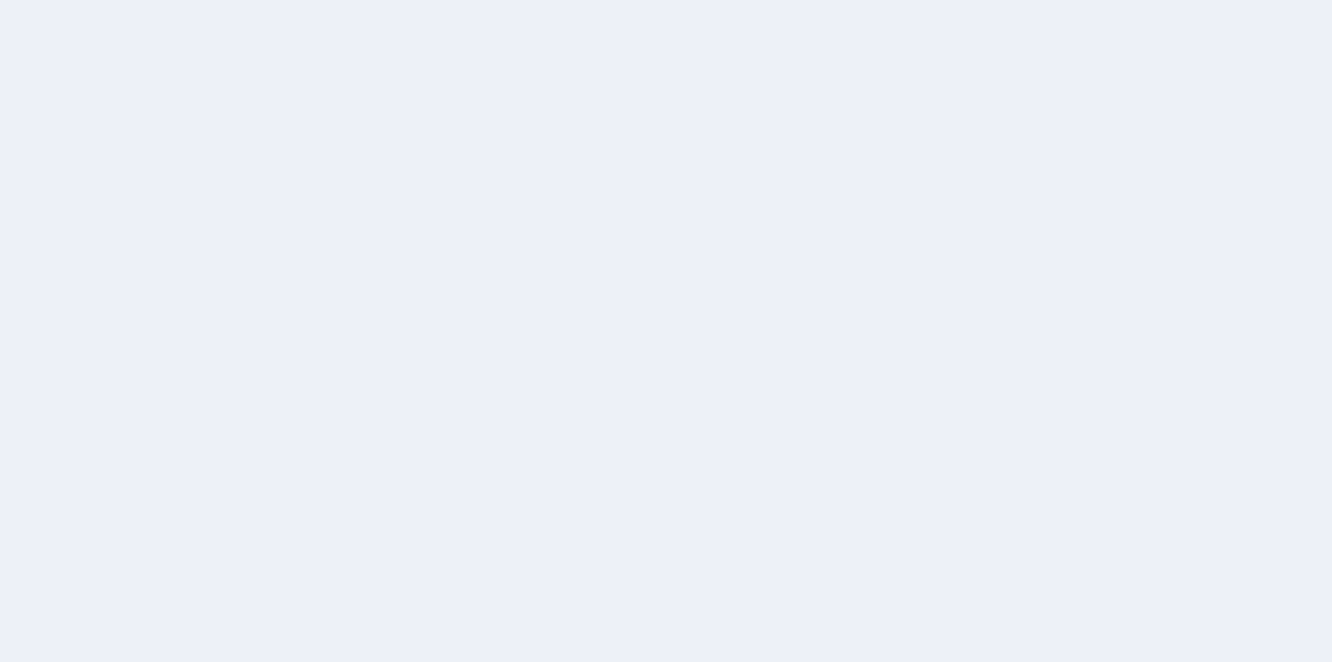 scroll, scrollTop: 0, scrollLeft: 0, axis: both 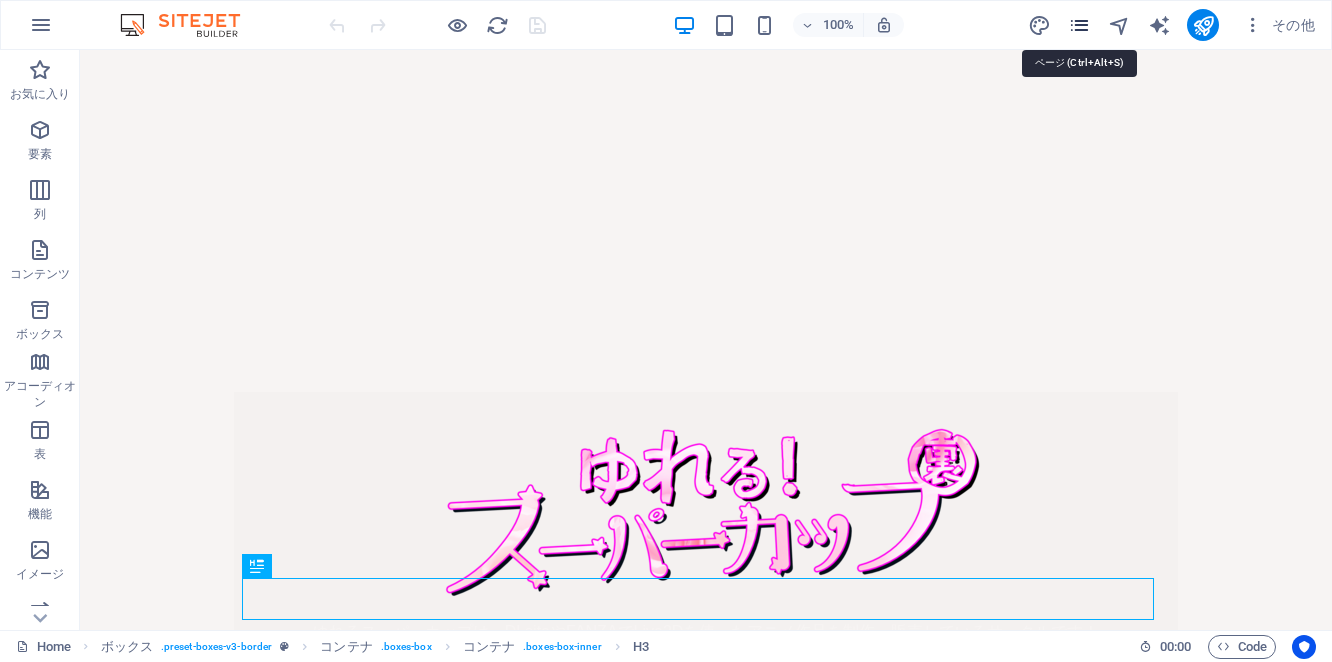 click at bounding box center (1079, 25) 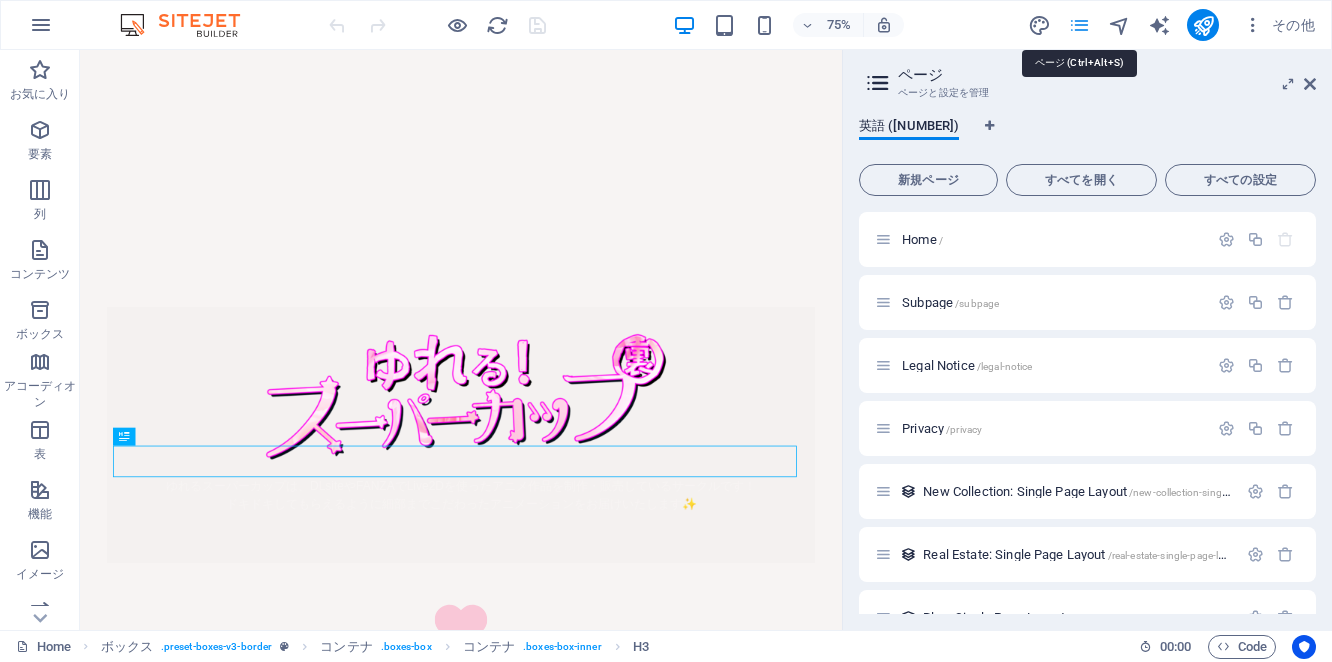click at bounding box center [1079, 25] 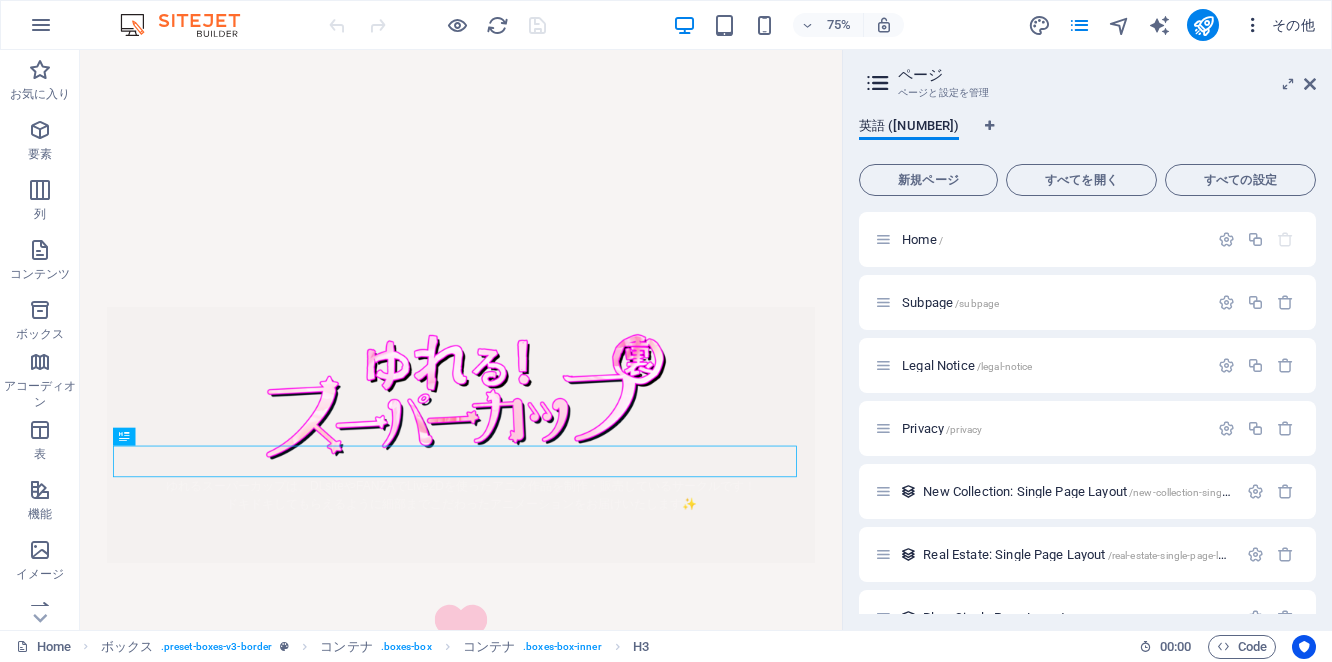 click at bounding box center [1253, 25] 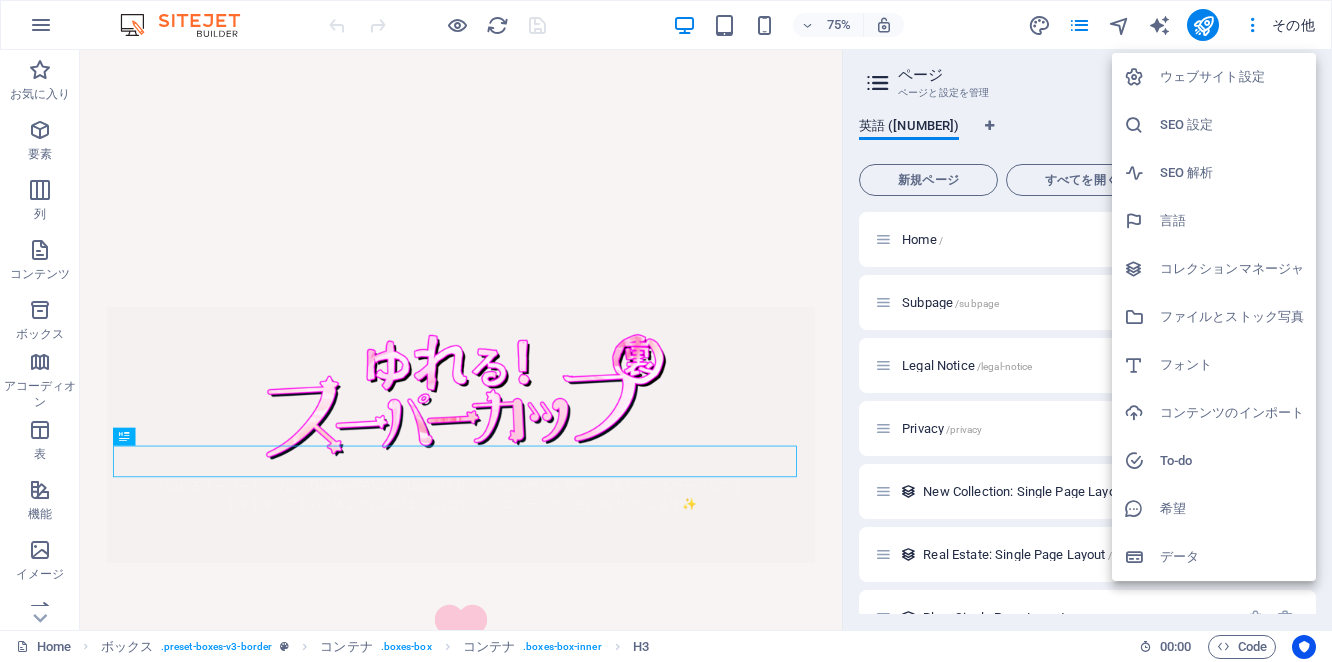 click on "ファイルとストック写真" at bounding box center (1232, 317) 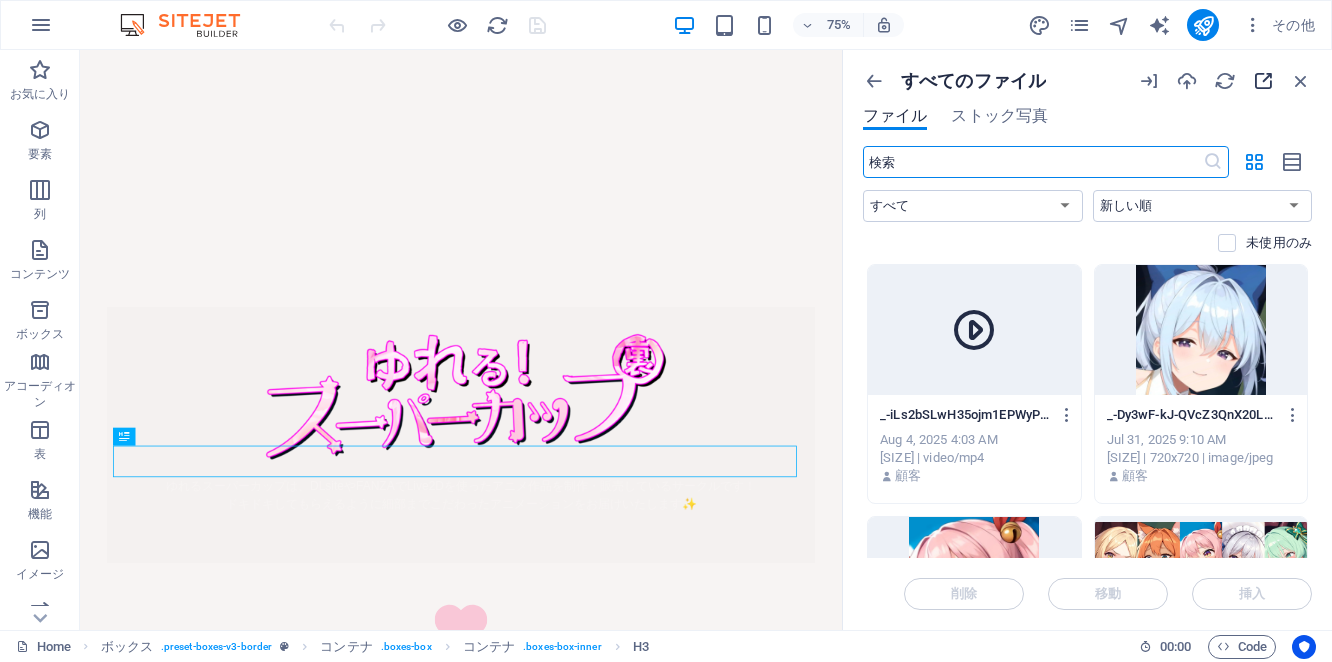 click at bounding box center (1263, 81) 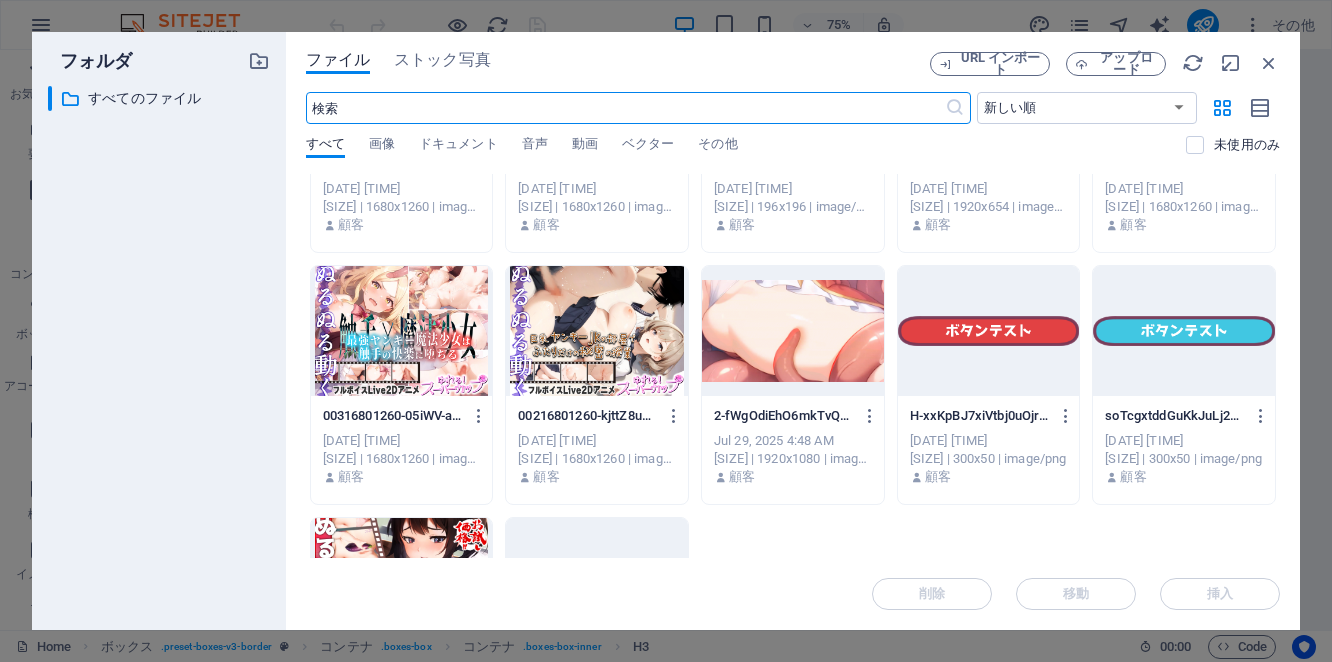 scroll, scrollTop: 657, scrollLeft: 0, axis: vertical 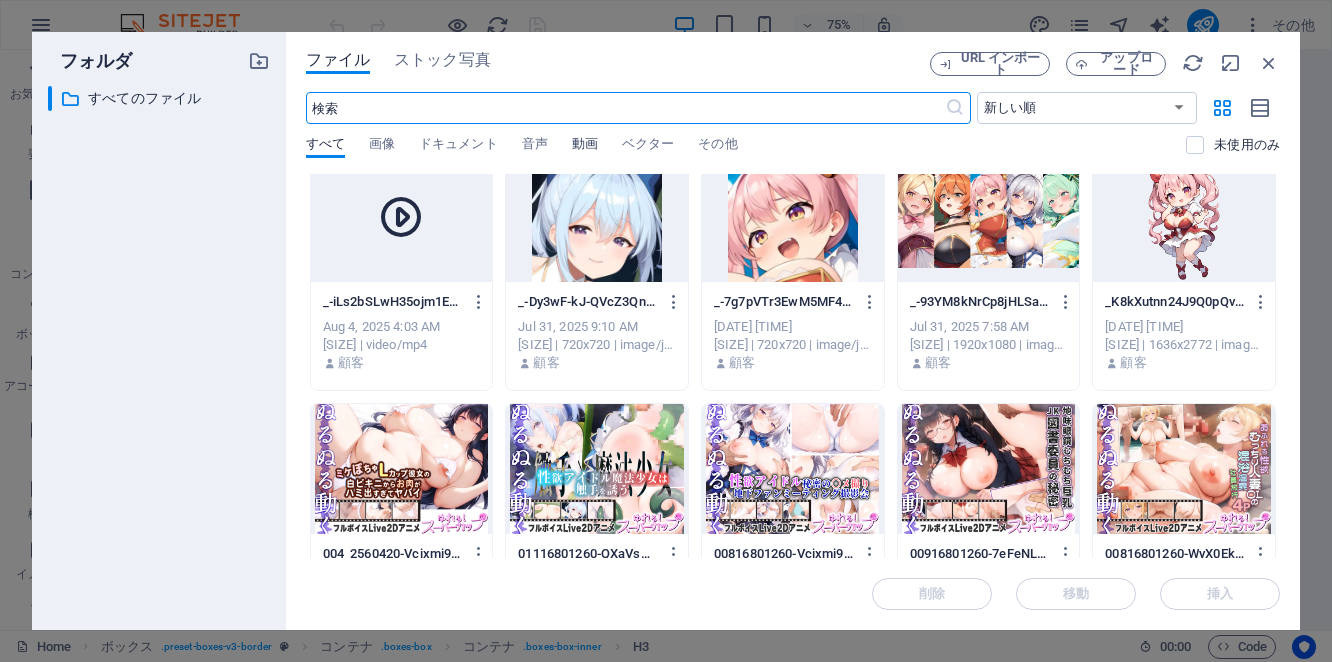 click on "動画" at bounding box center (585, 146) 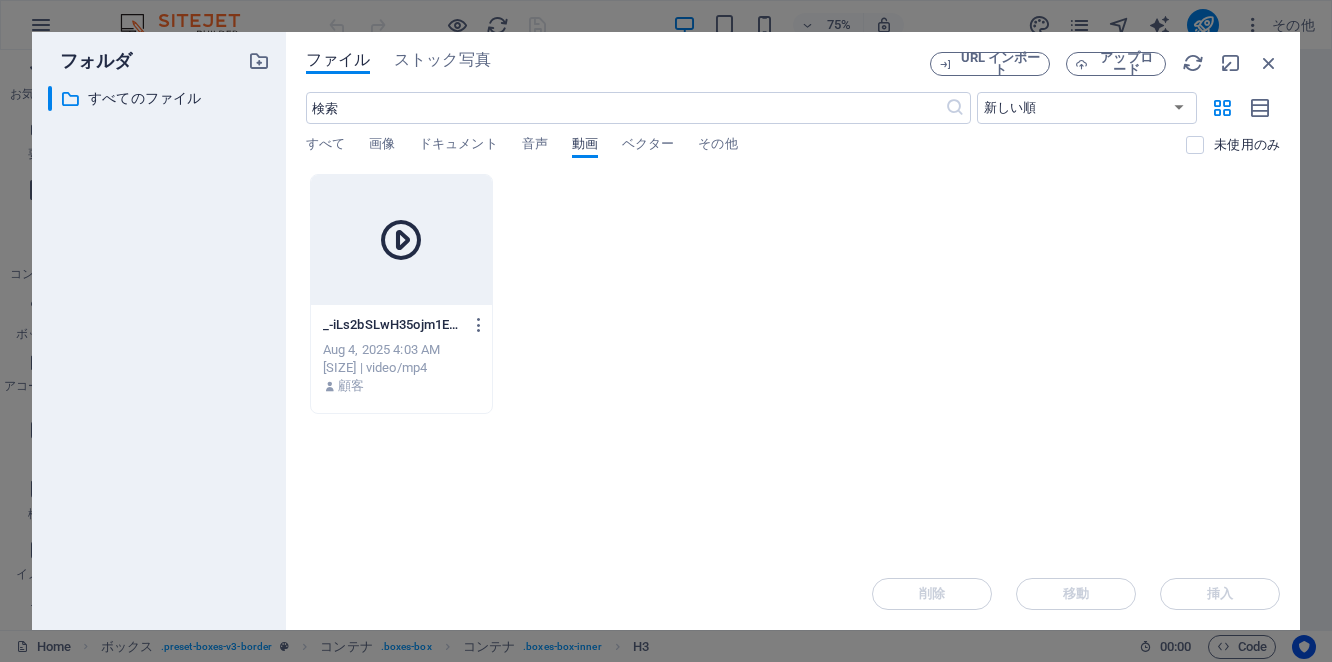 scroll, scrollTop: 0, scrollLeft: 0, axis: both 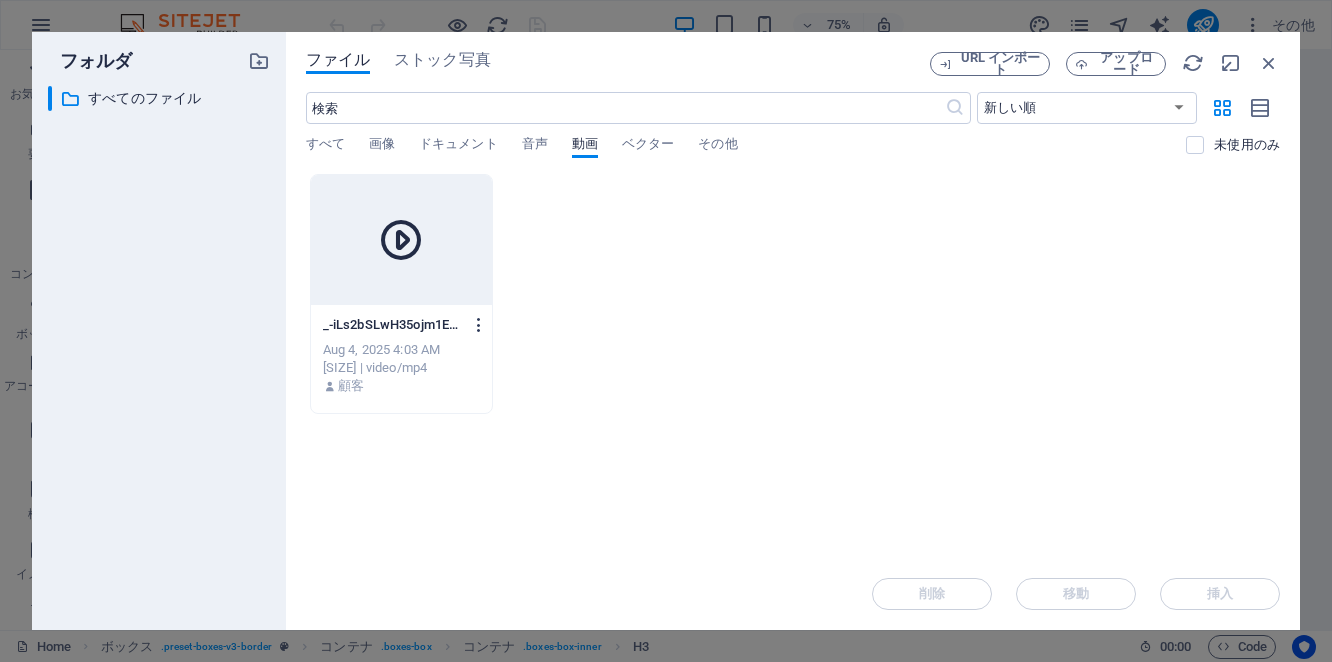 click at bounding box center [479, 325] 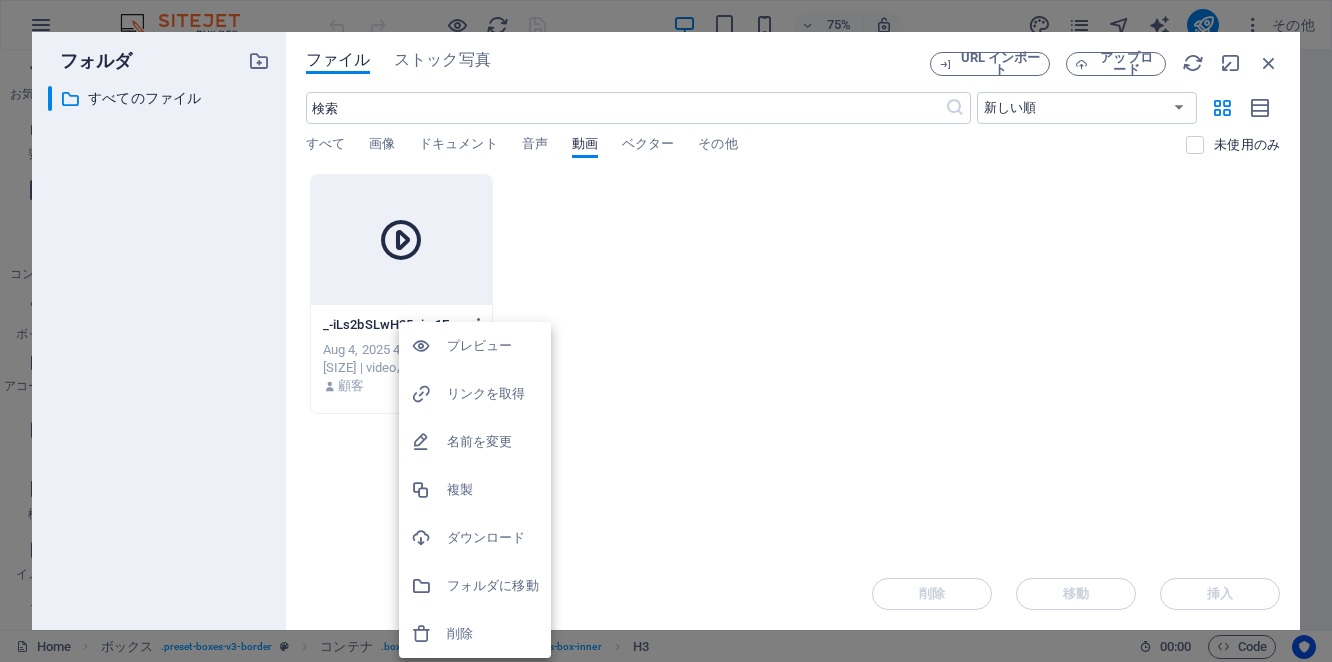 click on "プレビュー" at bounding box center (493, 346) 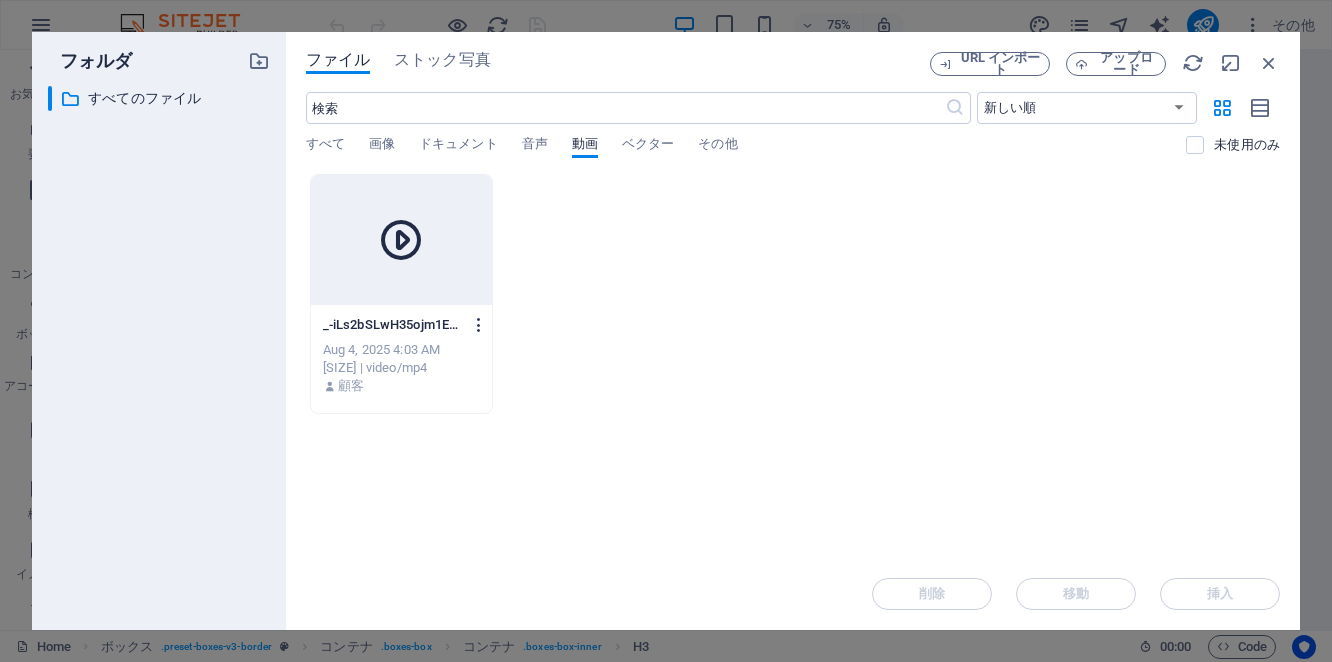 click at bounding box center [479, 325] 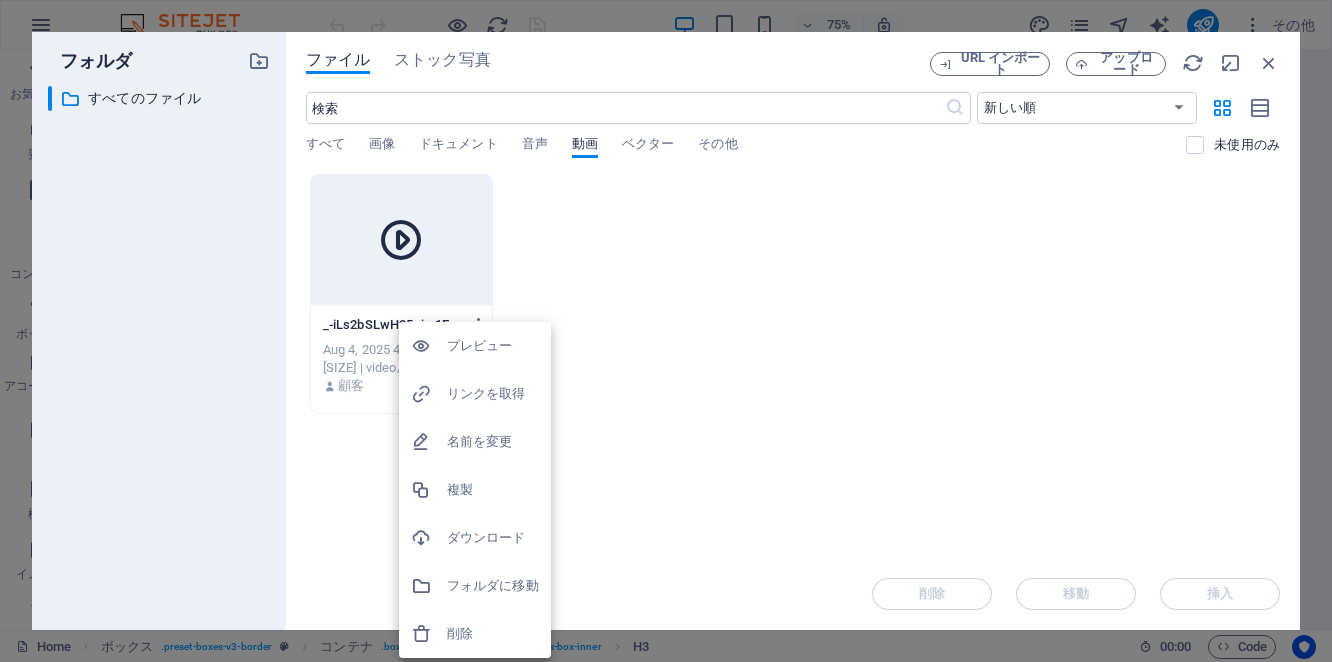 click on "削除" at bounding box center [493, 634] 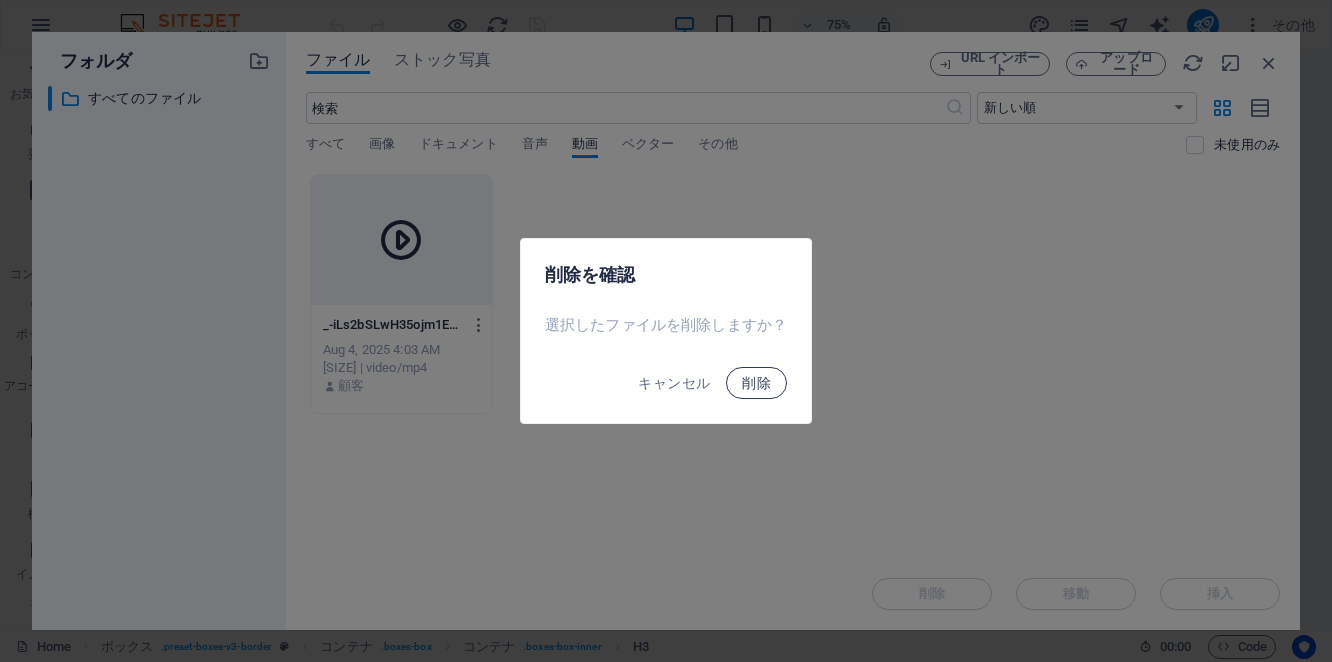 click on "削除" at bounding box center [756, 383] 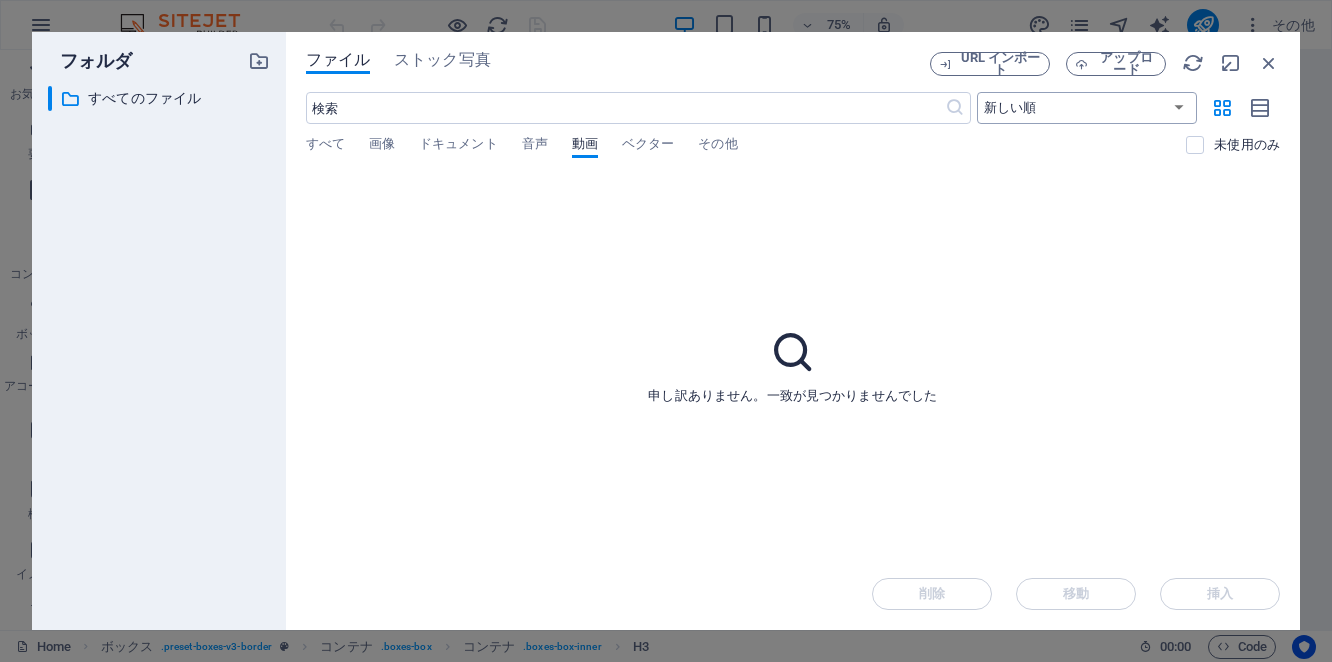 click on "新しい順 古い順 名前 (A-Z) 名前 (Z-A) サイズ (0-9) サイズ (9-0) 解像度 (0-9) 解像度 (9-0)" at bounding box center (1087, 108) 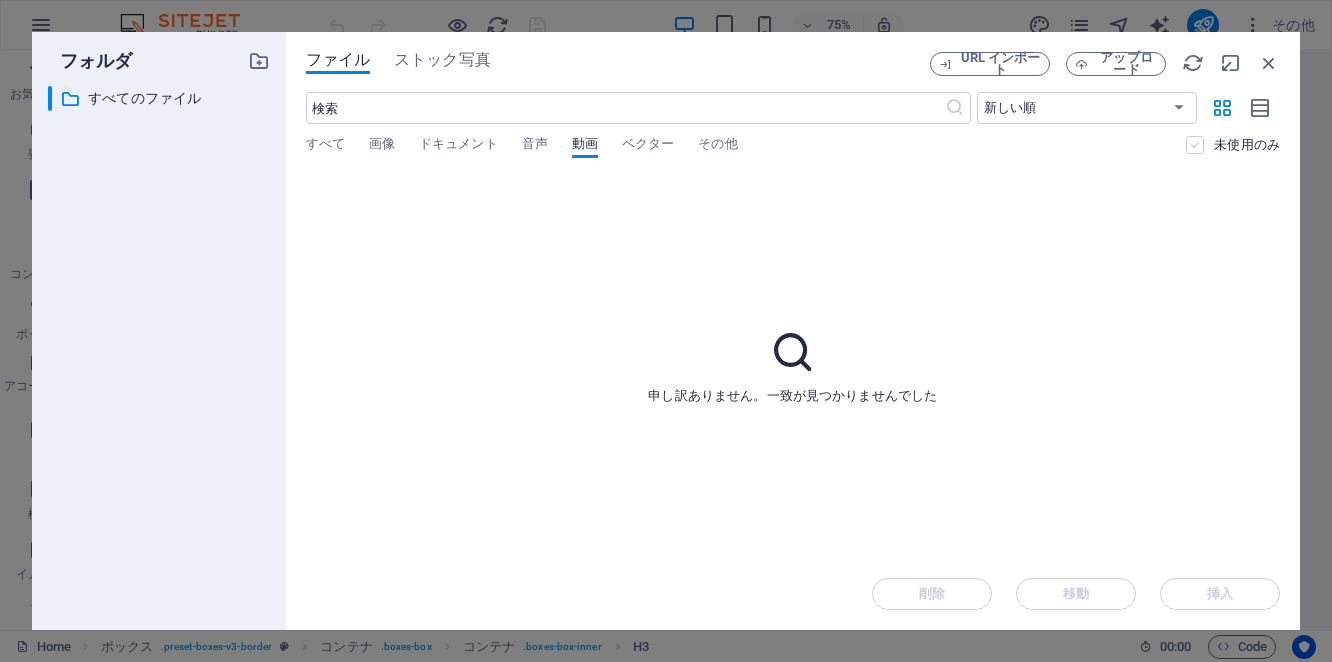 click at bounding box center (1195, 145) 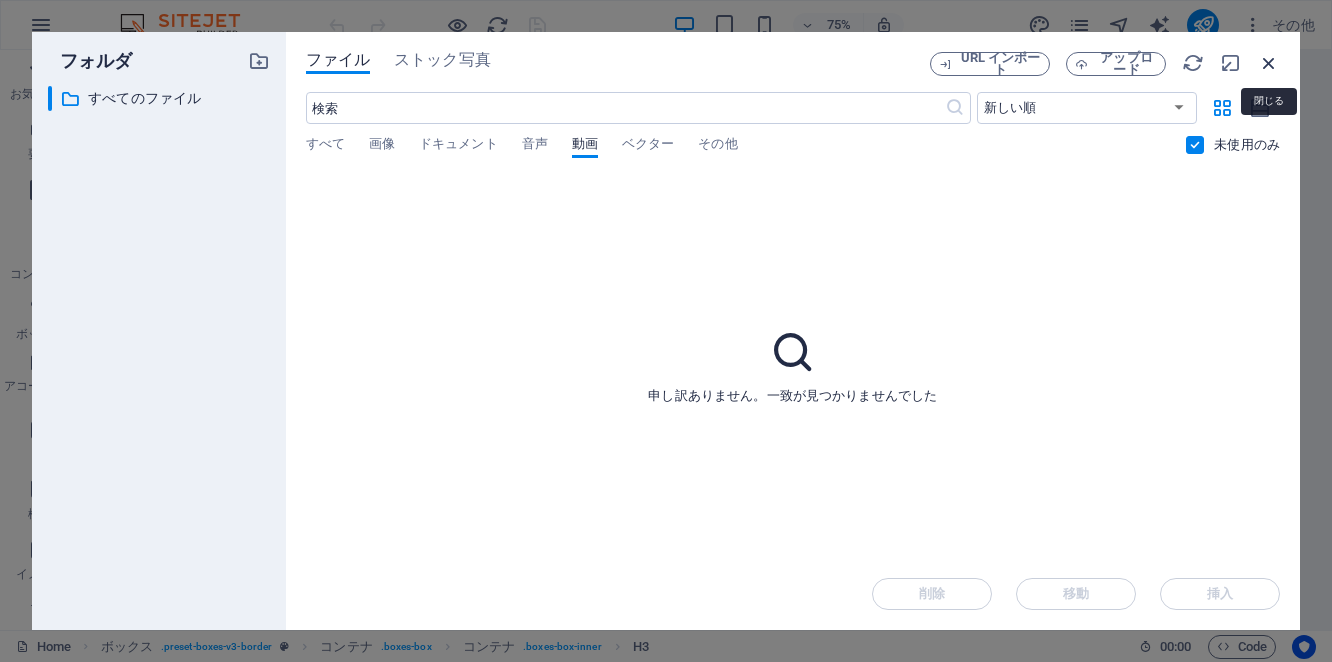 click at bounding box center (1269, 63) 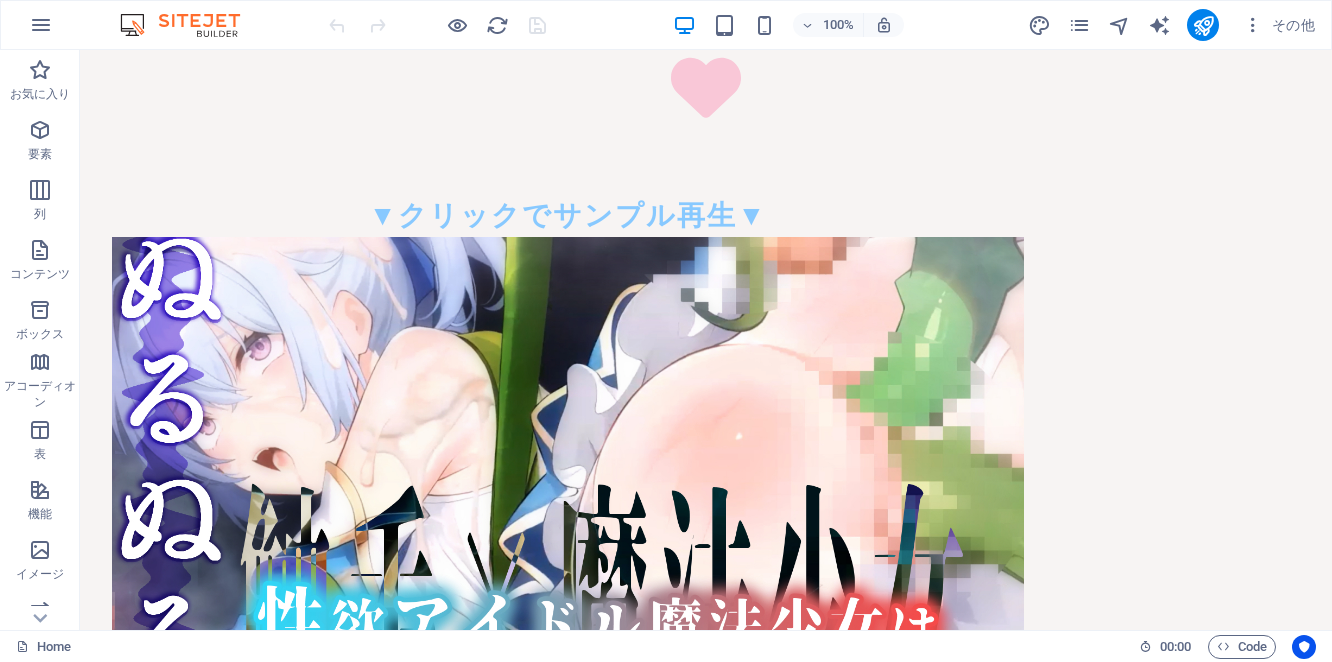 scroll, scrollTop: 0, scrollLeft: 0, axis: both 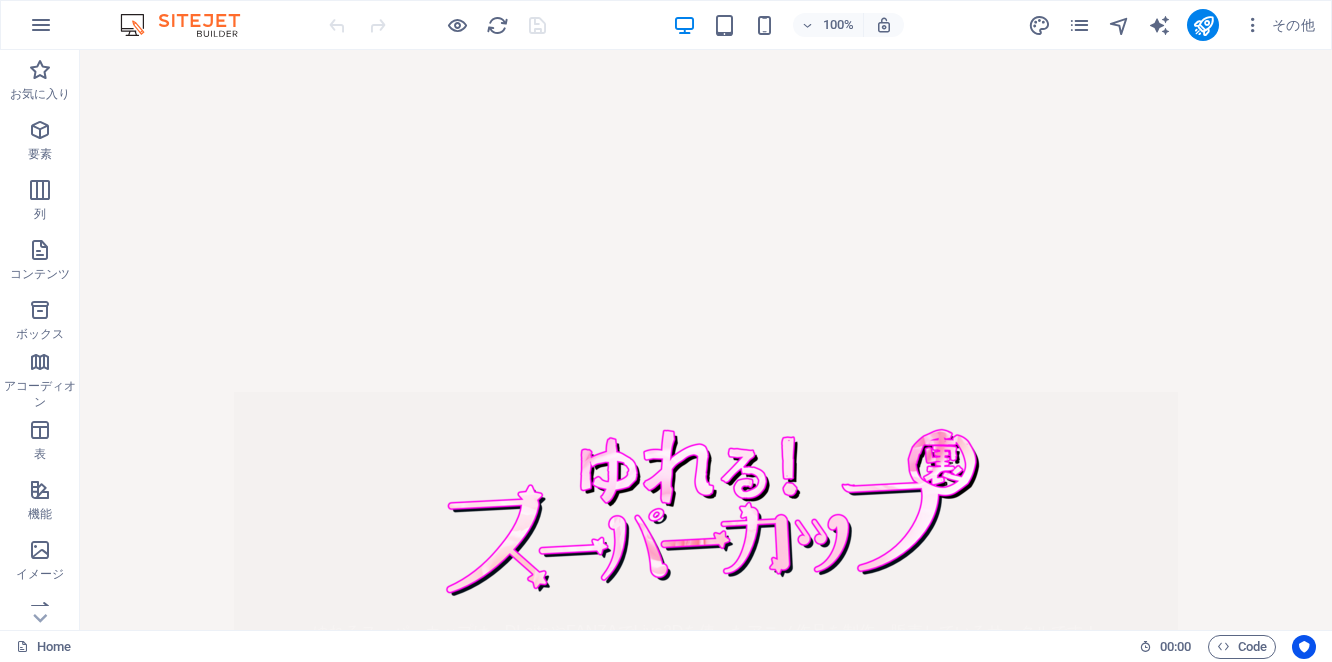 click on "その他" at bounding box center (1175, 25) 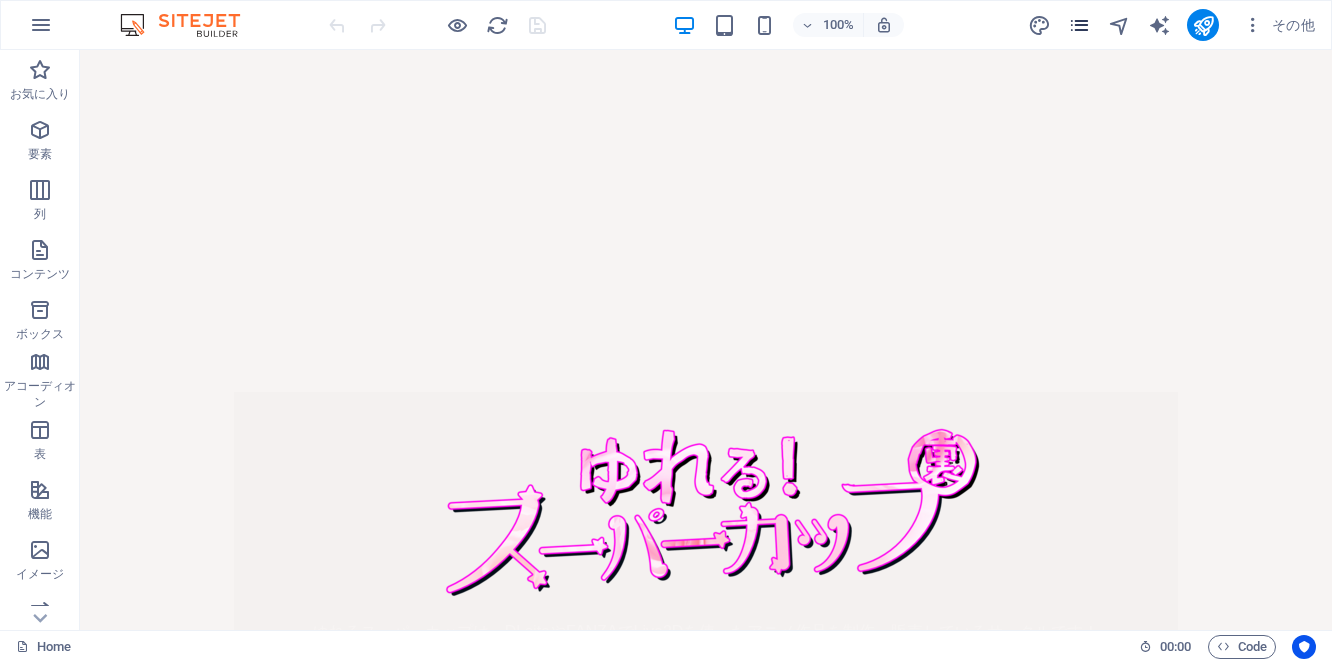 click at bounding box center (1079, 25) 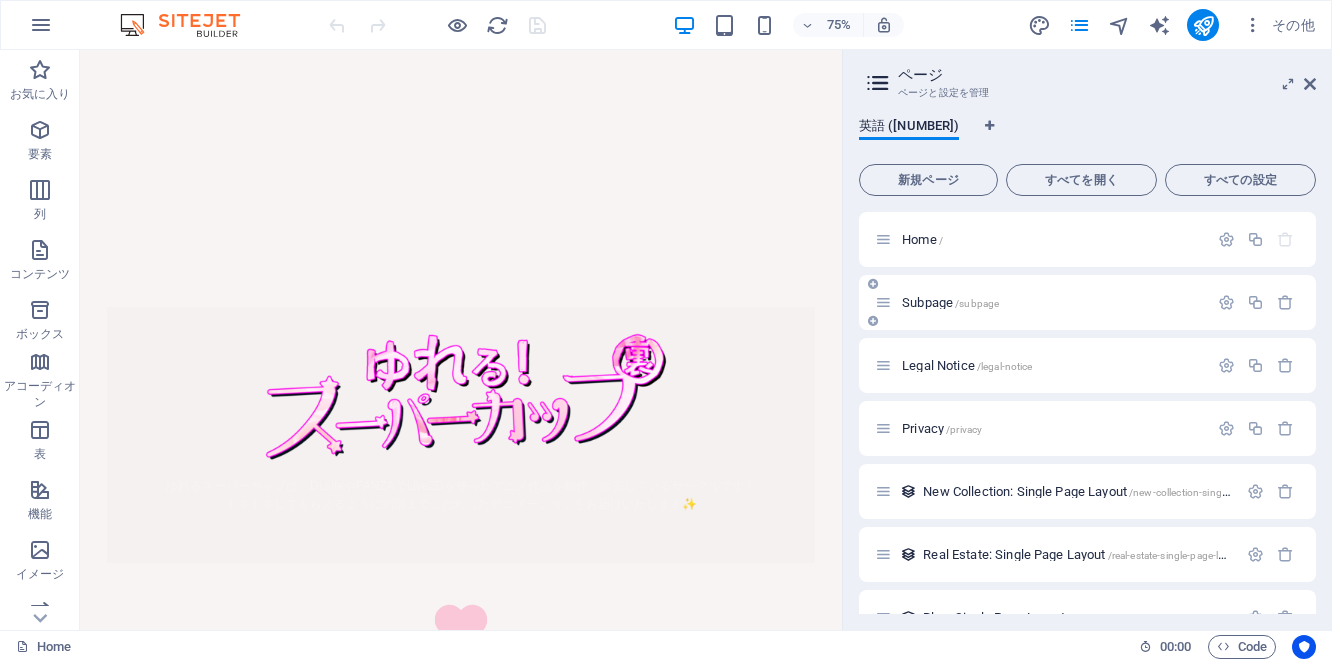 click on "Subpage /subpage" at bounding box center (1087, 302) 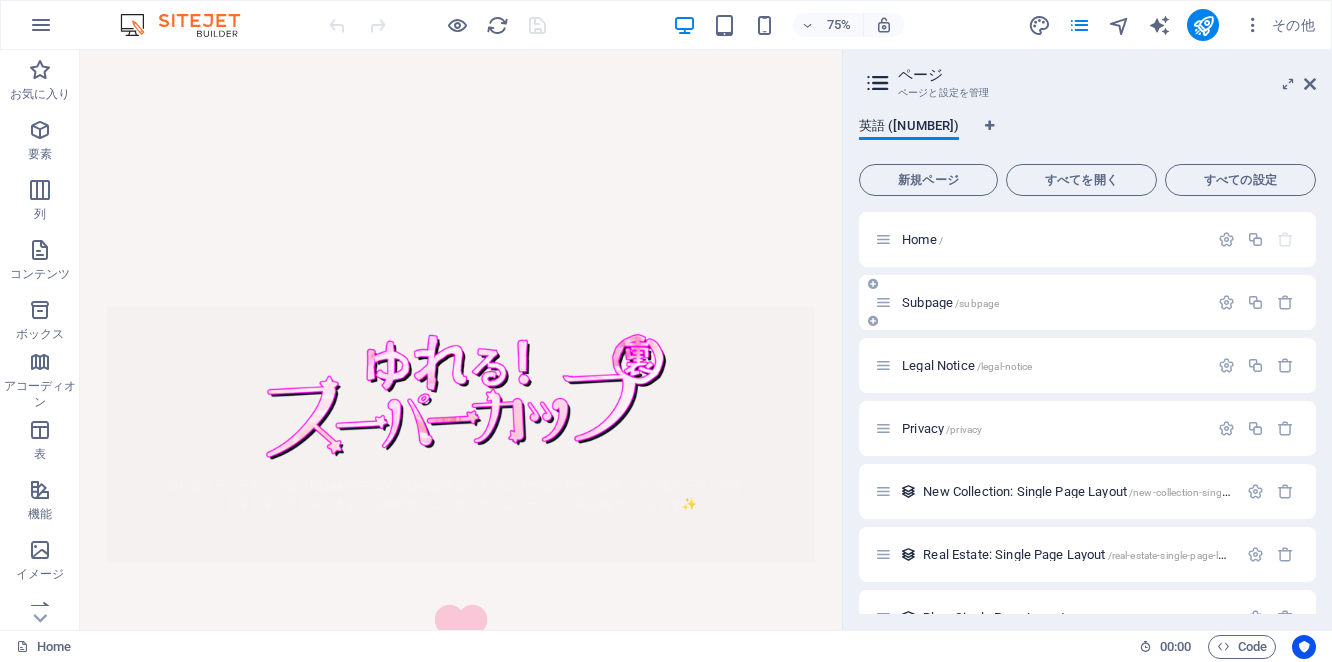 click on "Subpage /subpage" at bounding box center [1052, 302] 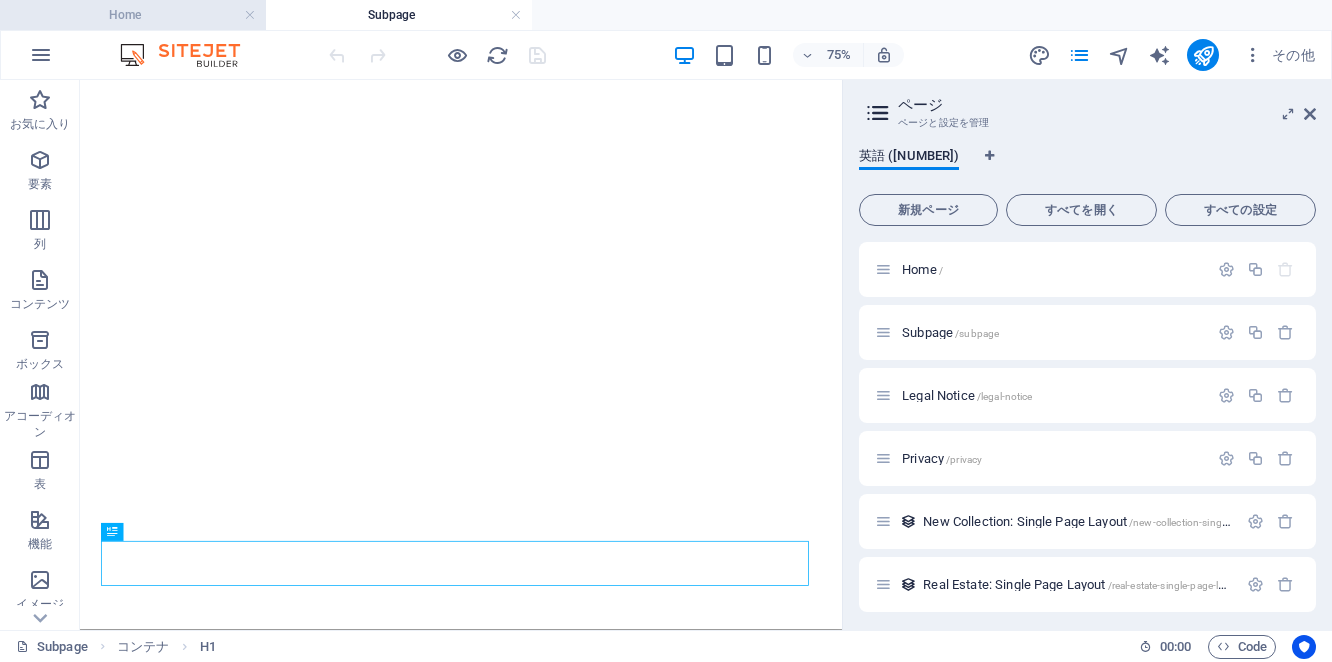 click on "Home" at bounding box center [133, 15] 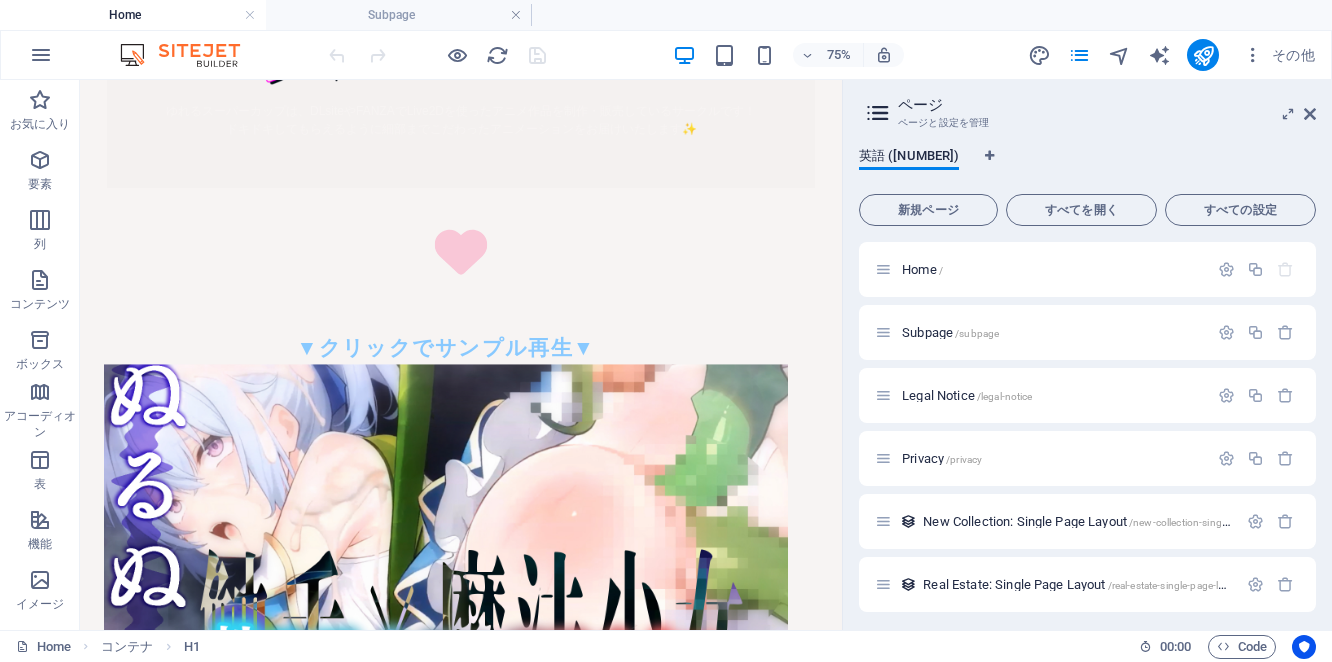 scroll, scrollTop: 0, scrollLeft: 0, axis: both 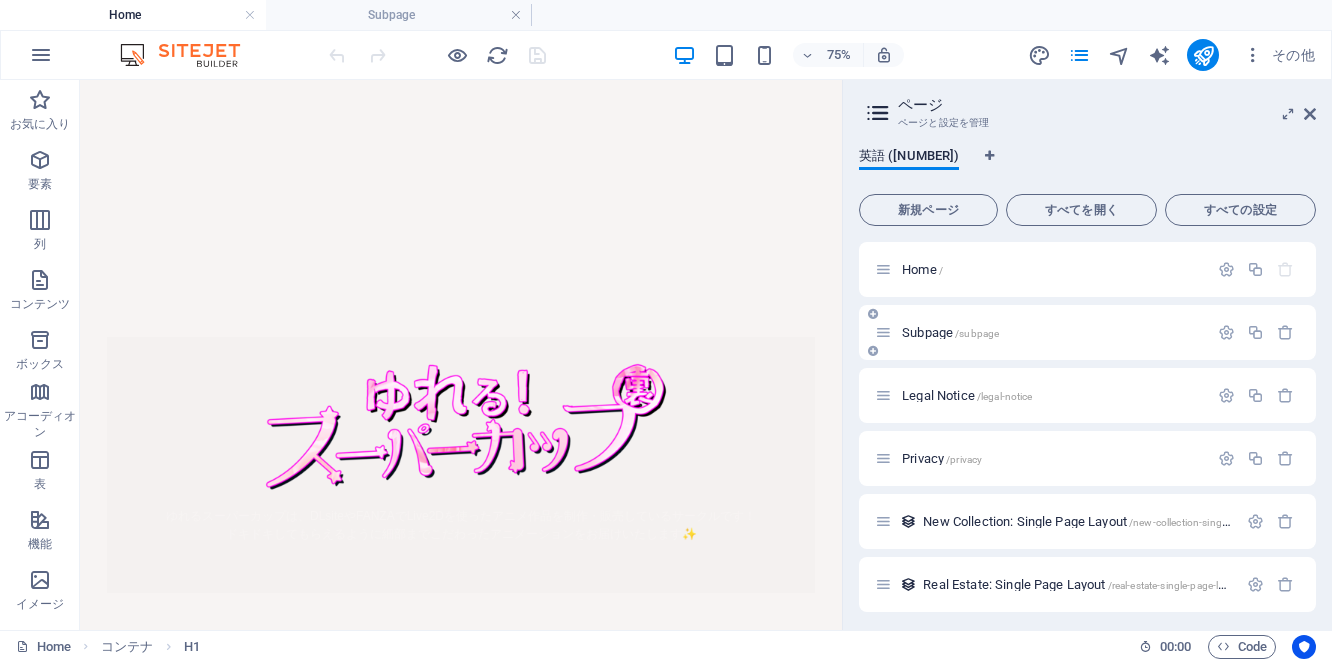 click on "Subpage /subpage" at bounding box center (1041, 332) 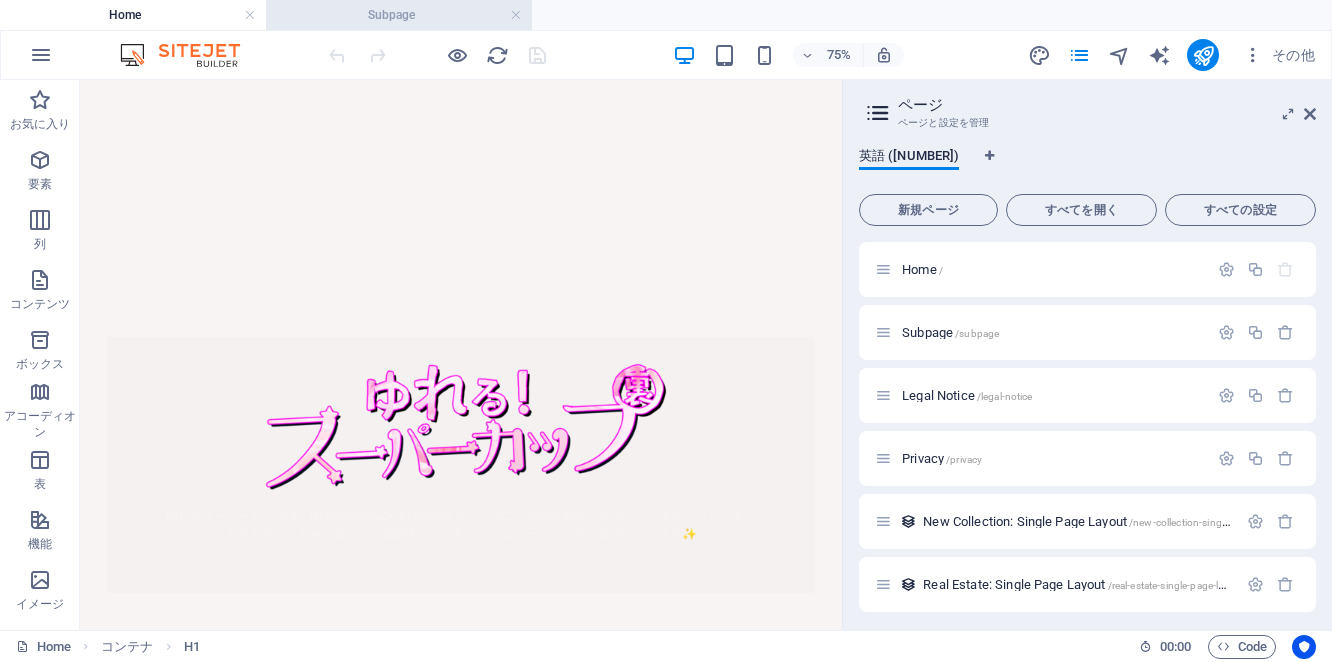 click on "Subpage" at bounding box center (399, 15) 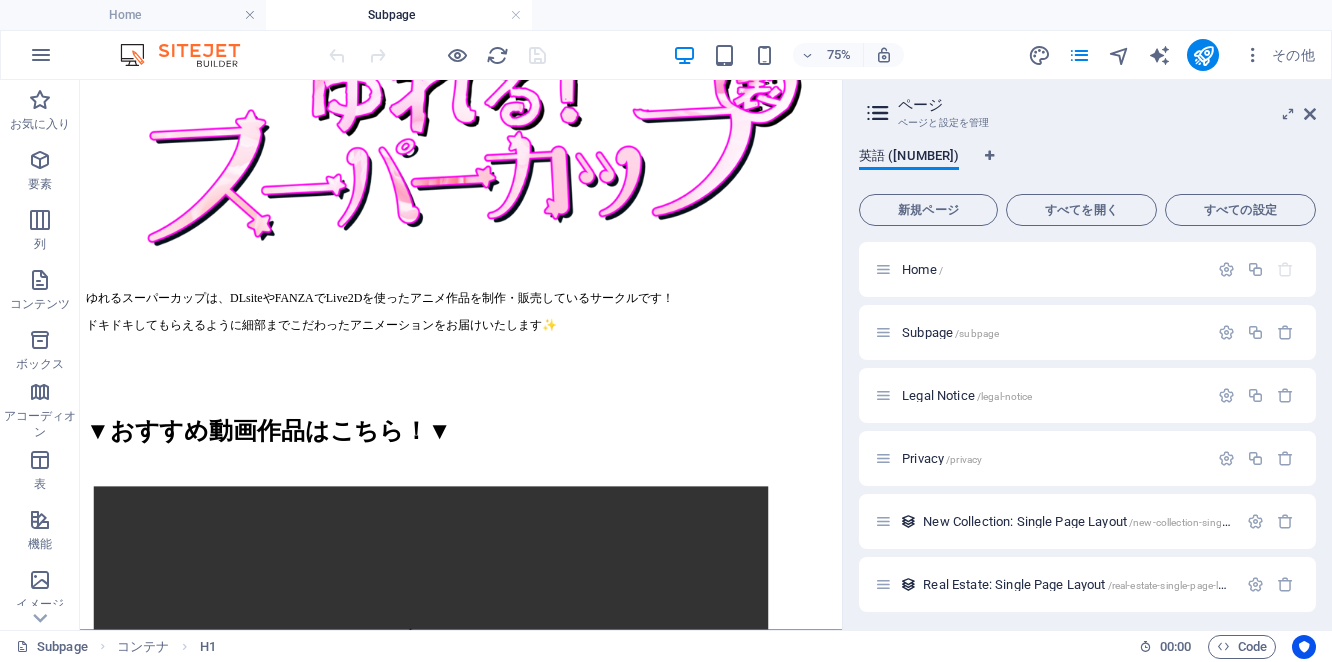 scroll, scrollTop: 813, scrollLeft: 0, axis: vertical 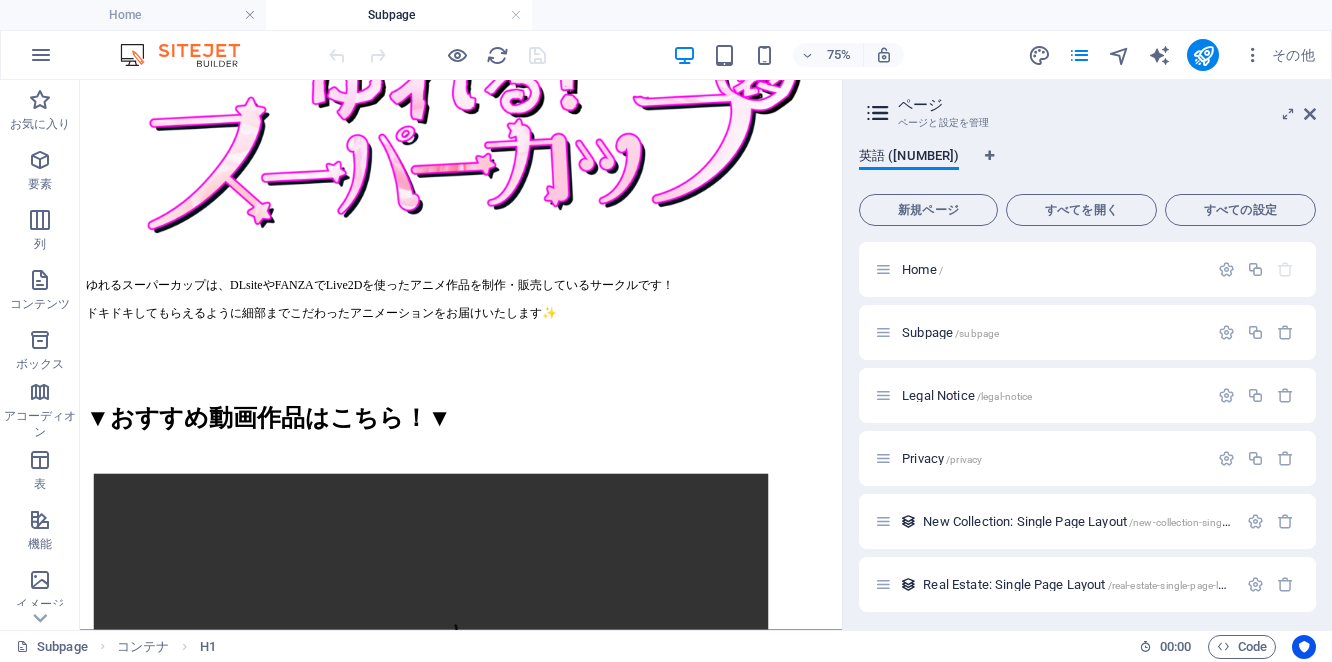 drag, startPoint x: 1090, startPoint y: 146, endPoint x: 921, endPoint y: 299, distance: 227.9693 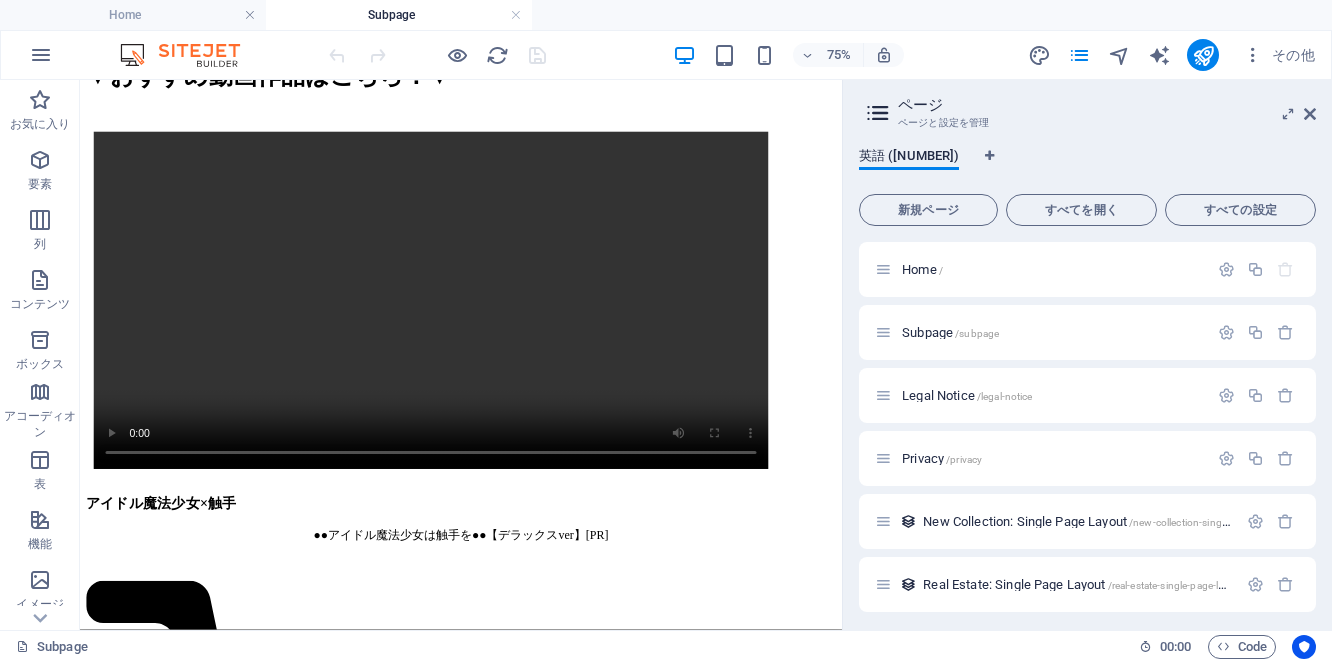 scroll, scrollTop: 1343, scrollLeft: 0, axis: vertical 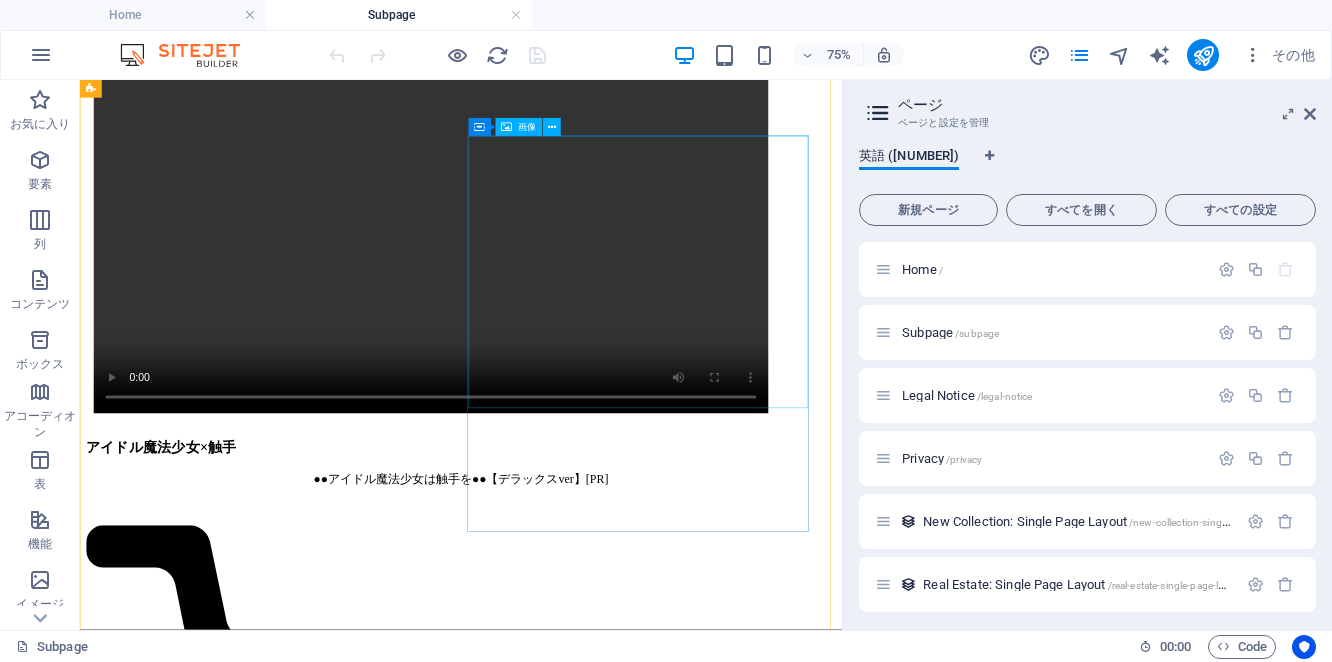 click at bounding box center (588, 7907) 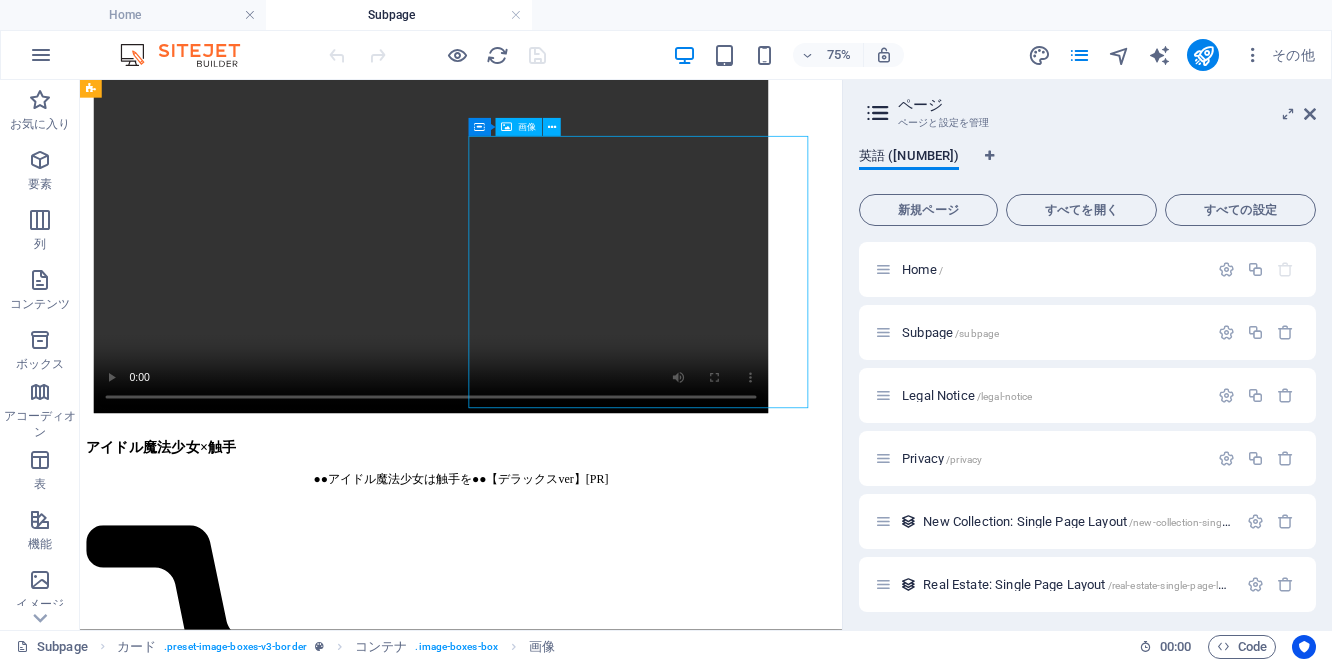 click at bounding box center (588, 7907) 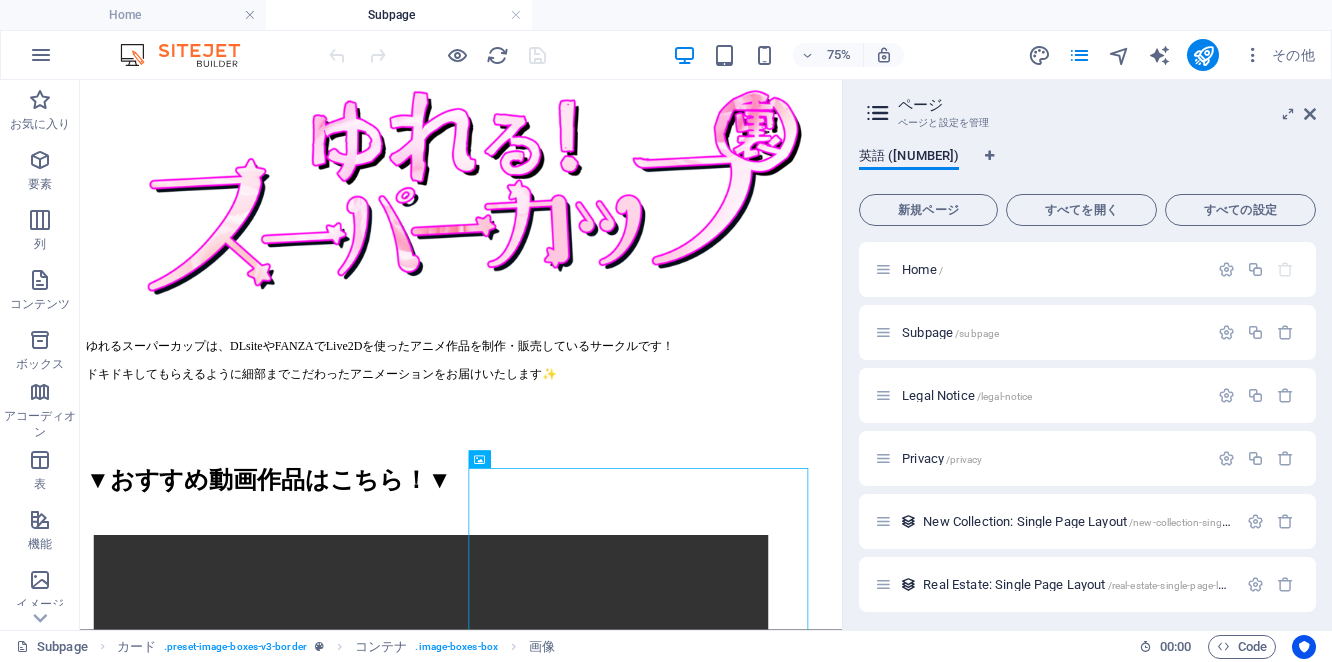 scroll, scrollTop: 714, scrollLeft: 0, axis: vertical 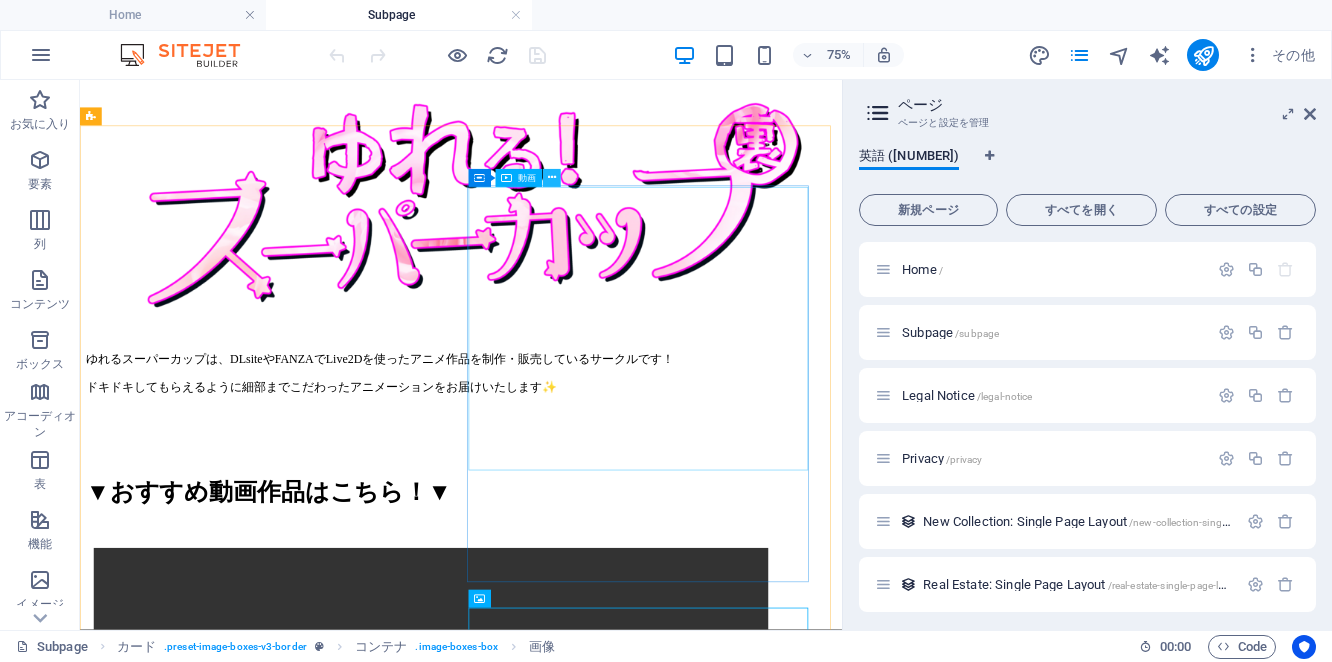click at bounding box center [552, 178] 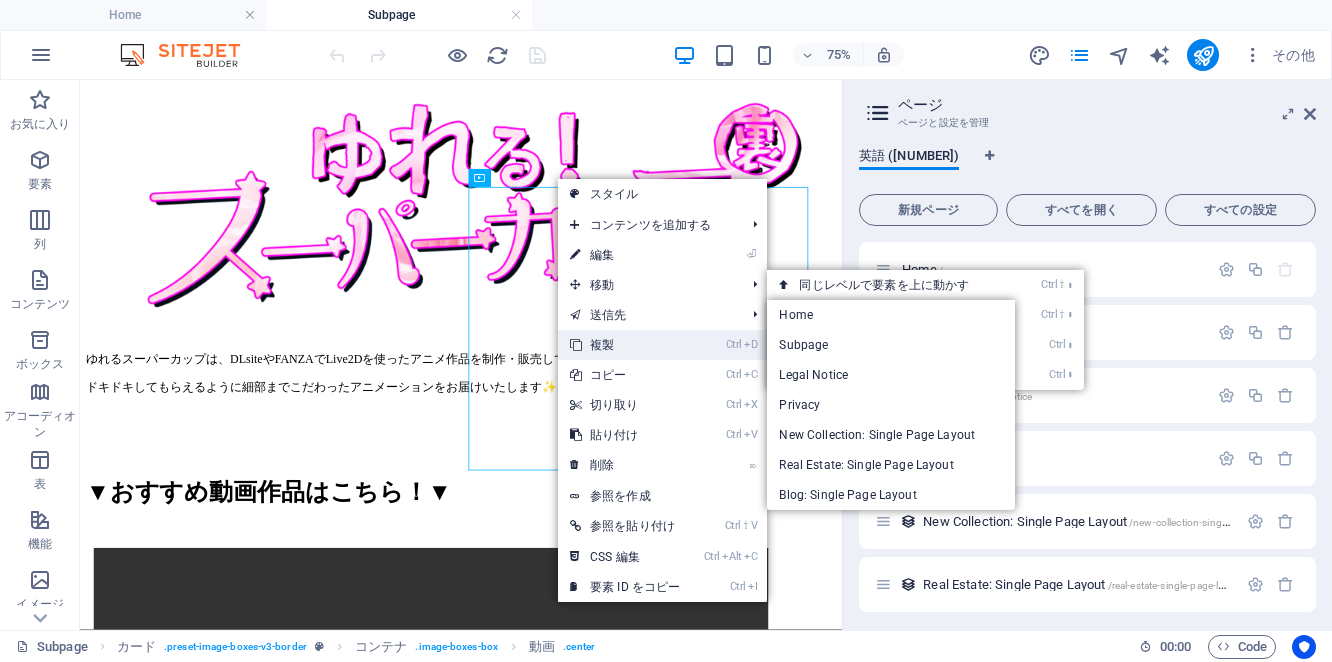 click on "Ctrl D  複製" at bounding box center (625, 345) 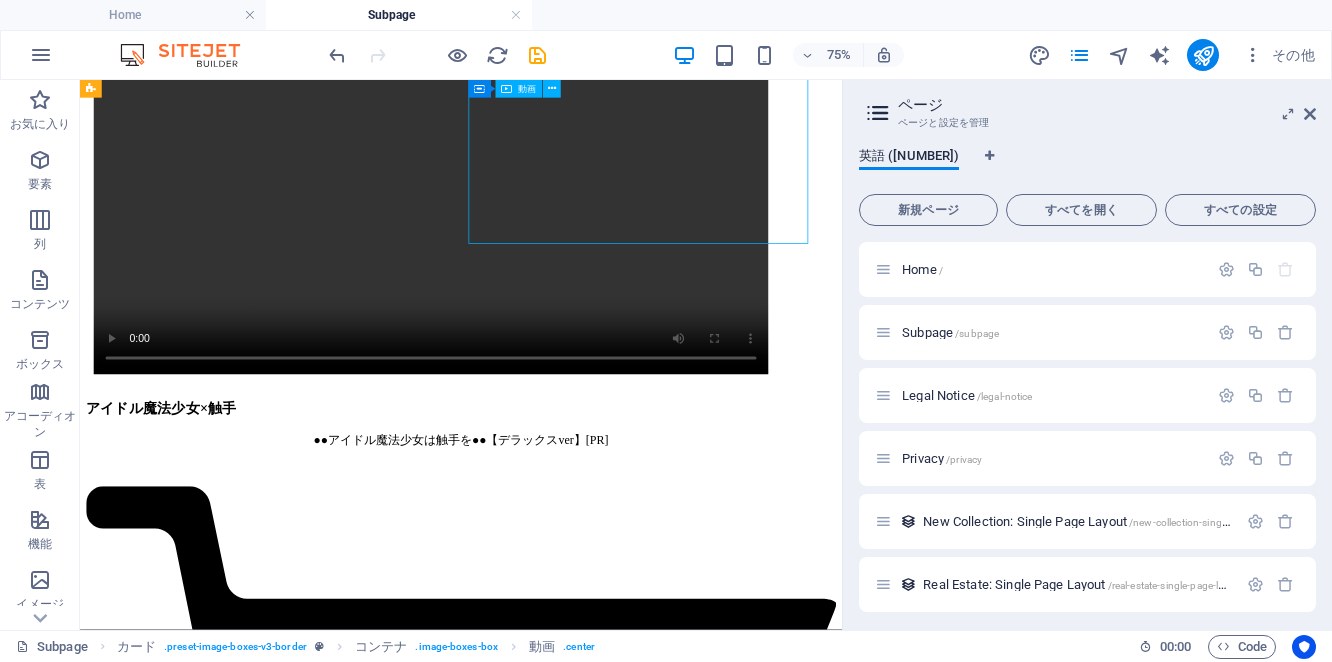scroll, scrollTop: 1384, scrollLeft: 0, axis: vertical 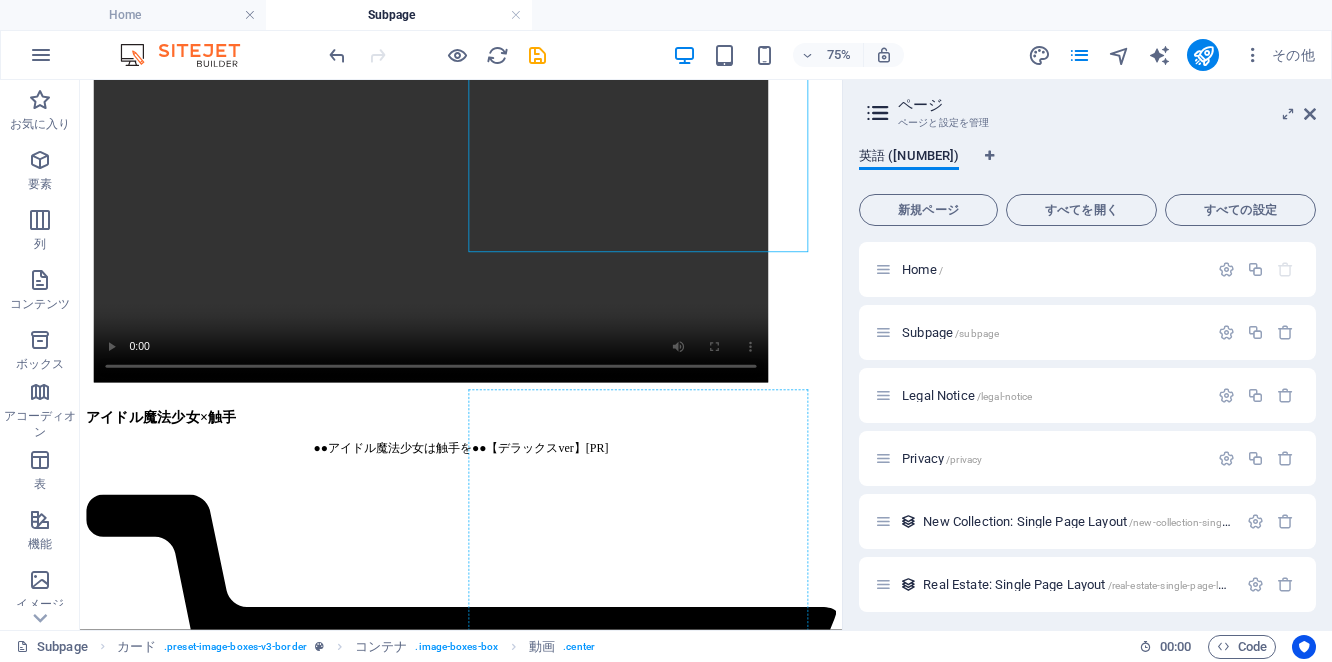 drag, startPoint x: 897, startPoint y: 160, endPoint x: 877, endPoint y: 591, distance: 431.46378 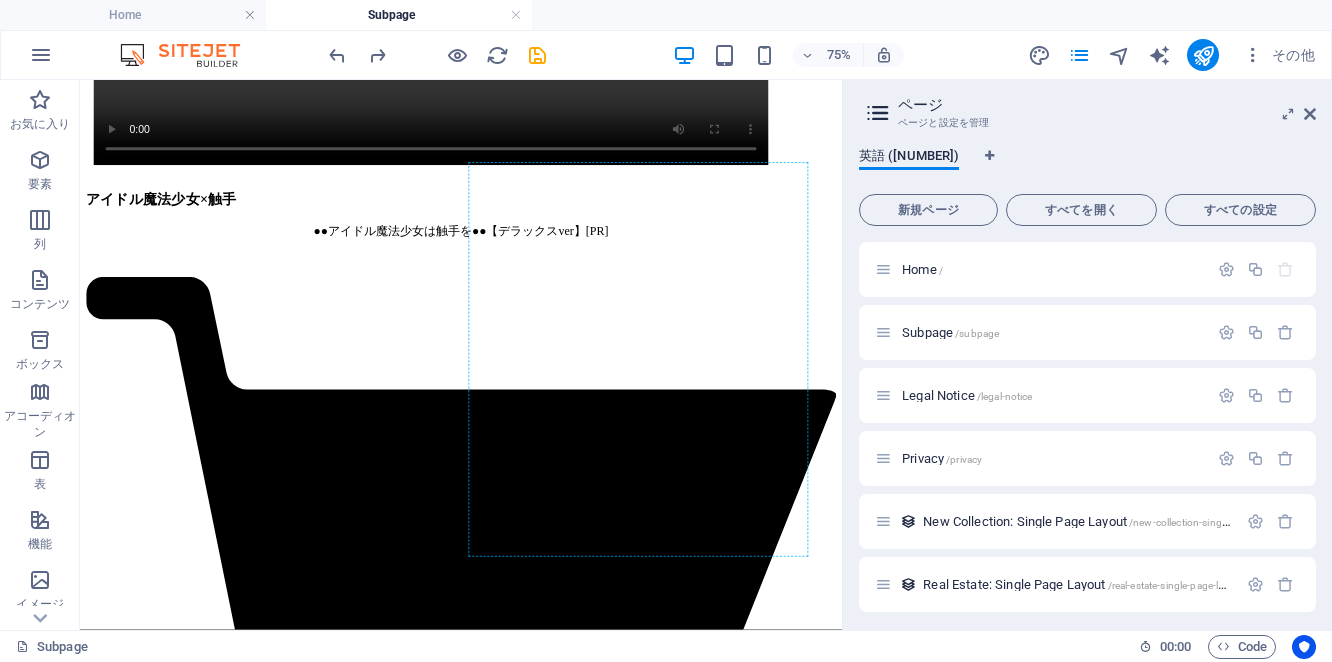 scroll, scrollTop: 1718, scrollLeft: 0, axis: vertical 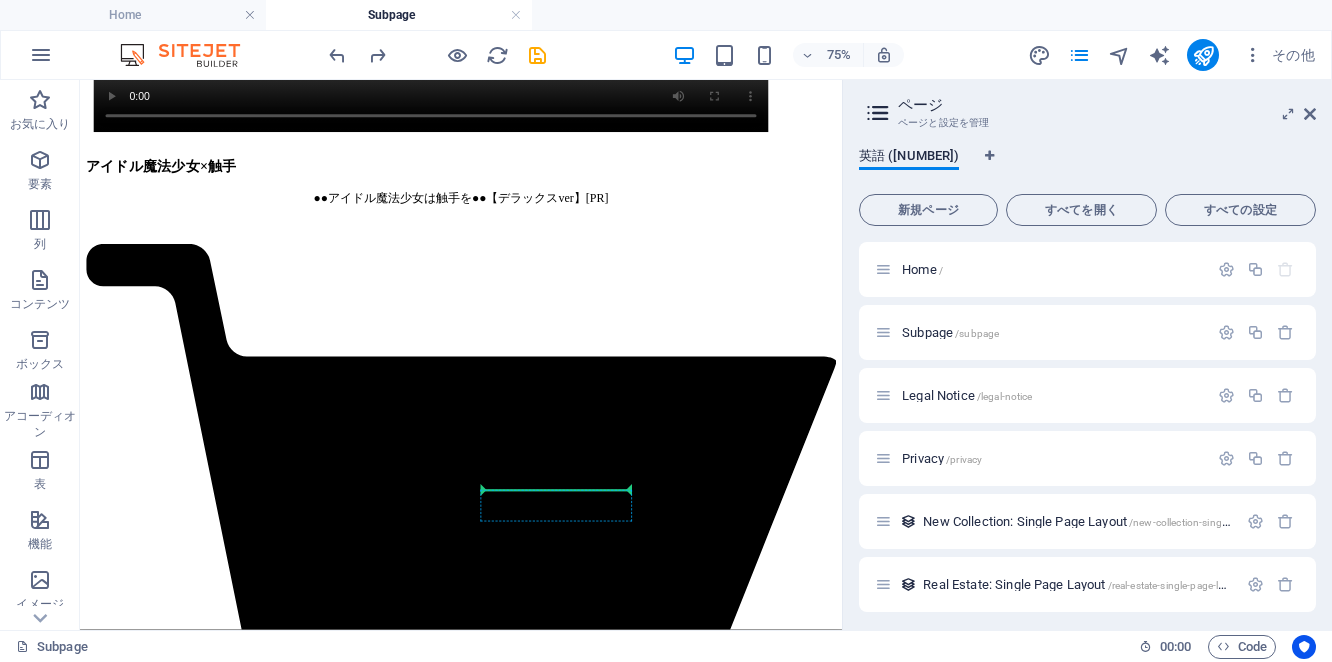 drag, startPoint x: 837, startPoint y: 102, endPoint x: 793, endPoint y: 627, distance: 526.8406 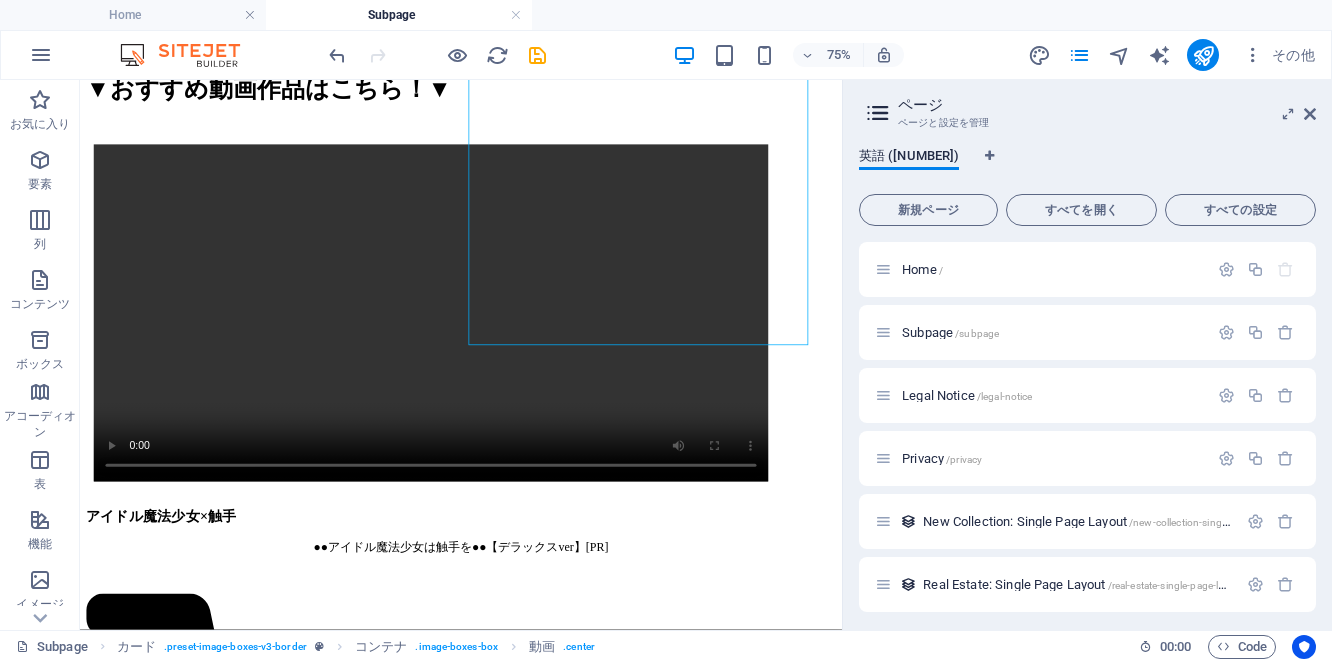scroll, scrollTop: 1245, scrollLeft: 0, axis: vertical 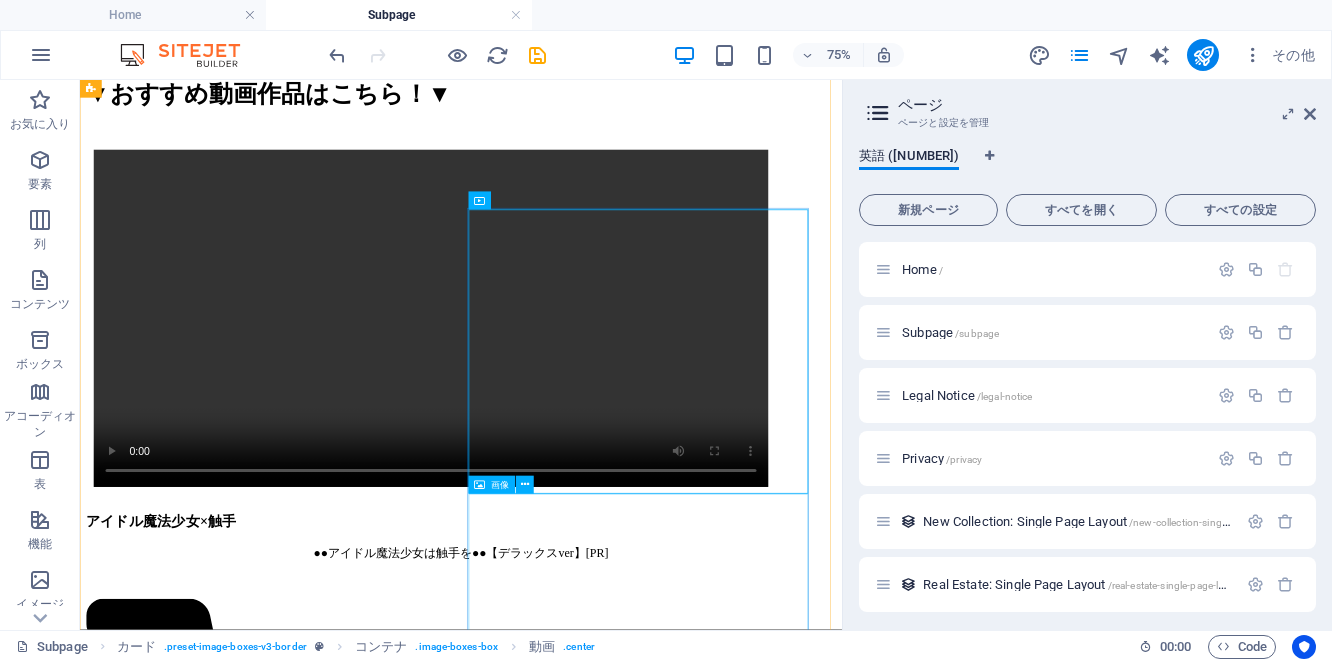 click at bounding box center [588, 8479] 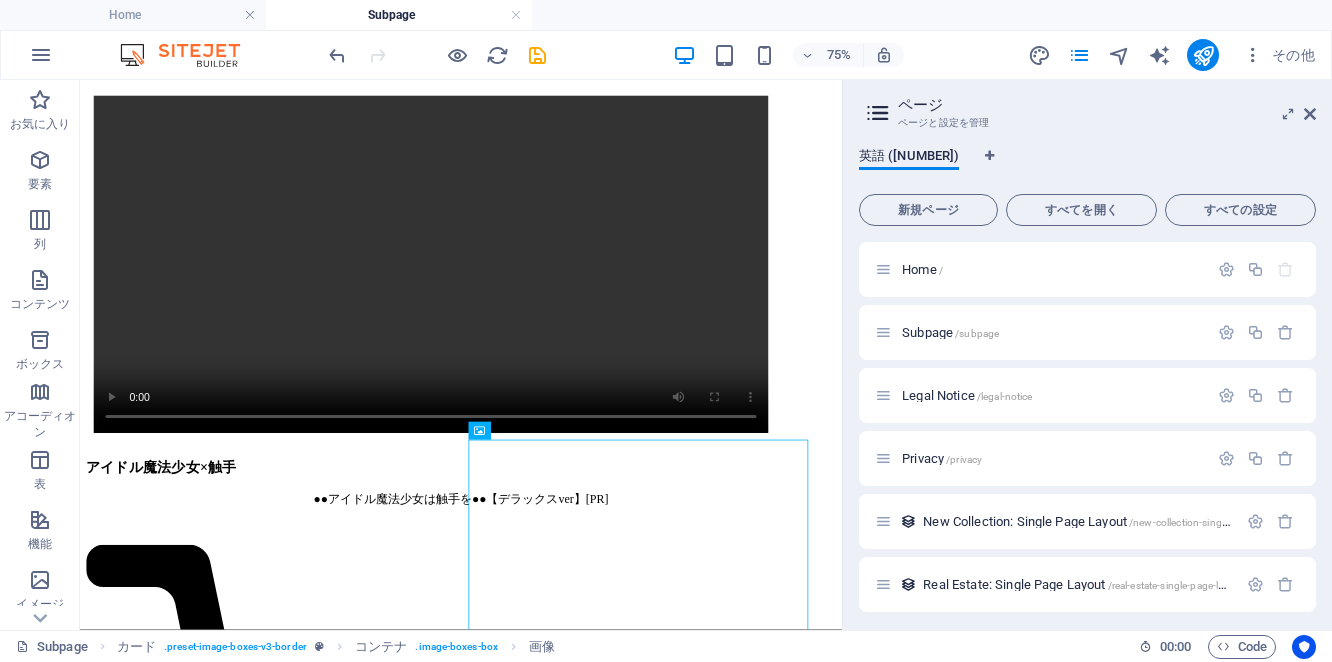 scroll, scrollTop: 1306, scrollLeft: 0, axis: vertical 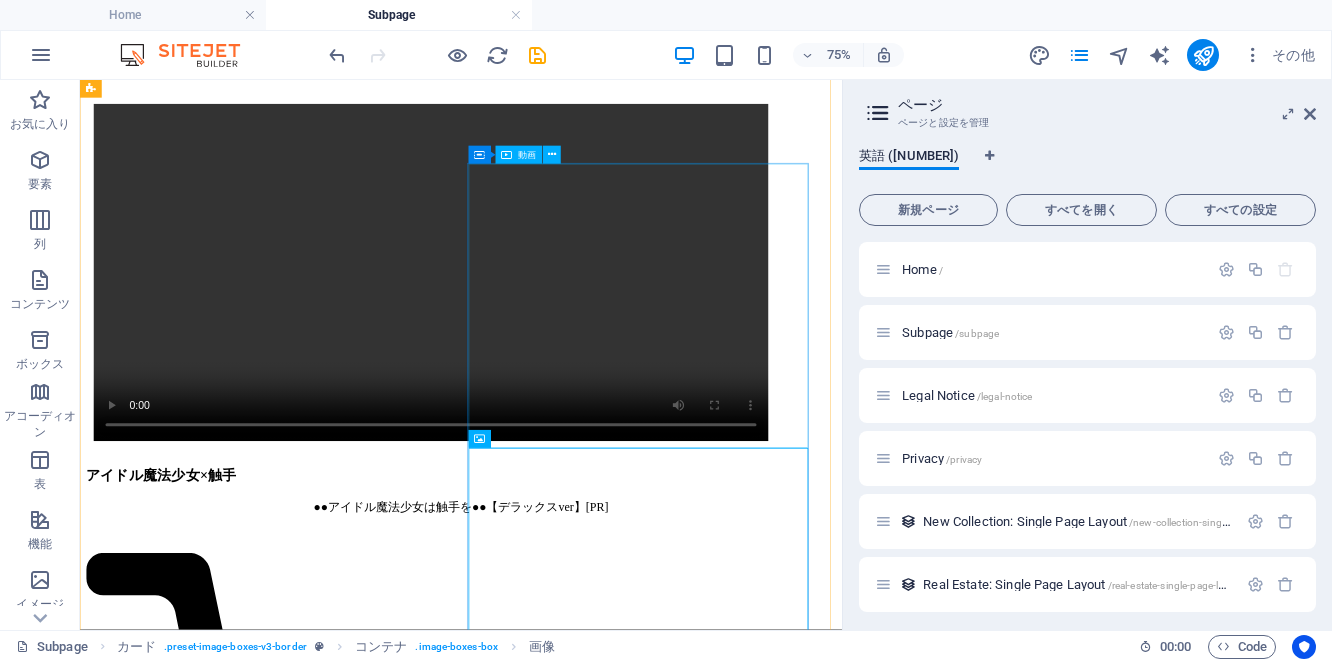click at bounding box center [588, 7779] 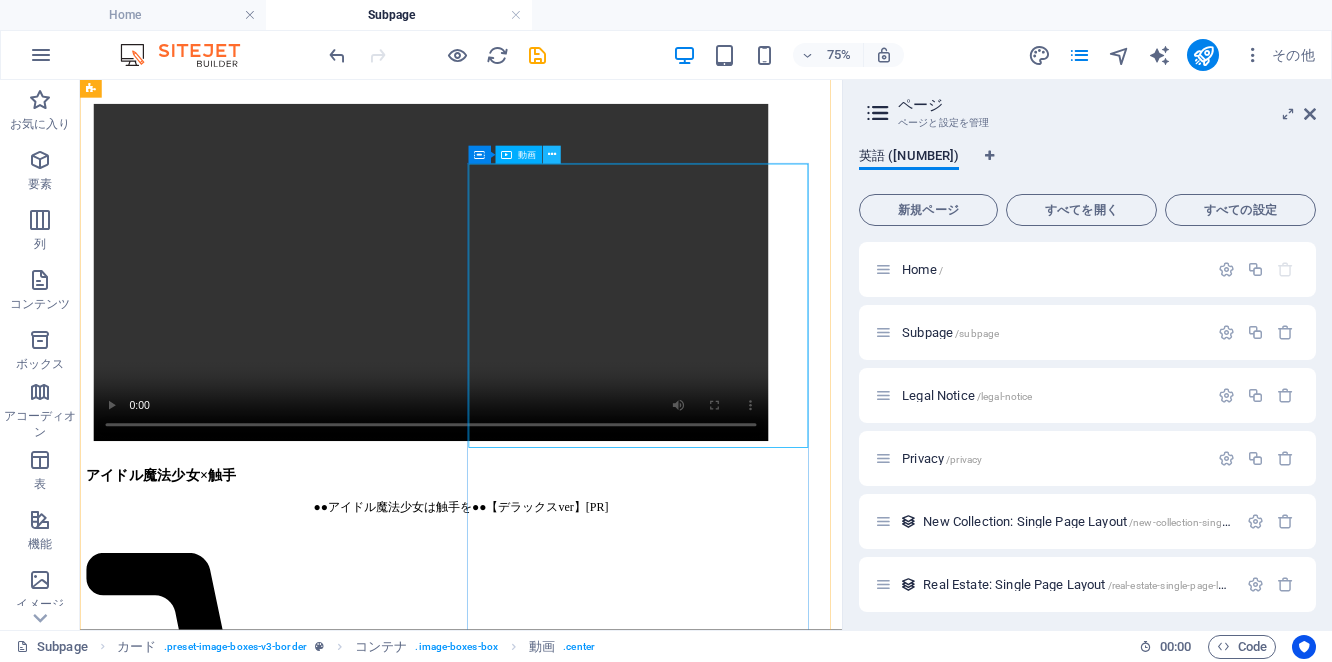 click at bounding box center [552, 155] 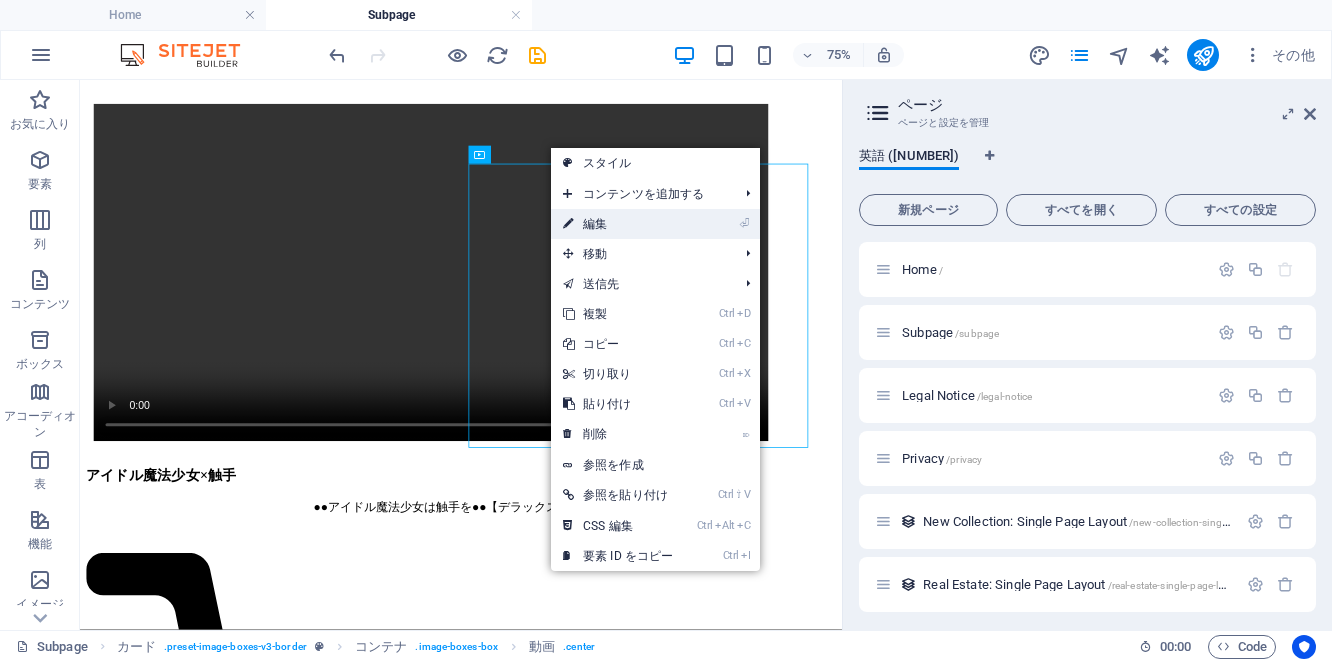 click on "⏎  編集" at bounding box center (618, 224) 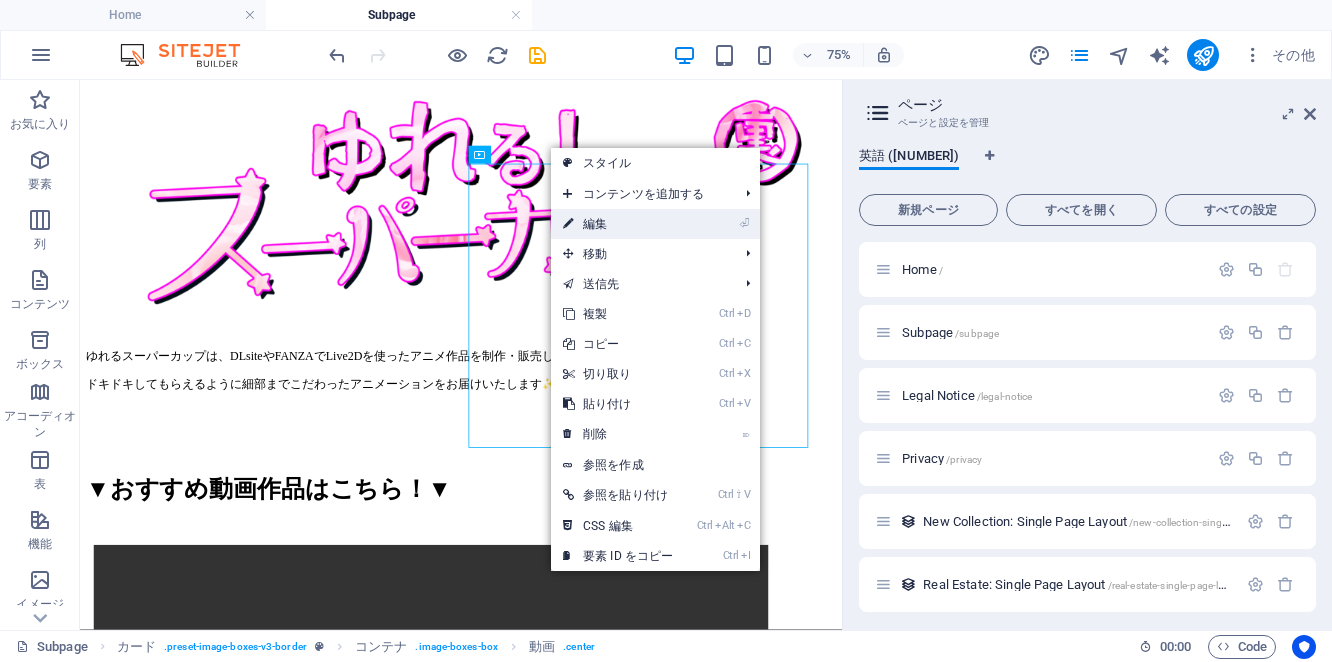 select on "%" 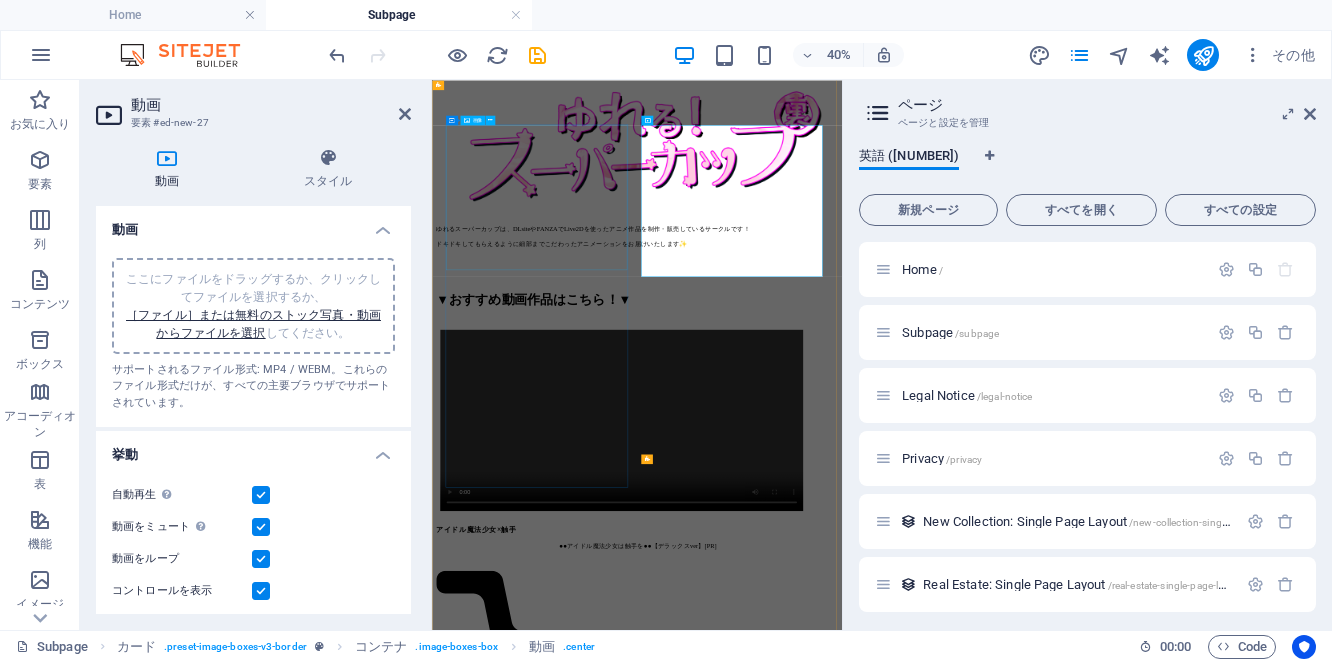 scroll, scrollTop: 1734, scrollLeft: 0, axis: vertical 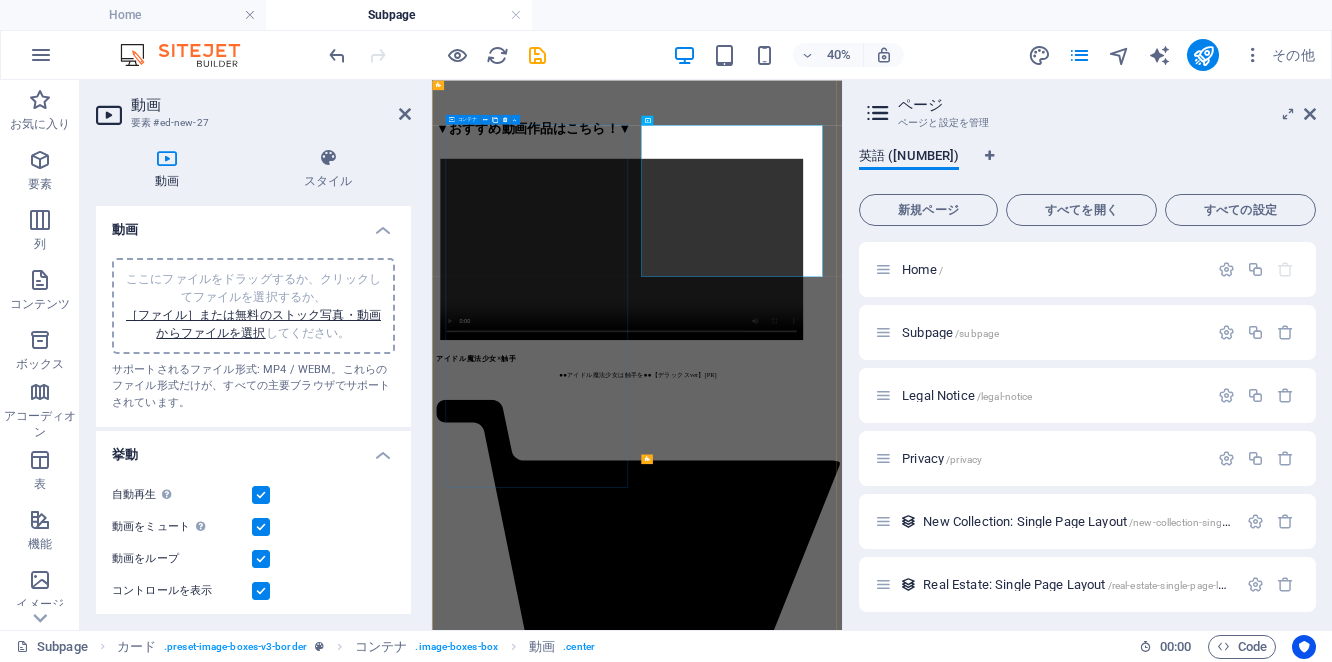 click on "アイドル魔法少女×触手 ●●アイドル魔法少女は触手を●●【デラックスver】[PR] DLSiteで購入する FANZAで購入する" at bounding box center (944, 6405) 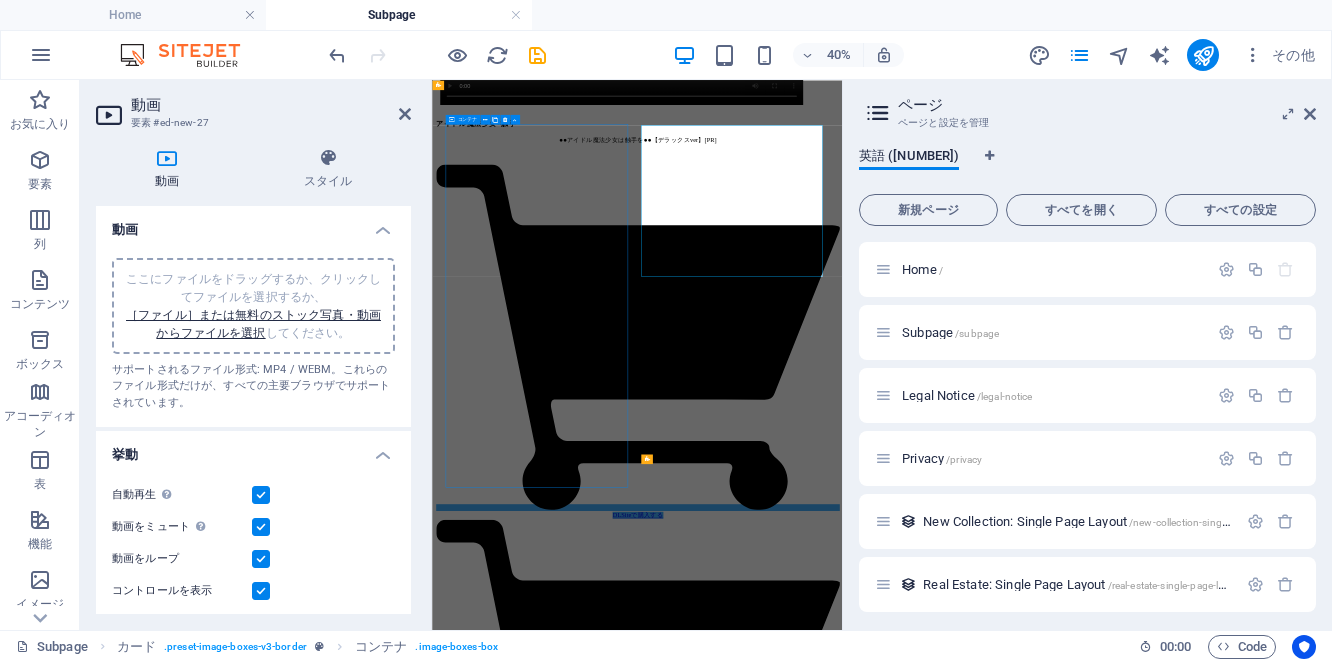 scroll, scrollTop: 1306, scrollLeft: 0, axis: vertical 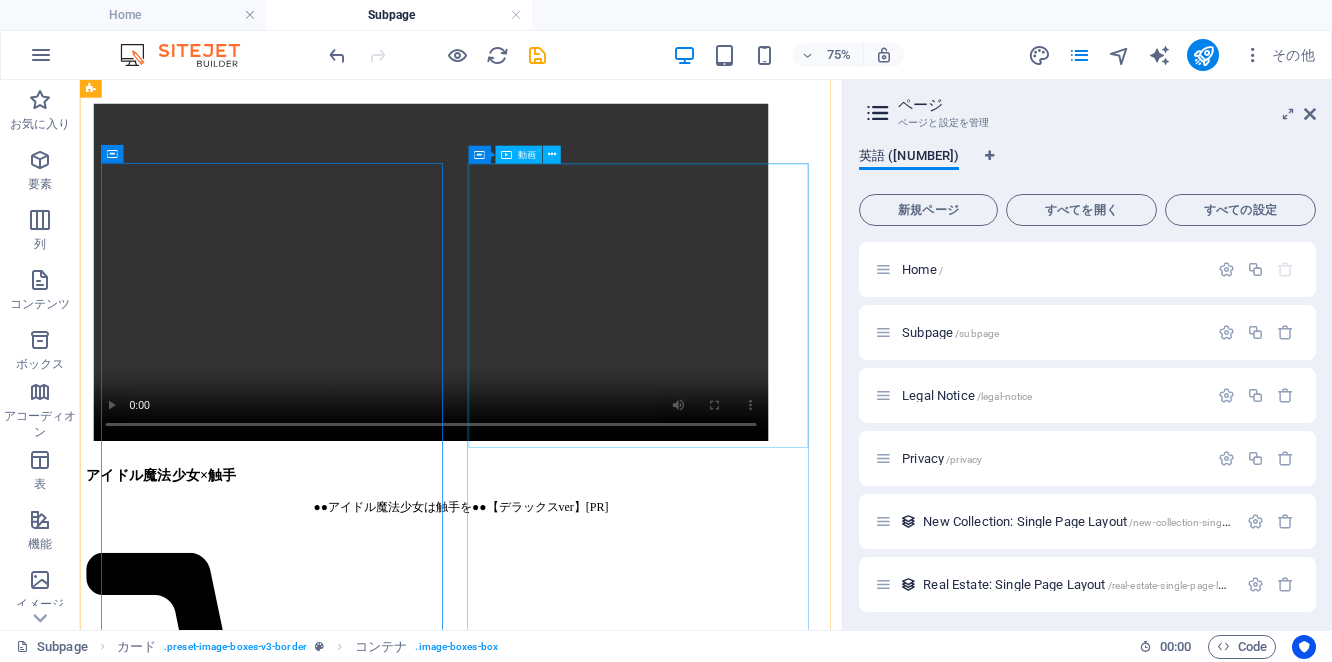 click at bounding box center (588, 7779) 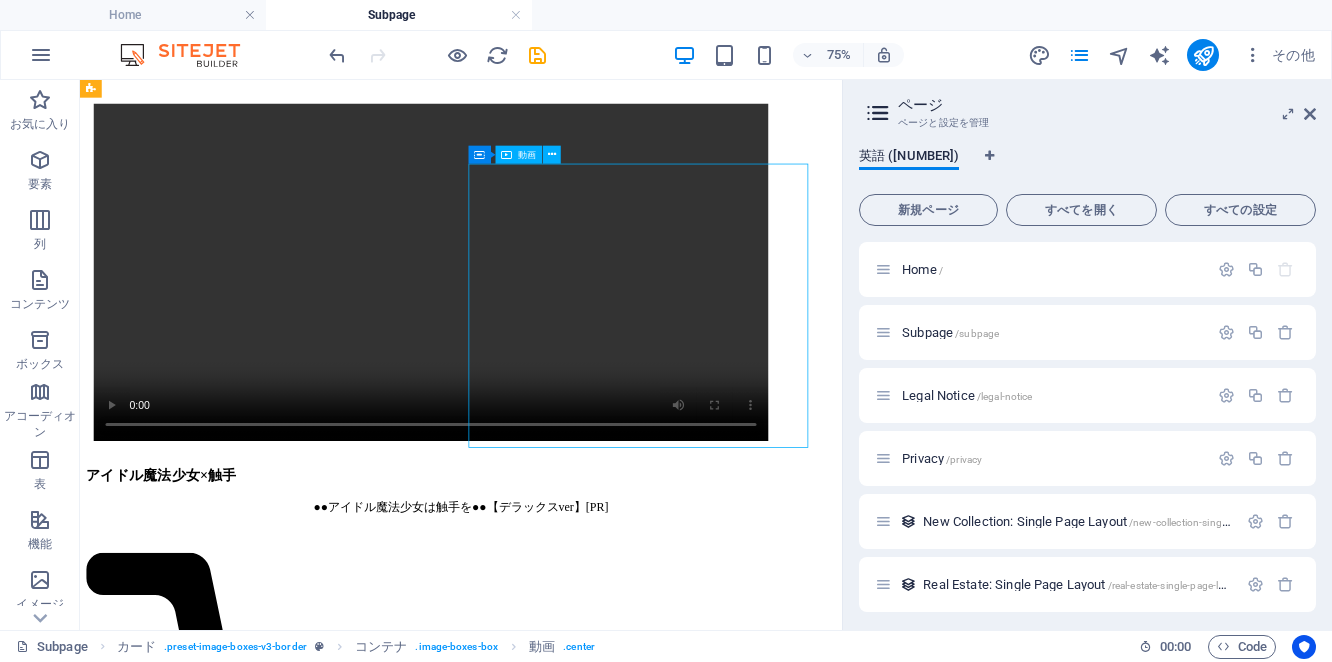 click at bounding box center [588, 7779] 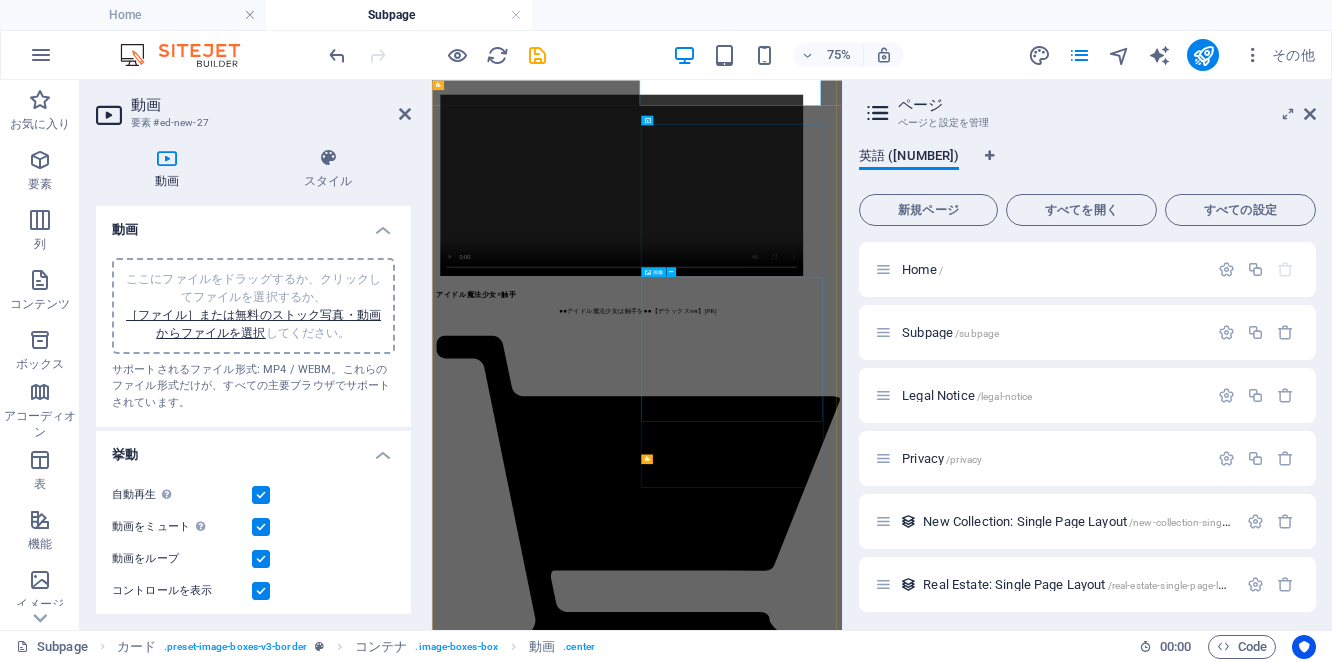scroll, scrollTop: 1734, scrollLeft: 0, axis: vertical 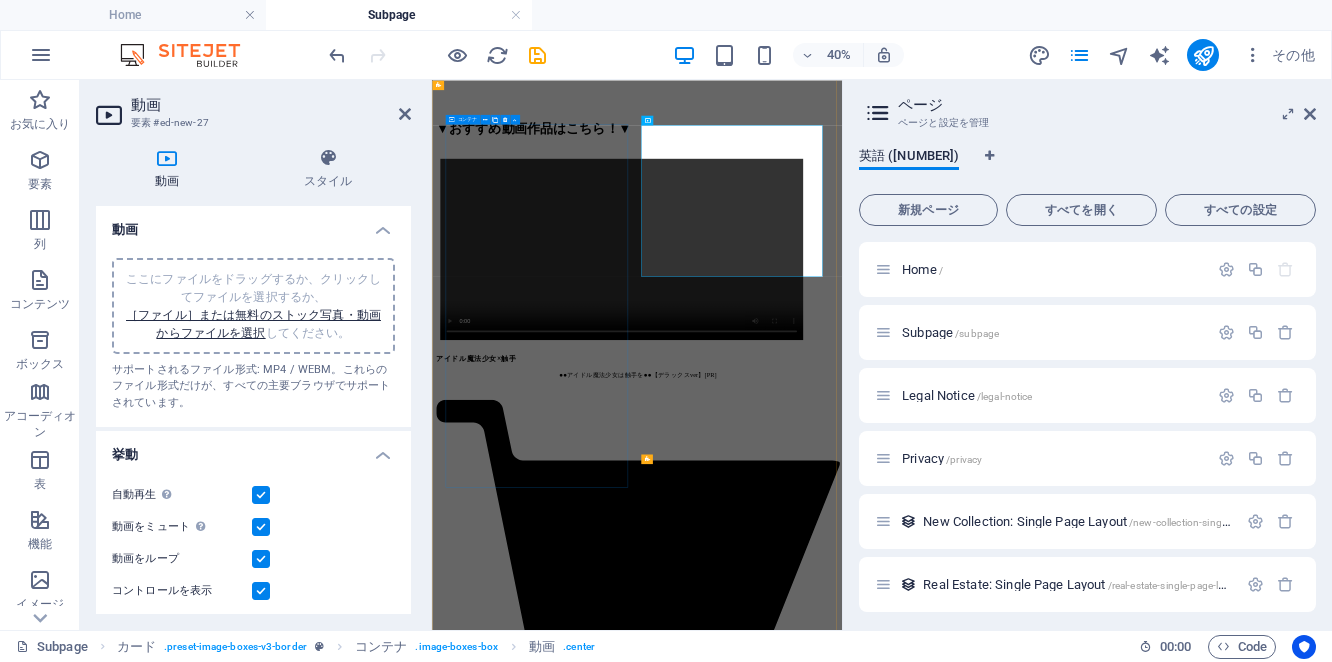 drag, startPoint x: 834, startPoint y: 905, endPoint x: 1111, endPoint y: 522, distance: 472.67114 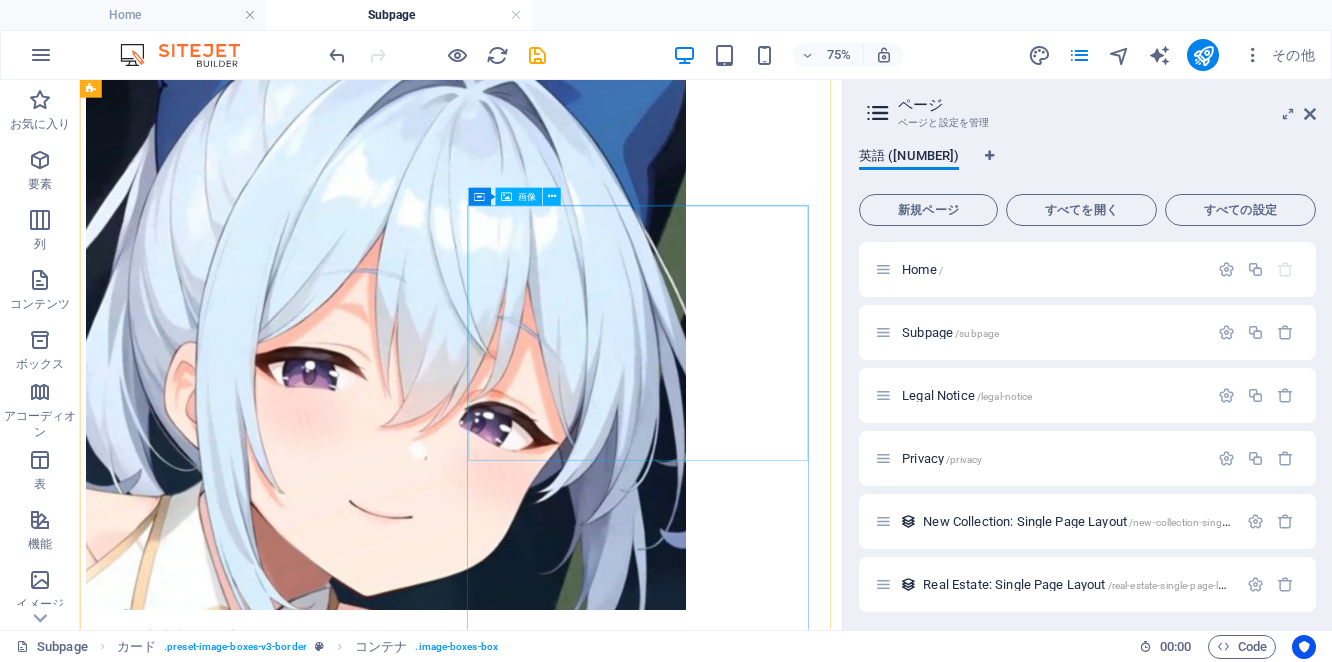 scroll, scrollTop: 874, scrollLeft: 0, axis: vertical 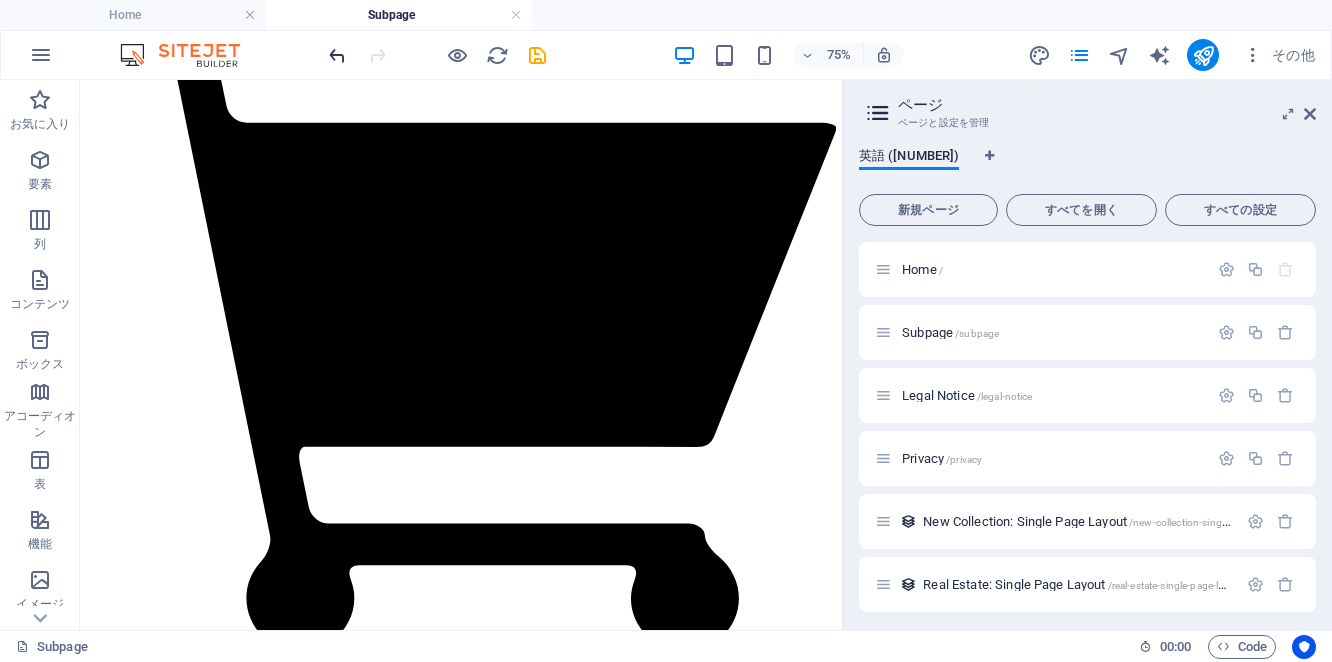 click at bounding box center (337, 55) 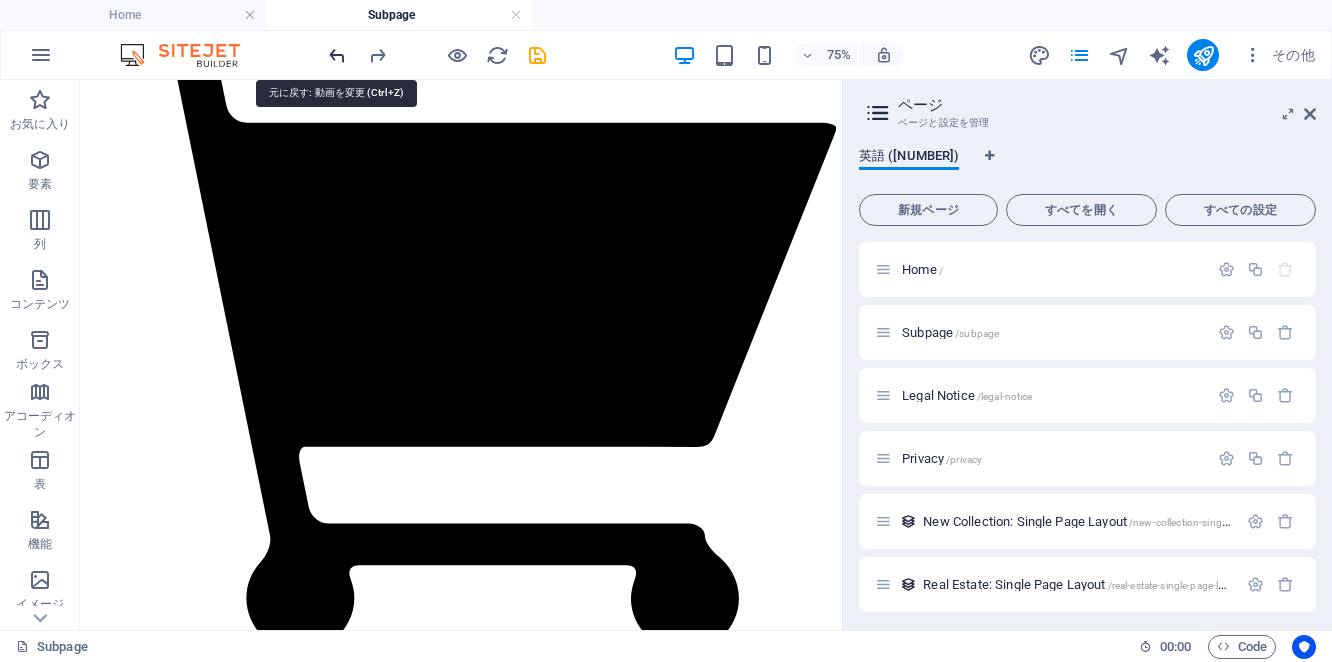 scroll, scrollTop: 1427, scrollLeft: 0, axis: vertical 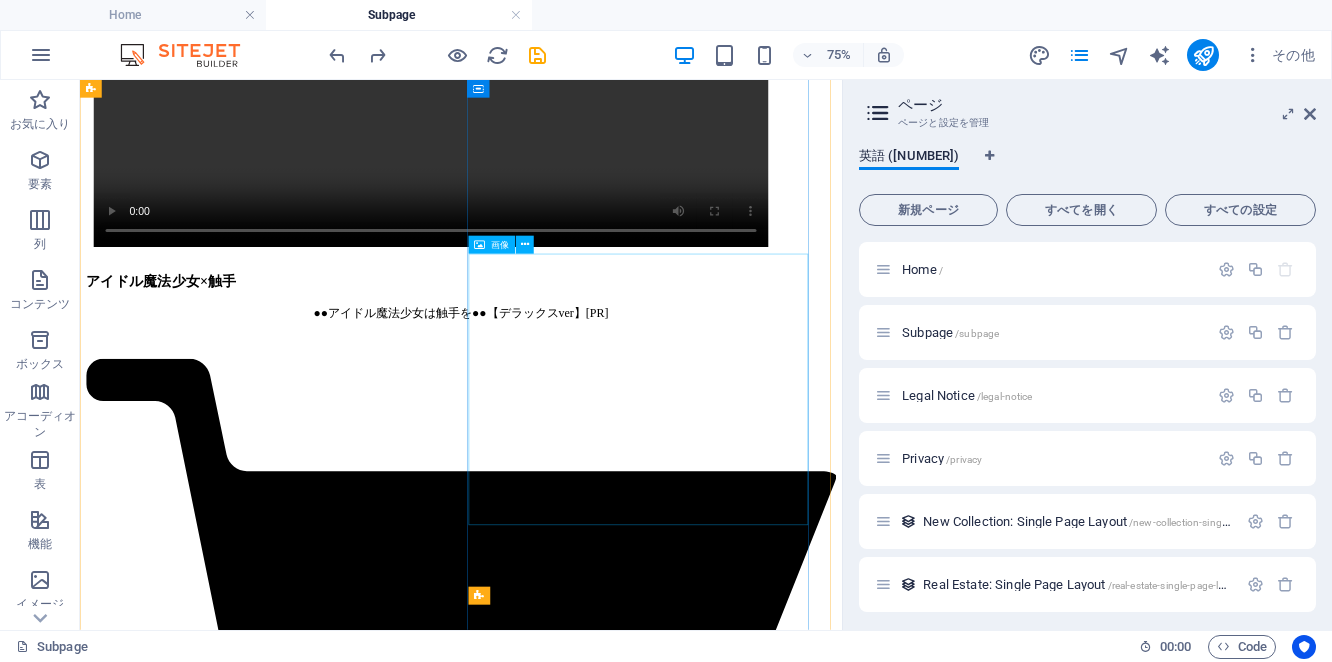 click at bounding box center [588, 8159] 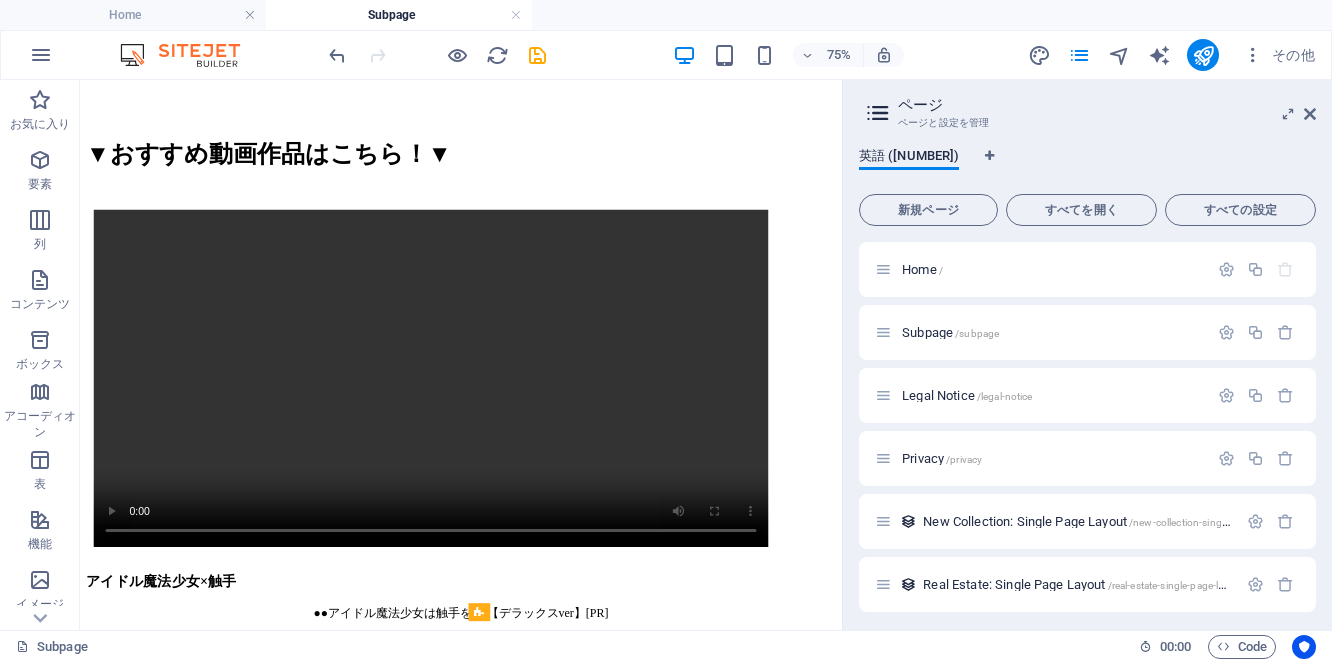 scroll, scrollTop: 1171, scrollLeft: 0, axis: vertical 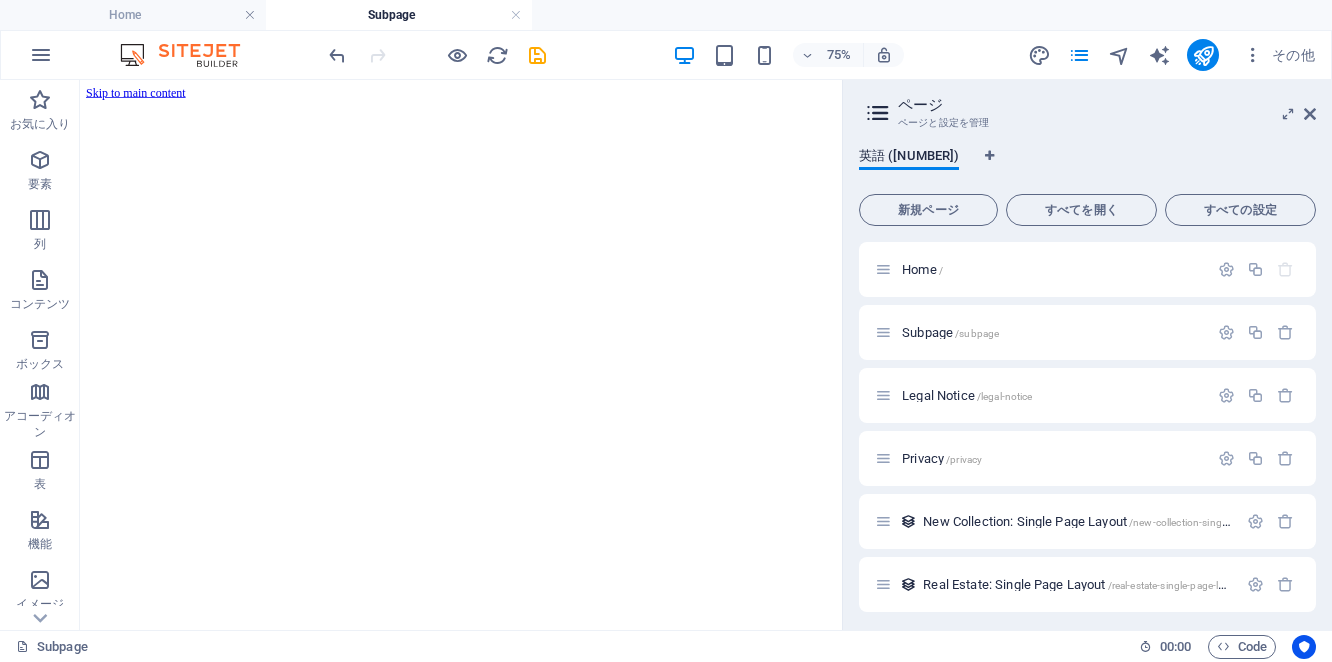 click on "Subpage" at bounding box center (399, 15) 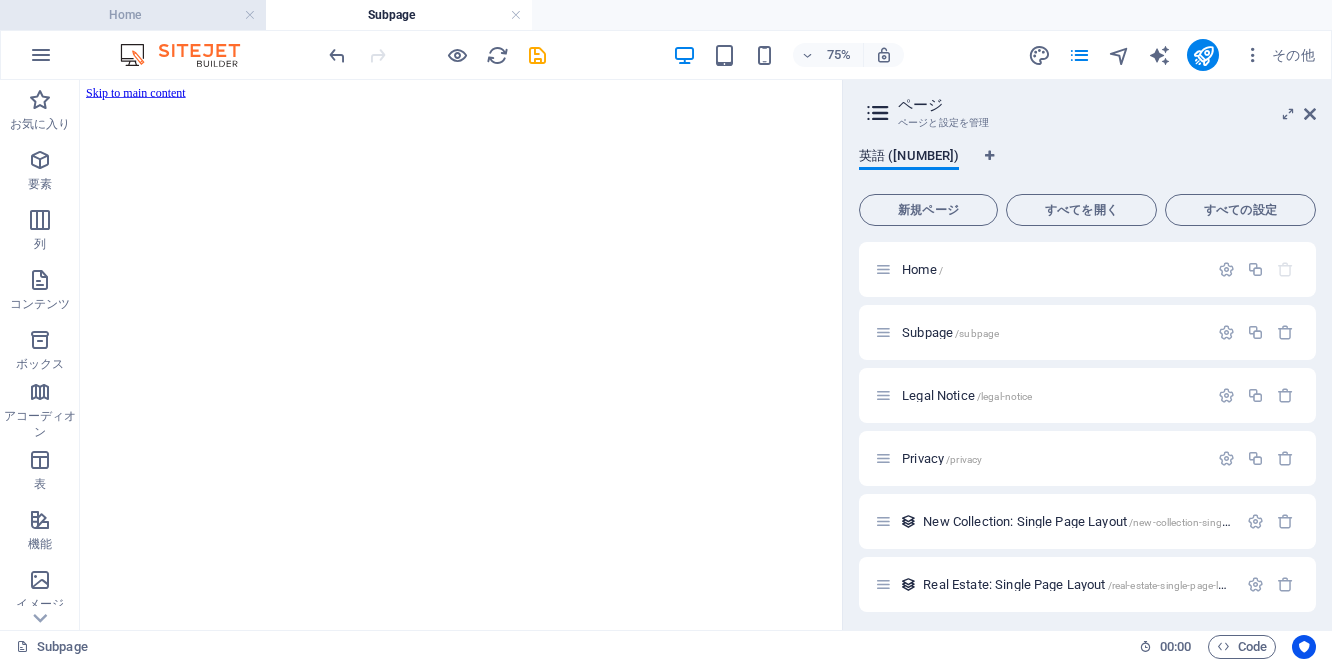 click on "Home" at bounding box center (133, 15) 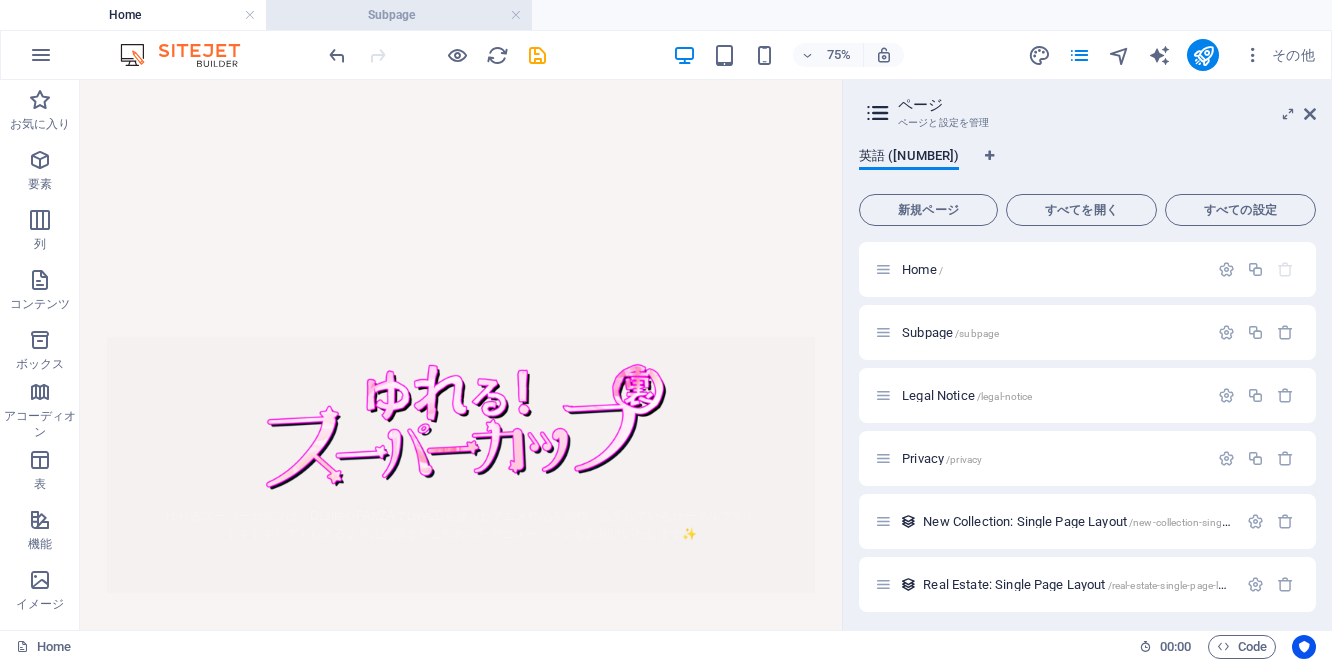 click on "Subpage" at bounding box center (399, 15) 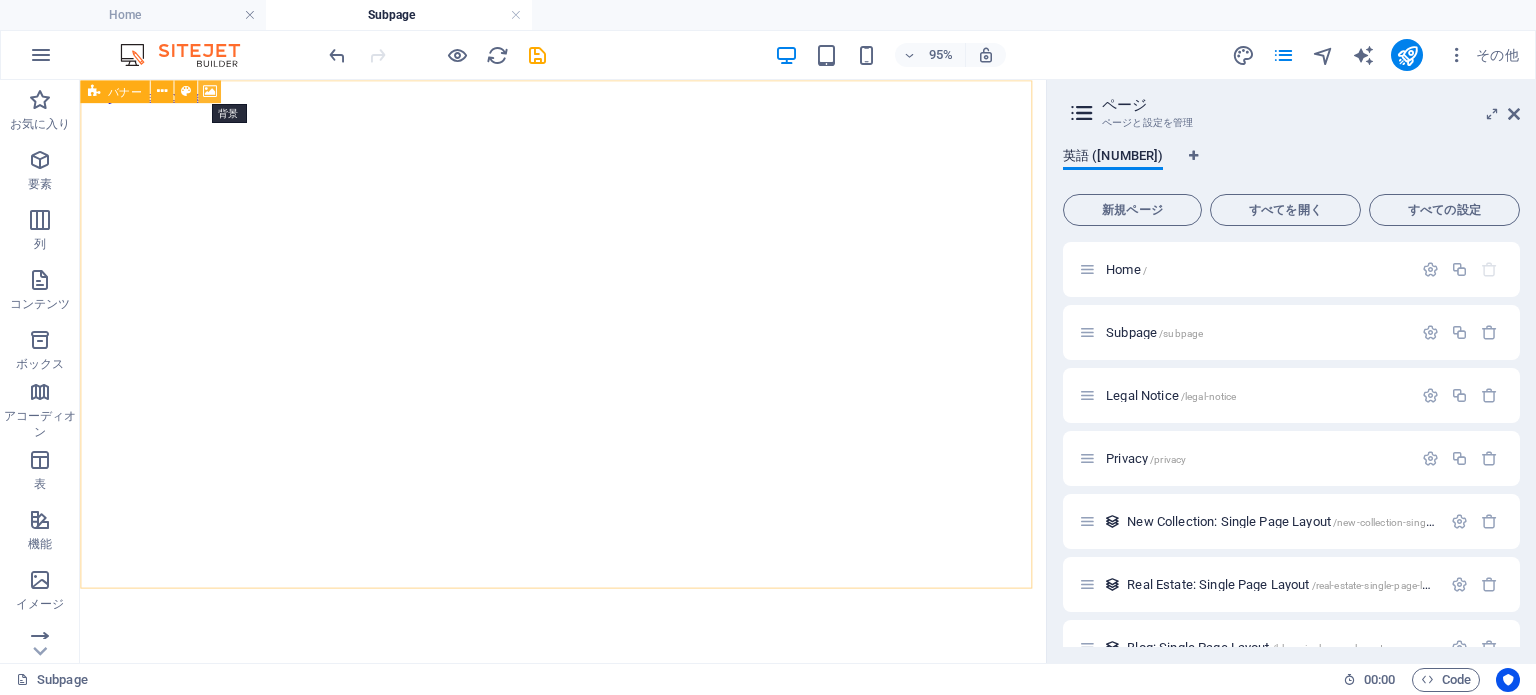 click at bounding box center [210, 91] 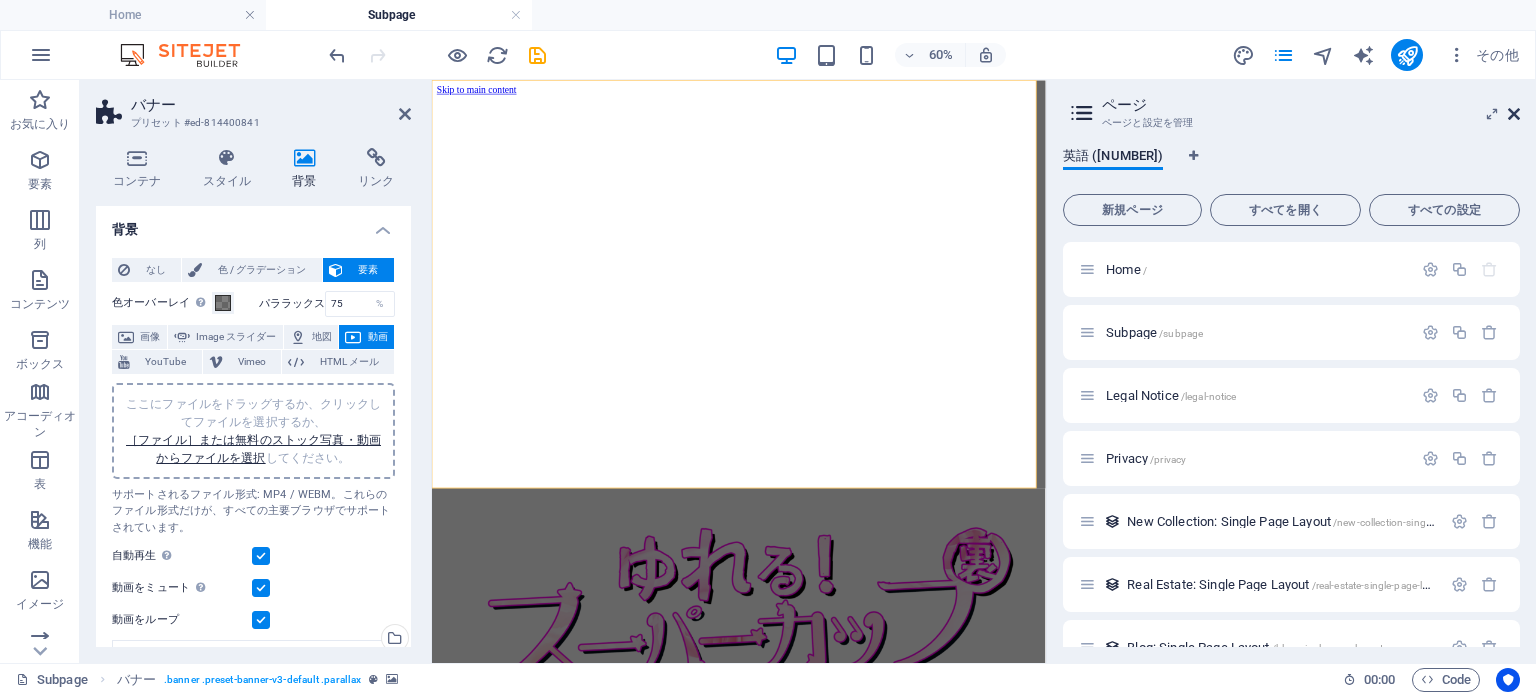 click at bounding box center (1514, 114) 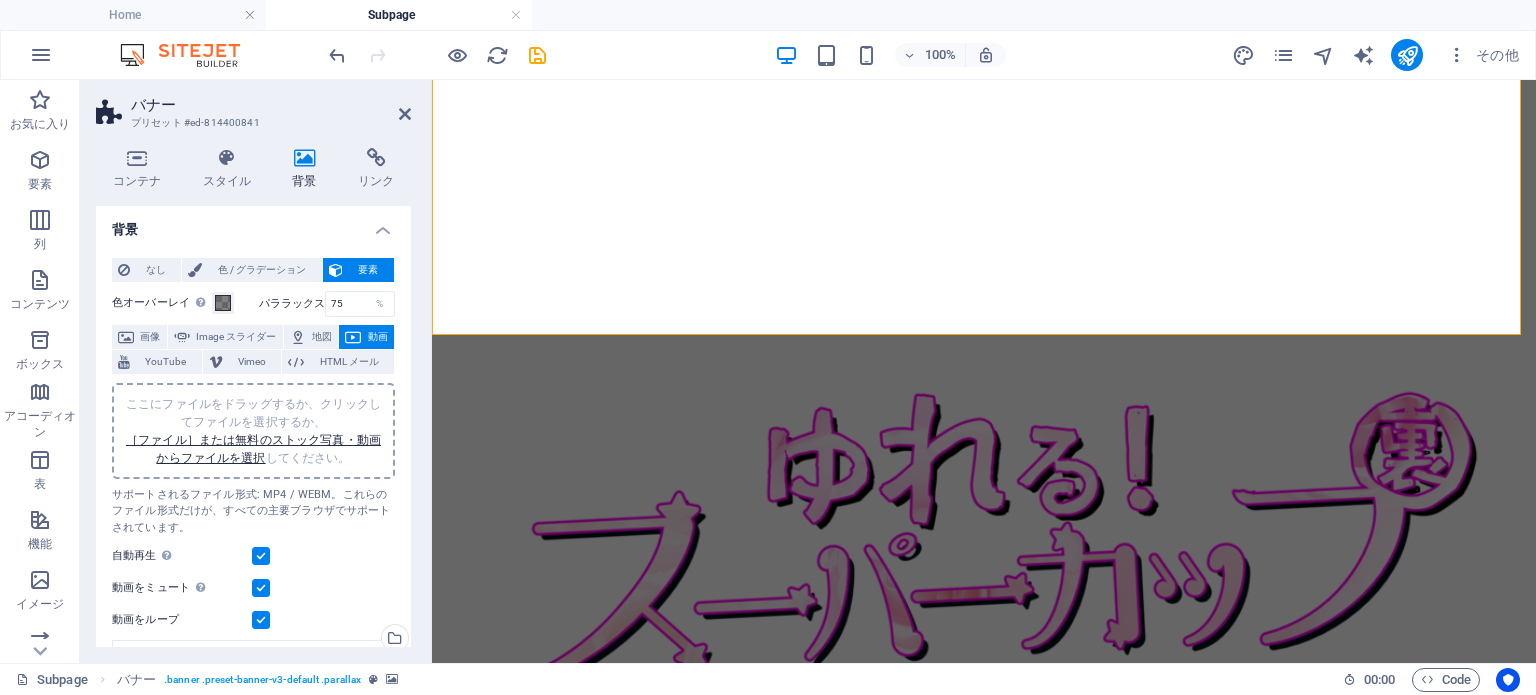 scroll, scrollTop: 260, scrollLeft: 0, axis: vertical 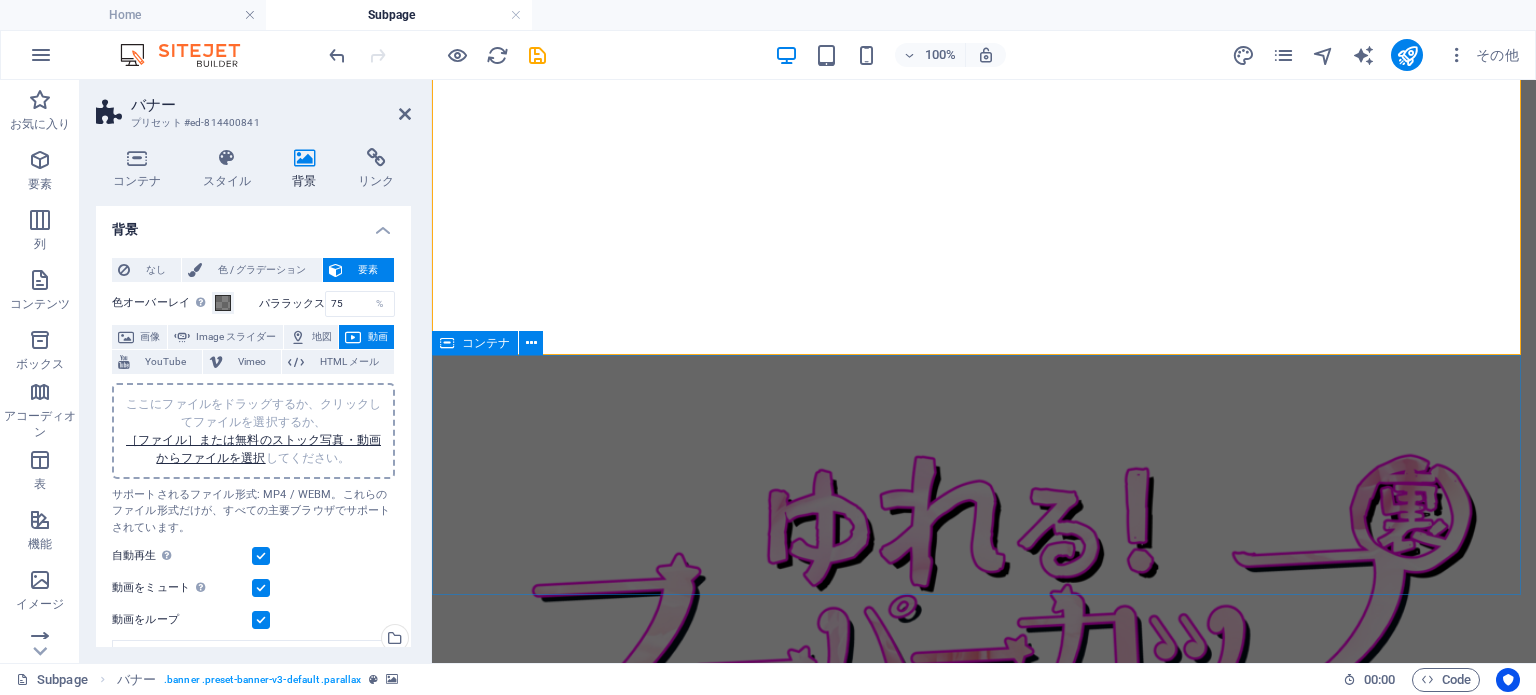 click on "▼おすすめ動画作品はこちら！▼" at bounding box center [984, 1001] 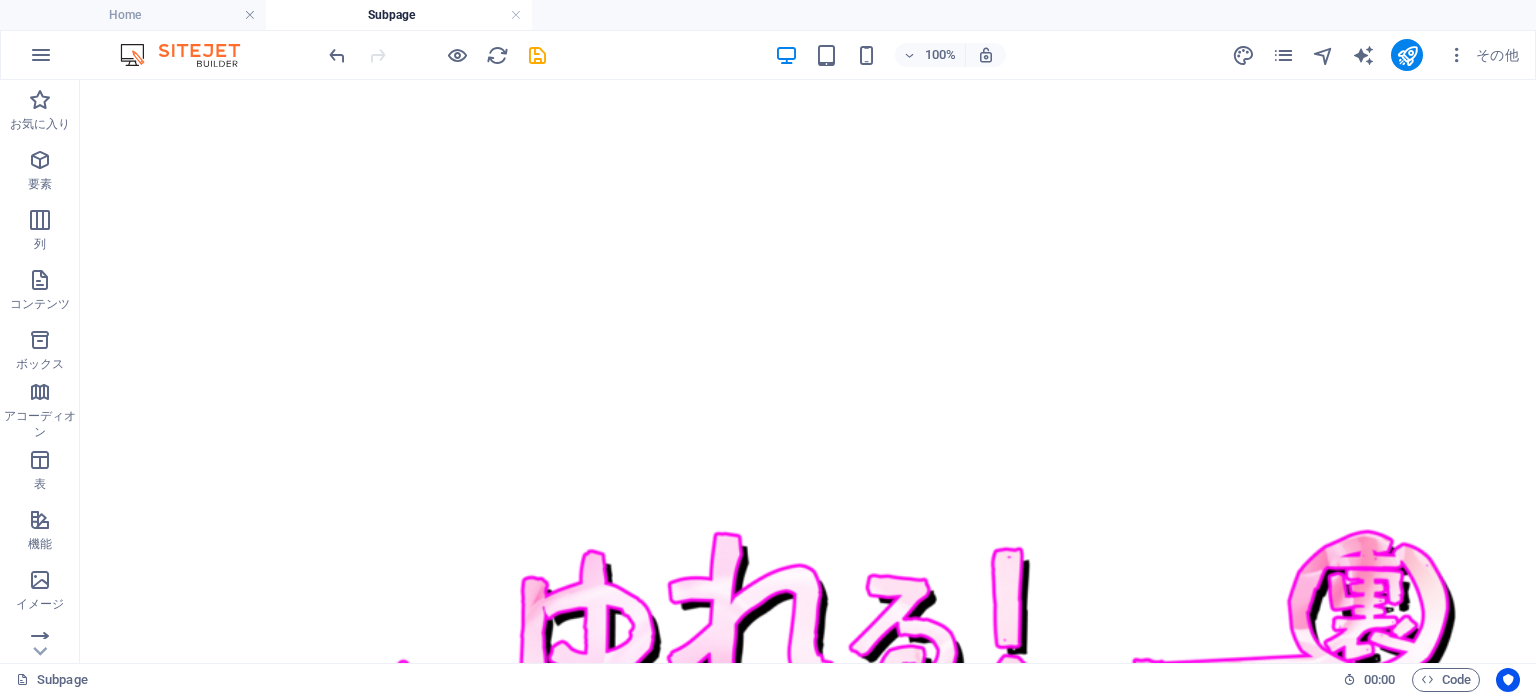 scroll, scrollTop: 0, scrollLeft: 0, axis: both 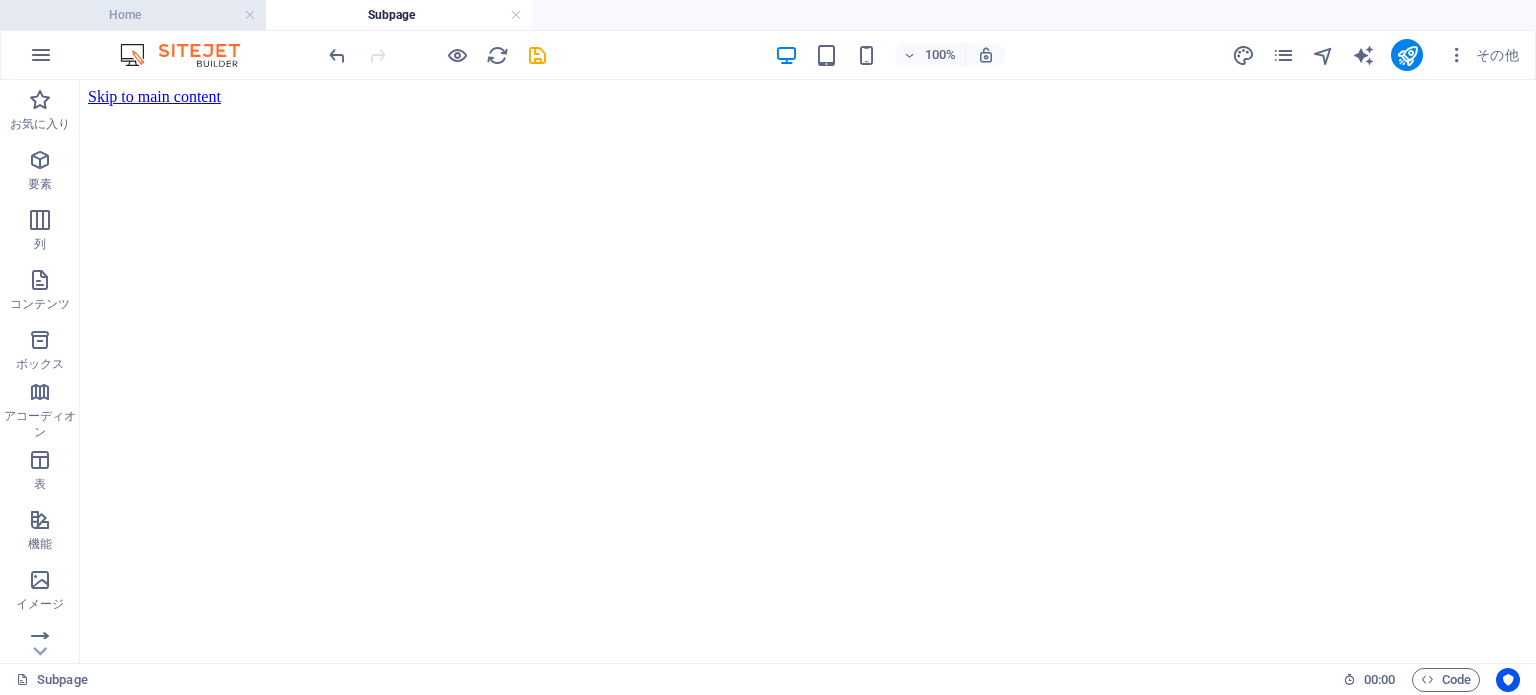 click on "Home" at bounding box center [133, 15] 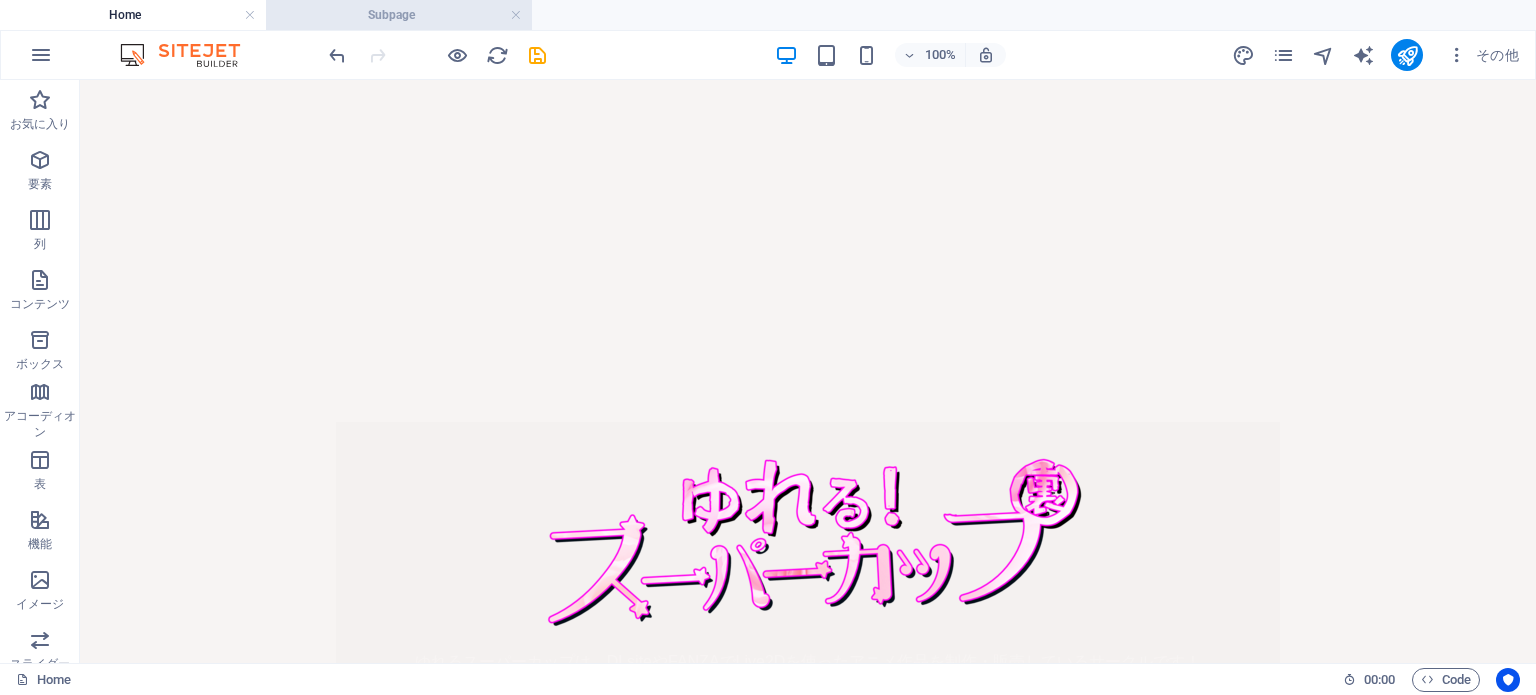 click on "Subpage" at bounding box center (399, 15) 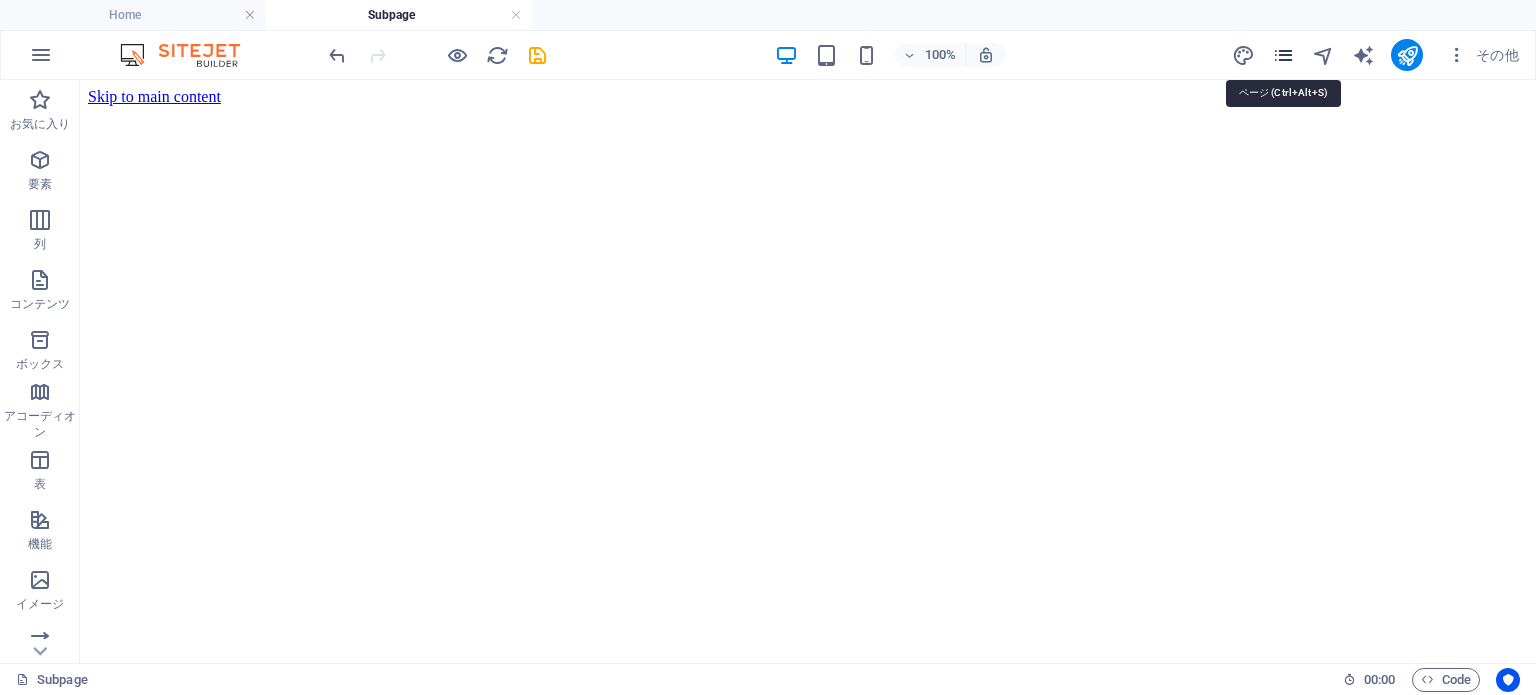 click at bounding box center [1283, 55] 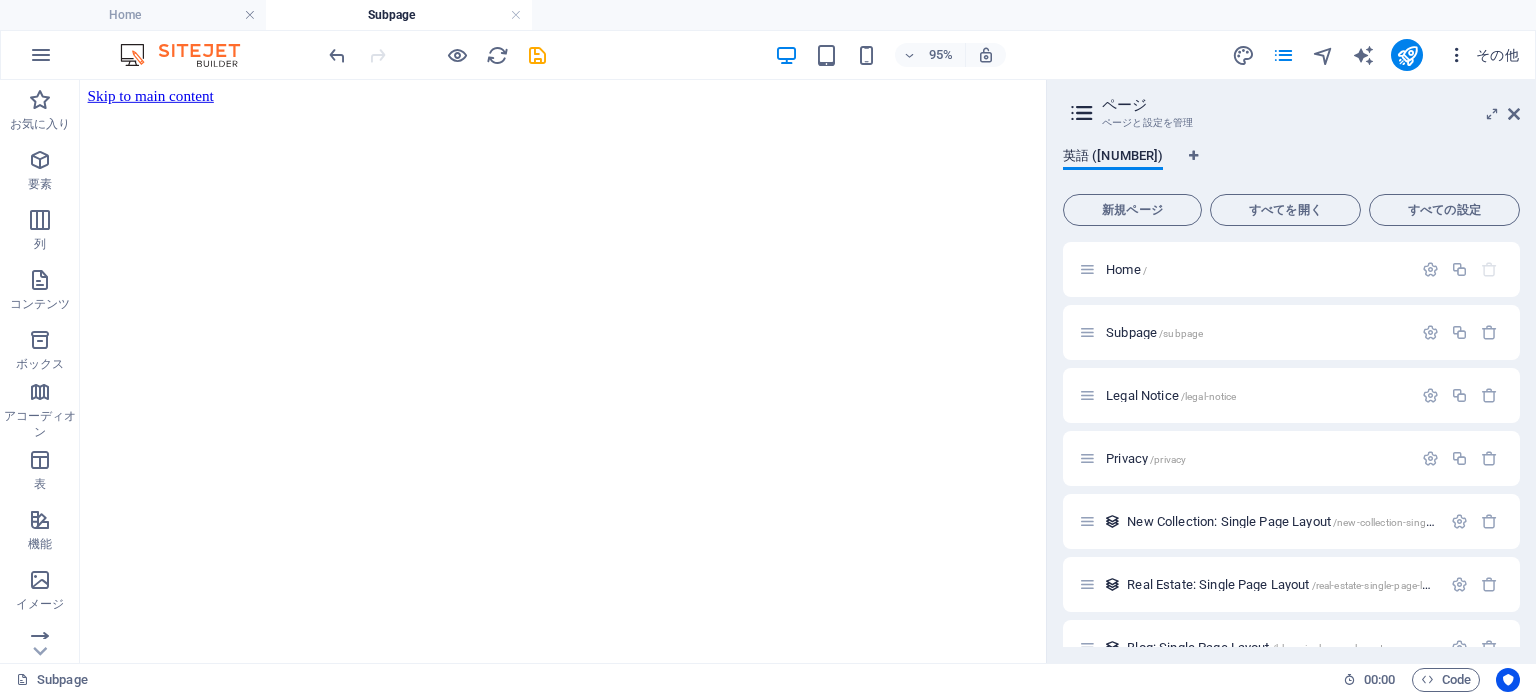 click at bounding box center [1457, 55] 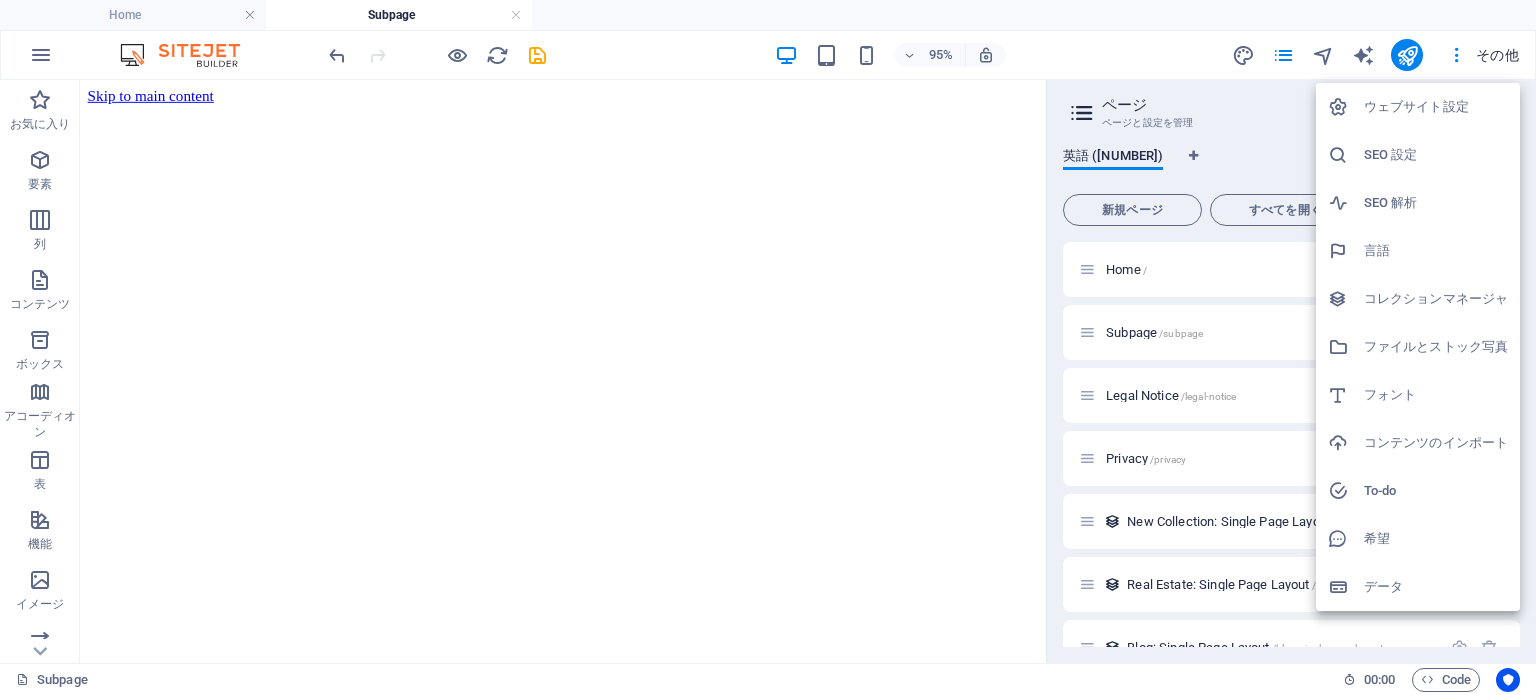 click on "ファイルとストック写真" at bounding box center [1436, 347] 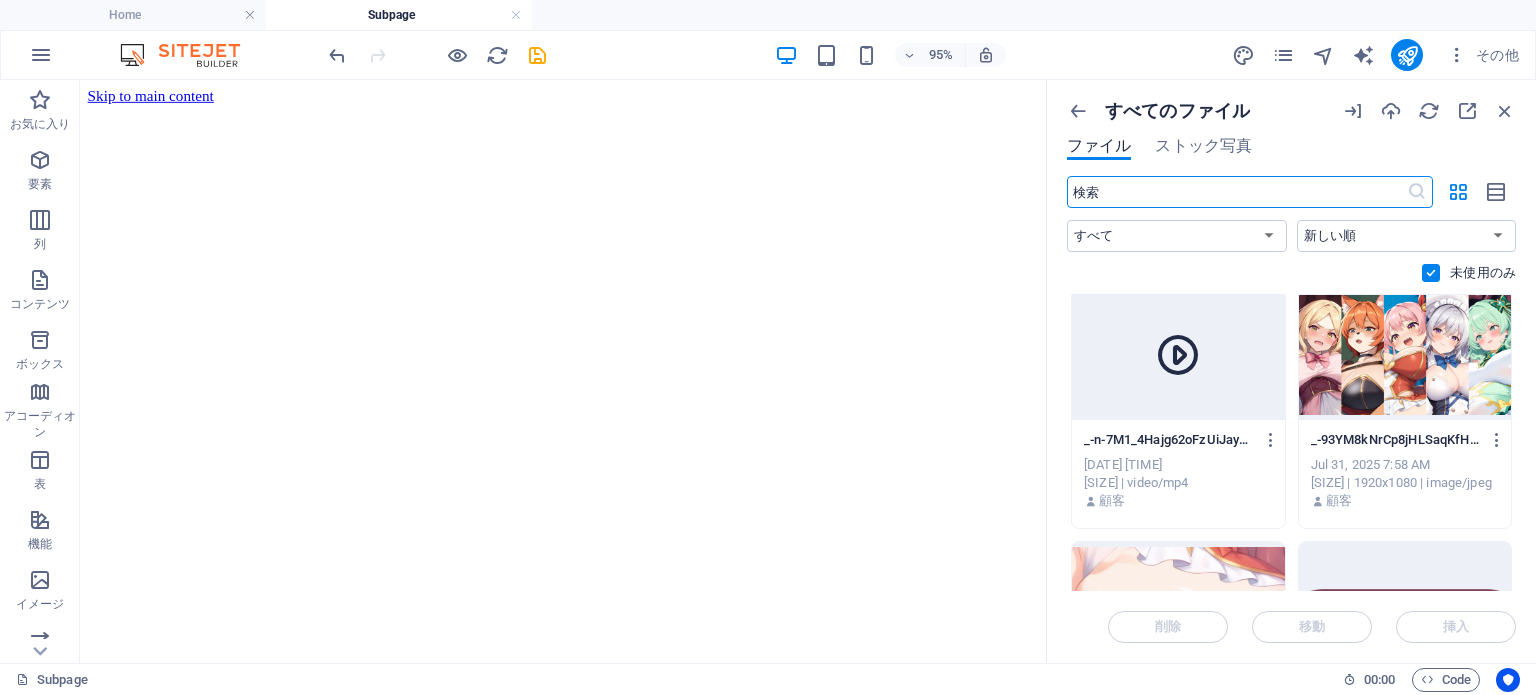 scroll, scrollTop: 0, scrollLeft: 0, axis: both 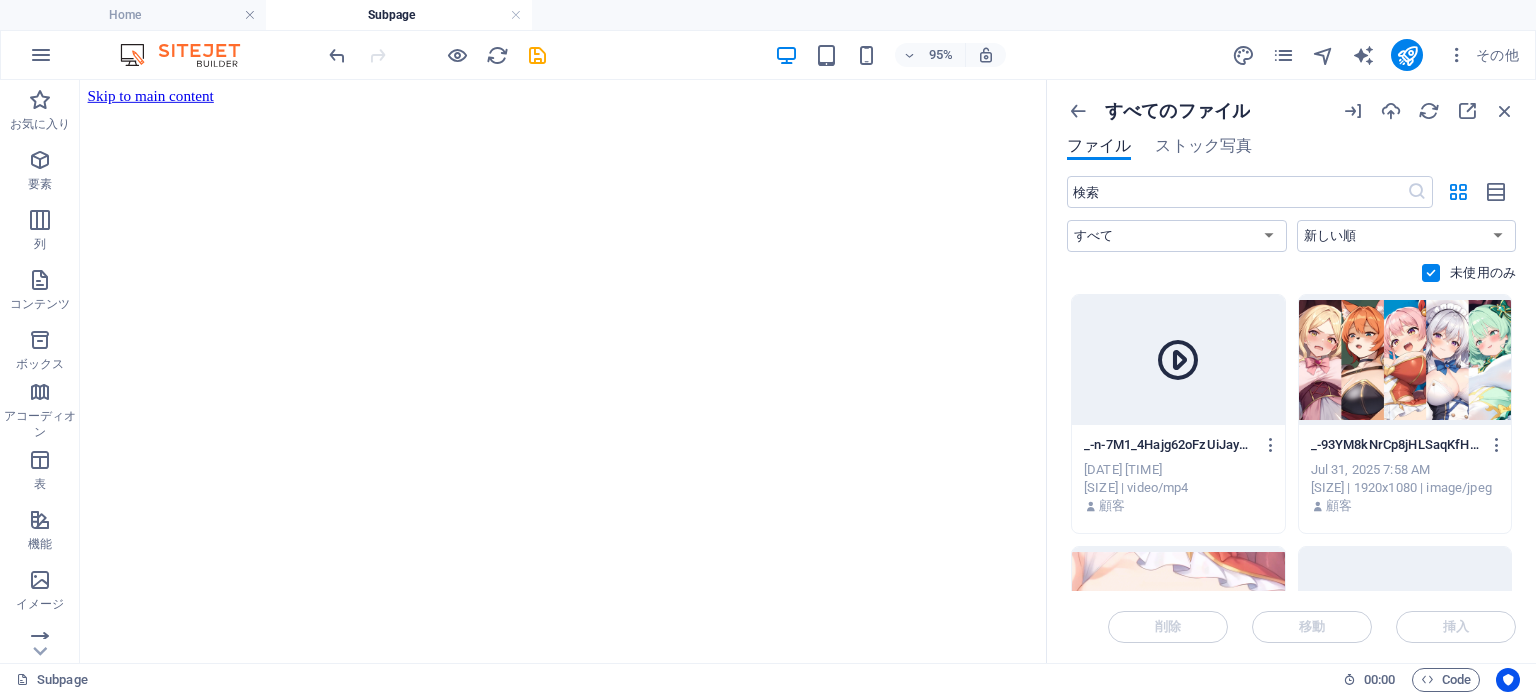 click at bounding box center (1431, 273) 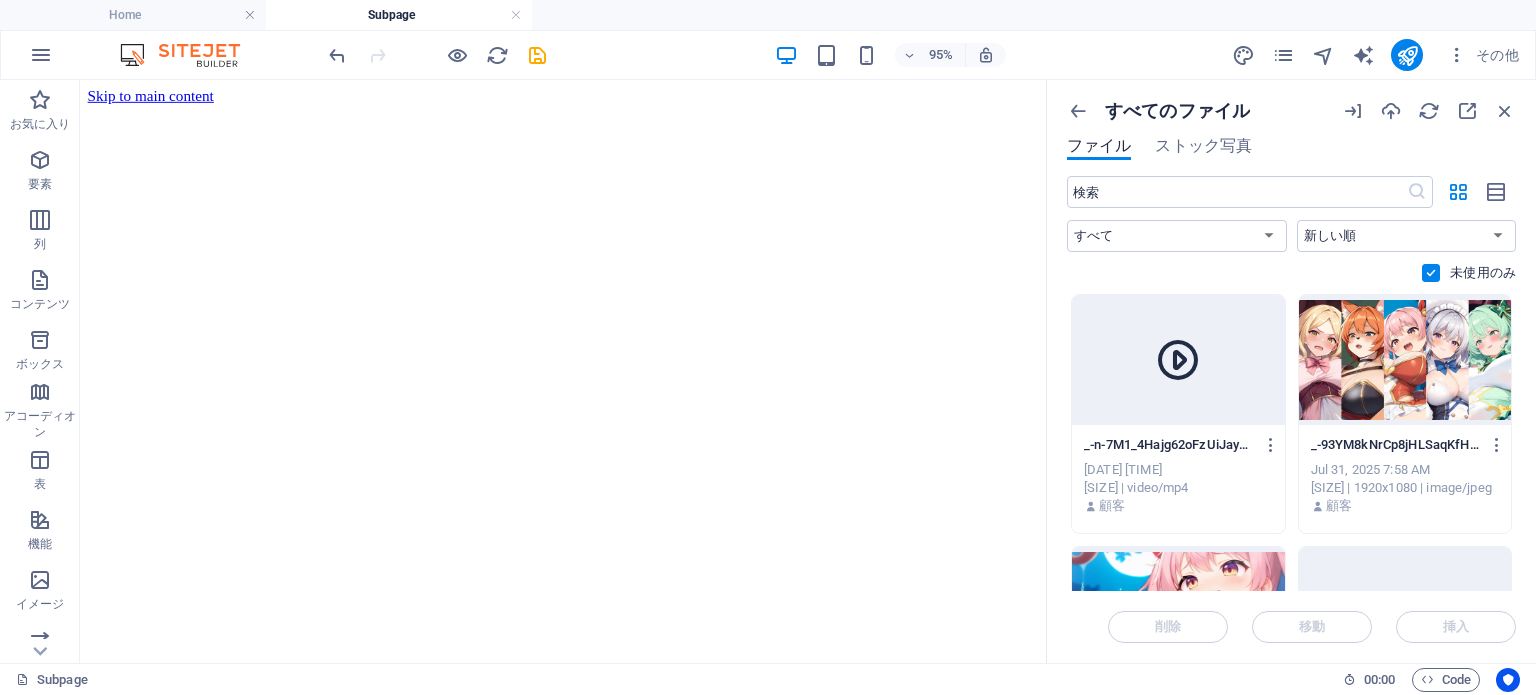 click at bounding box center [0, 0] 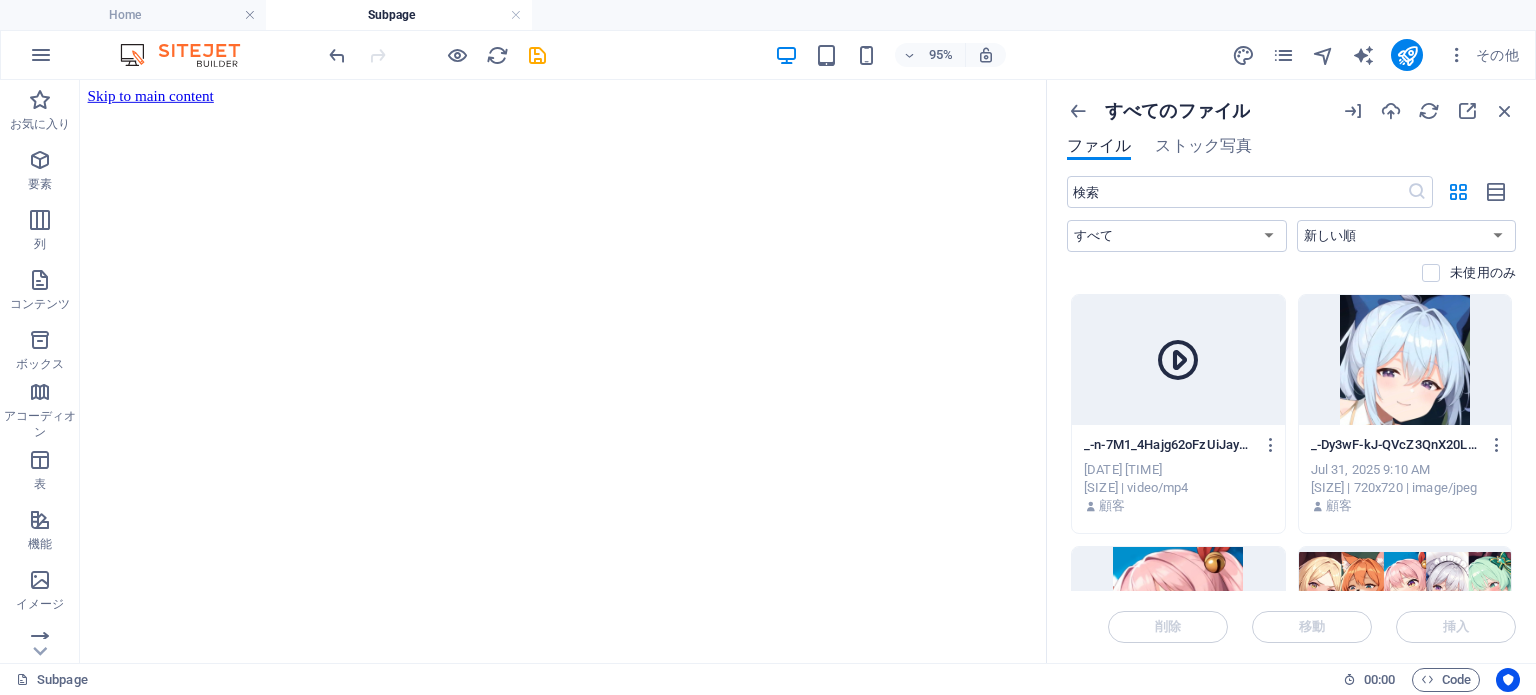 drag, startPoint x: 1518, startPoint y: 316, endPoint x: 1518, endPoint y: 331, distance: 15 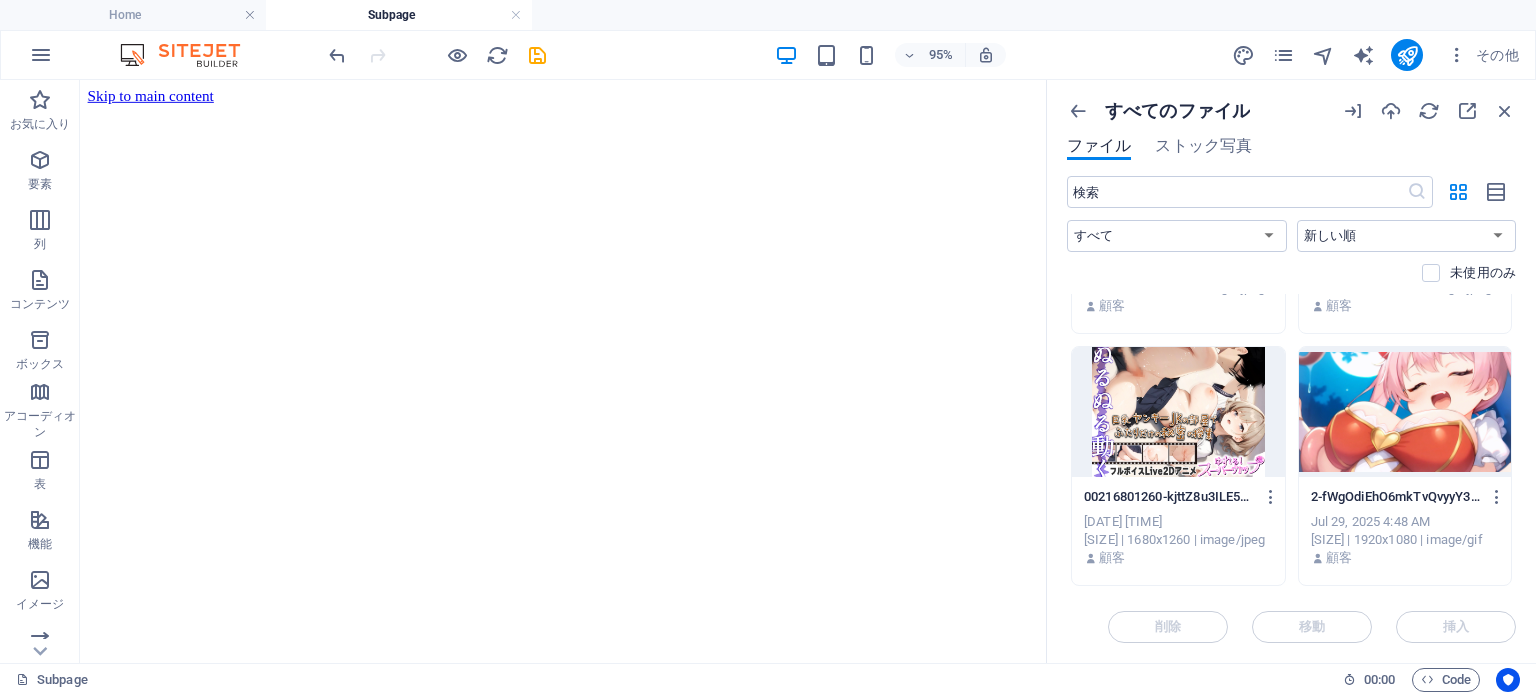 scroll, scrollTop: 1971, scrollLeft: 0, axis: vertical 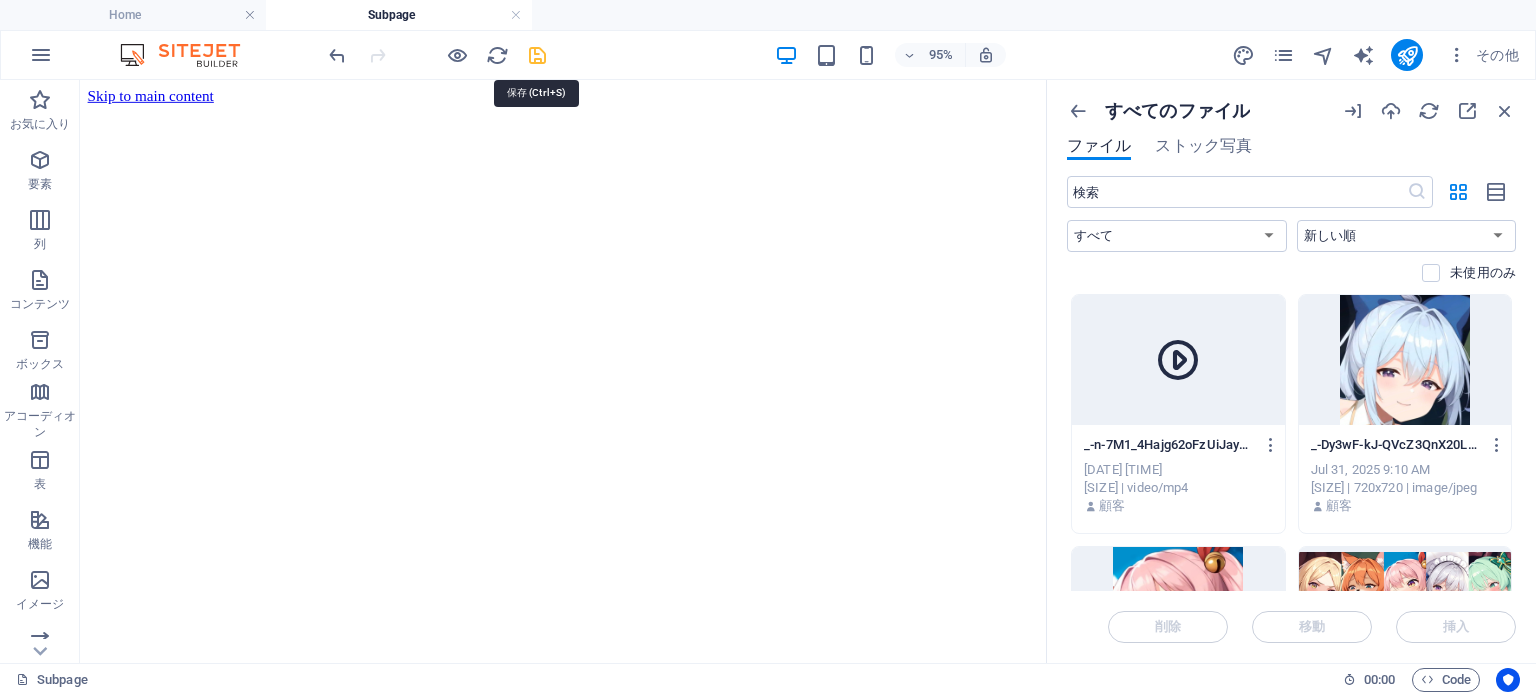 click at bounding box center [537, 55] 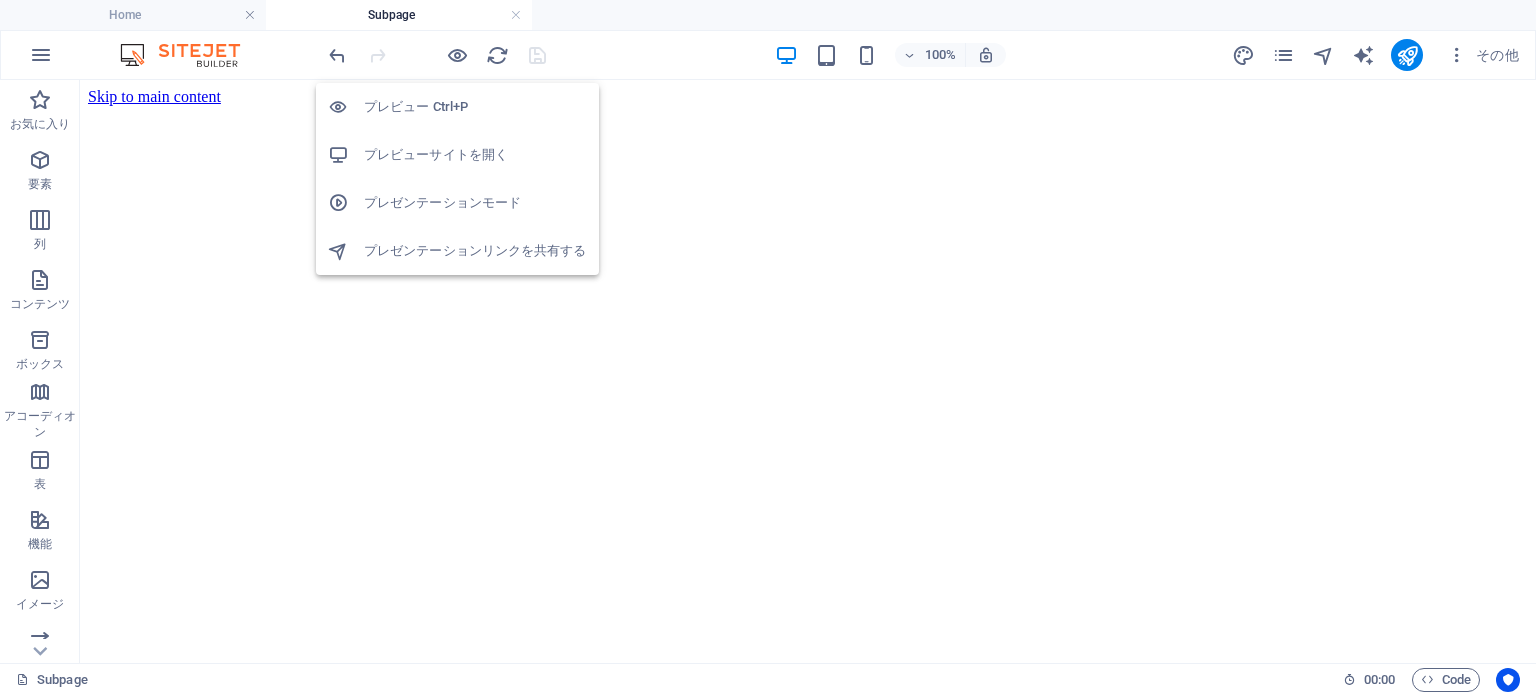 click on "プレビューサイトを開く" at bounding box center [475, 155] 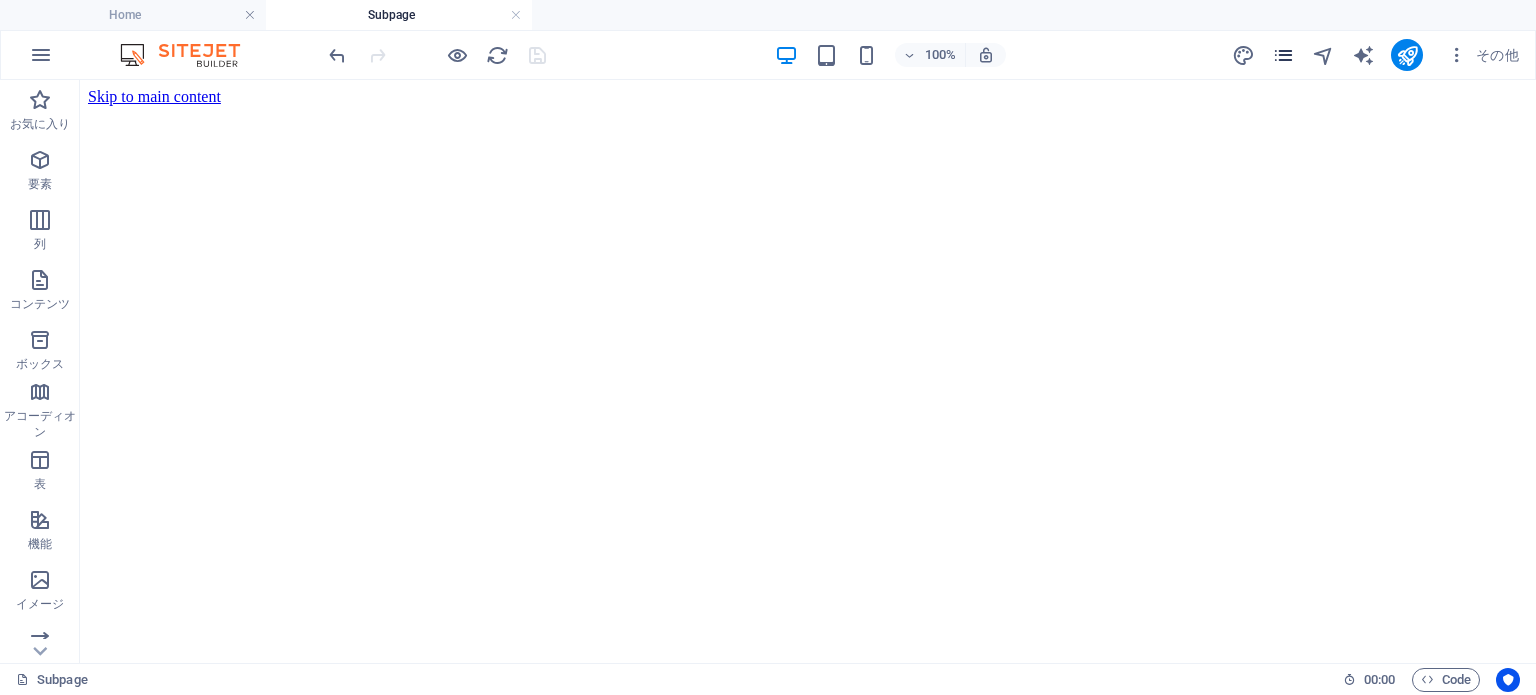 click at bounding box center [1283, 55] 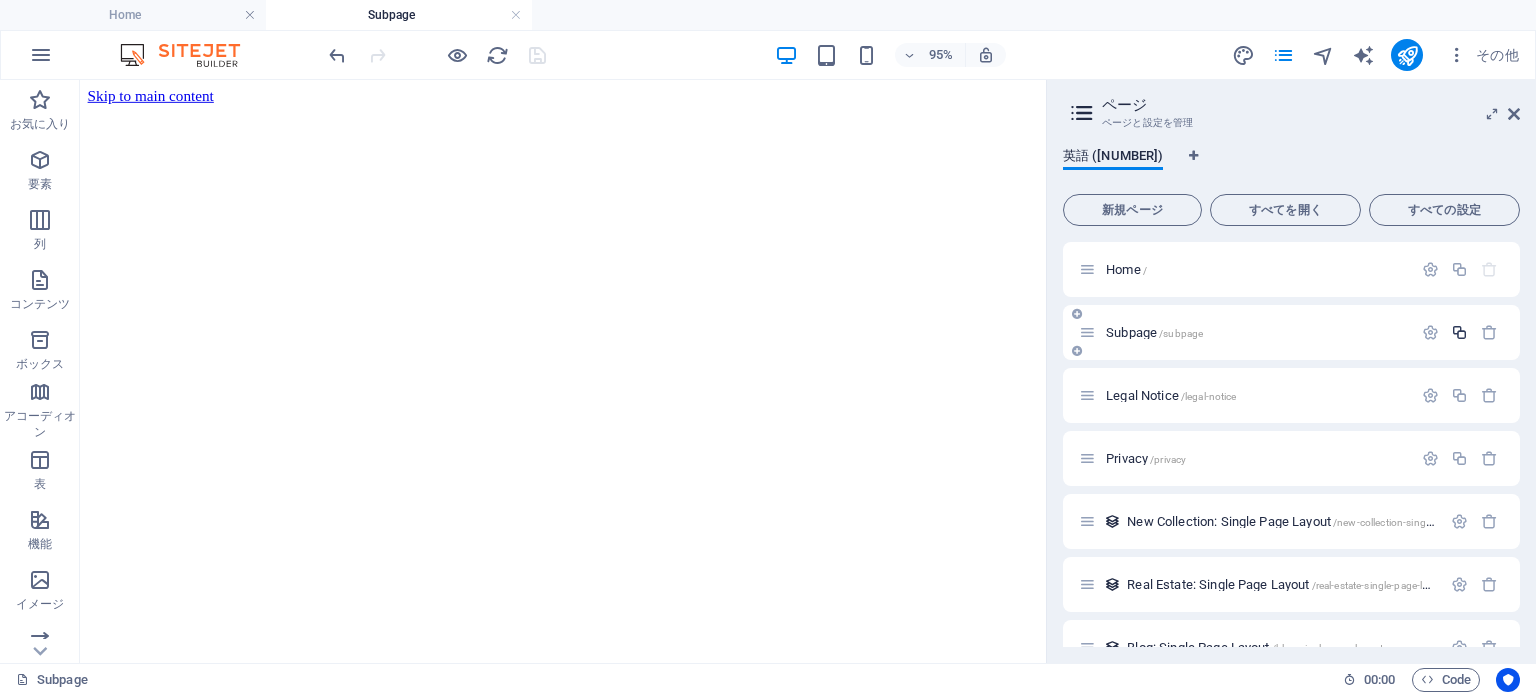 click at bounding box center [1459, 332] 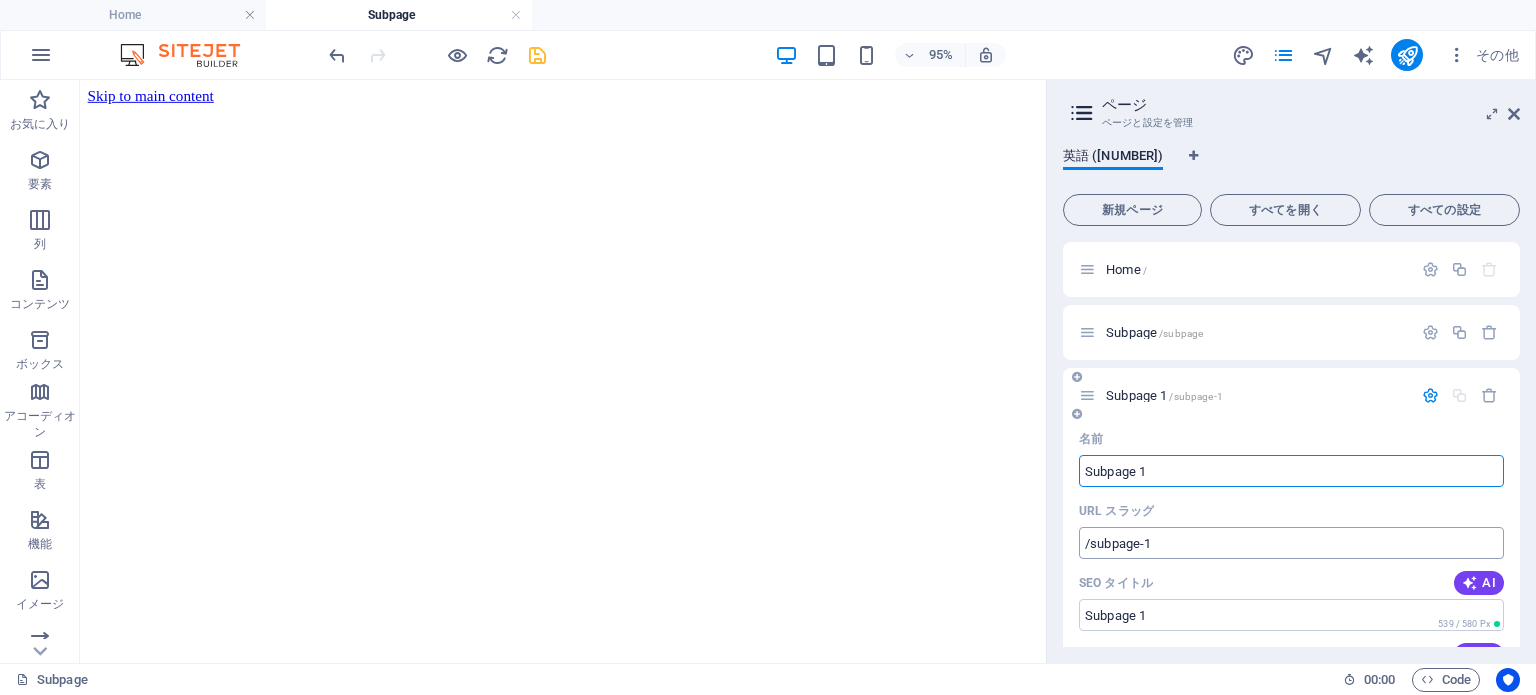 click on "/subpage-1" at bounding box center [1291, 543] 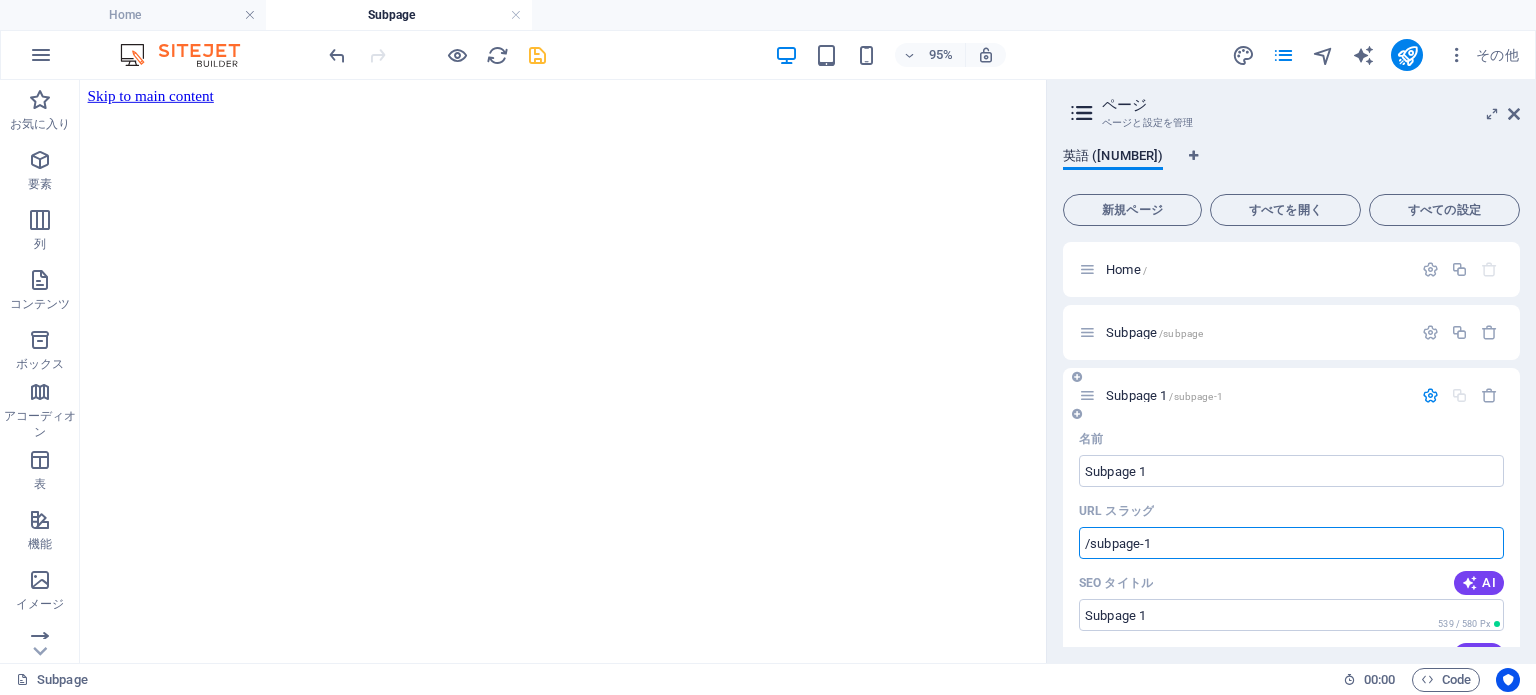 drag, startPoint x: 1203, startPoint y: 543, endPoint x: 1073, endPoint y: 552, distance: 130.31117 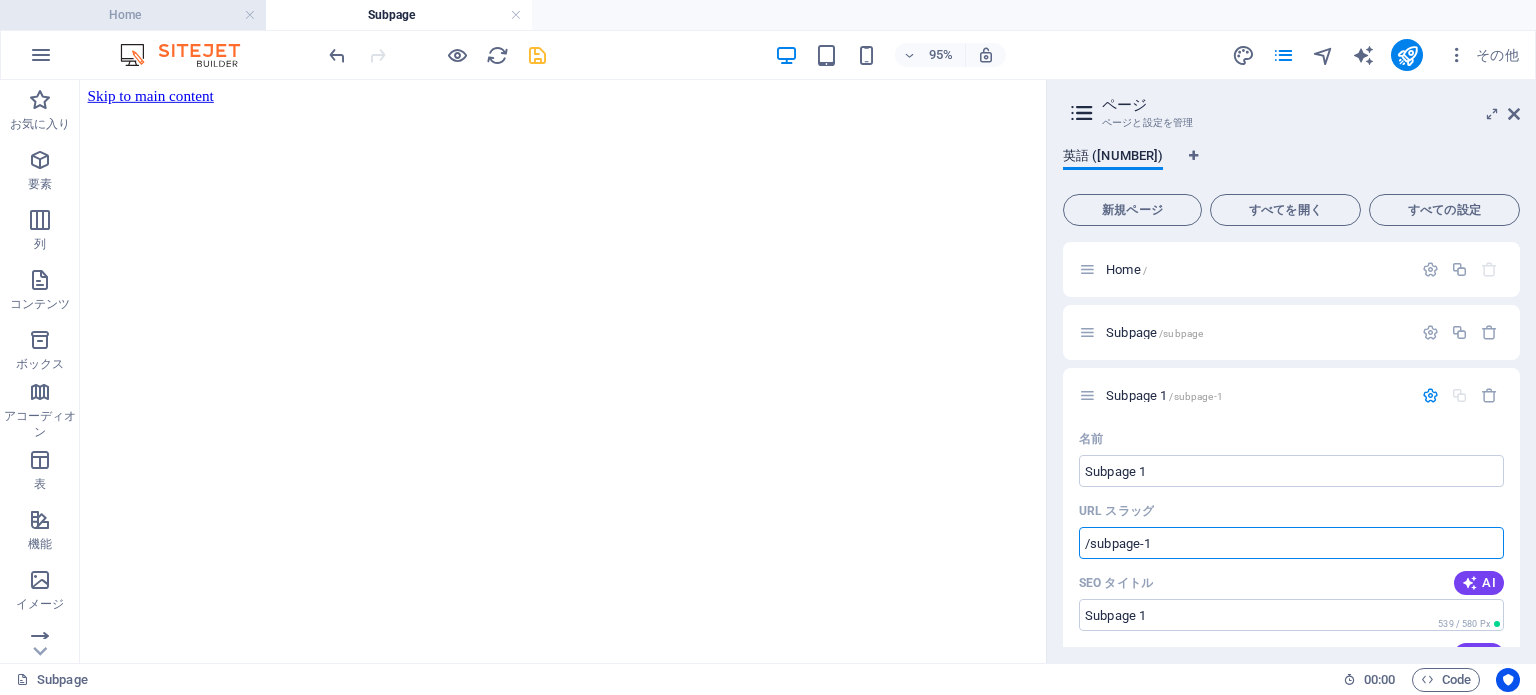 click on "Home" at bounding box center [133, 15] 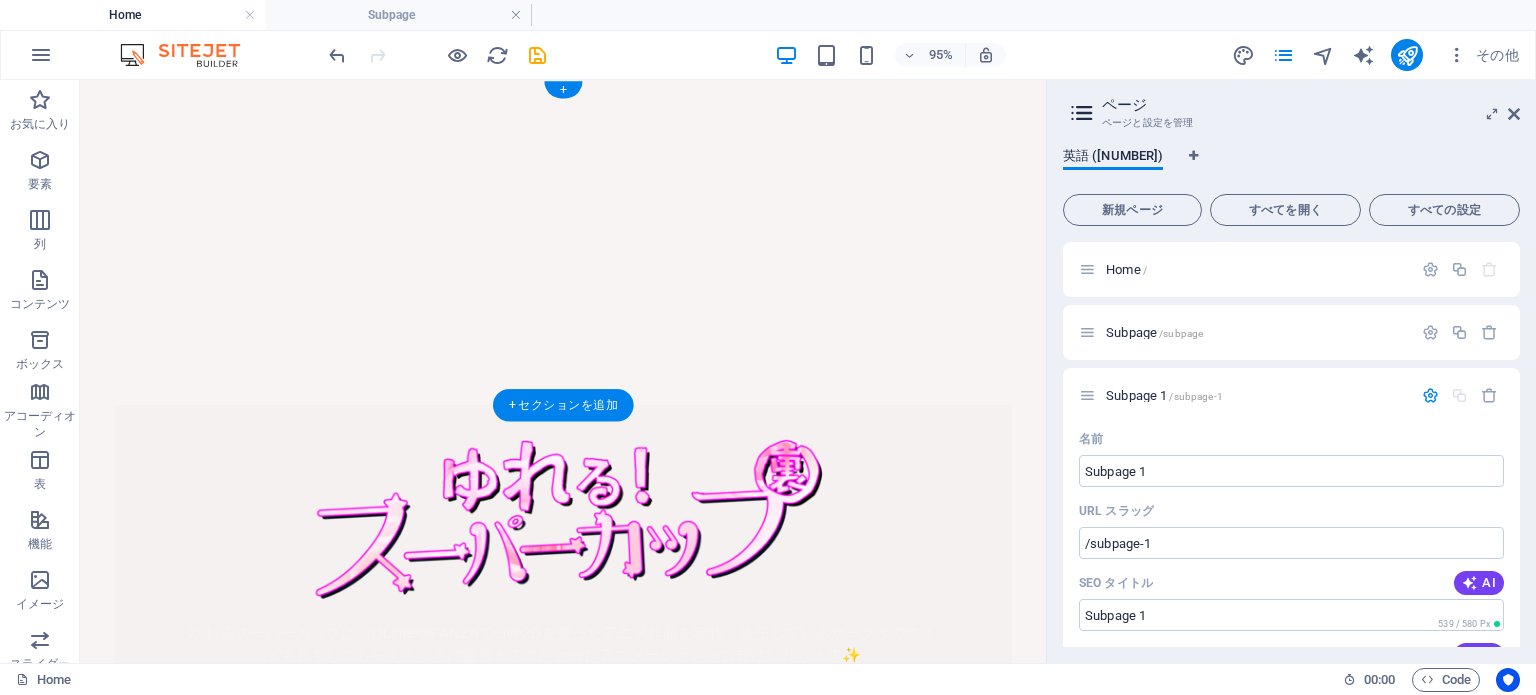 click at bounding box center (588, 387) 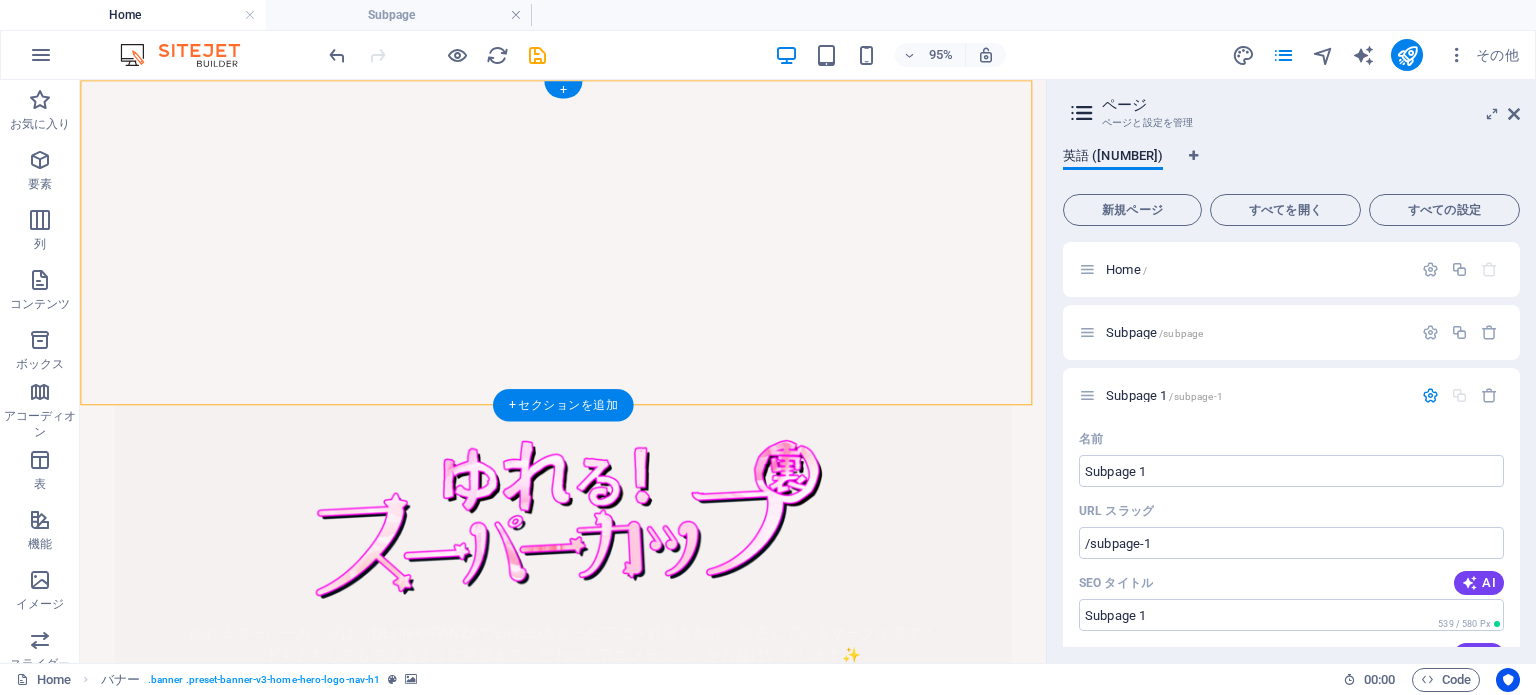 click at bounding box center [588, 387] 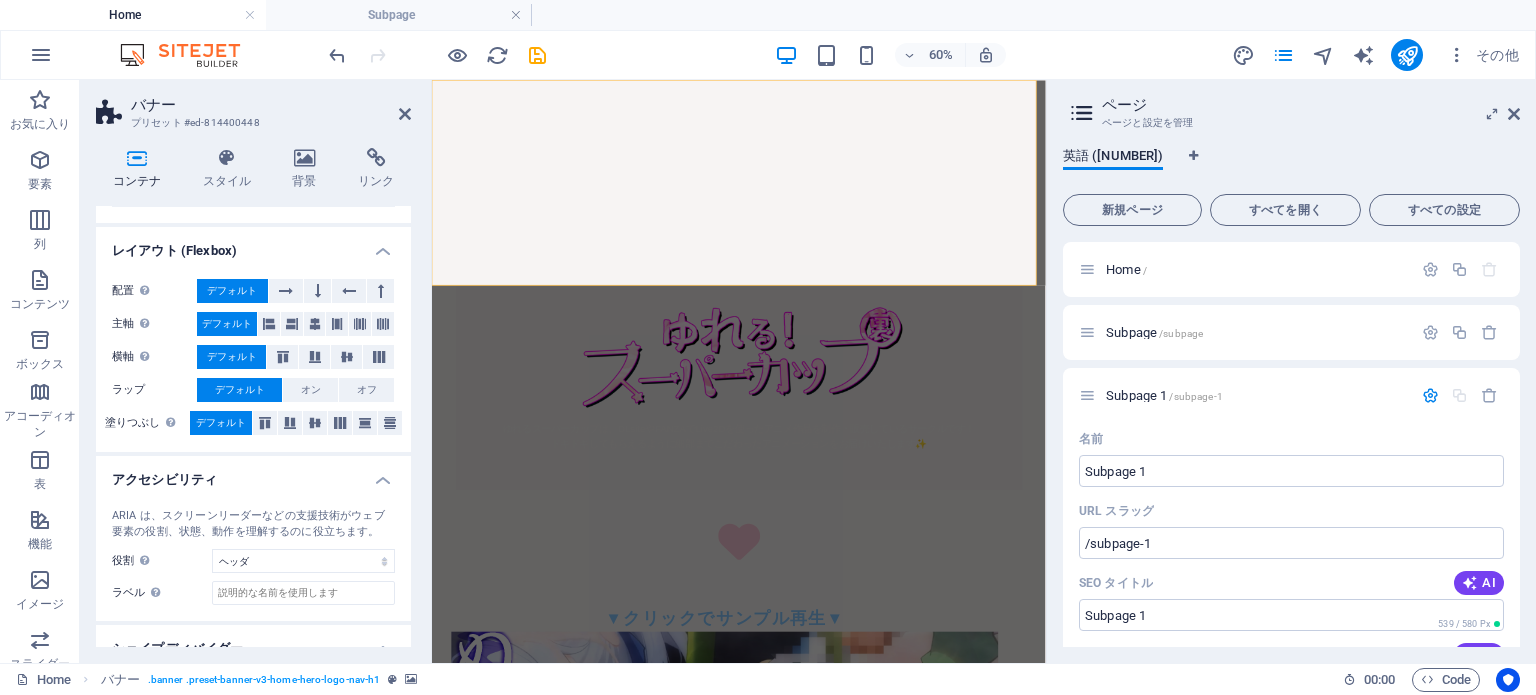 scroll, scrollTop: 316, scrollLeft: 0, axis: vertical 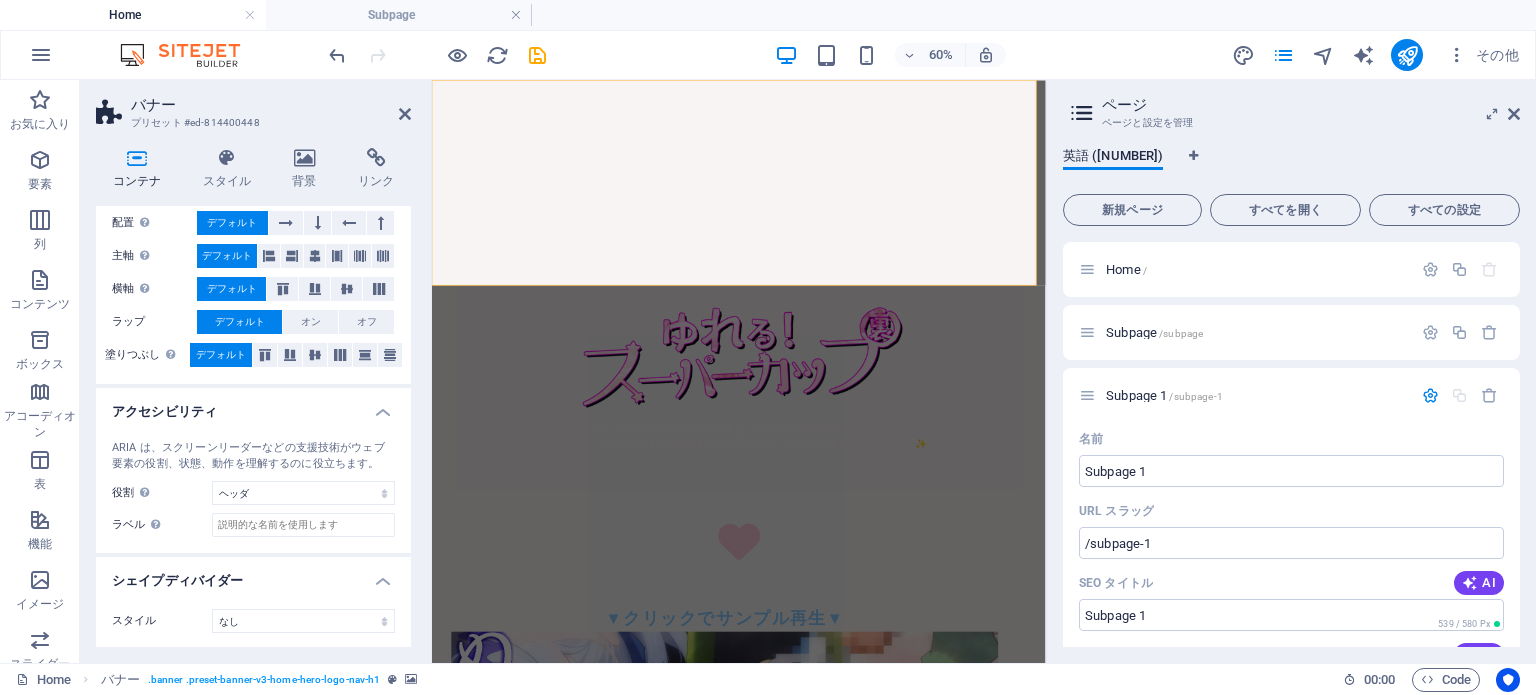 click on "その他" at bounding box center [1379, 55] 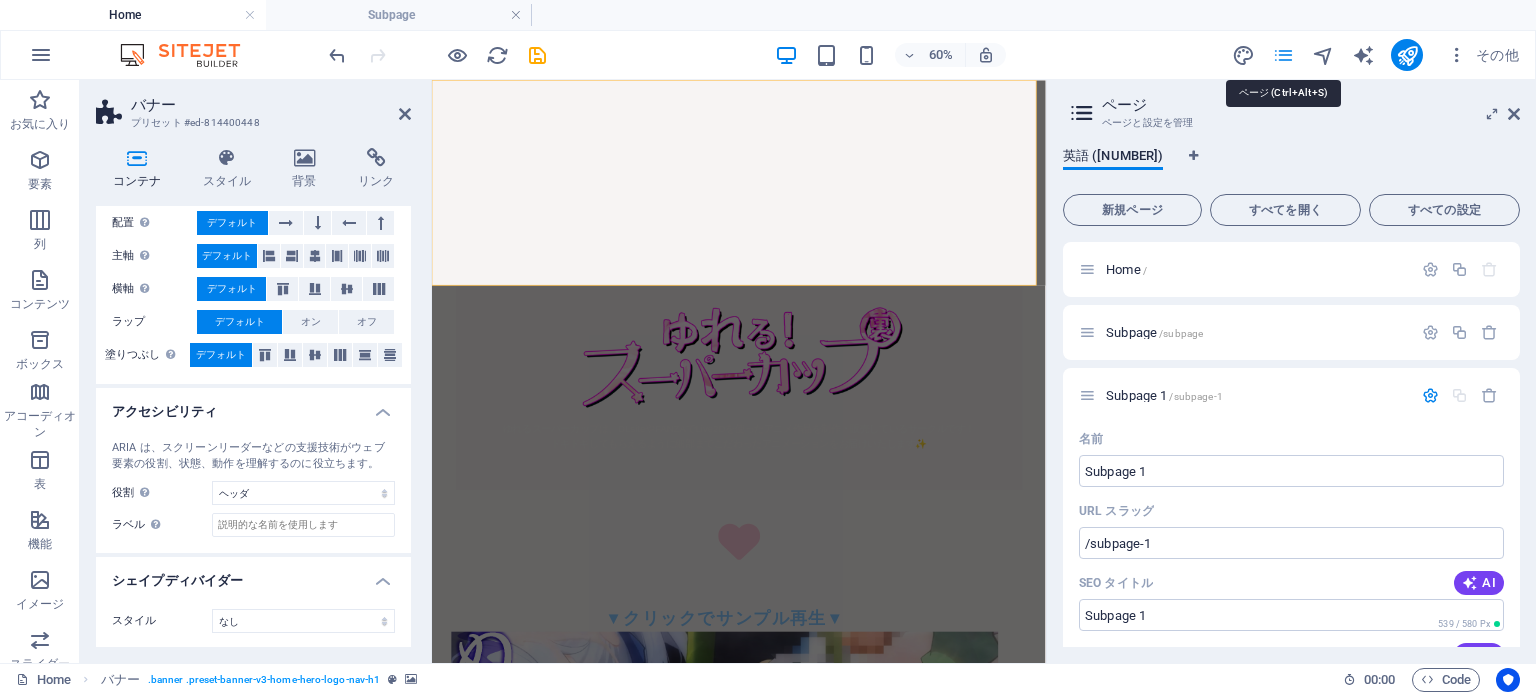 click at bounding box center (1283, 55) 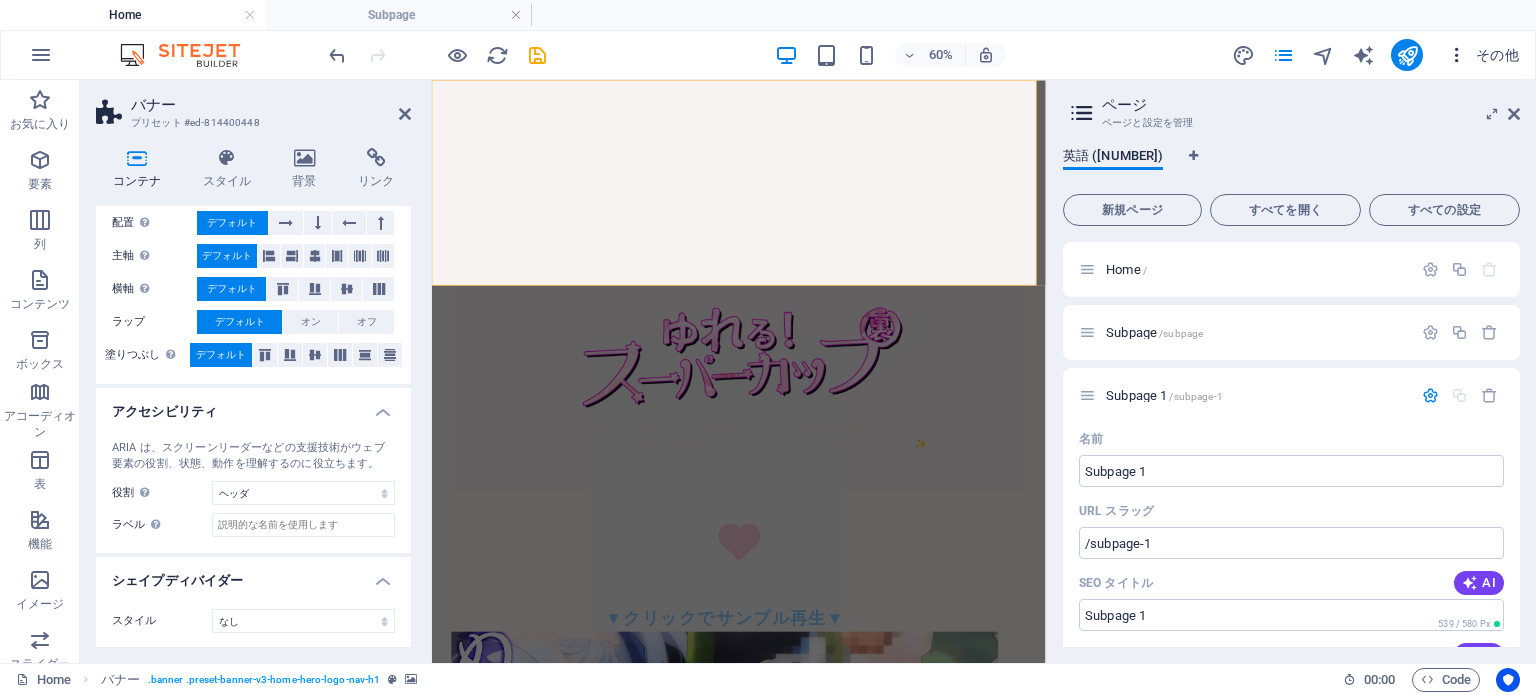 click at bounding box center (1457, 55) 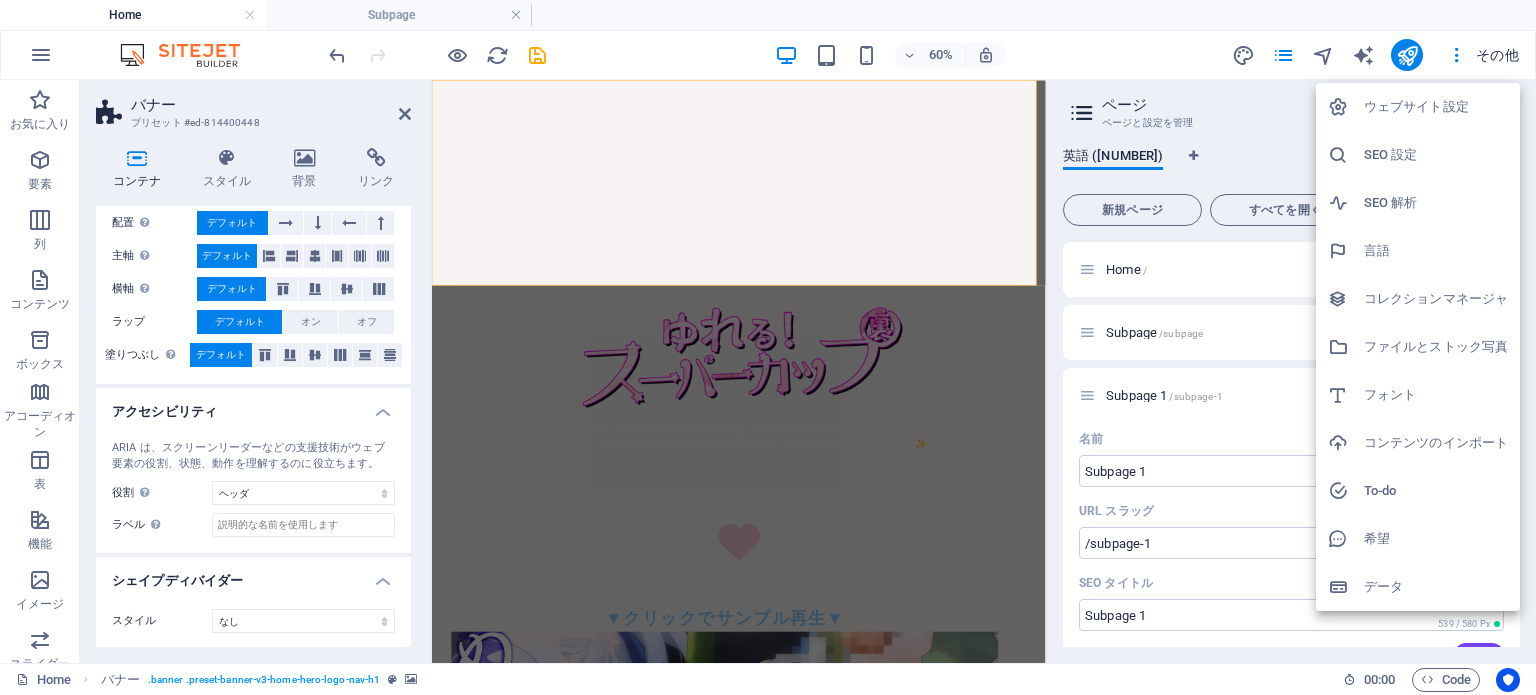 click on "ファイルとストック写真" at bounding box center [1436, 347] 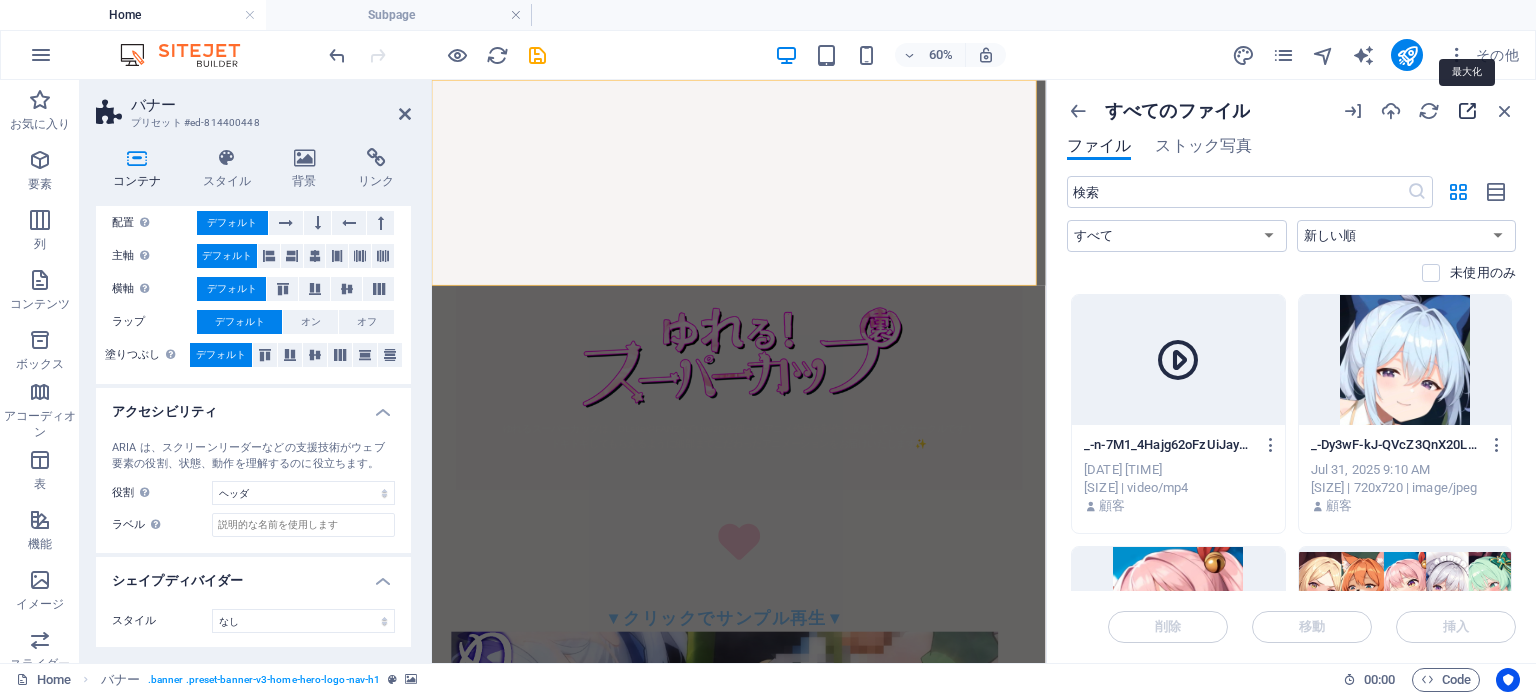 click at bounding box center (1467, 111) 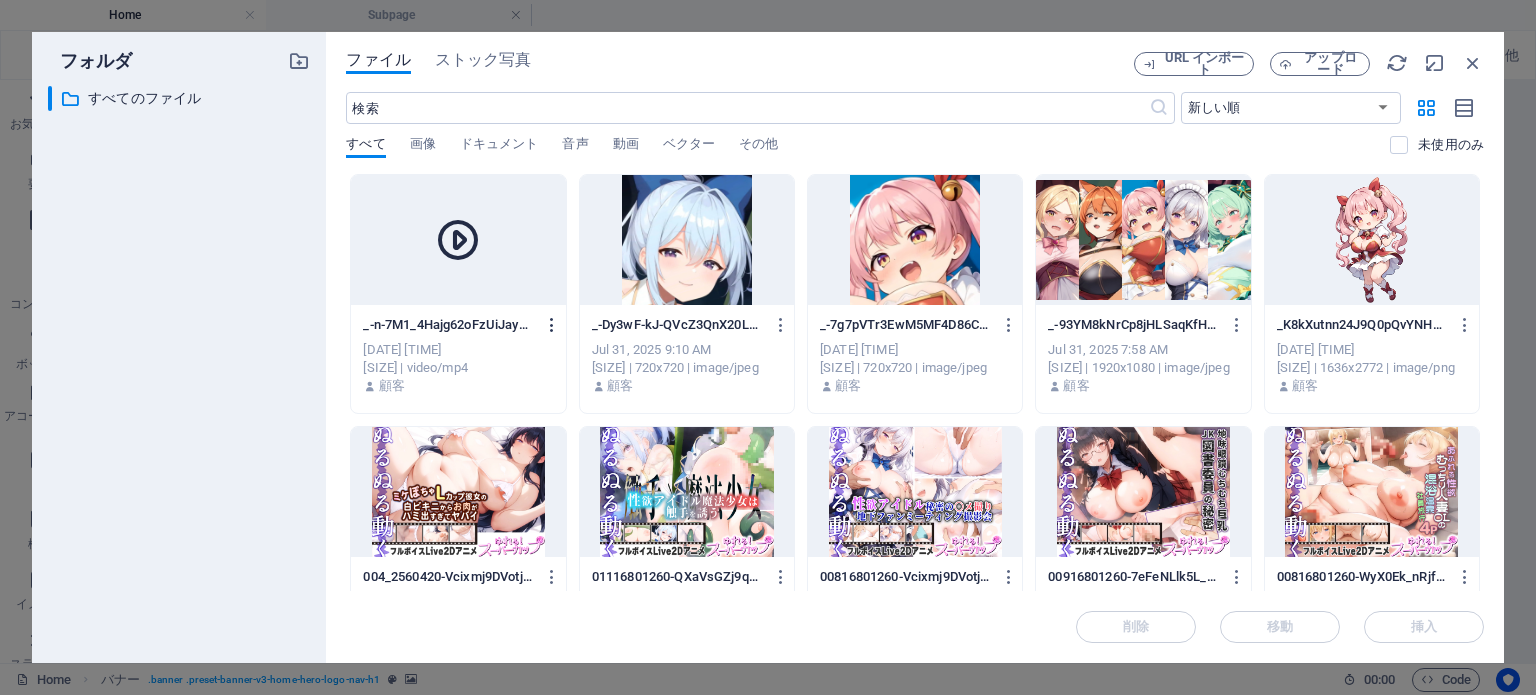 click at bounding box center [552, 325] 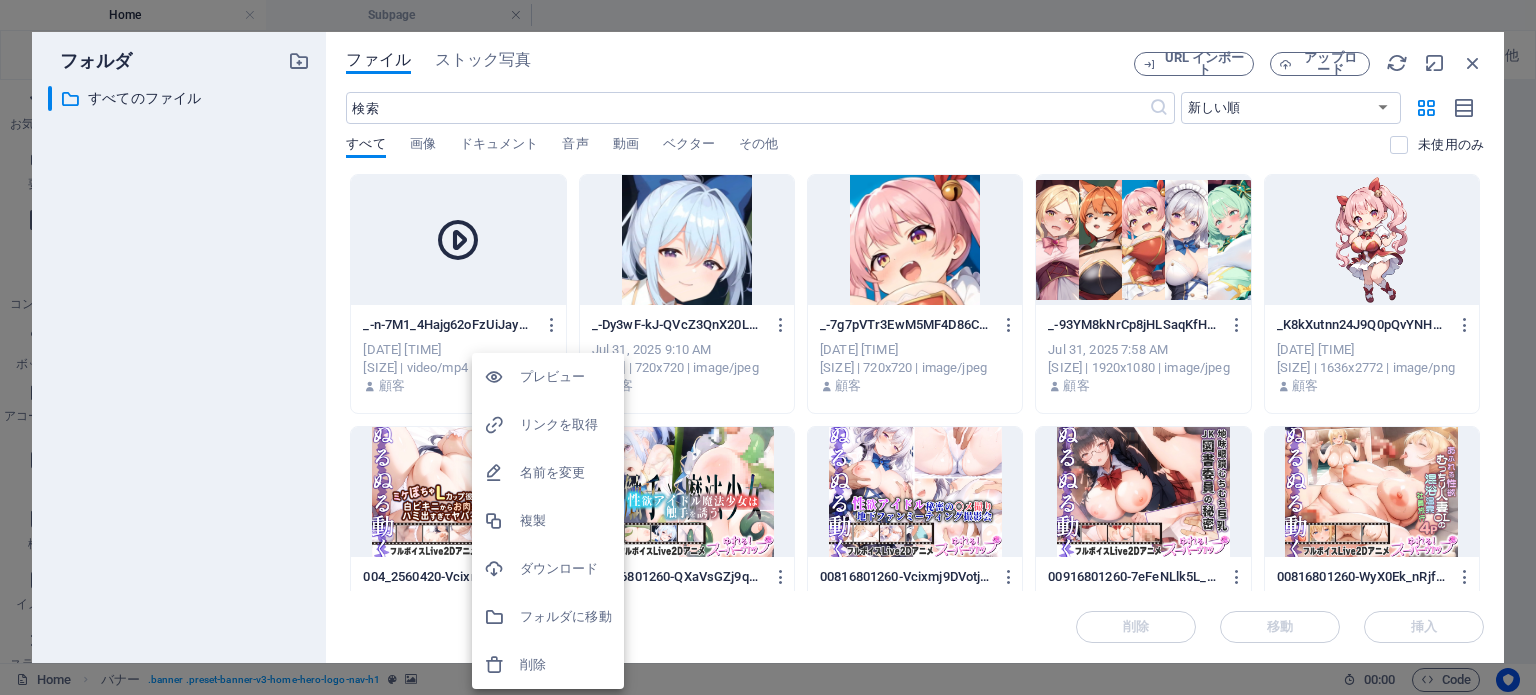 click on "プレビュー" at bounding box center [566, 377] 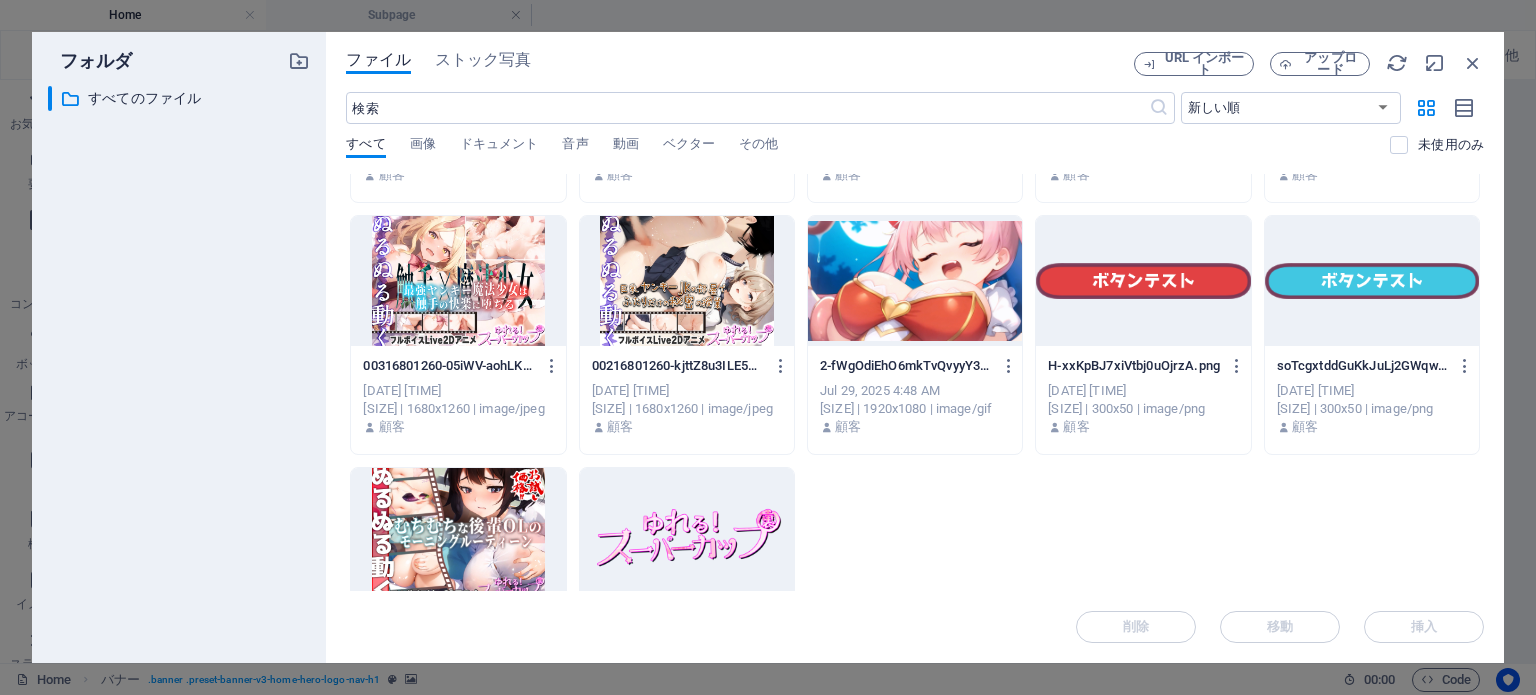 scroll, scrollTop: 710, scrollLeft: 0, axis: vertical 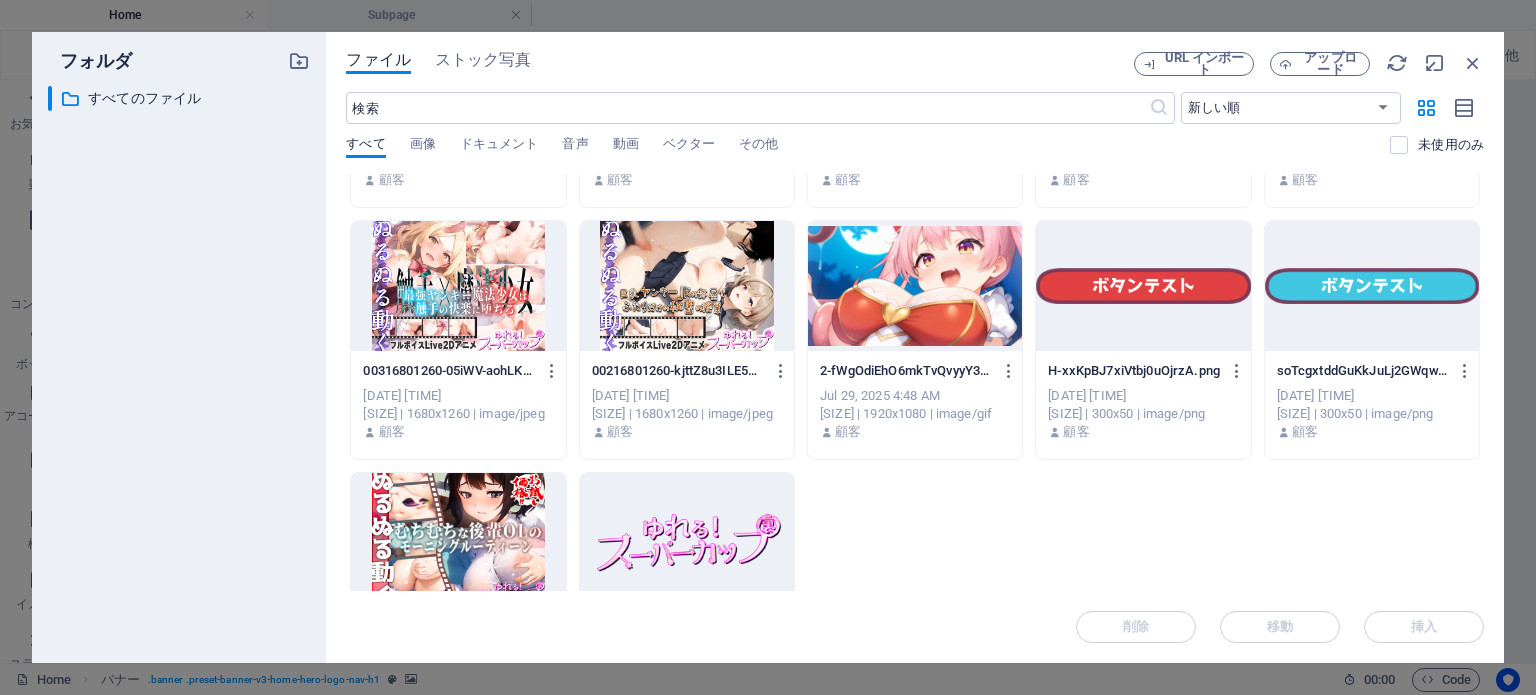 type 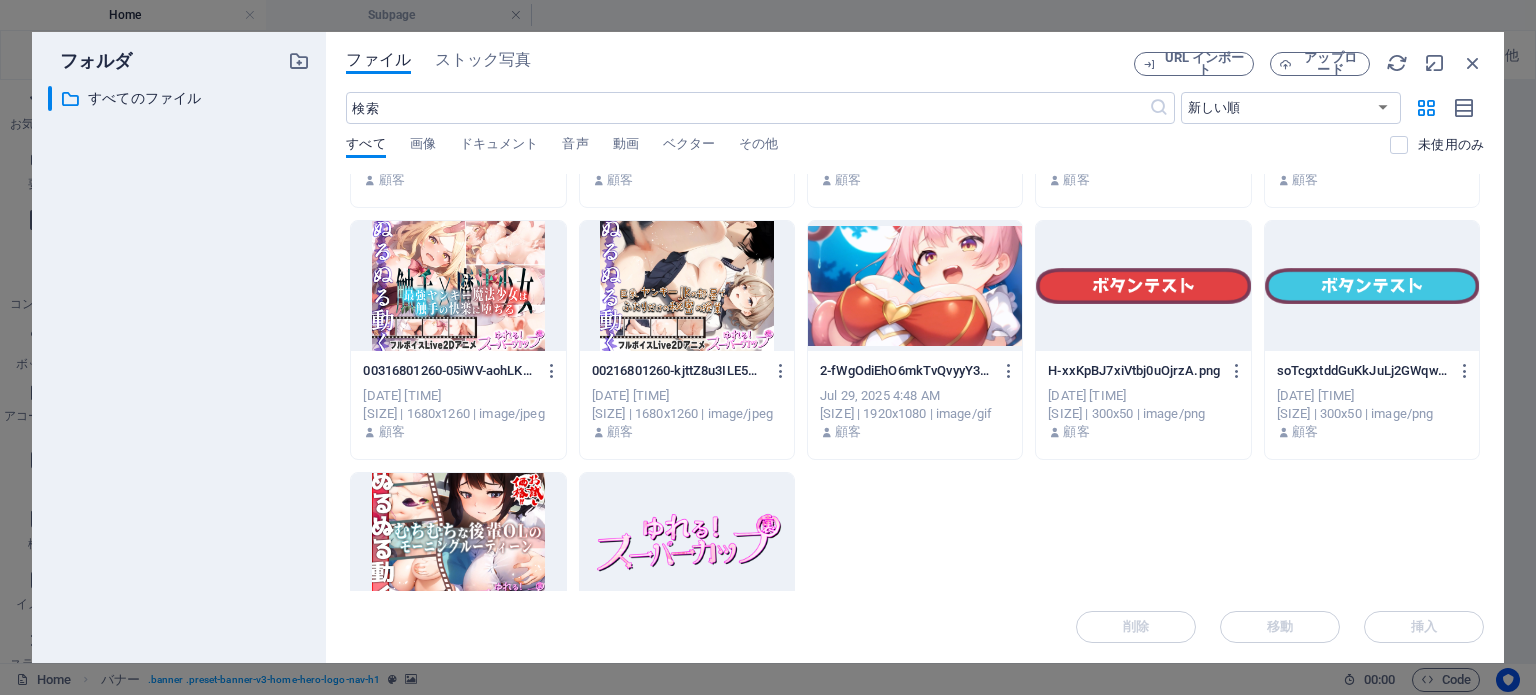 click at bounding box center (1143, 286) 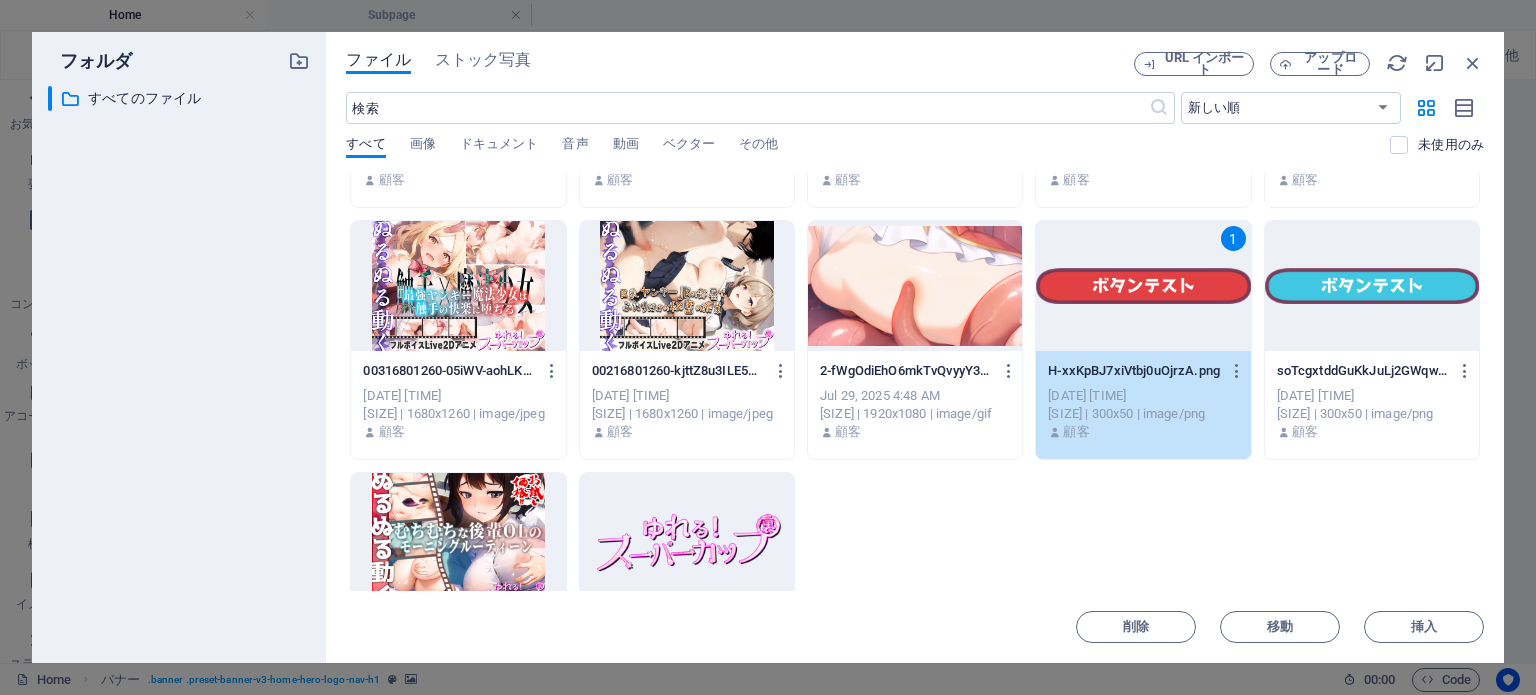 click at bounding box center (1372, 286) 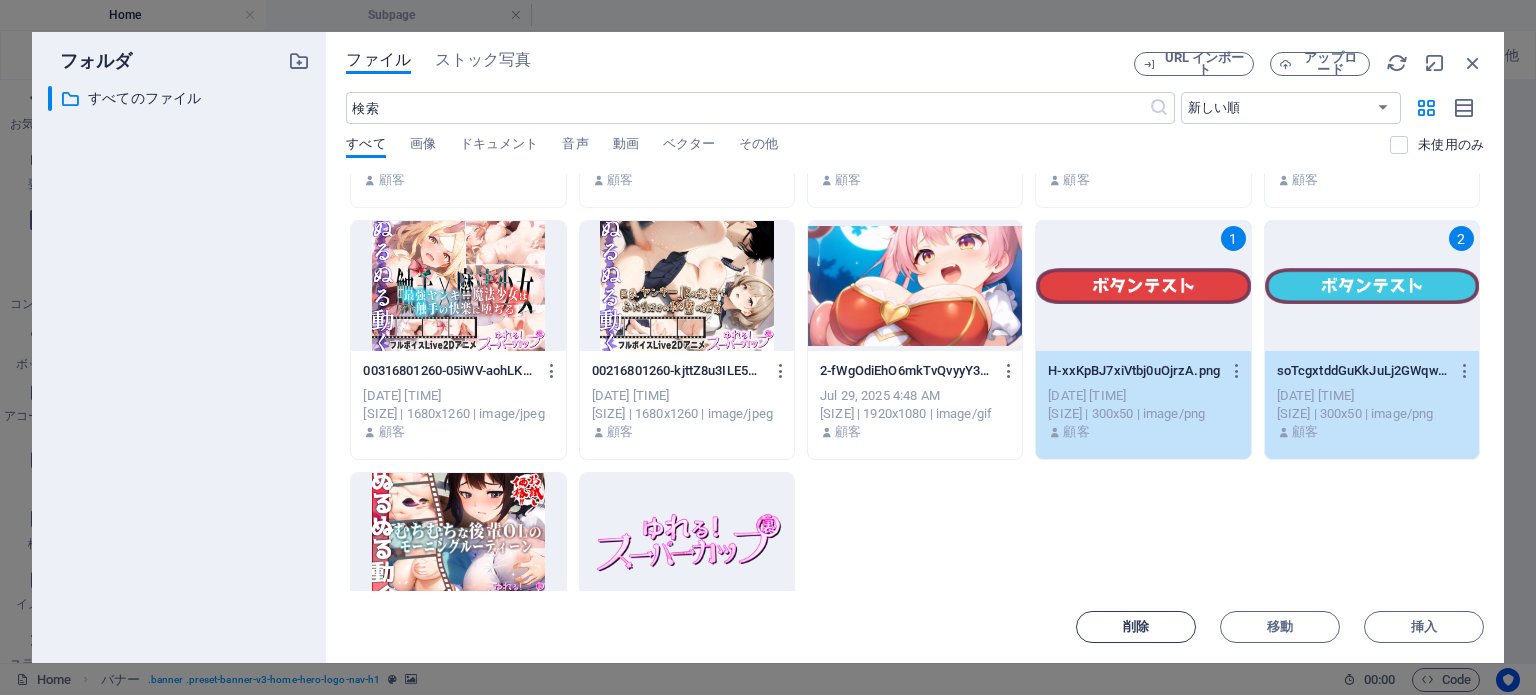 click on "削除" at bounding box center [1136, 627] 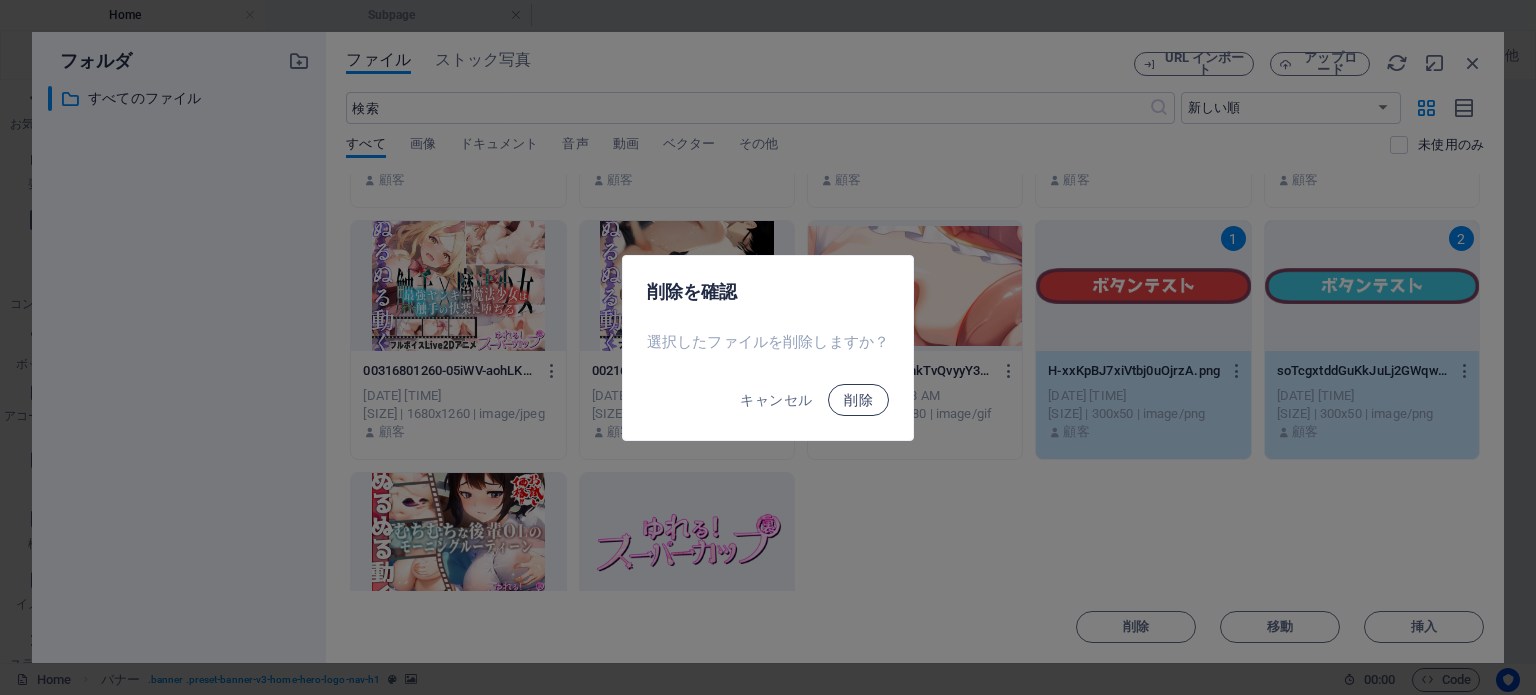 click on "削除" at bounding box center [858, 400] 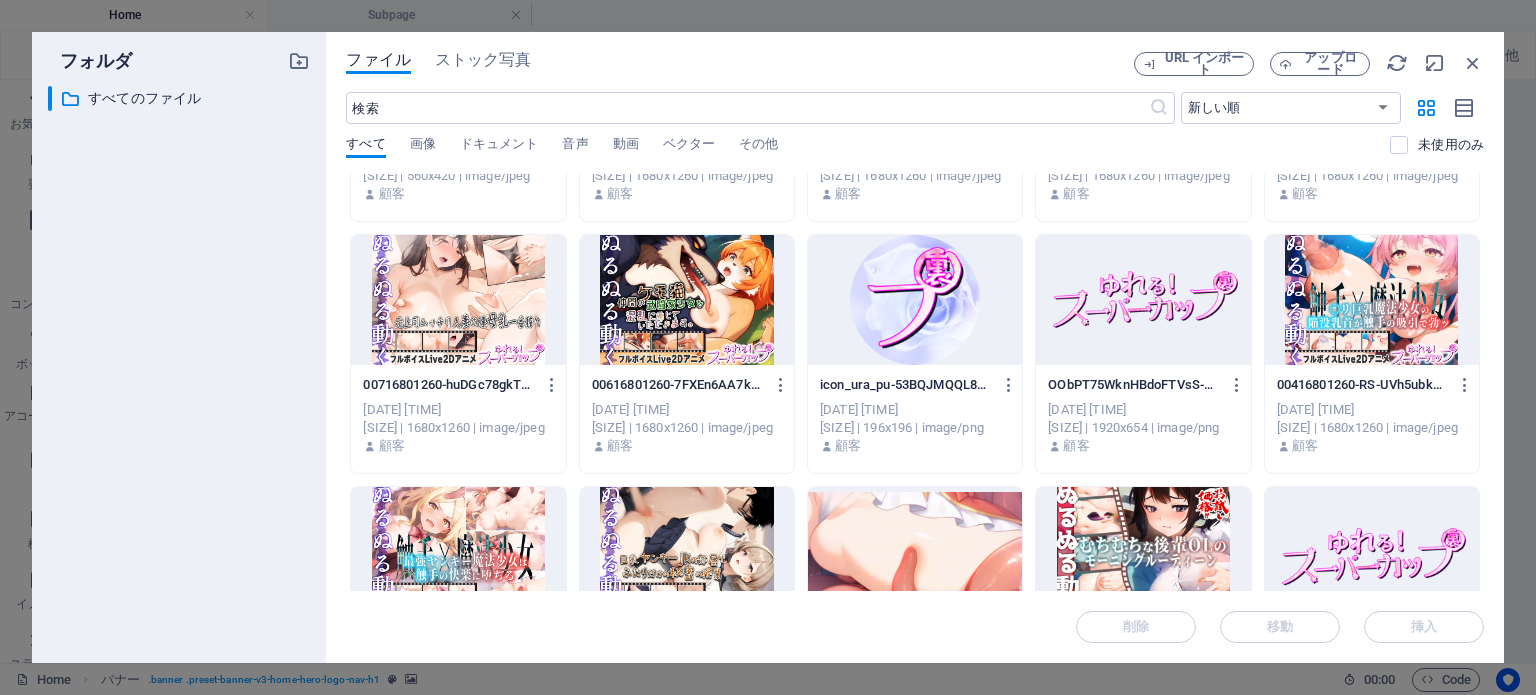 scroll, scrollTop: 437, scrollLeft: 0, axis: vertical 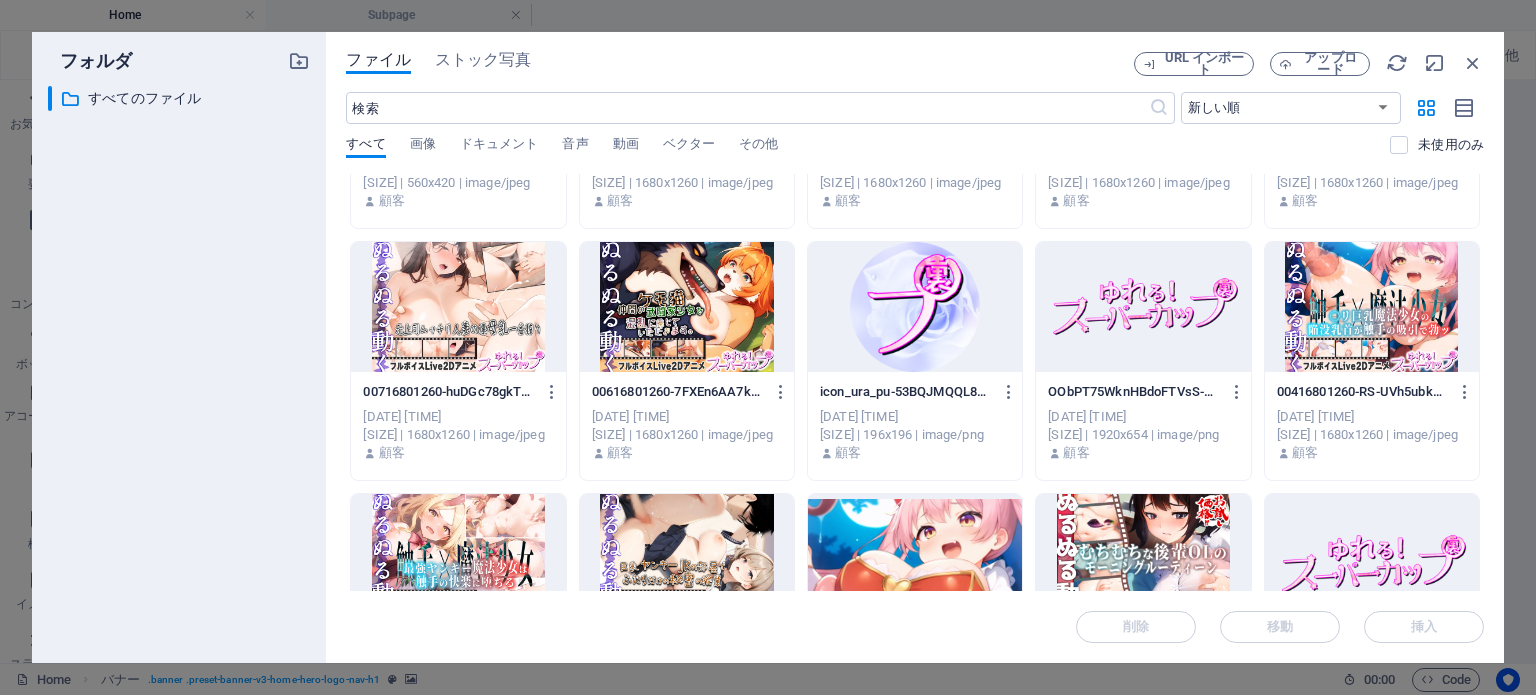 click at bounding box center (1143, 307) 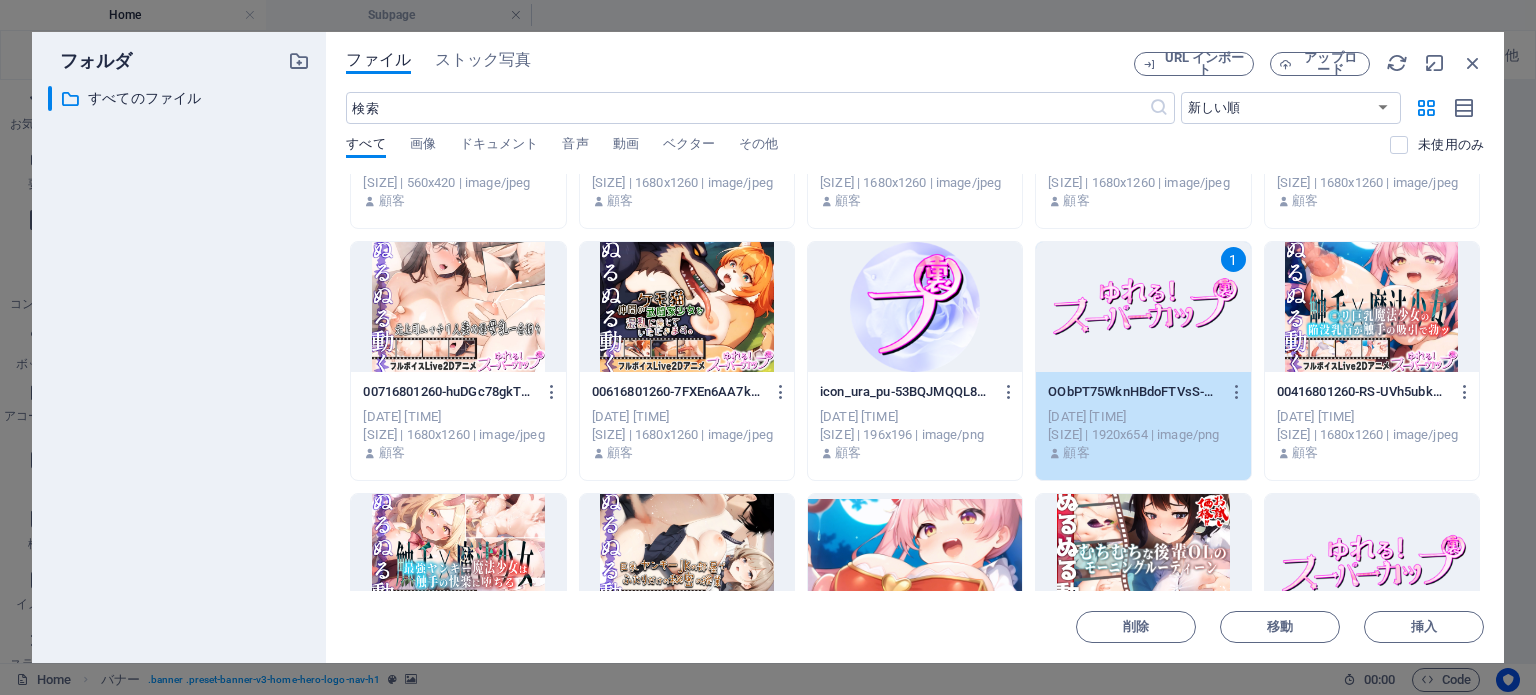 click at bounding box center [1372, 559] 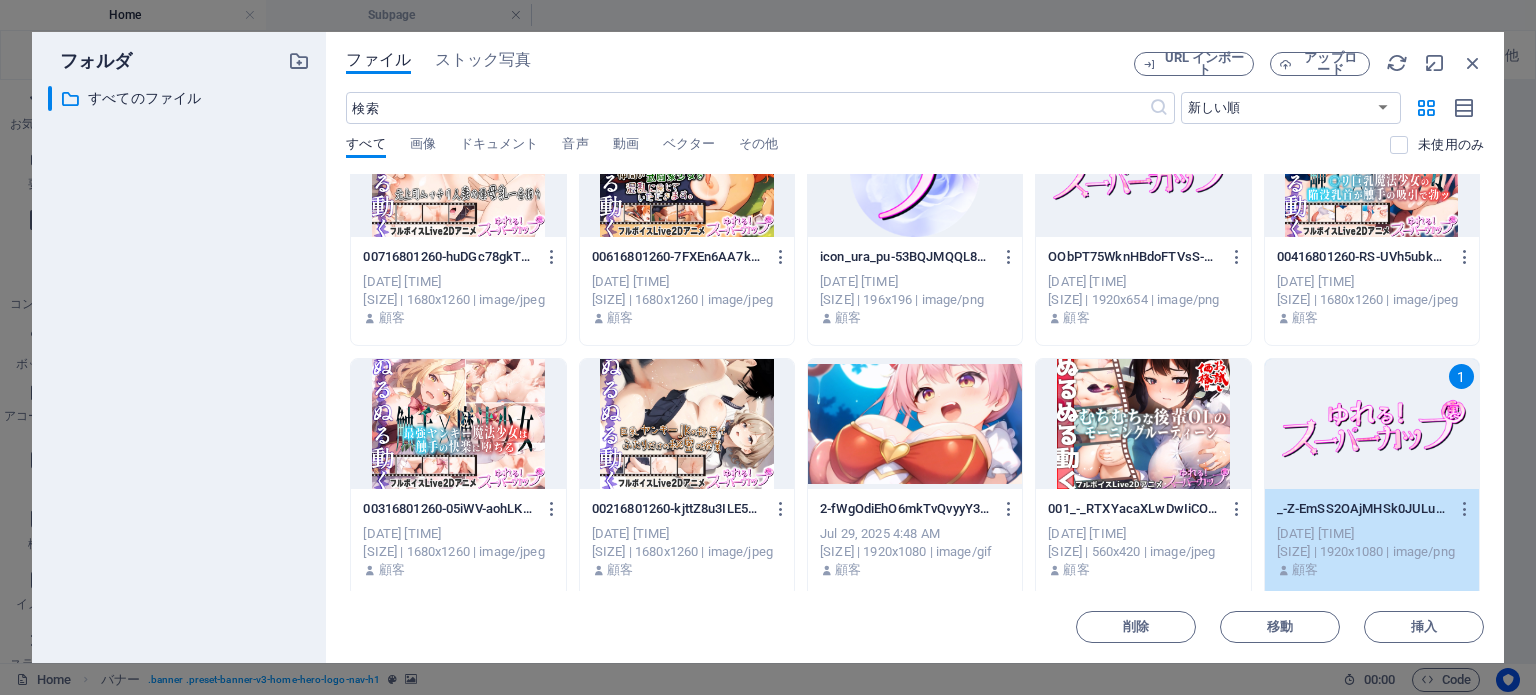 scroll, scrollTop: 578, scrollLeft: 0, axis: vertical 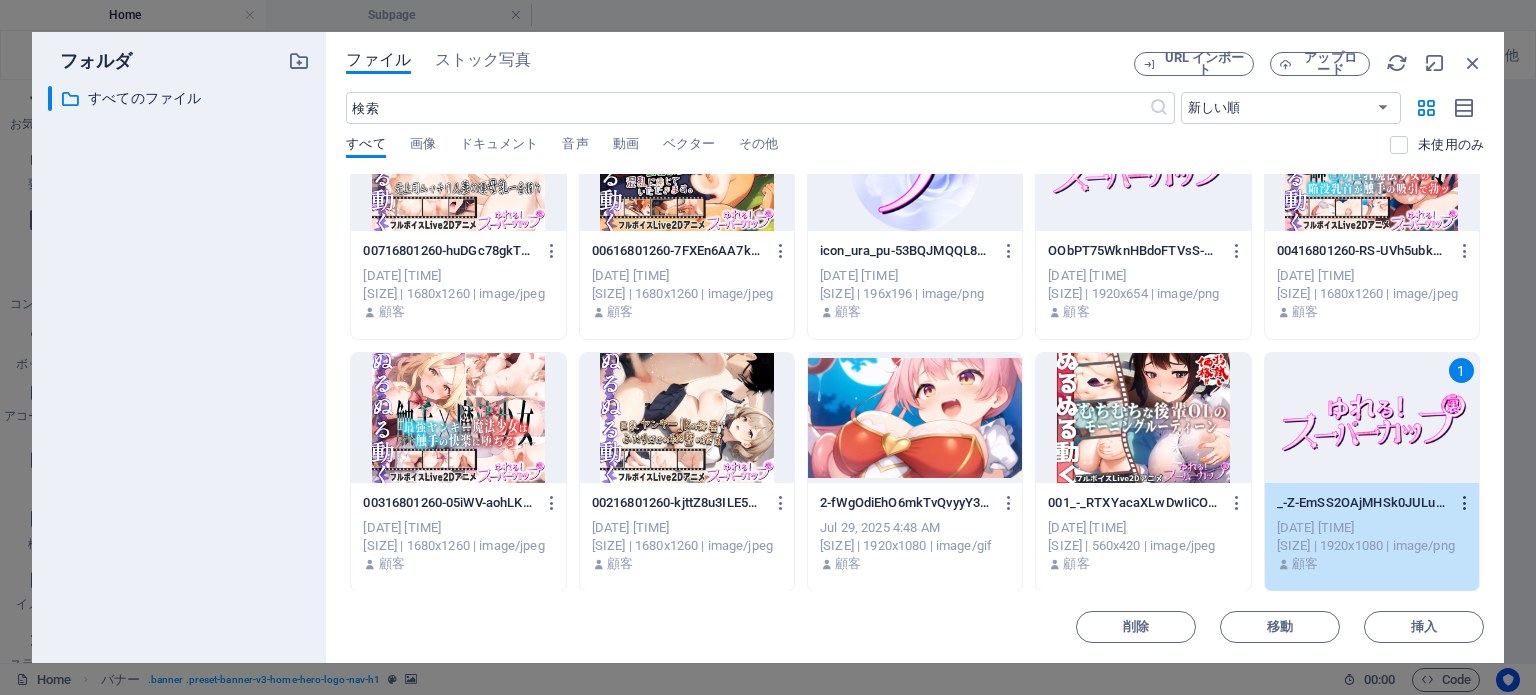 click at bounding box center [1465, 503] 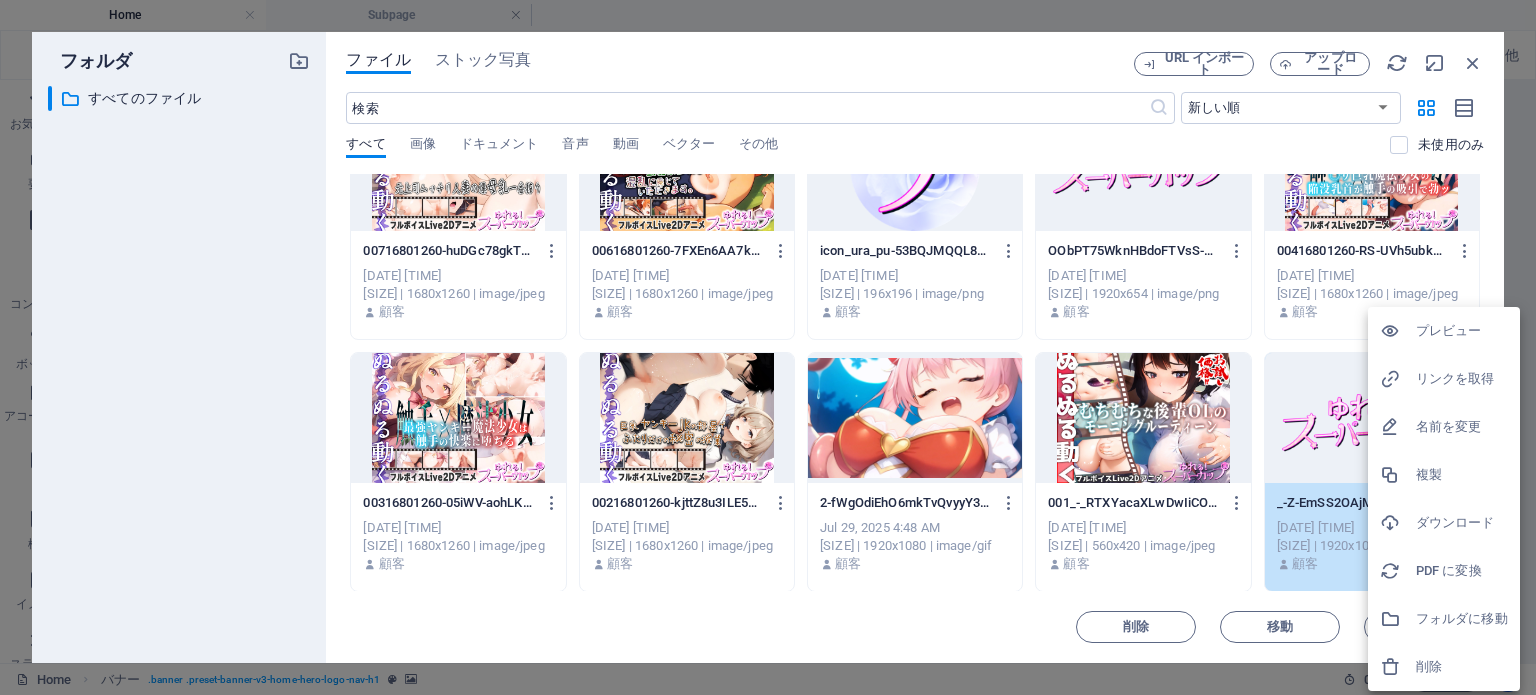 click on "削除" at bounding box center (1444, 667) 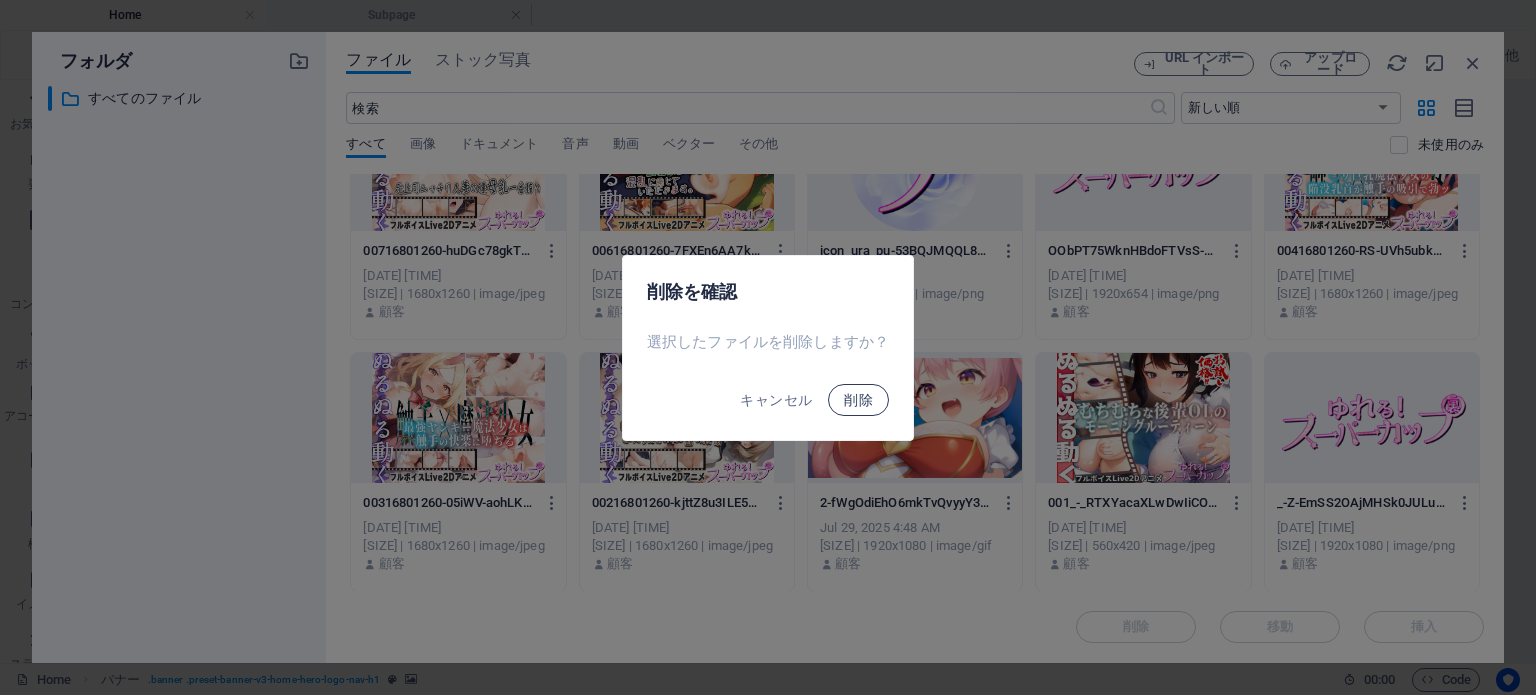 click on "削除" at bounding box center (858, 400) 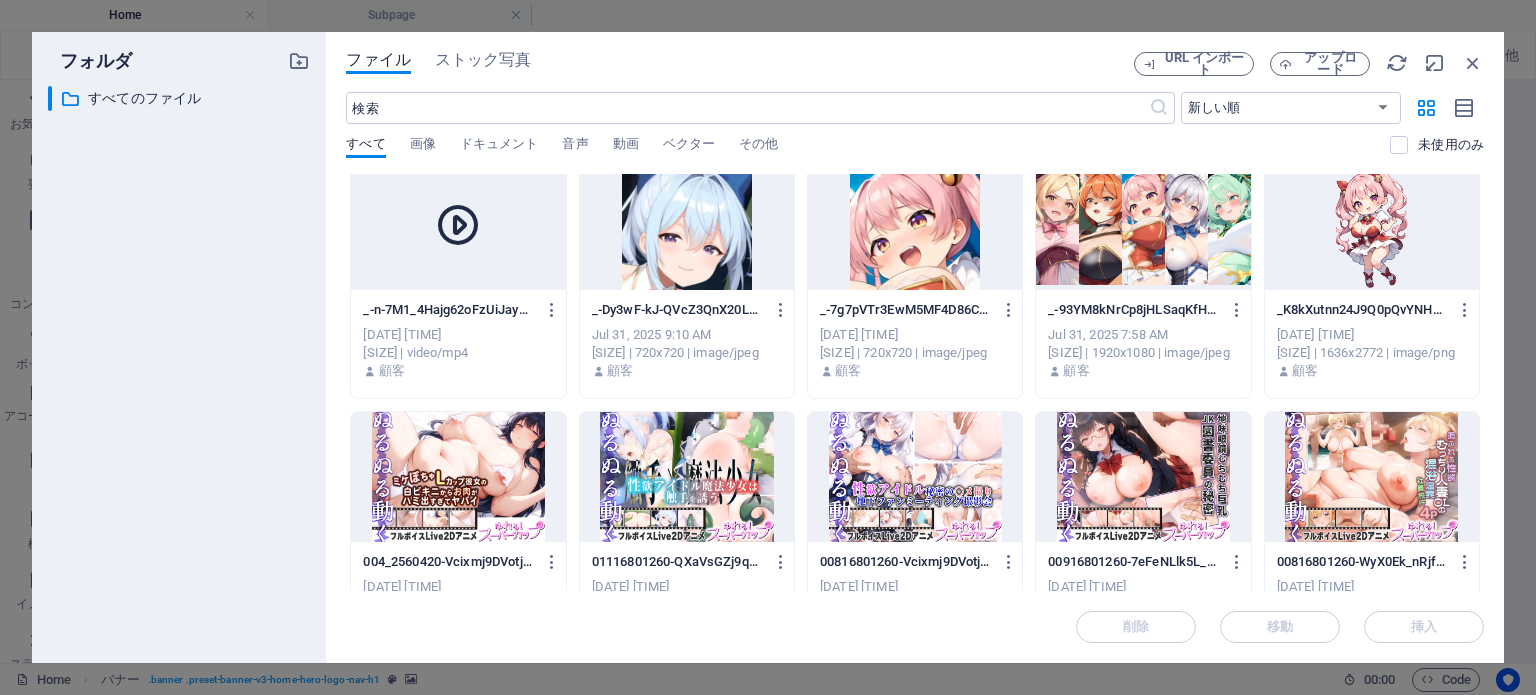 scroll, scrollTop: 0, scrollLeft: 0, axis: both 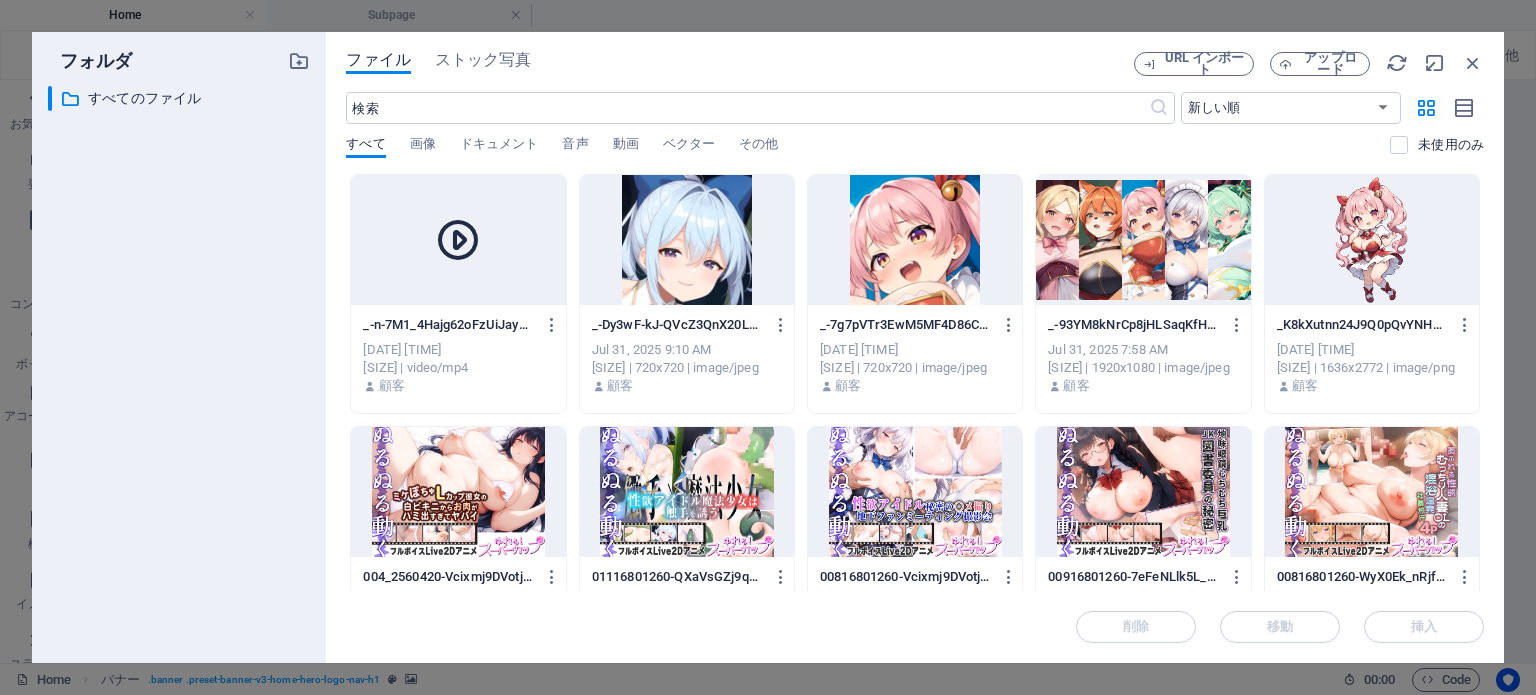 click at bounding box center [458, 240] 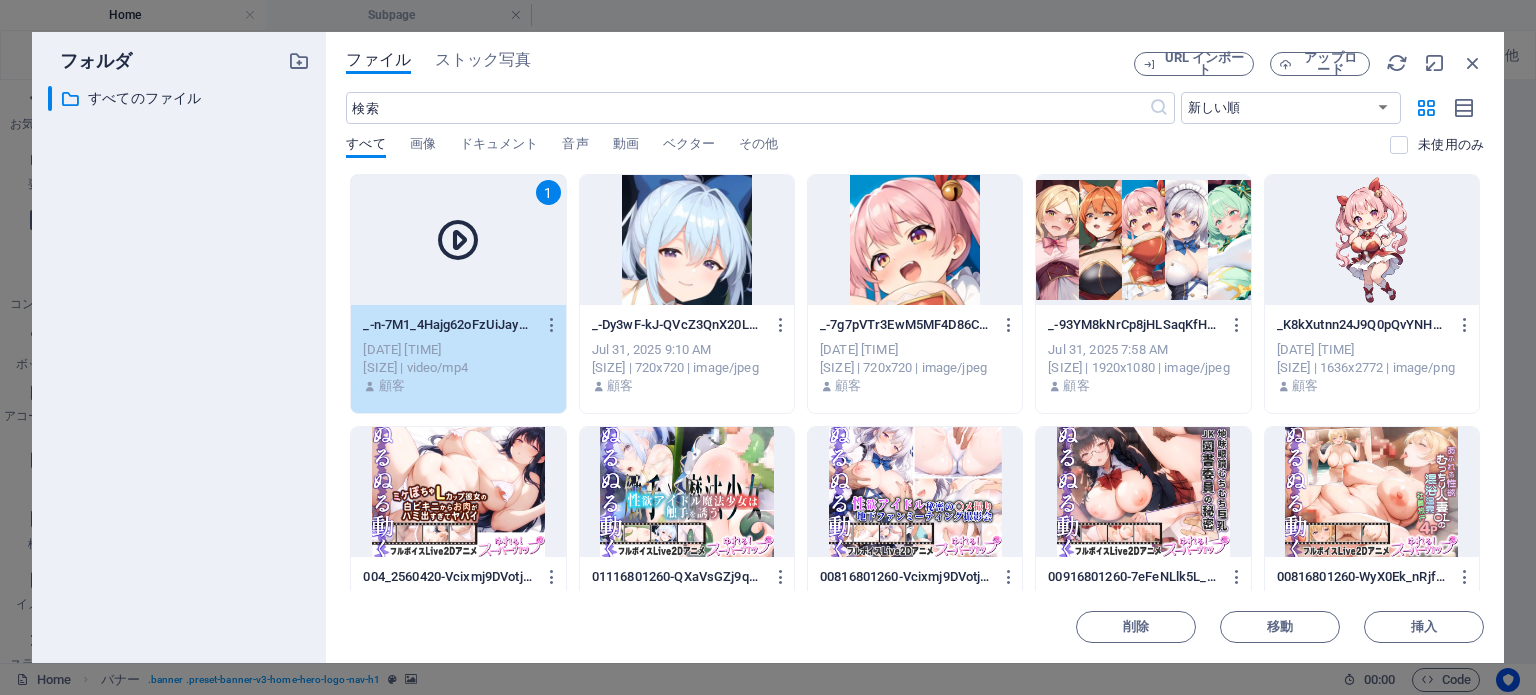 click on "1" at bounding box center (458, 240) 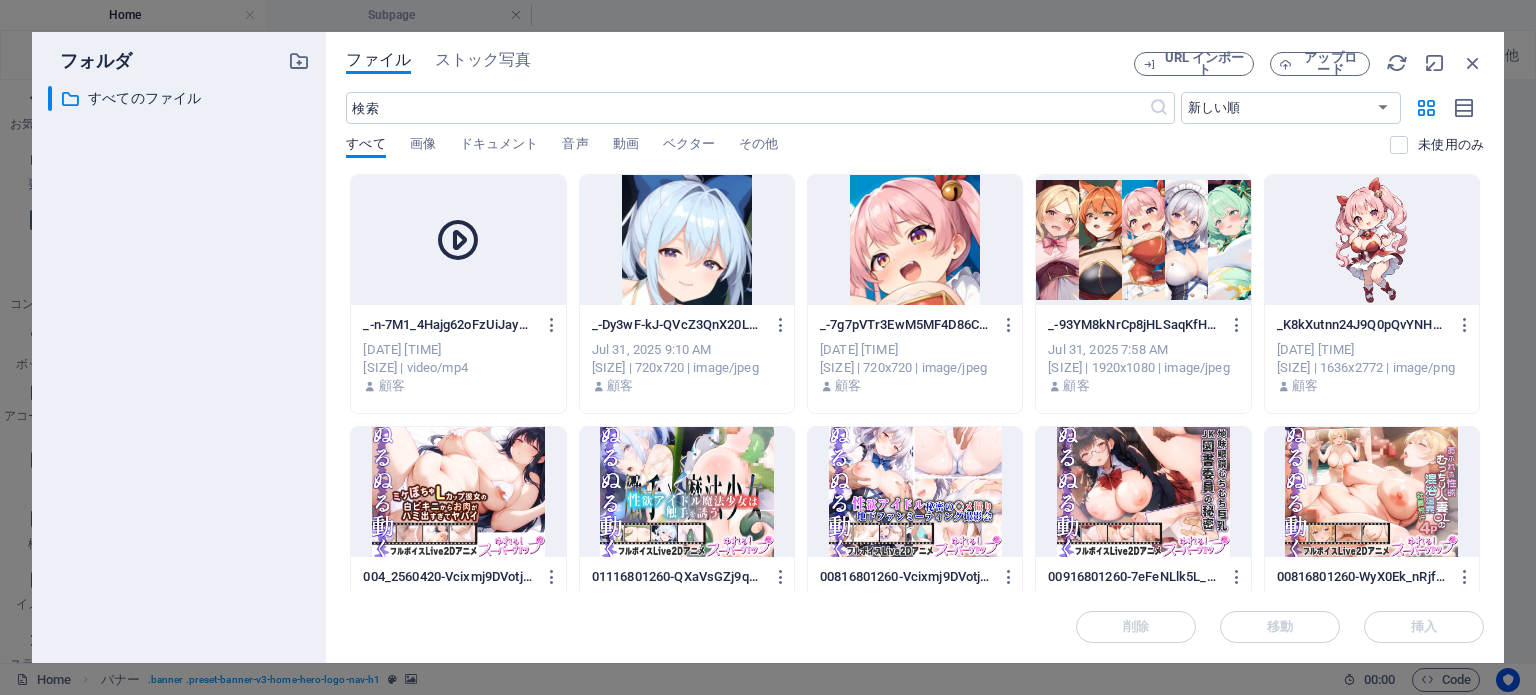 click at bounding box center [458, 240] 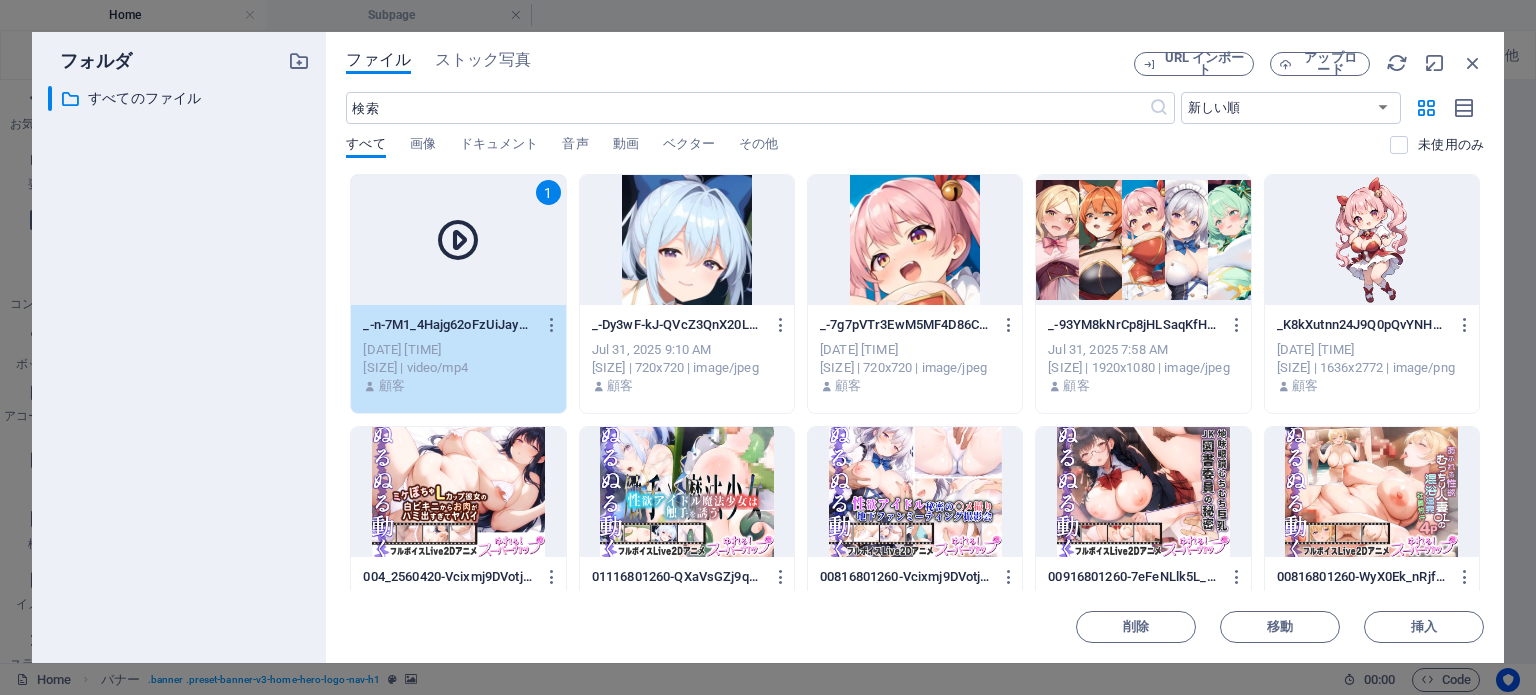 click at bounding box center (458, 240) 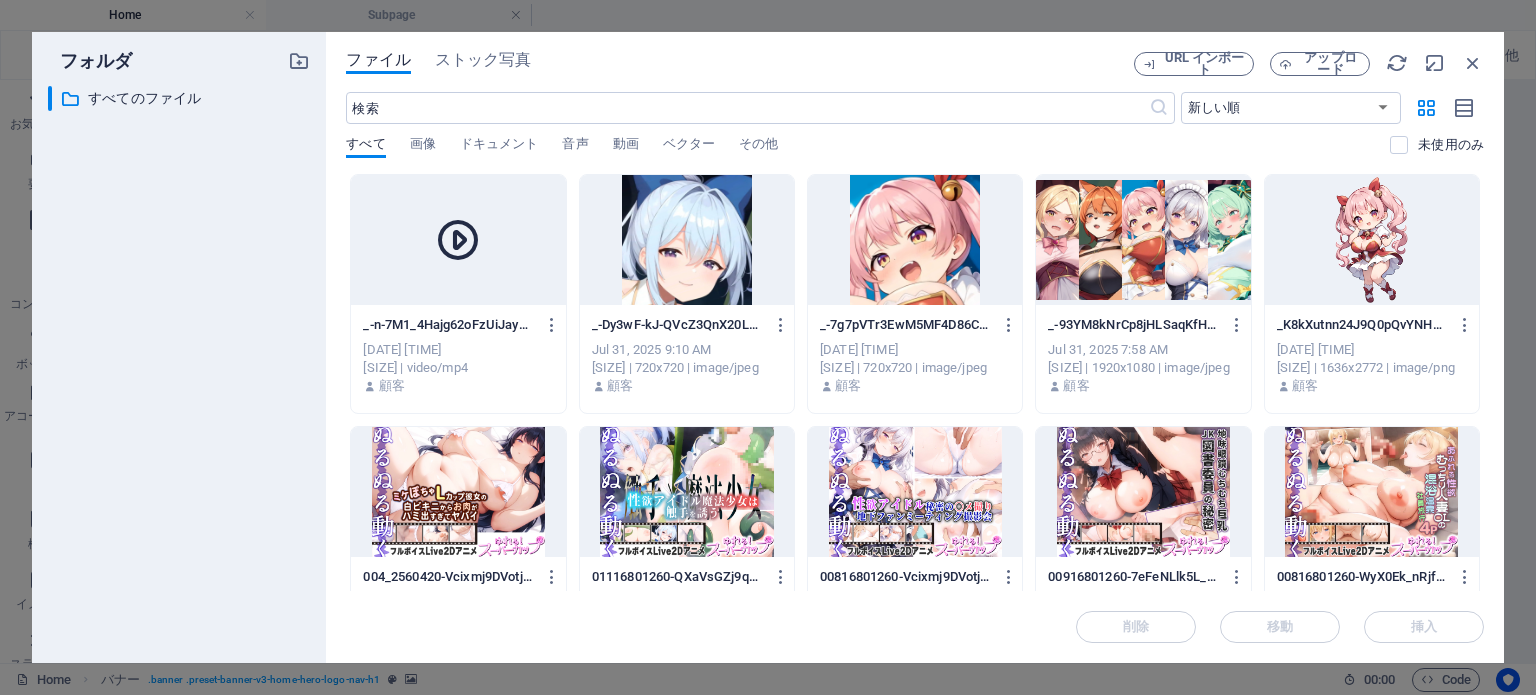 click on "ファイル ストック写真 URL インポート アップロード ​ 新しい順 古い順 名前 (A-Z) 名前 (Z-A) サイズ (0-9) サイズ (9-0) 解像度 (0-9) 解像度 (9-0) すべて 画像 ドキュメント 音声 動画 ベクター その他 未使用のみ ここにファイルをドロップすると、すぐにアップロードされます _-n-7M1_4Hajg62oFzUiJayQ.mp4 _-n-7M1_4Hajg62oFzUiJayQ.mp4 Aug 4, 2025 4:09 AM 8.22 MB | video/mp4 顧客 _-Dy3wF-kJ-QVcZ3QnX20LDg.jpg _-Dy3wF-kJ-QVcZ3QnX20LDg.jpg Jul 31, 2025 9:10 AM 356.23 KB | 720x720 | image/jpeg 顧客 _-7g7pVTr3EwM5MF4D86Cp_A.jpg _-7g7pVTr3EwM5MF4D86Cp_A.jpg Jul 31, 2025 8:19 AM 406.26 KB | 720x720 | image/jpeg 顧客 _-93YM8kNrCp8jHLSaqKfH7w.jpg _-93YM8kNrCp8jHLSaqKfH7w.jpg Jul 31, 2025 7:58 AM 1.62 MB | 1920x1080 | image/jpeg 顧客 _K8kXutnn24J9Q0pQvYNHQ.png _K8kXutnn24J9Q0pQvYNHQ.png Jul 29, 2025 9:24 AM 2.61 MB | 1636x2772 | image/png 顧客 004_2560420-Vcixmj9DVotjFWYqbLimFQ.jpg 004_2560420-Vcixmj9DVotjFWYqbLimFQ.jpg" at bounding box center [915, 347] 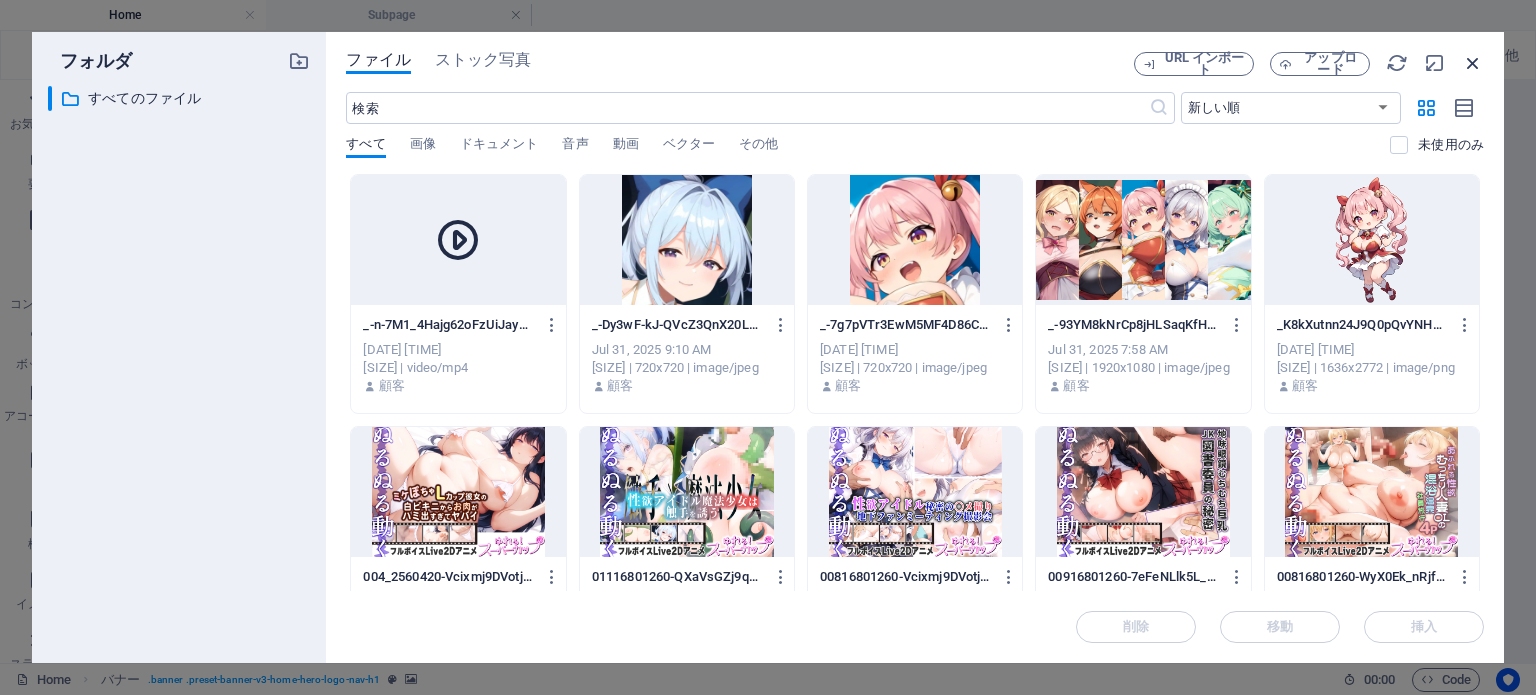 click at bounding box center [1473, 63] 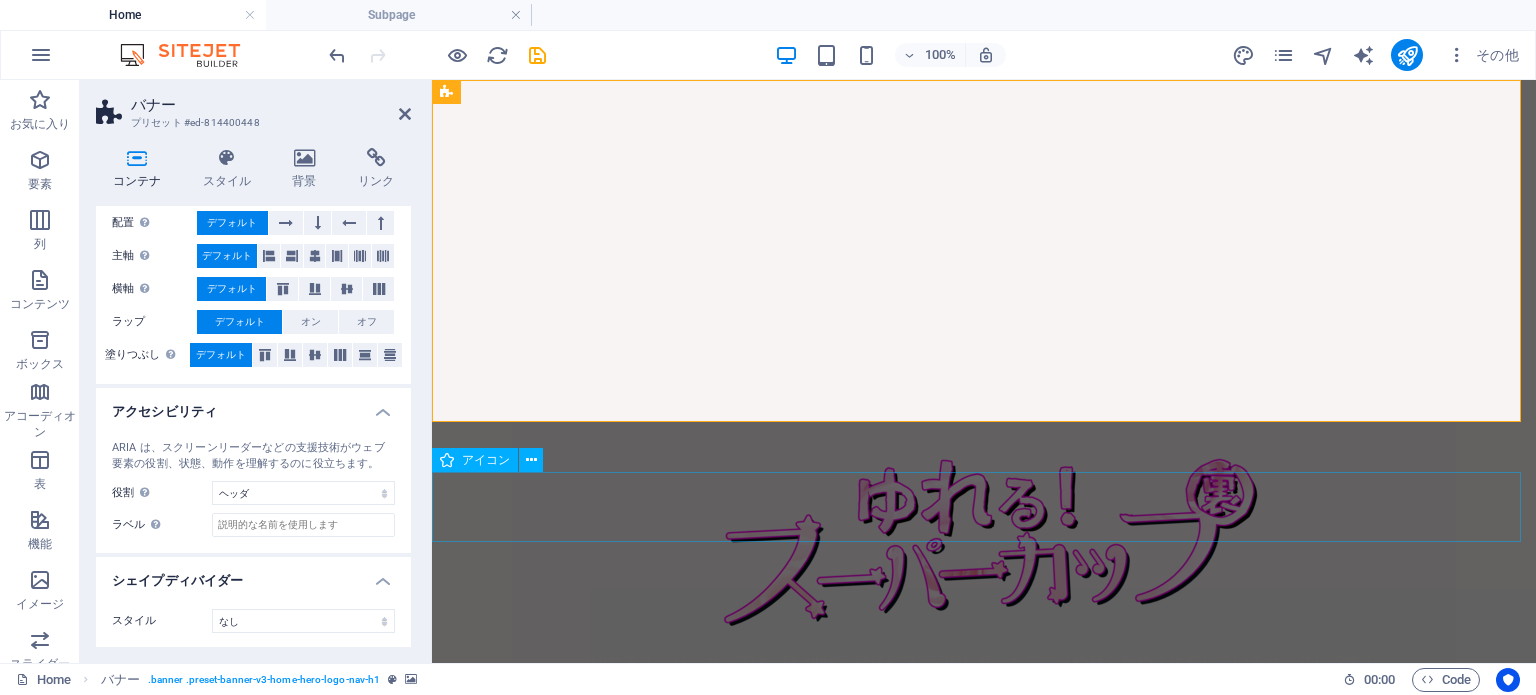 click on ".fa-secondary{opacity:.4}" at bounding box center (984, 852) 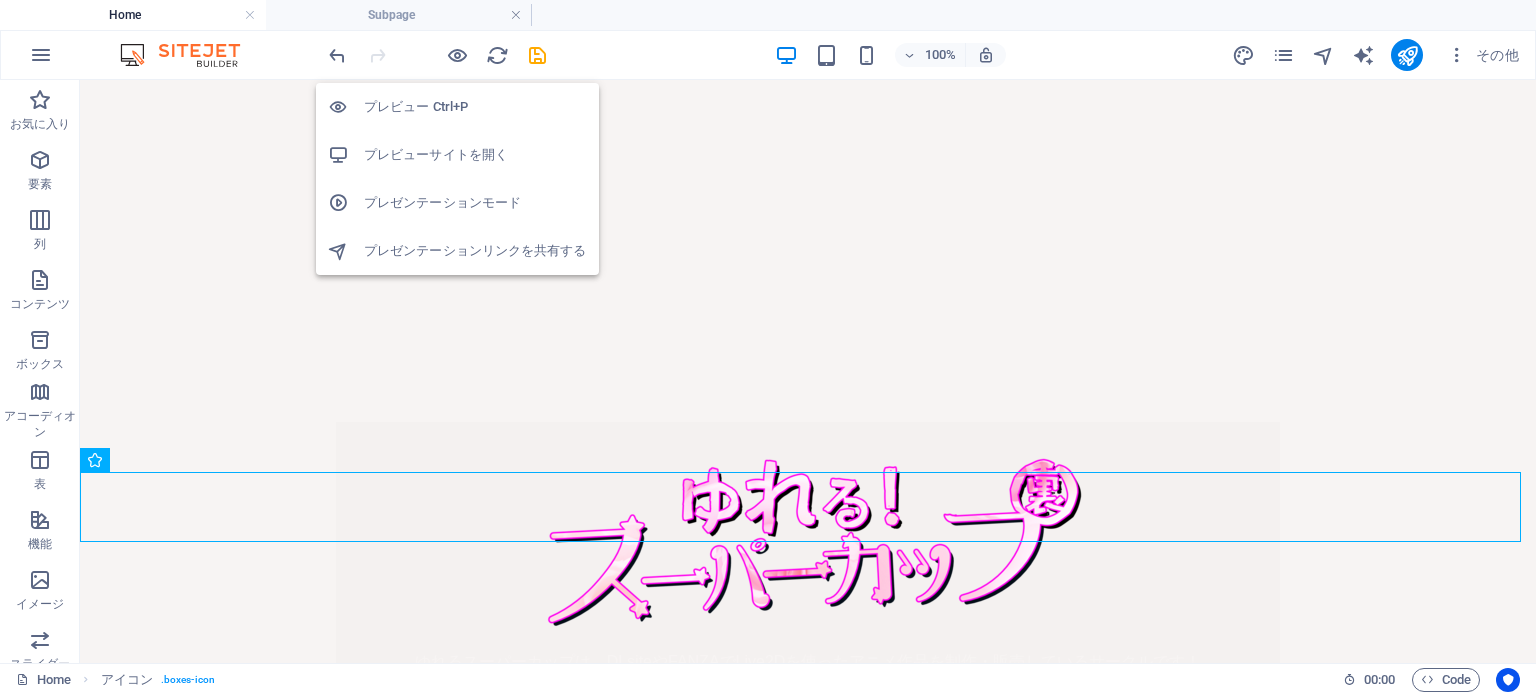 click on "プレビューサイトを開く" at bounding box center (475, 155) 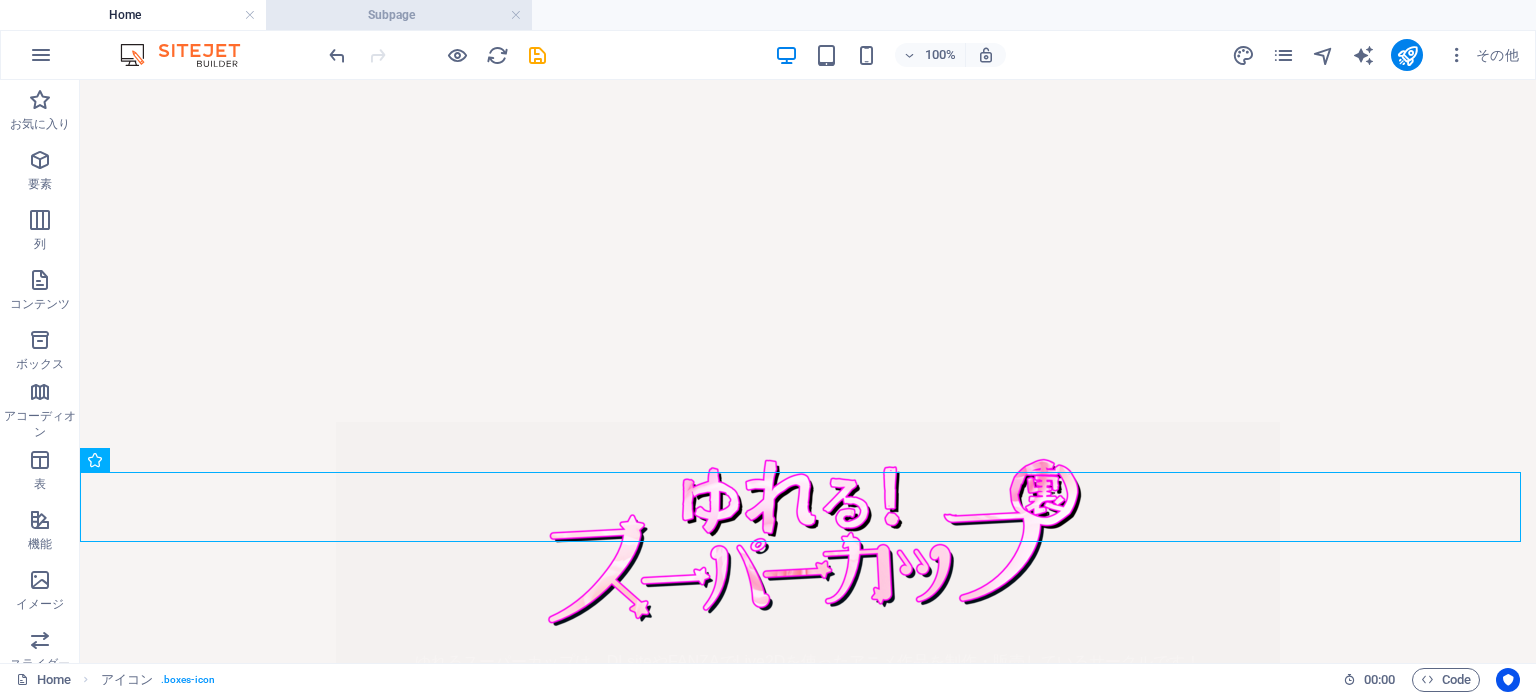 click on "Subpage" at bounding box center [399, 15] 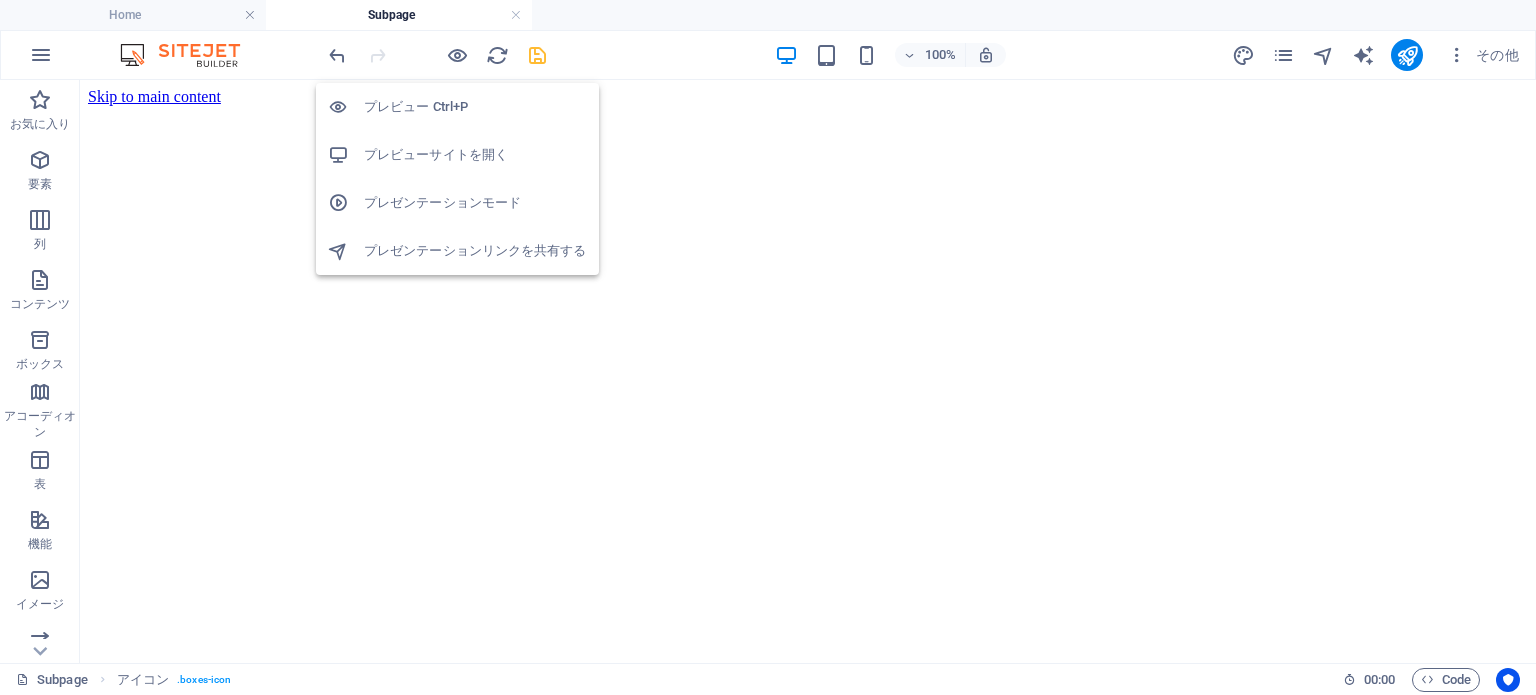 click on "プレビューサイトを開く" at bounding box center [457, 155] 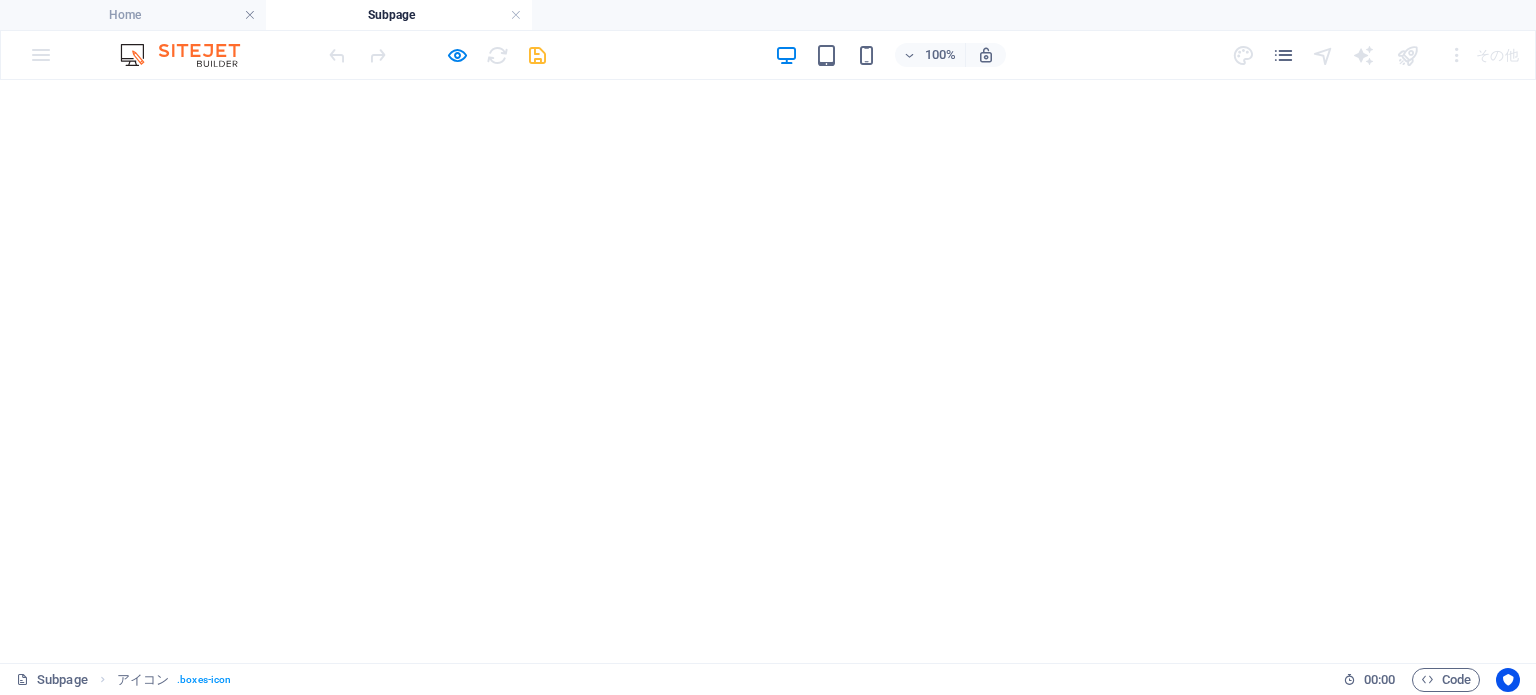 scroll, scrollTop: 0, scrollLeft: 0, axis: both 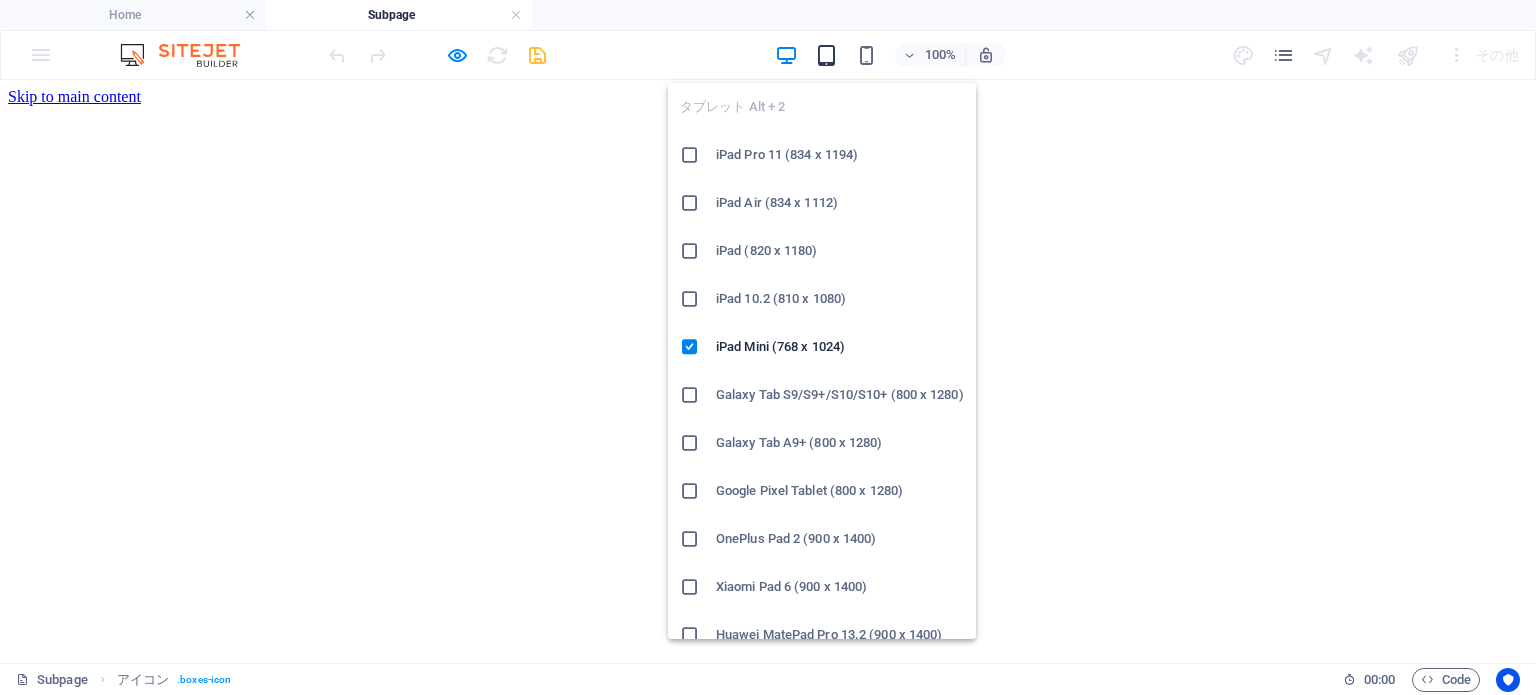 click at bounding box center [826, 55] 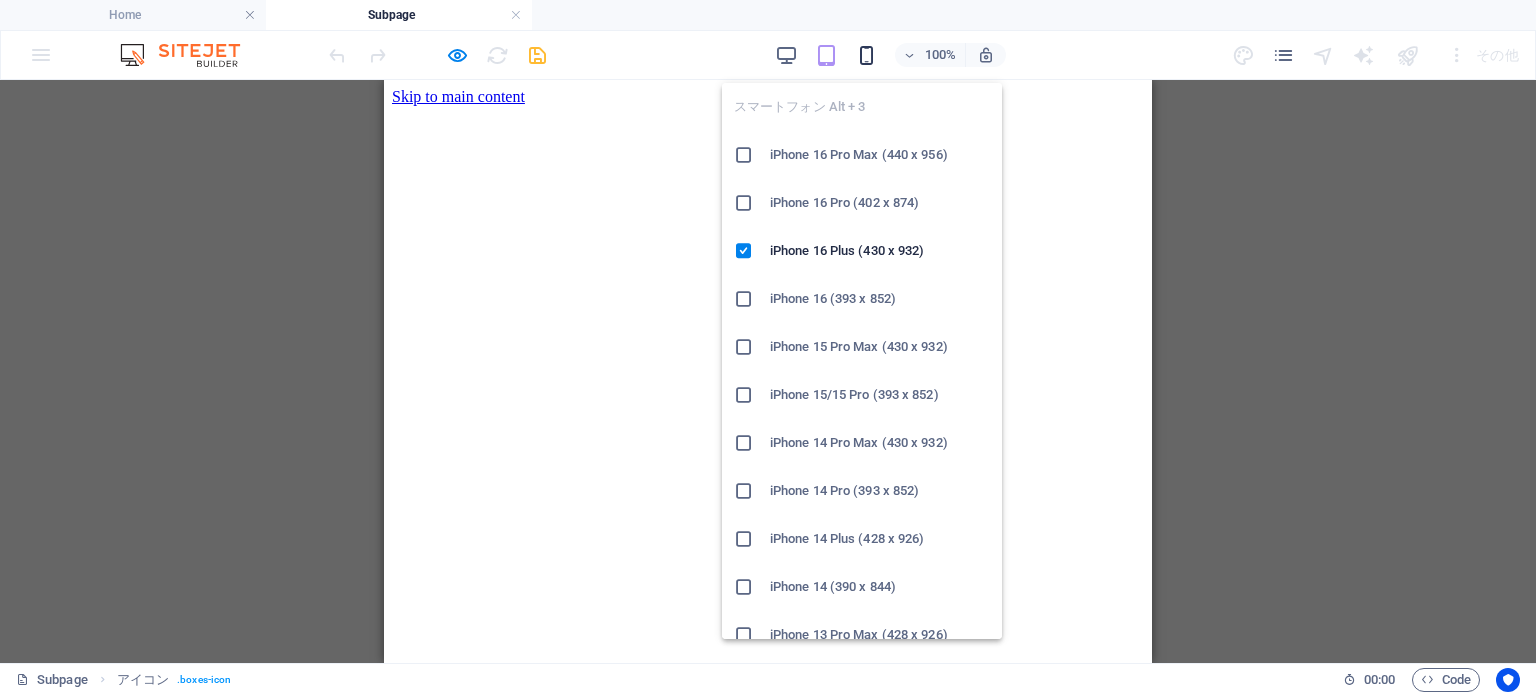 click at bounding box center (866, 55) 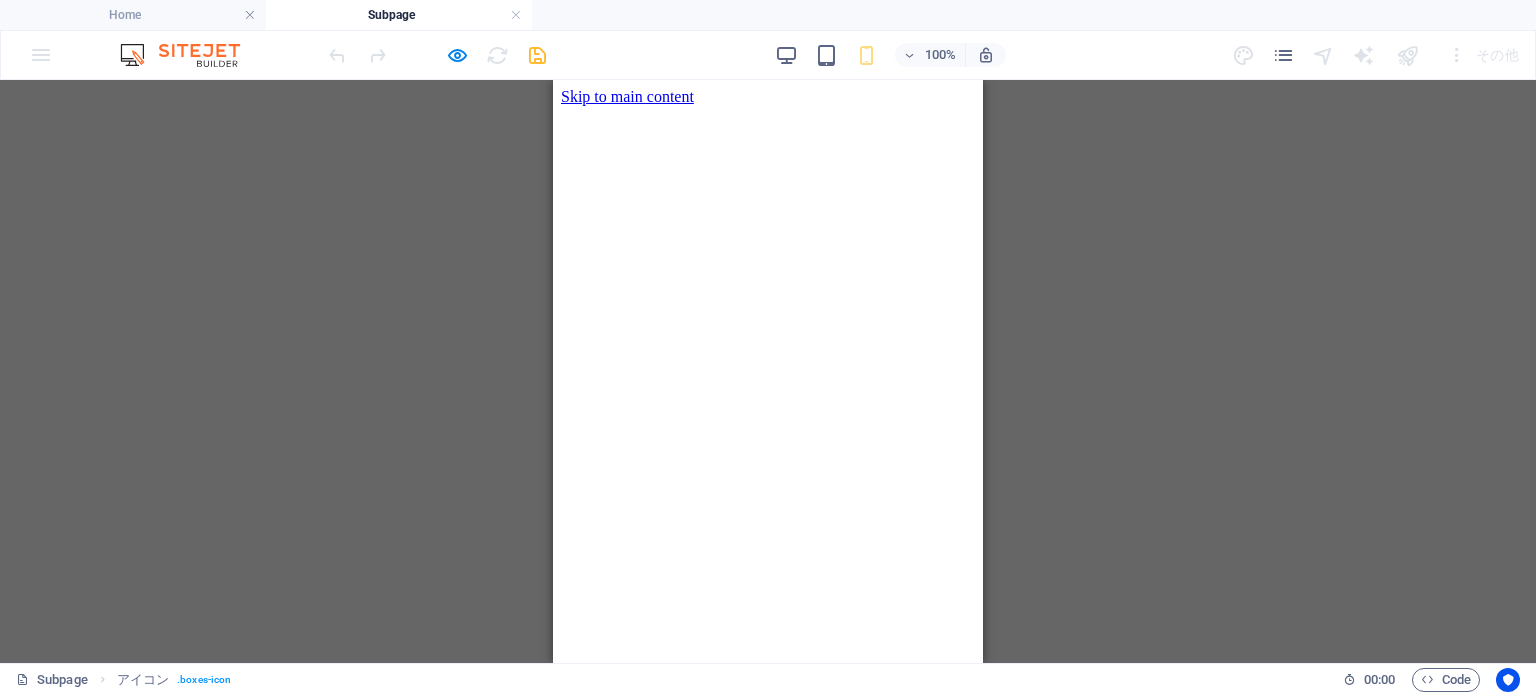 click on "ゆれるスーパーカップは、DLsiteやFANZAでLive2Dを使ったアニメ作品を制作・販売しているサークルです！
ドキドキしてもらえるように細部までこだわったアニメーションをお届けいたします✨" at bounding box center [768, 818] 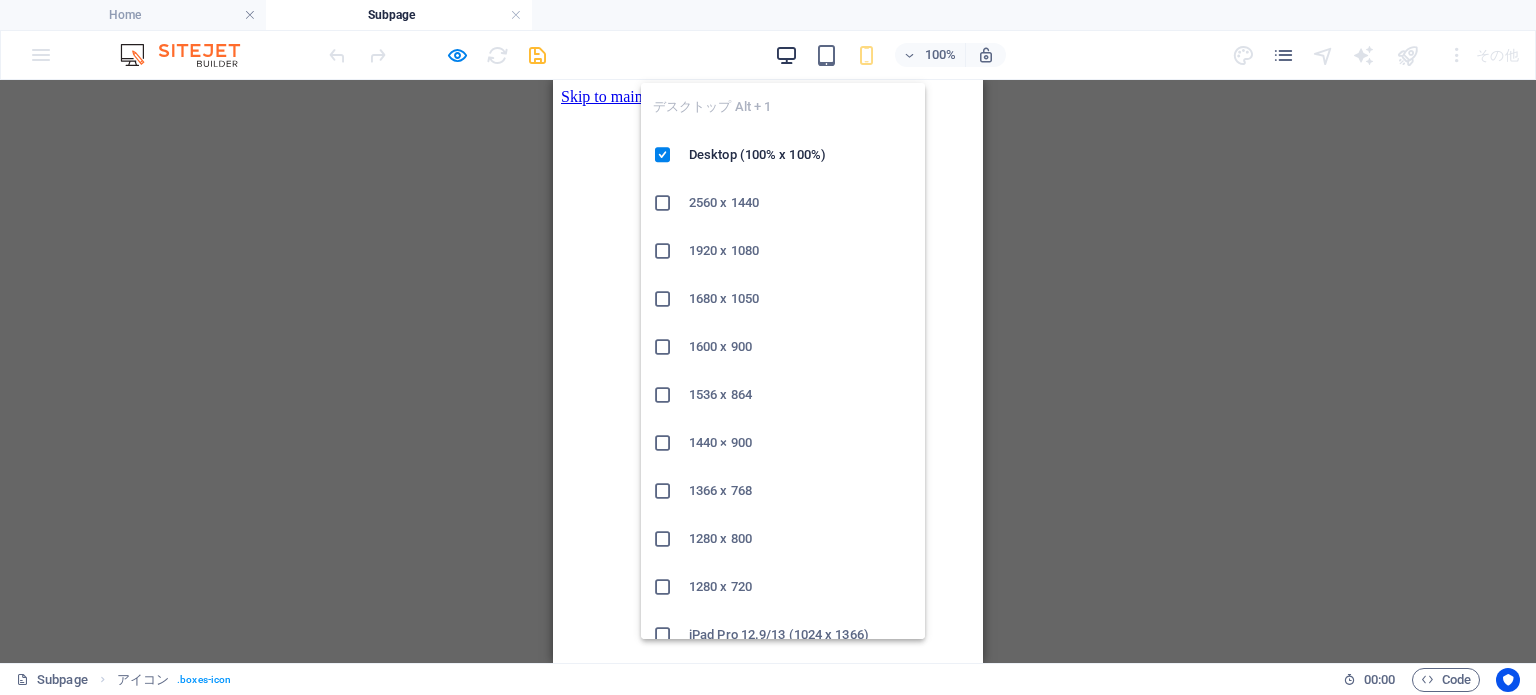 click at bounding box center (786, 55) 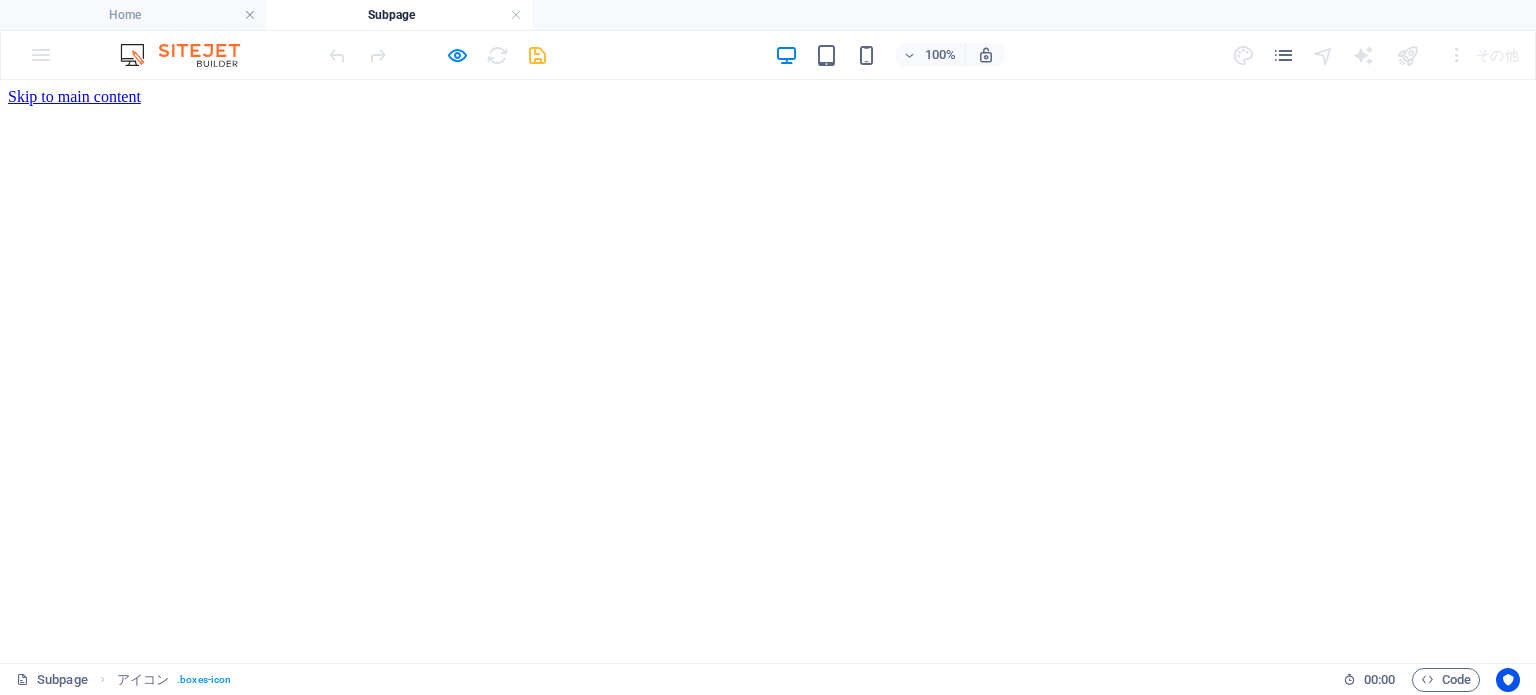 click at bounding box center [768, 486] 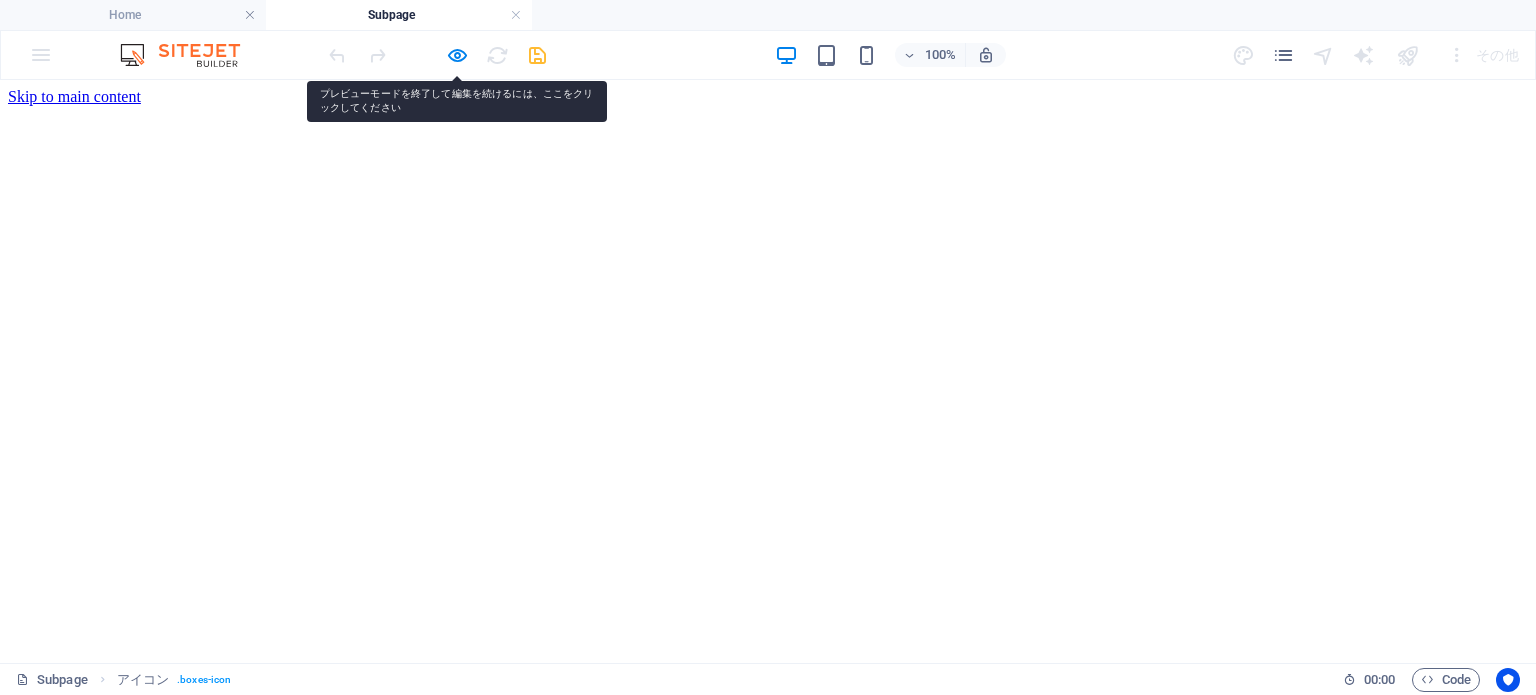 click at bounding box center [768, 486] 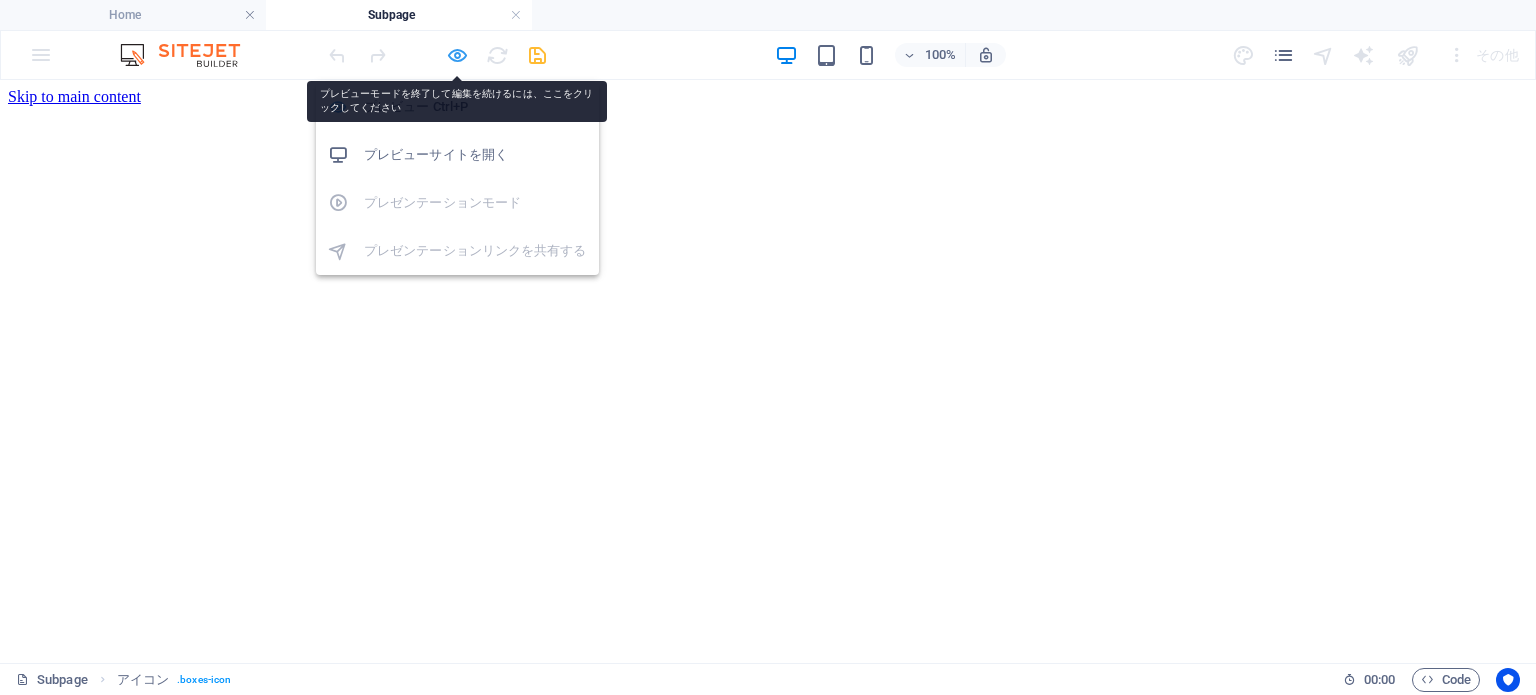 click at bounding box center [457, 55] 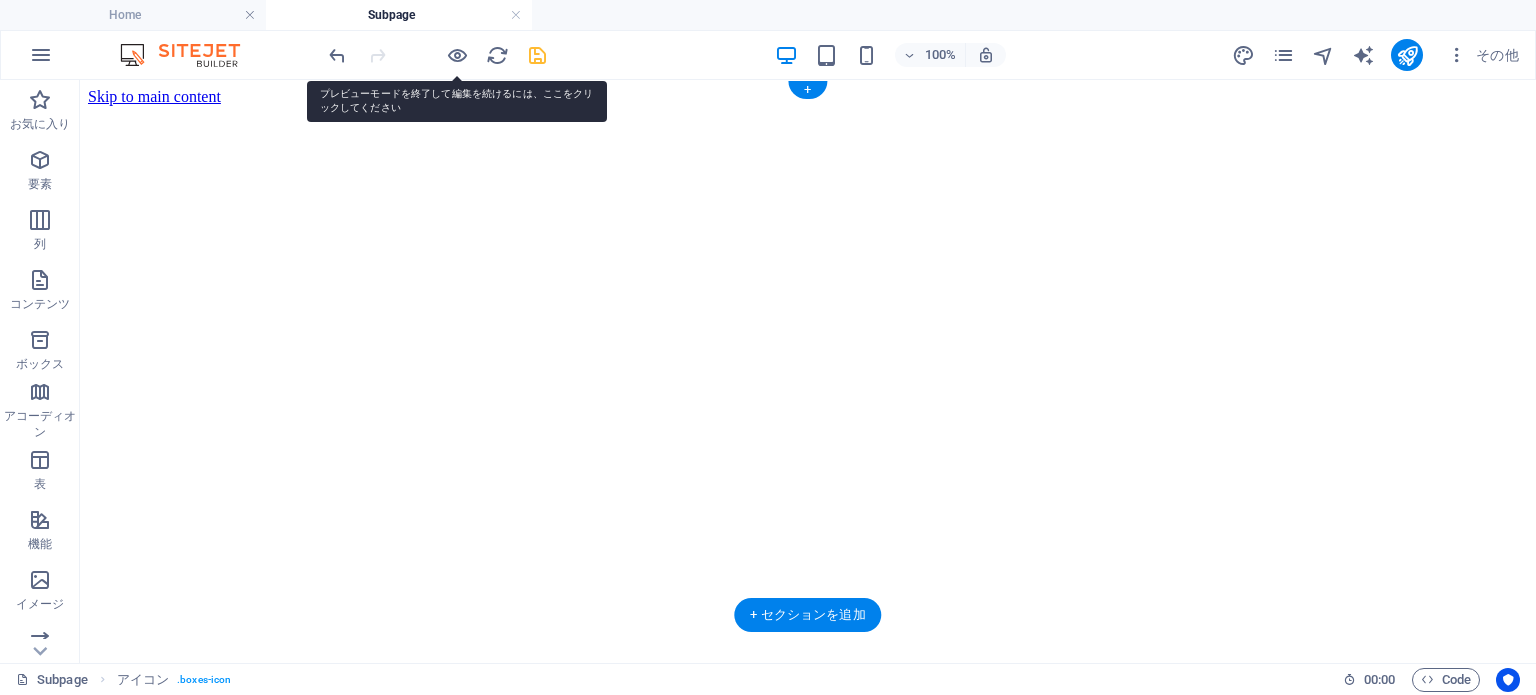 click at bounding box center (808, 468) 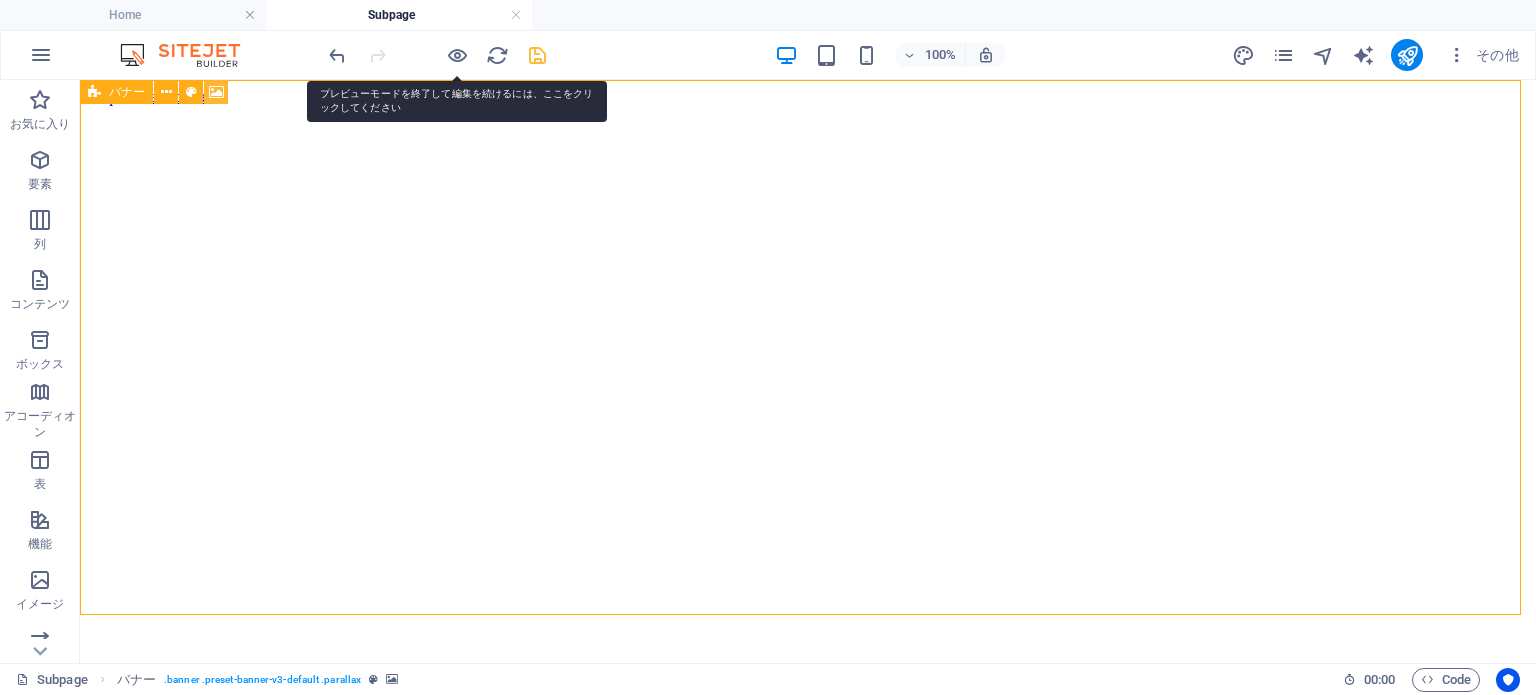click at bounding box center [216, 92] 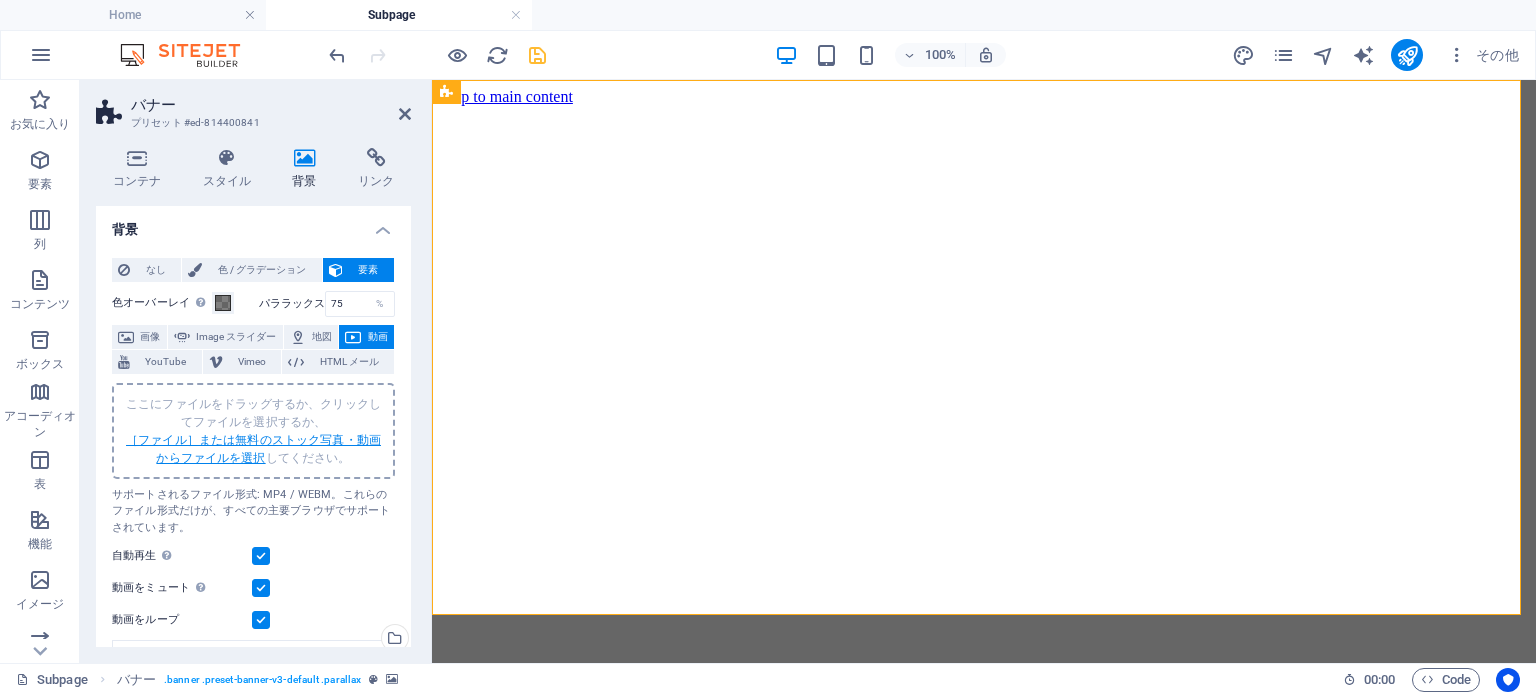 click on "［ファイル］または無料のストック写真・動画からファイルを選択" at bounding box center (253, 449) 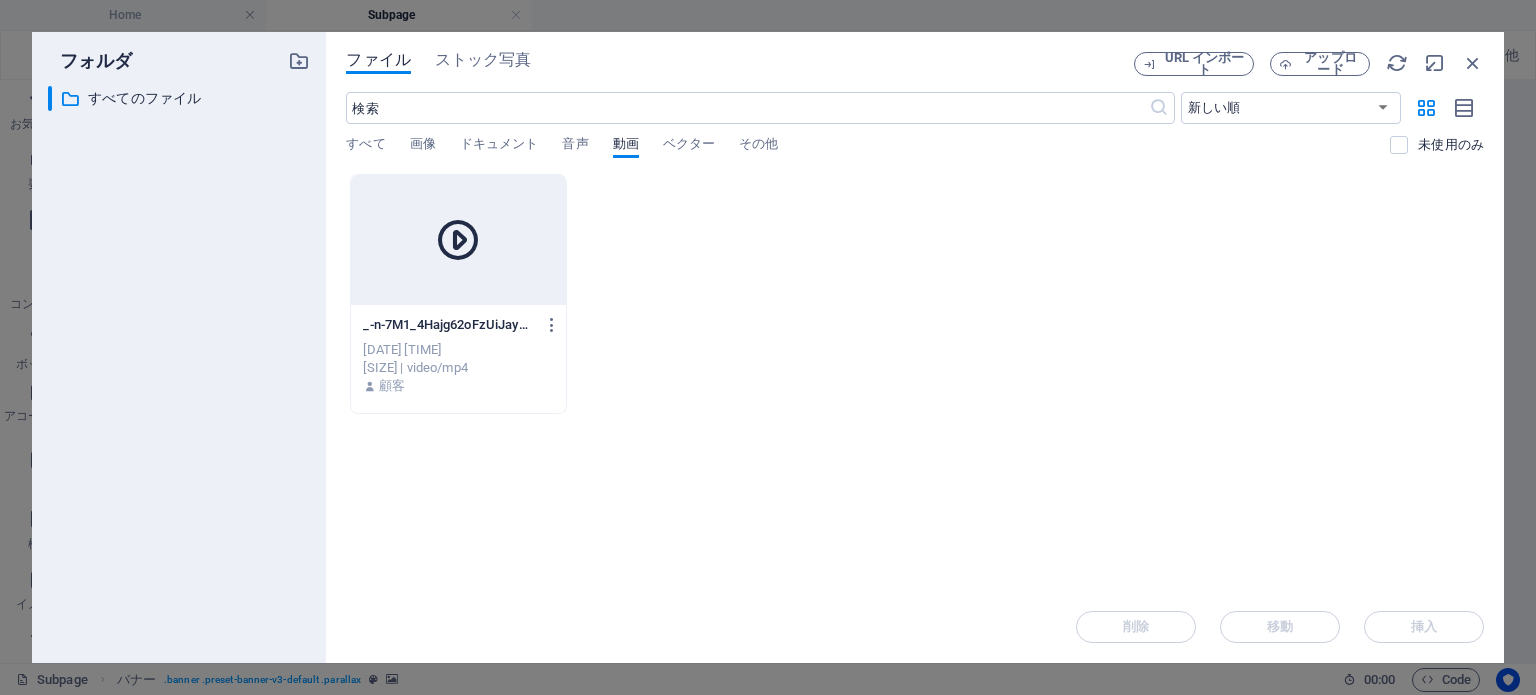 click on "ファイル ストック写真 URL インポート アップロード ​ 新しい順 古い順 名前 (A-Z) 名前 (Z-A) サイズ (0-9) サイズ (9-0) 解像度 (0-9) 解像度 (9-0) すべて 画像 ドキュメント 音声 動画 ベクター その他 未使用のみ ここにファイルをドロップすると、すぐにアップロードされます _-n-7M1_4Hajg62oFzUiJayQ.mp4 _-n-7M1_4Hajg62oFzUiJayQ.mp4 Aug 4, 2025 4:09 AM 8.22 MB | video/mp4 顧客 削除 移動 挿入" at bounding box center [915, 347] 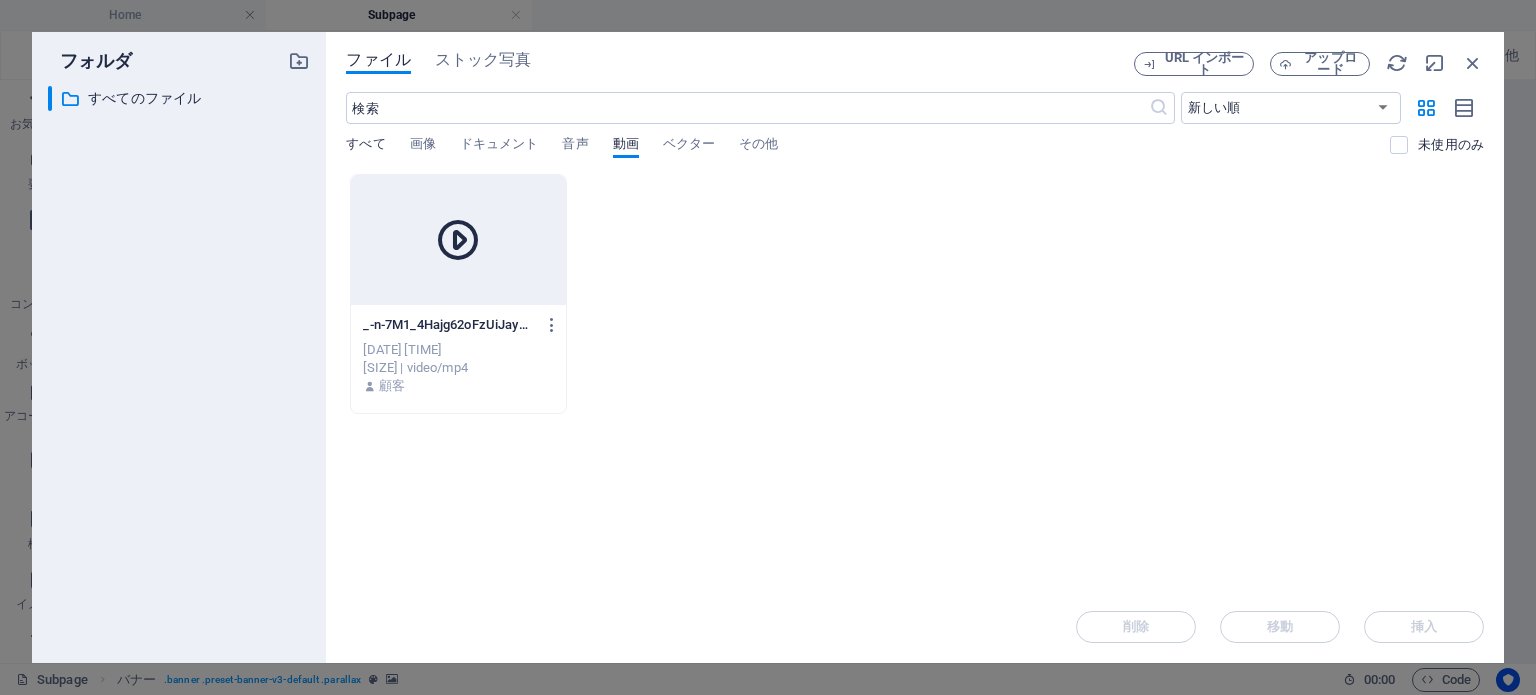 click on "すべて" at bounding box center [365, 146] 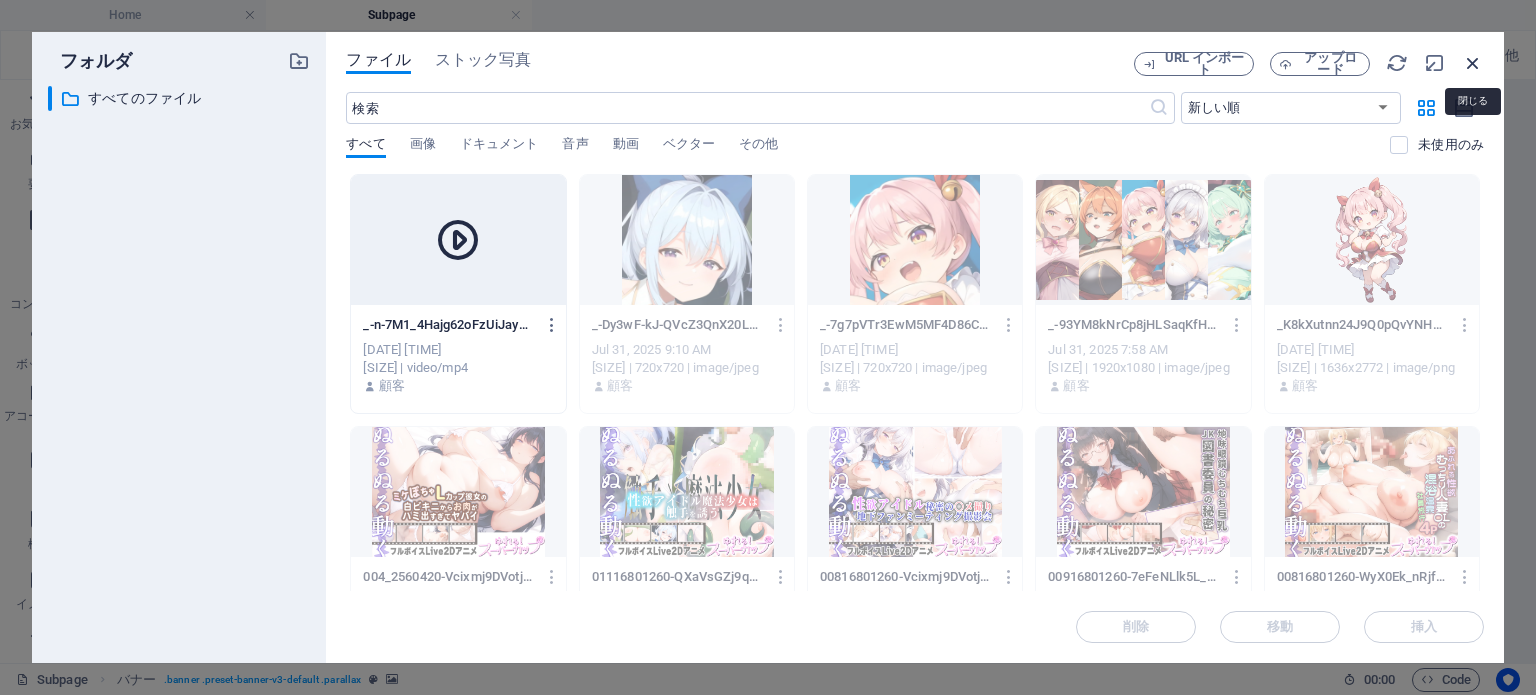 click at bounding box center (1473, 63) 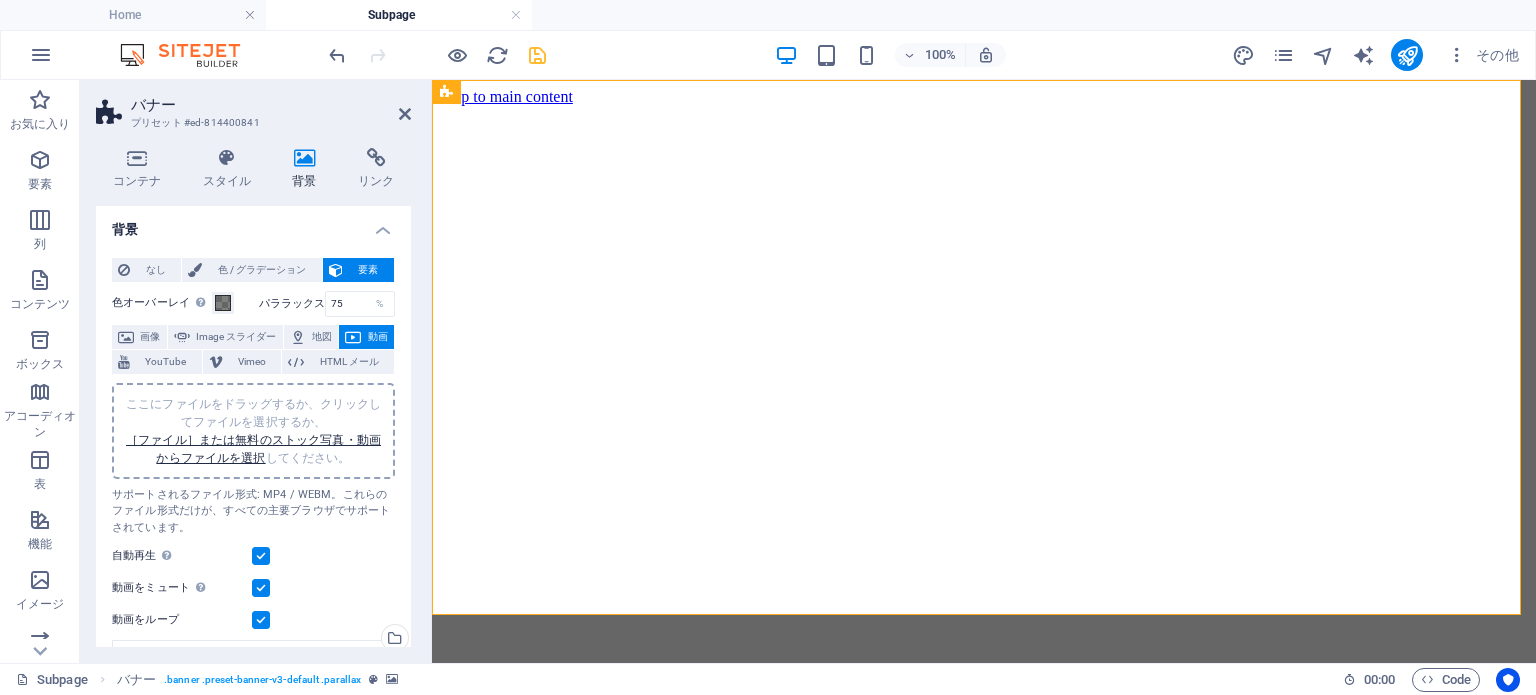 click on "Home" at bounding box center (133, 15) 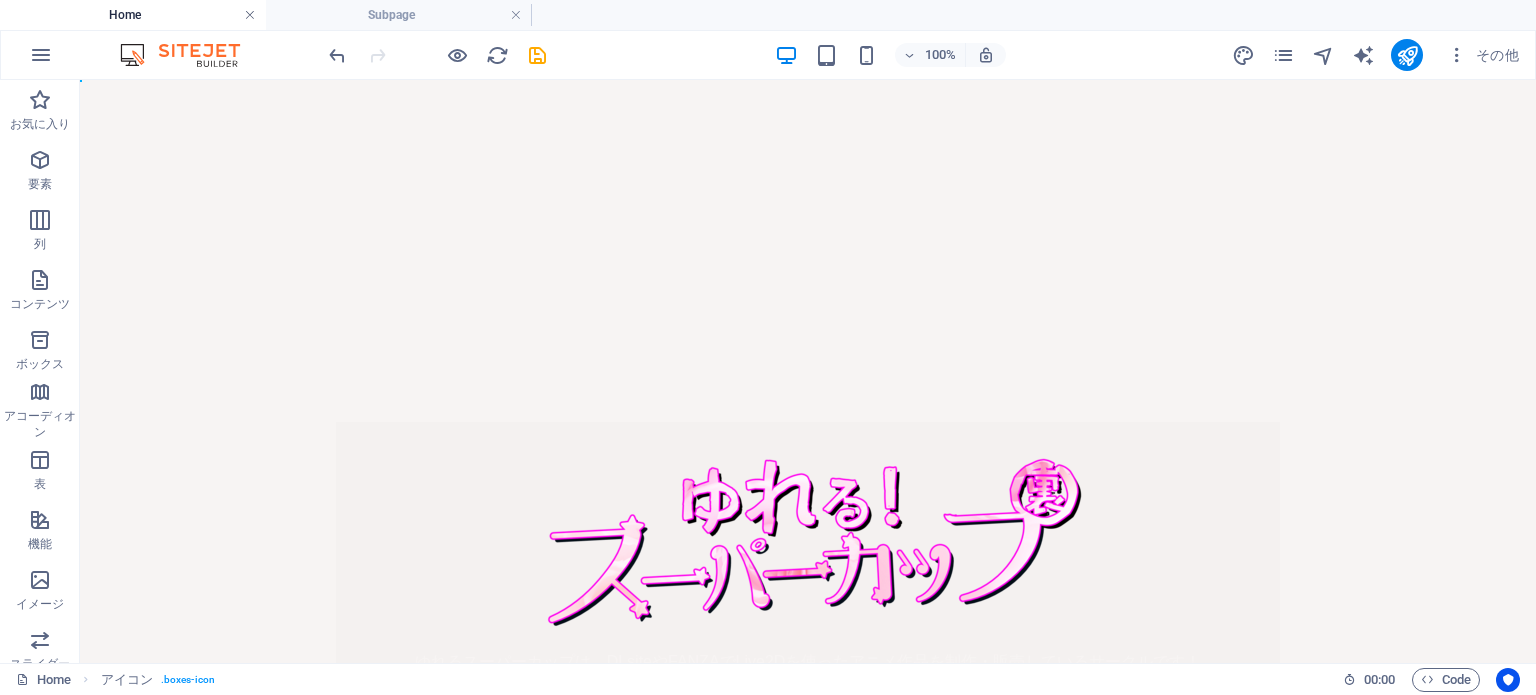 click at bounding box center [250, 15] 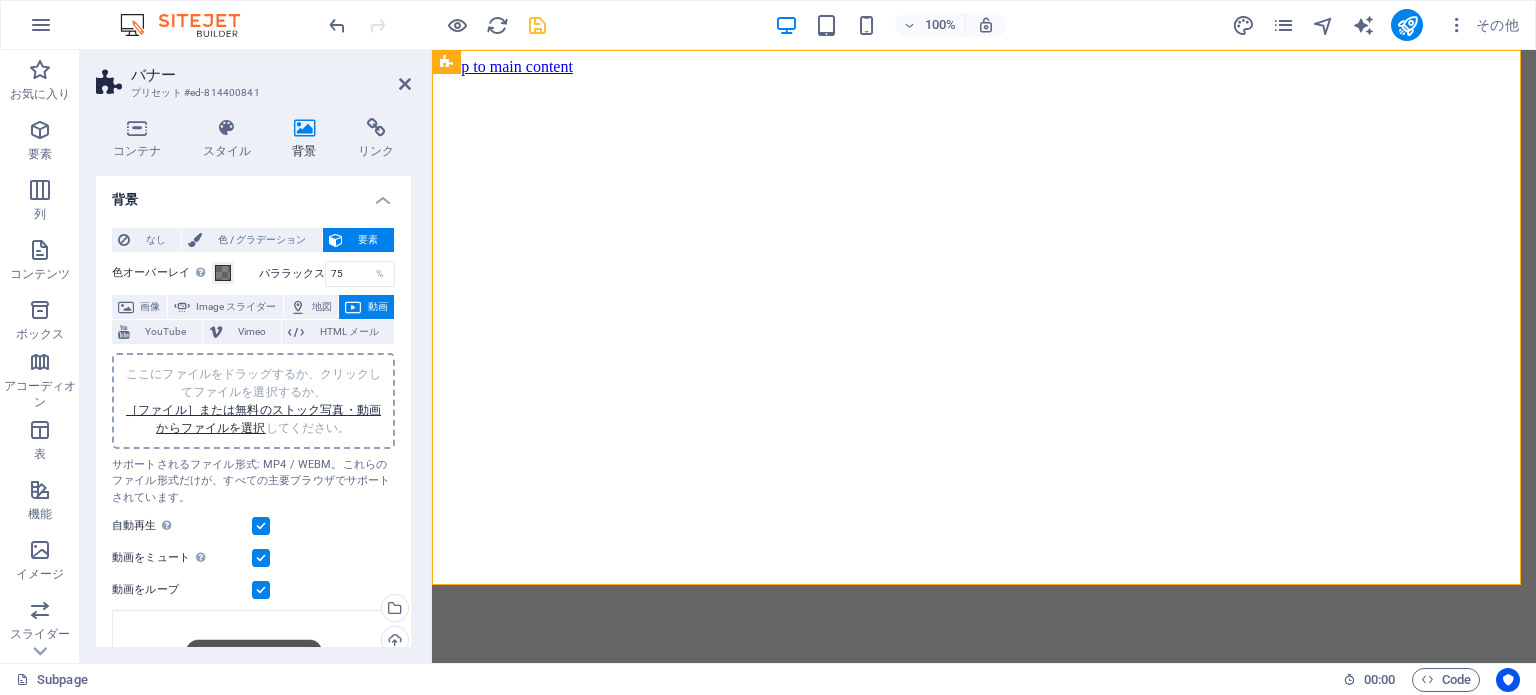 click at bounding box center (261, 526) 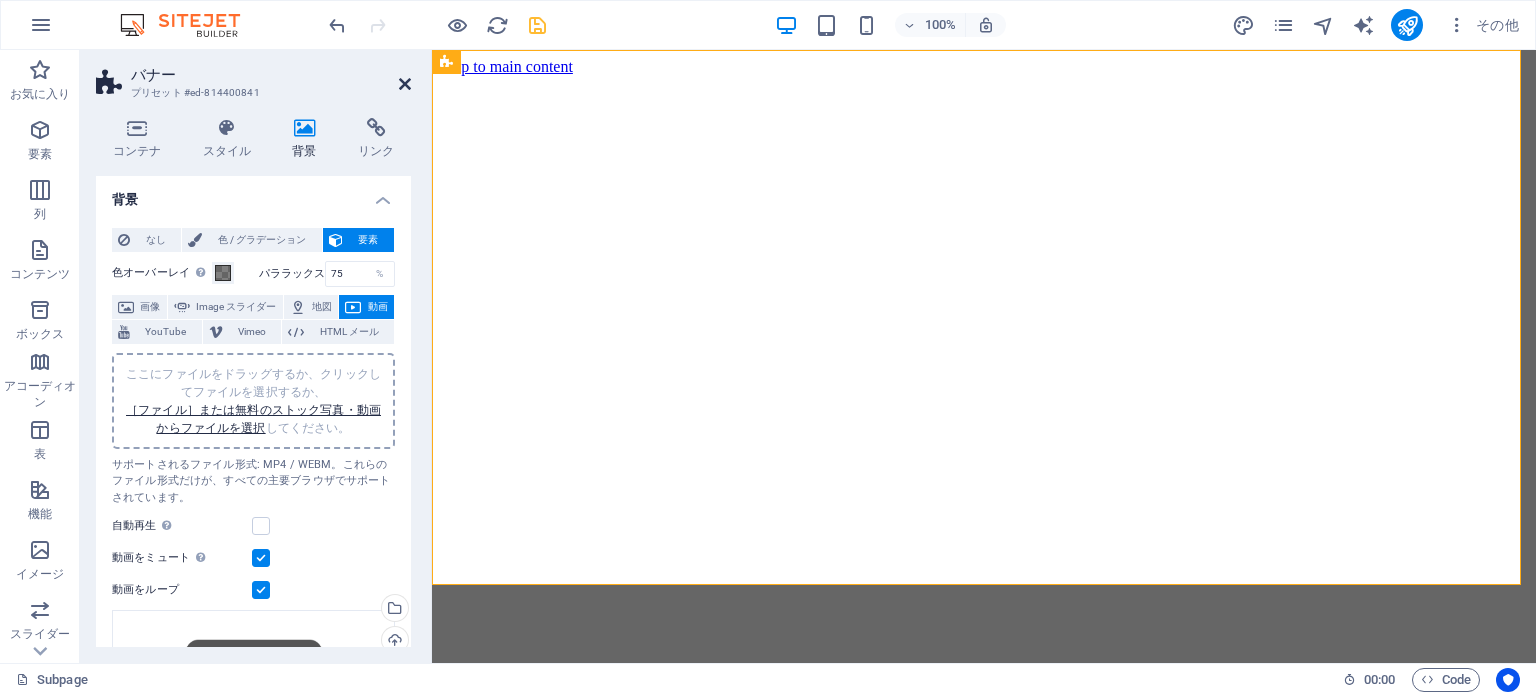 click at bounding box center (405, 84) 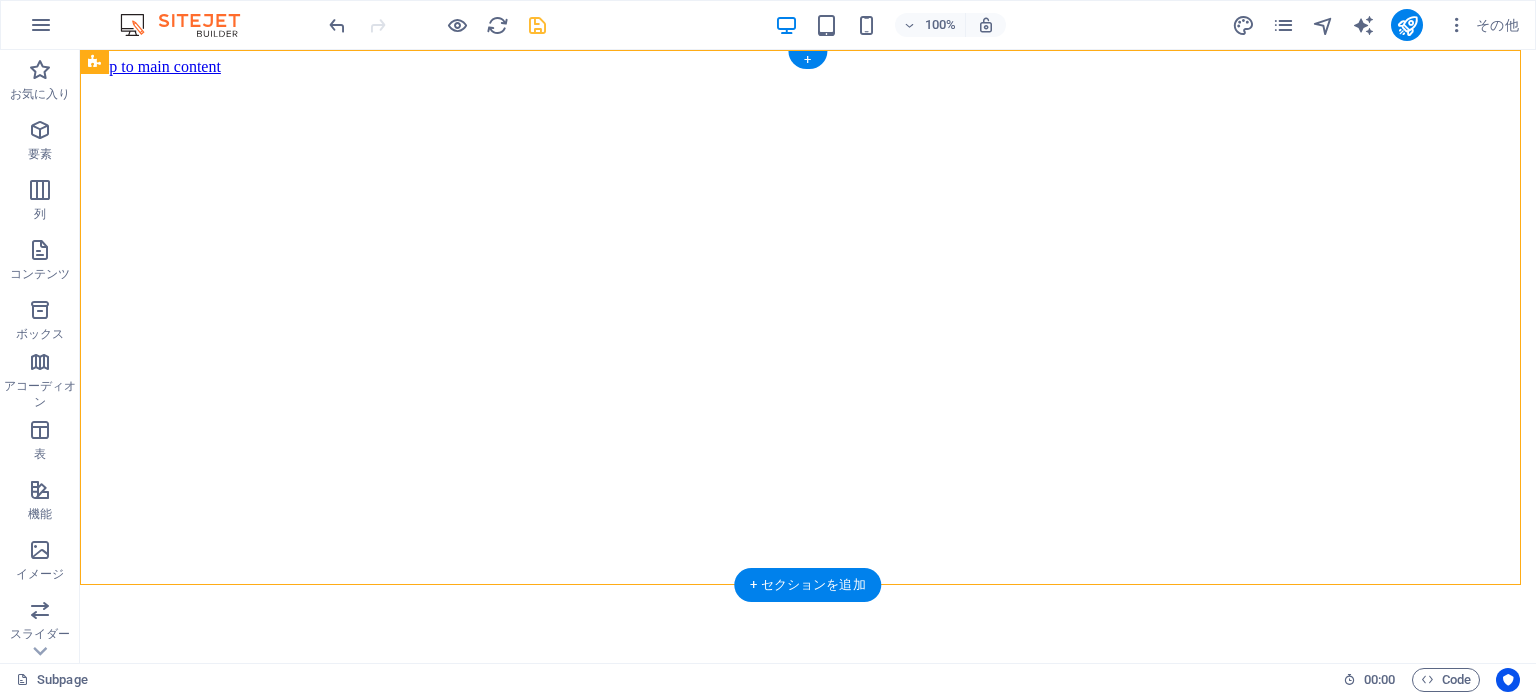 click at bounding box center [808, 438] 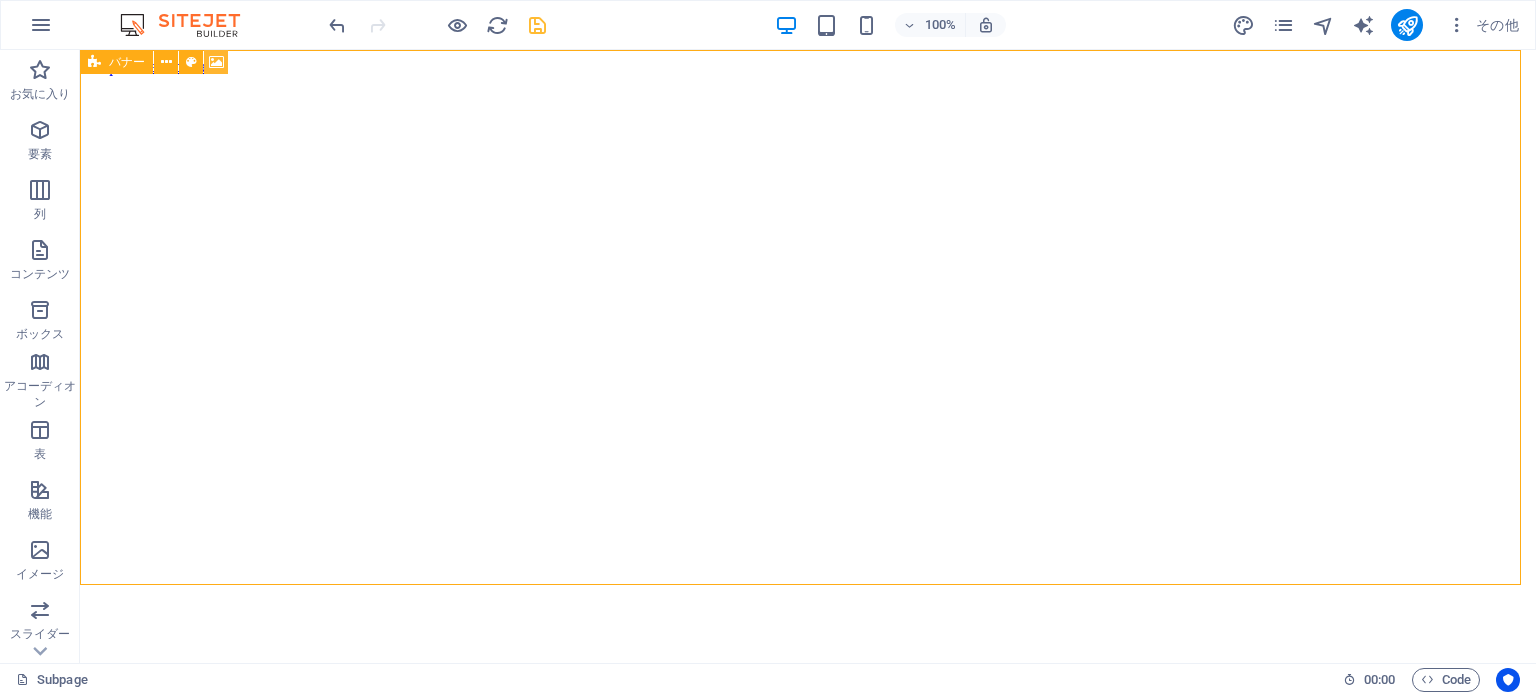 click at bounding box center [216, 62] 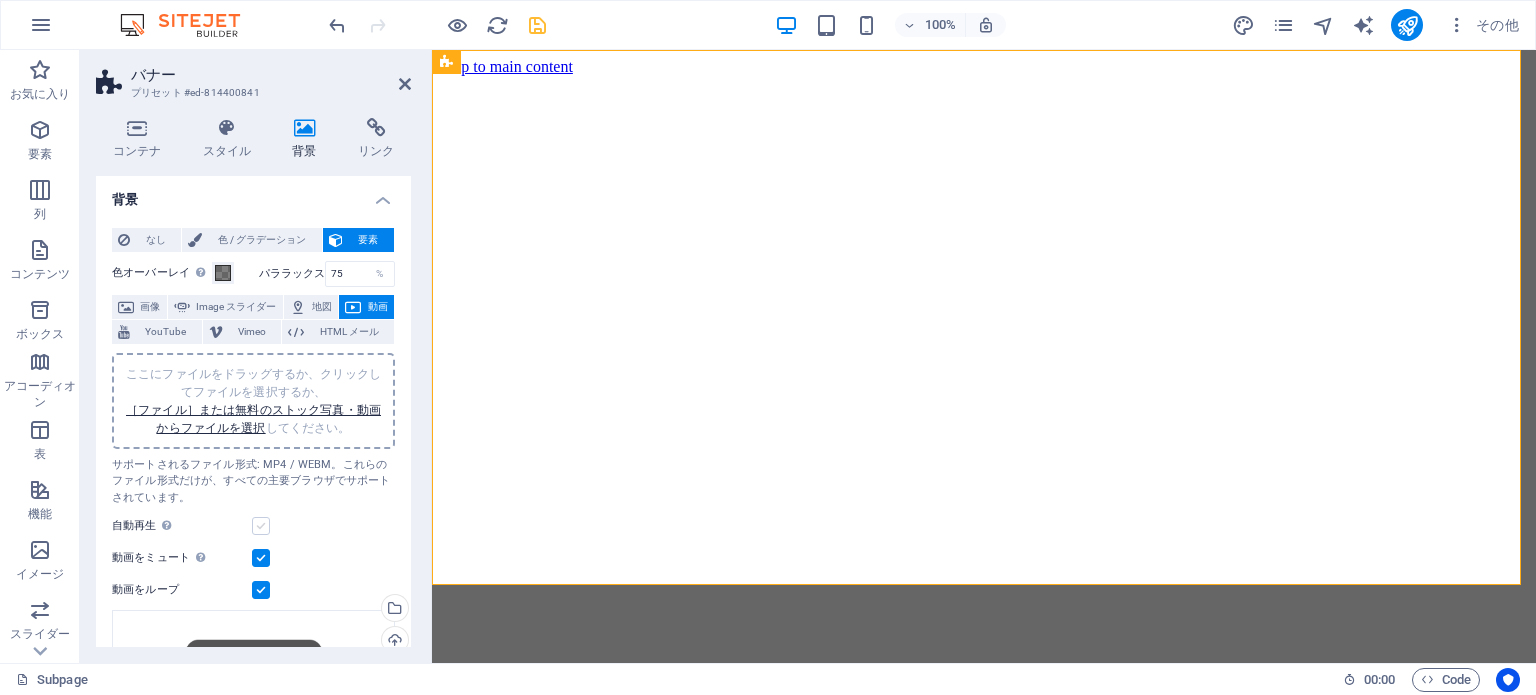 click at bounding box center (261, 526) 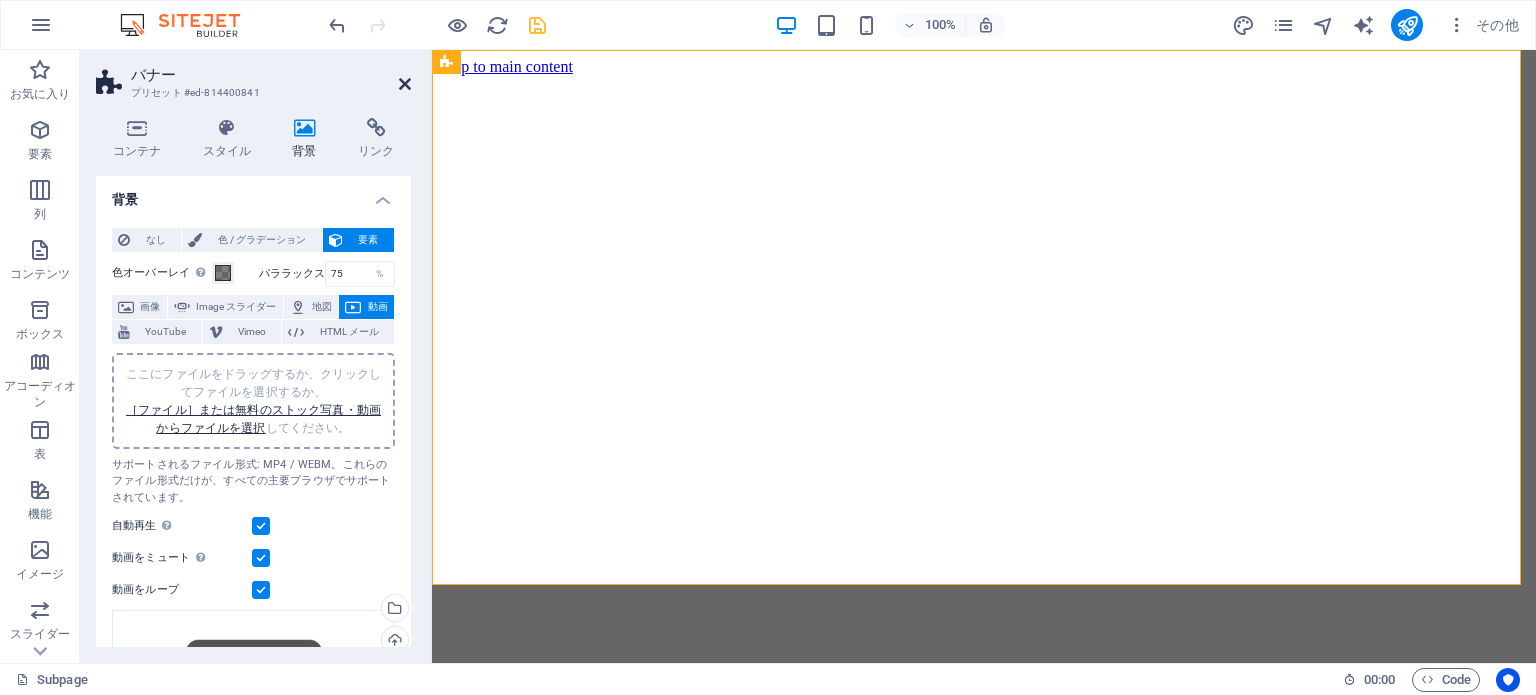 click at bounding box center [405, 84] 